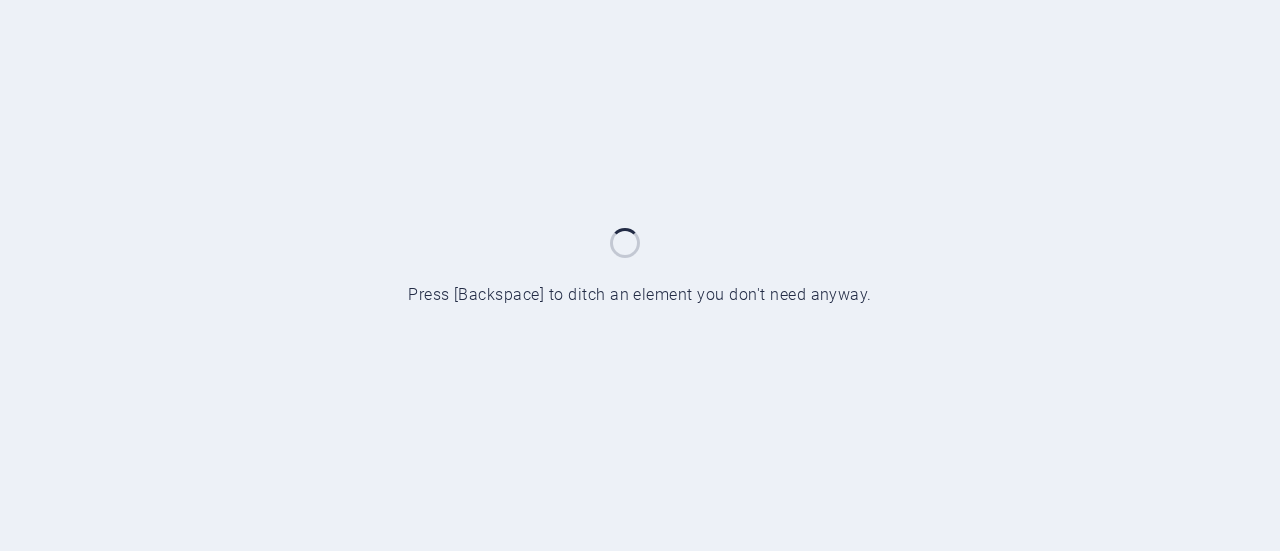 scroll, scrollTop: 0, scrollLeft: 0, axis: both 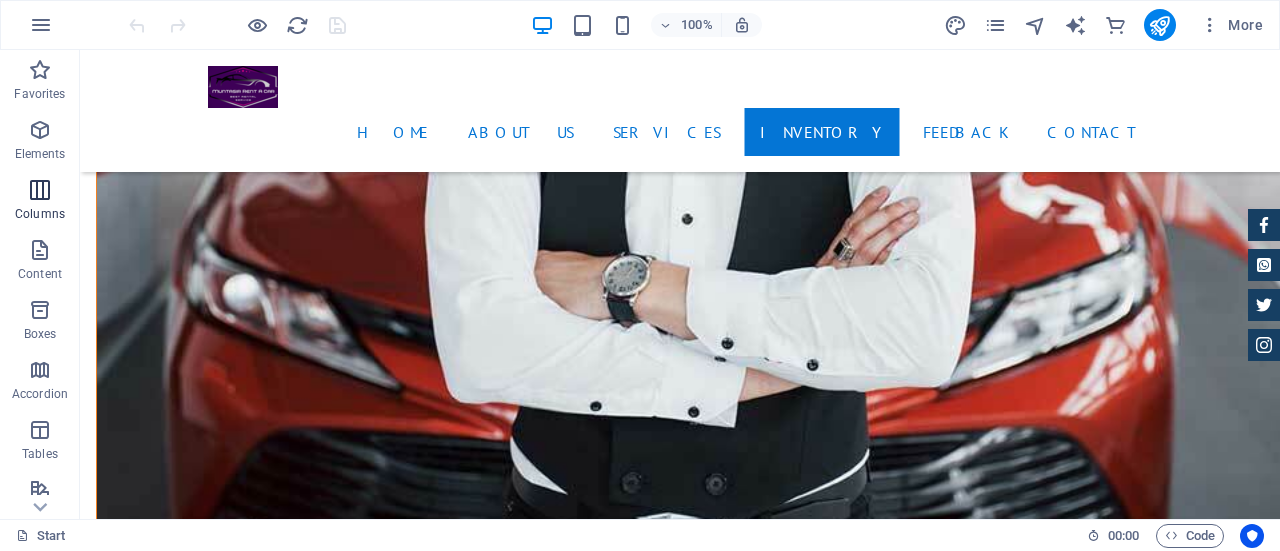 click on "Columns" at bounding box center [40, 202] 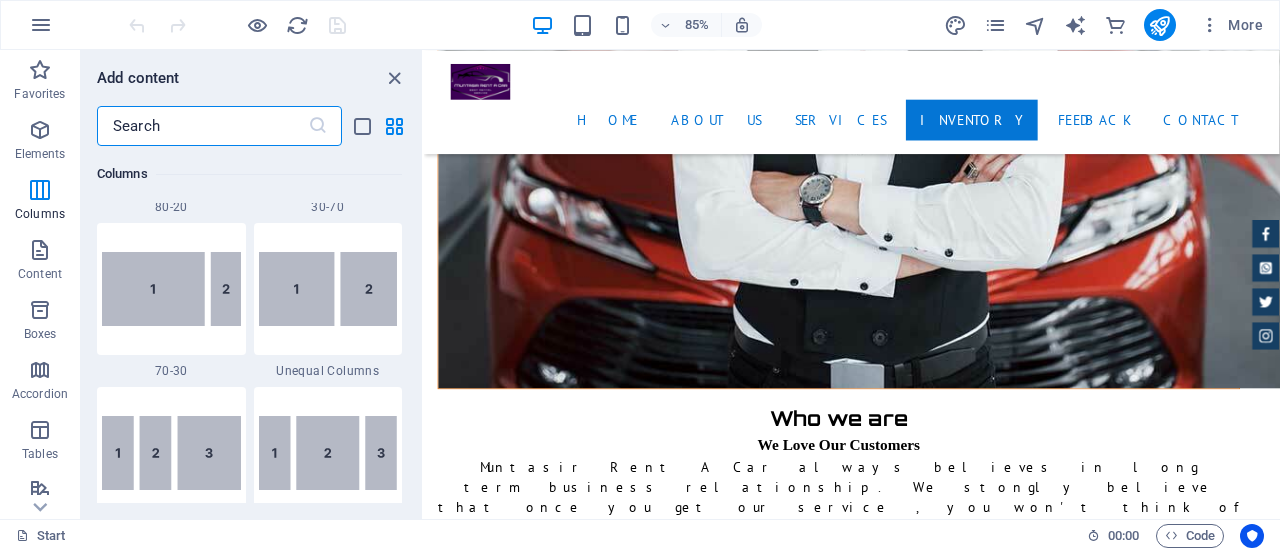 scroll, scrollTop: 1854, scrollLeft: 0, axis: vertical 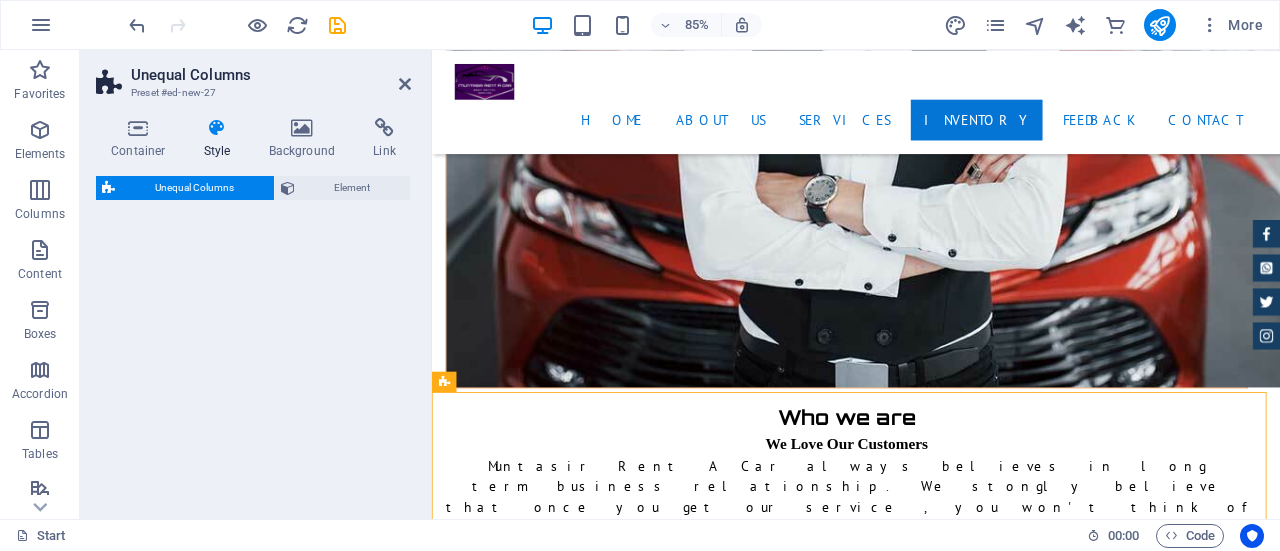 select on "%" 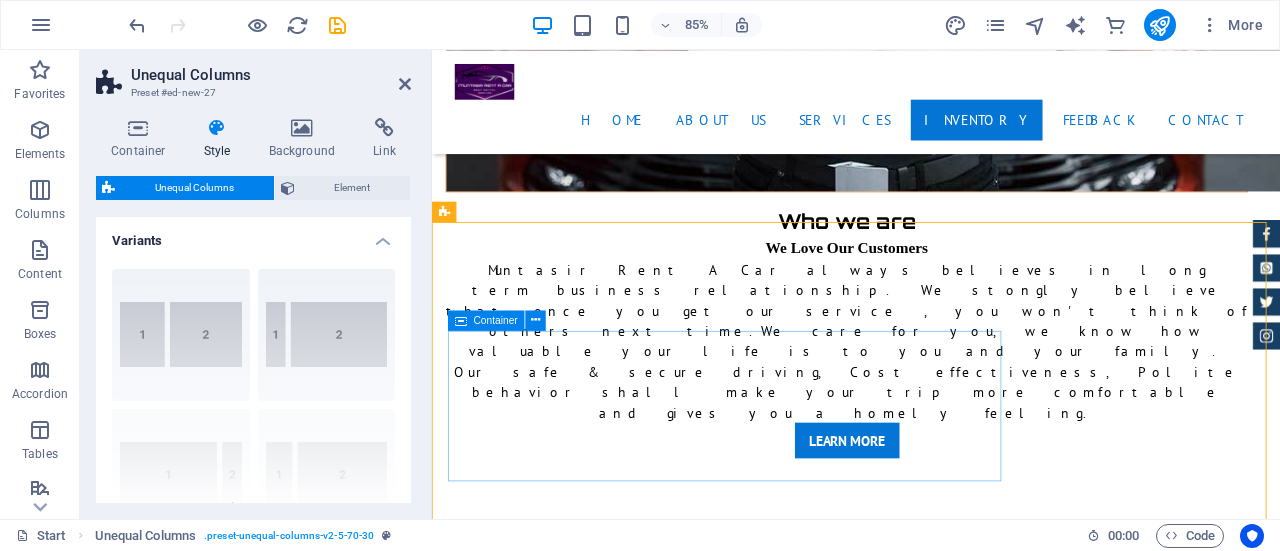 scroll, scrollTop: 7000, scrollLeft: 0, axis: vertical 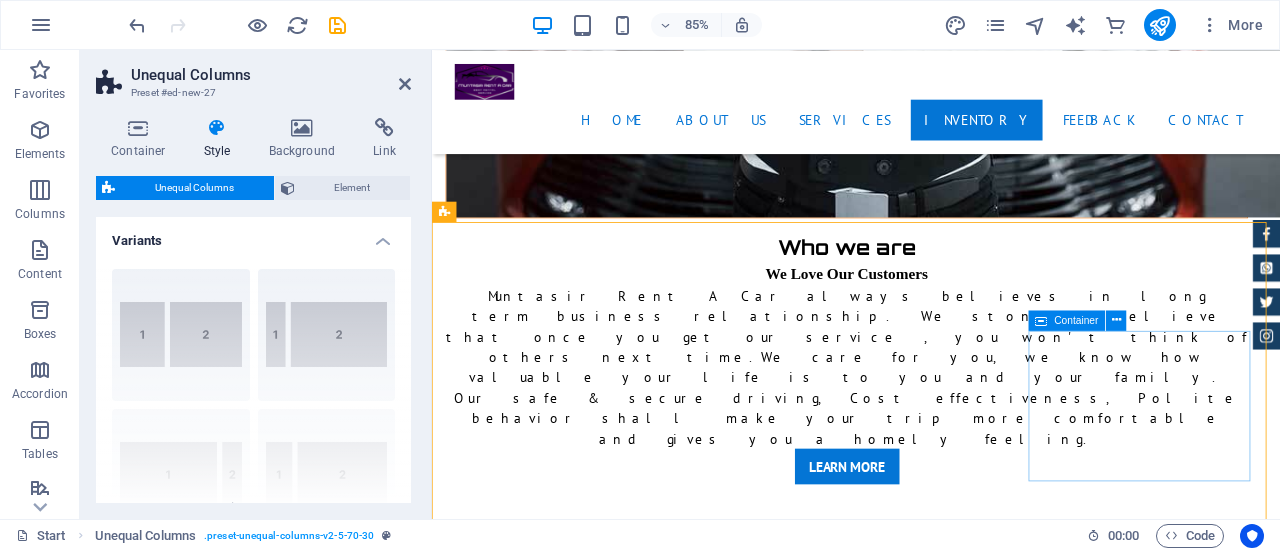 click on "Add elements" at bounding box center (861, 10537) 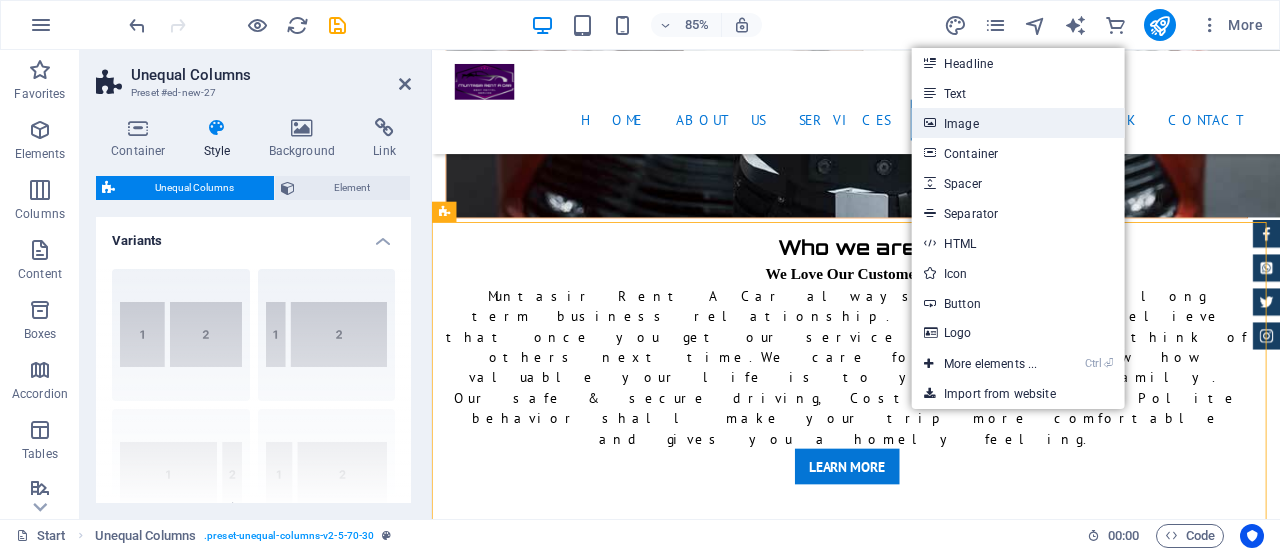 click on "Image" at bounding box center (1018, 123) 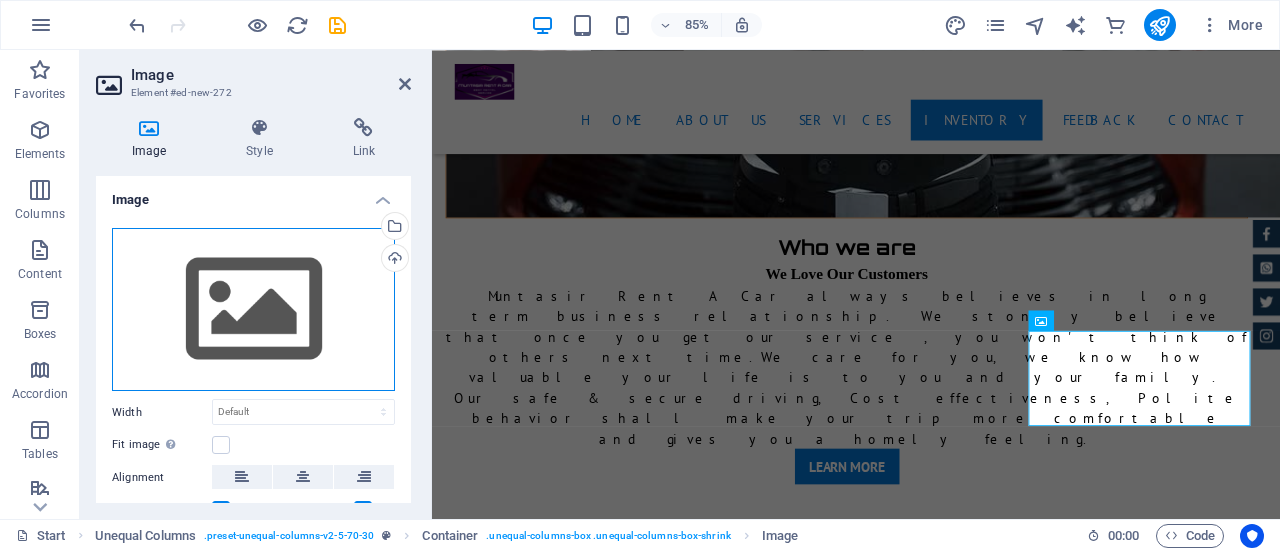 click on "Drag files here, click to choose files or select files from Files or our free stock photos & videos" at bounding box center (253, 310) 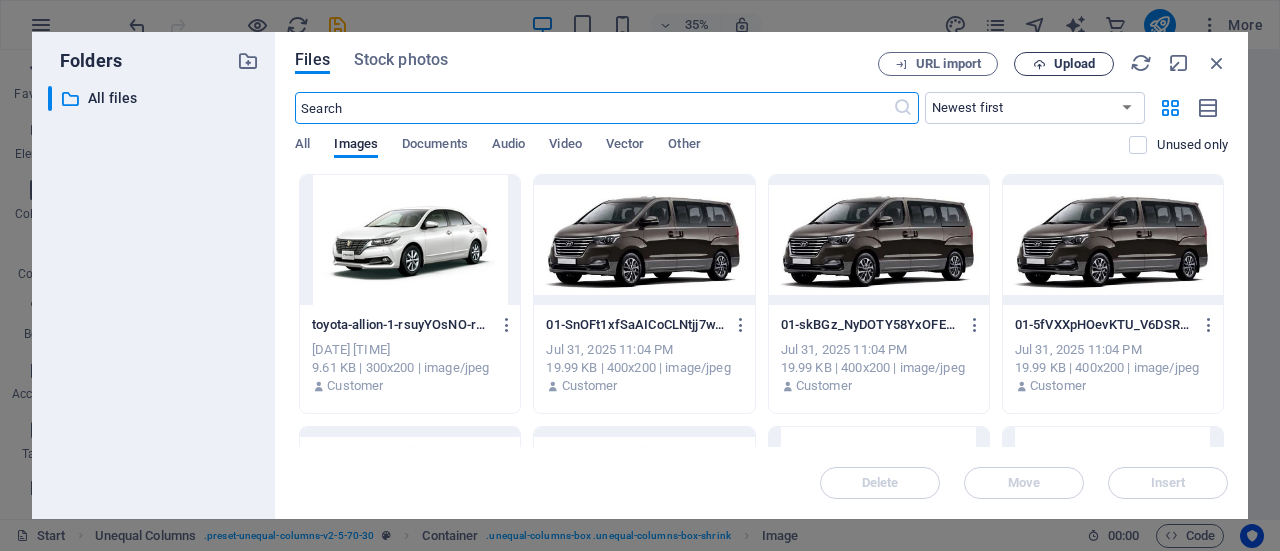 scroll, scrollTop: 7446, scrollLeft: 0, axis: vertical 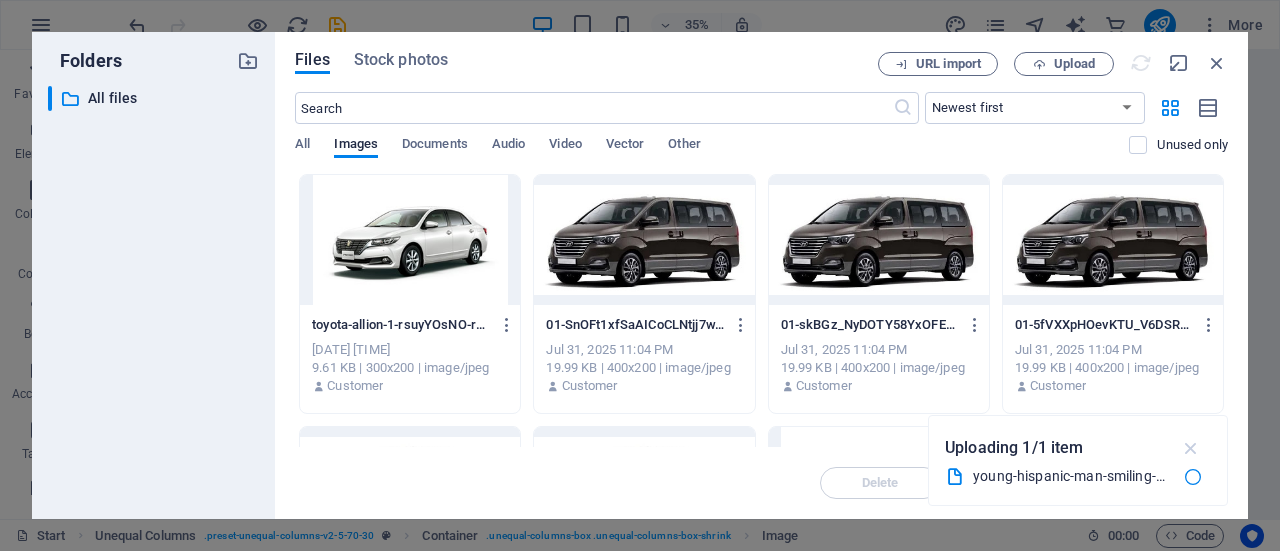 click at bounding box center (920, 11121) 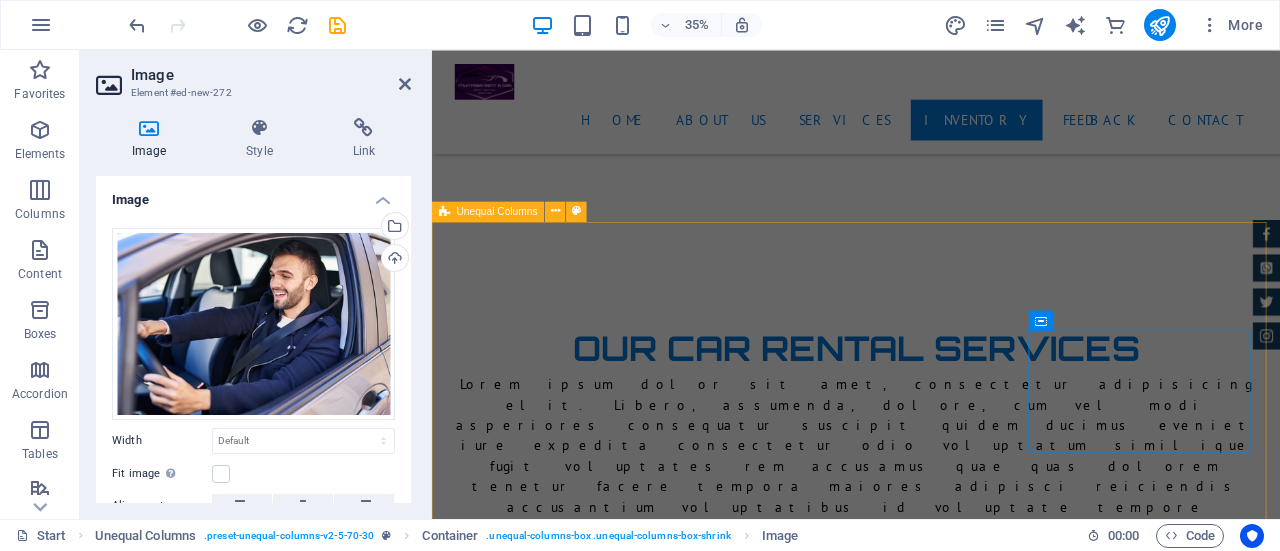 scroll, scrollTop: 7000, scrollLeft: 0, axis: vertical 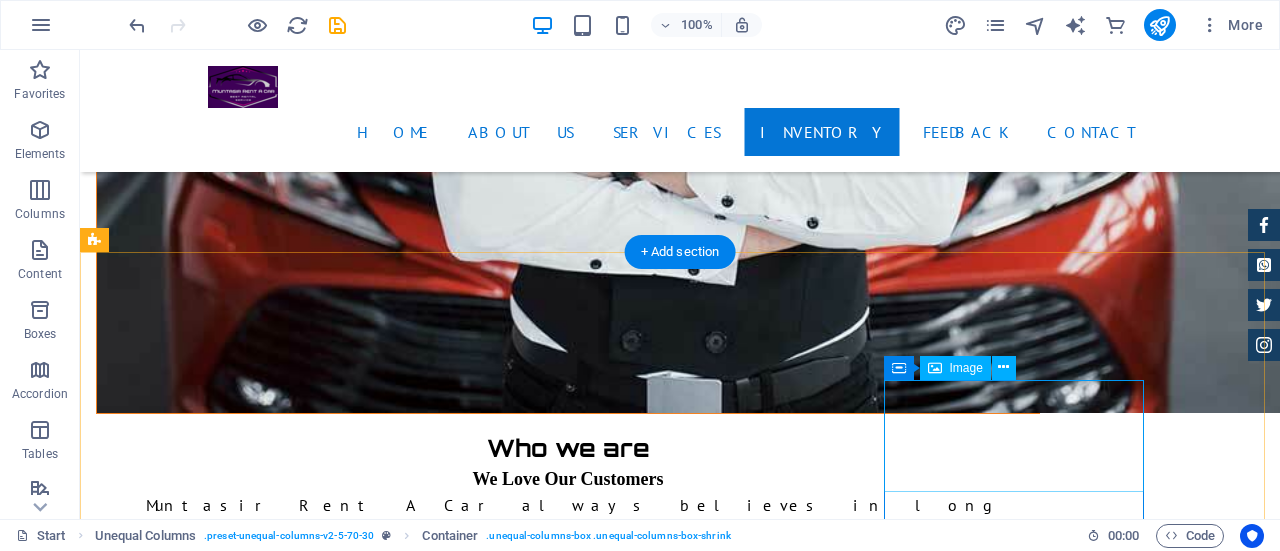 click at bounding box center (568, 10943) 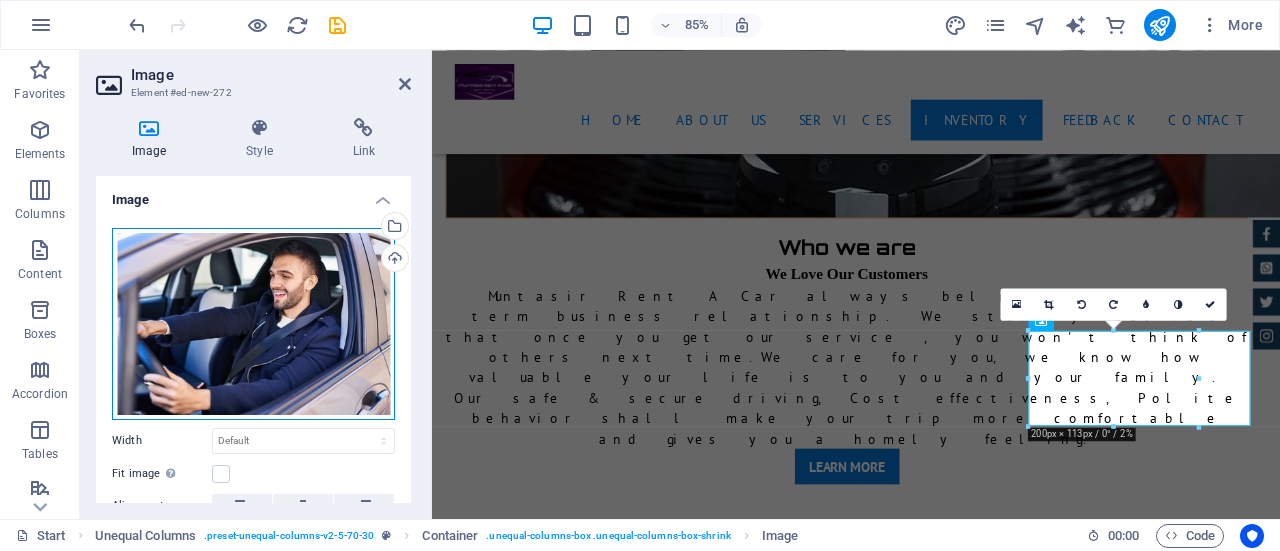 click on "Drag files here, click to choose files or select files from Files or our free stock photos & videos" at bounding box center (253, 324) 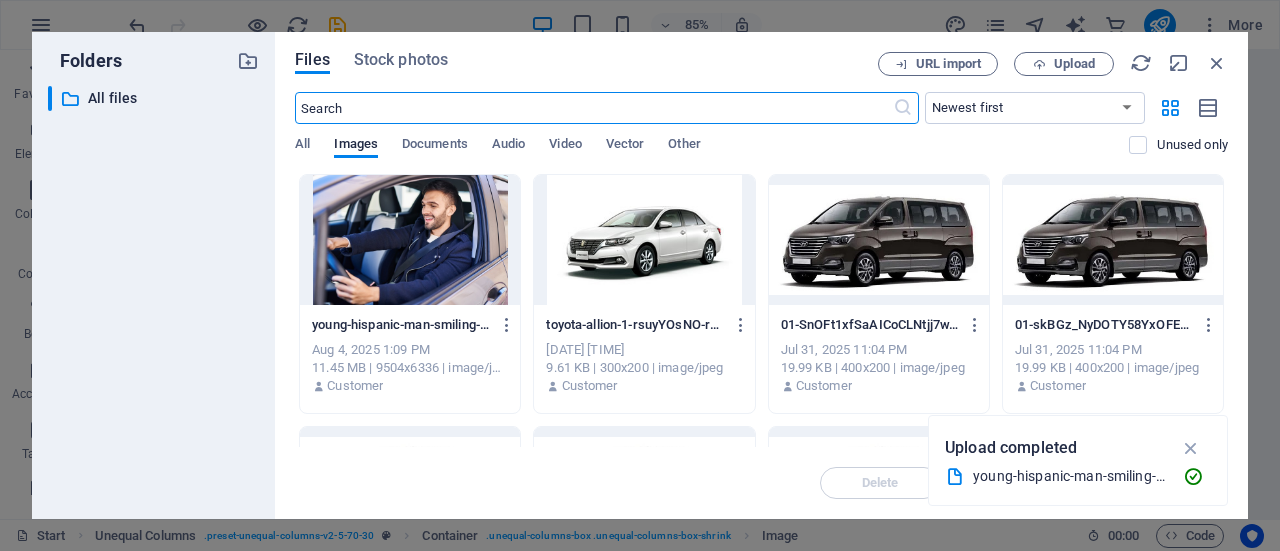 scroll, scrollTop: 7446, scrollLeft: 0, axis: vertical 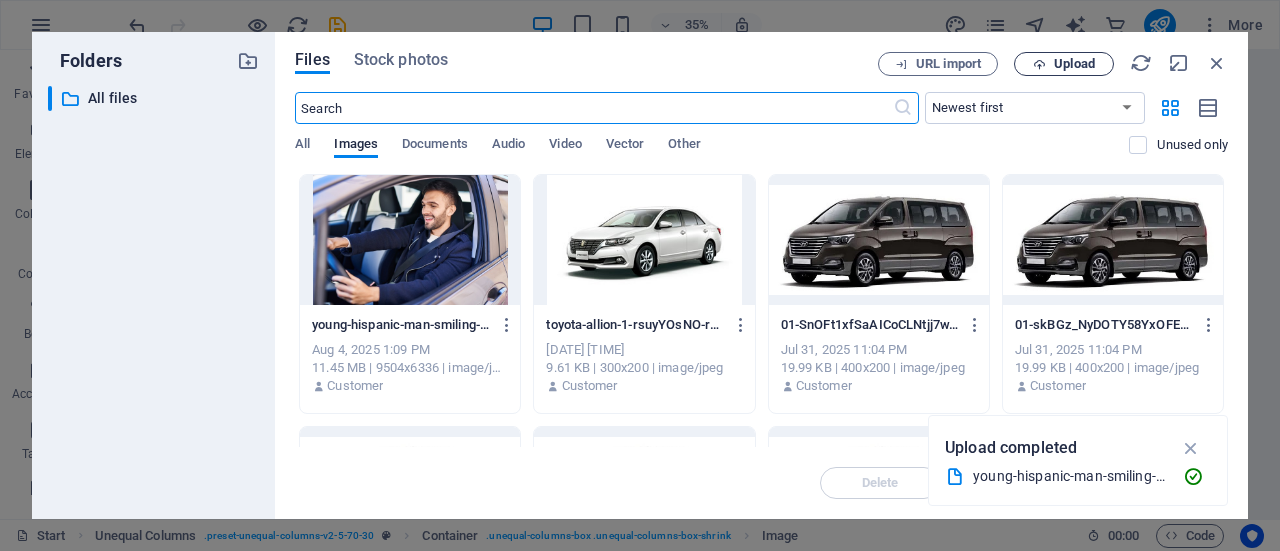 click on "Upload" at bounding box center (1074, 64) 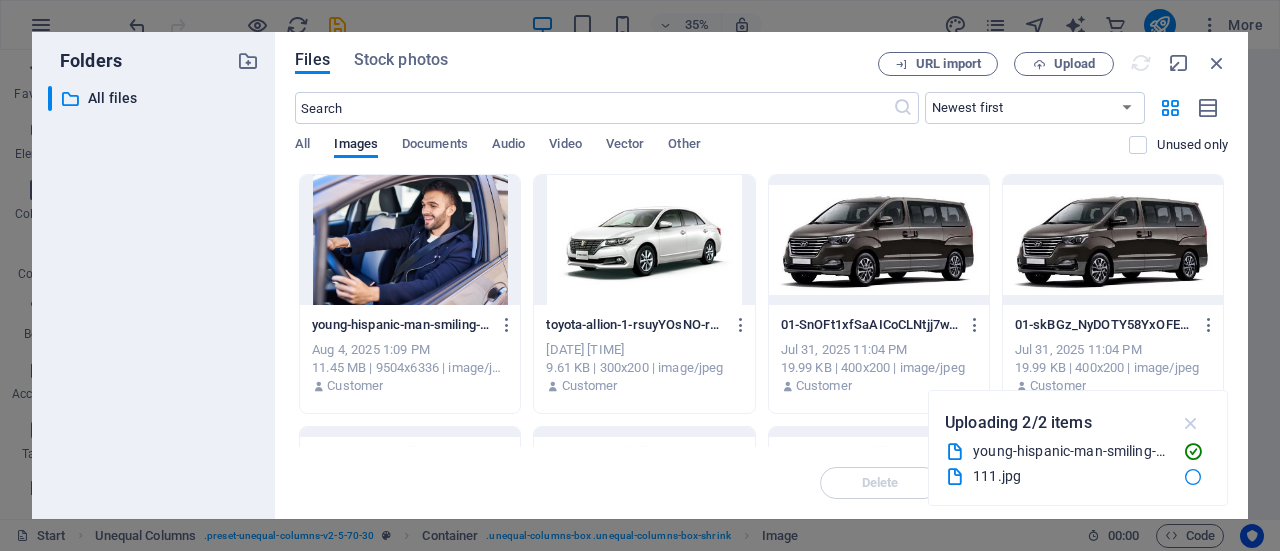 click at bounding box center (1191, 423) 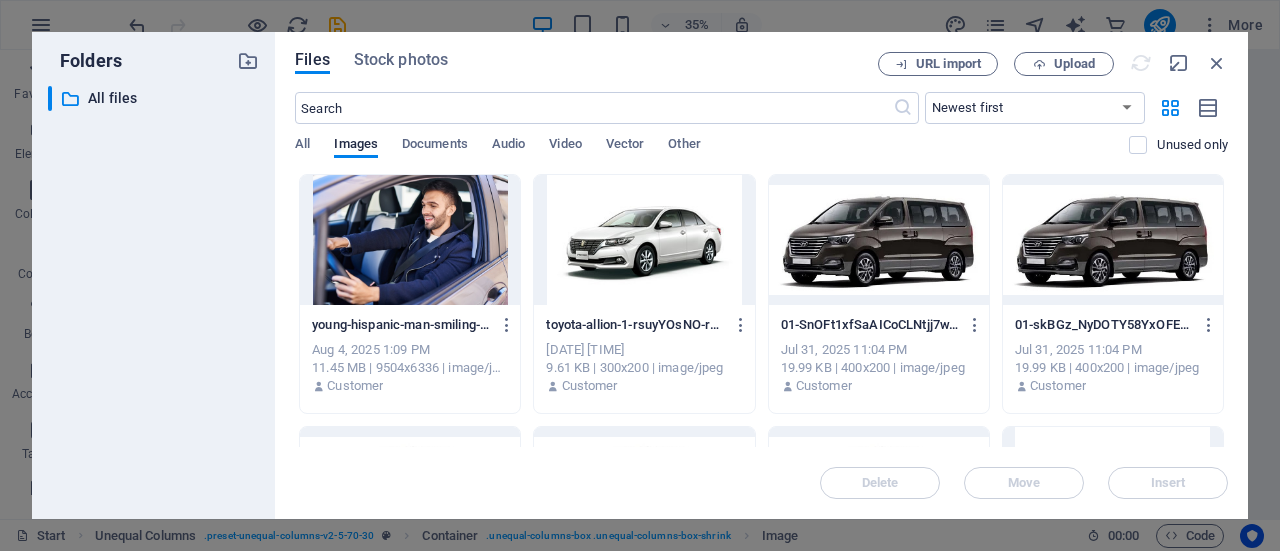 click at bounding box center (410, 240) 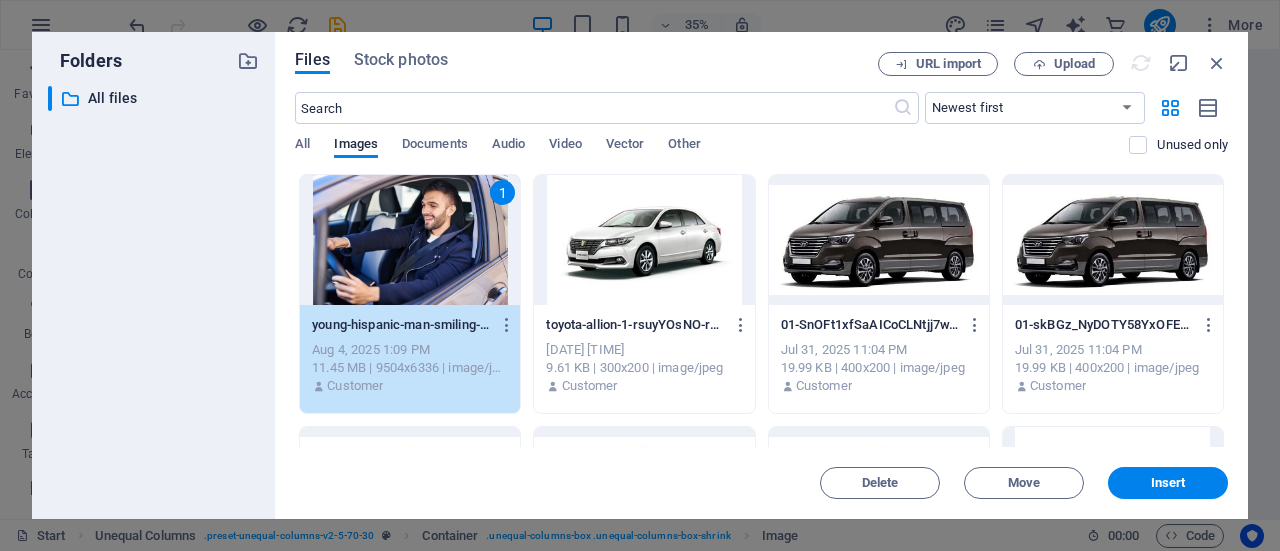 drag, startPoint x: 894, startPoint y: 508, endPoint x: 1192, endPoint y: 481, distance: 299.22064 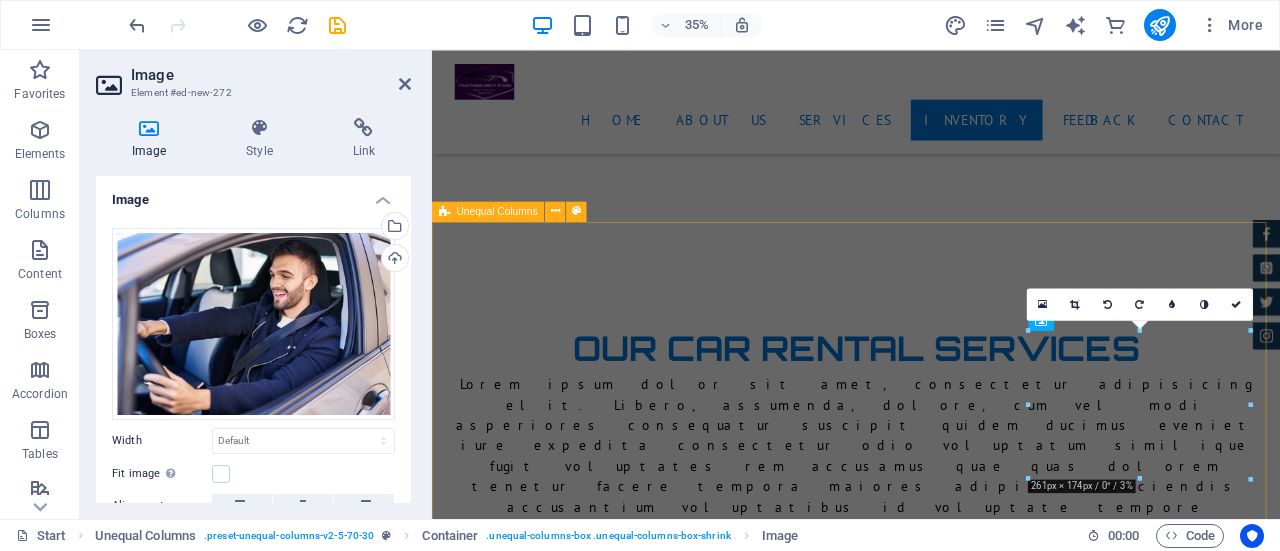 scroll, scrollTop: 7000, scrollLeft: 0, axis: vertical 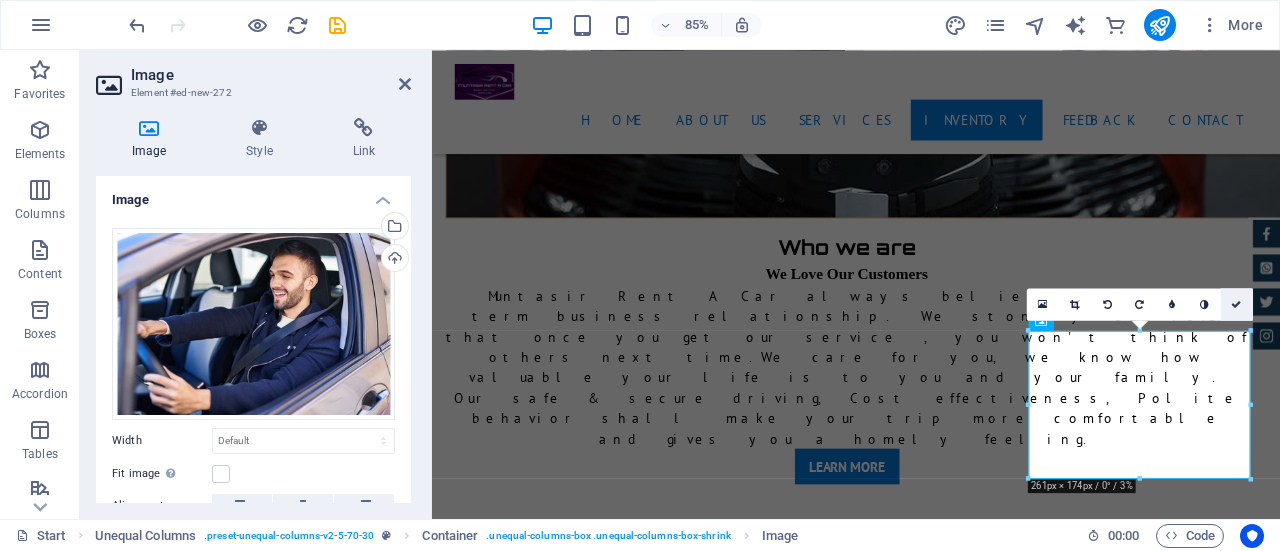 click at bounding box center [1237, 304] 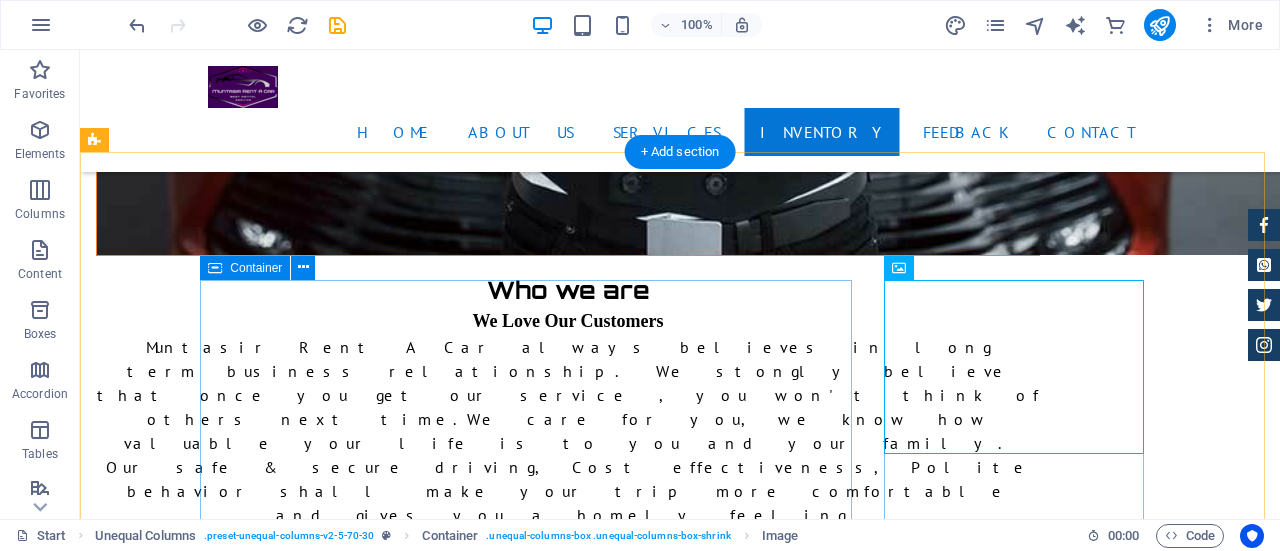 scroll, scrollTop: 7200, scrollLeft: 0, axis: vertical 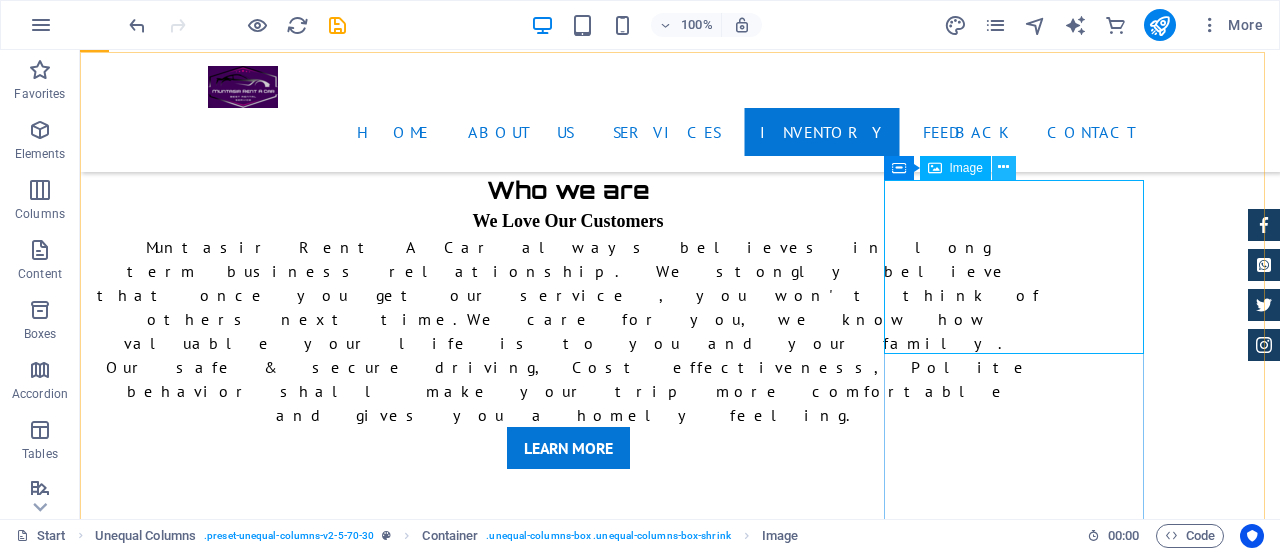 click at bounding box center [1003, 167] 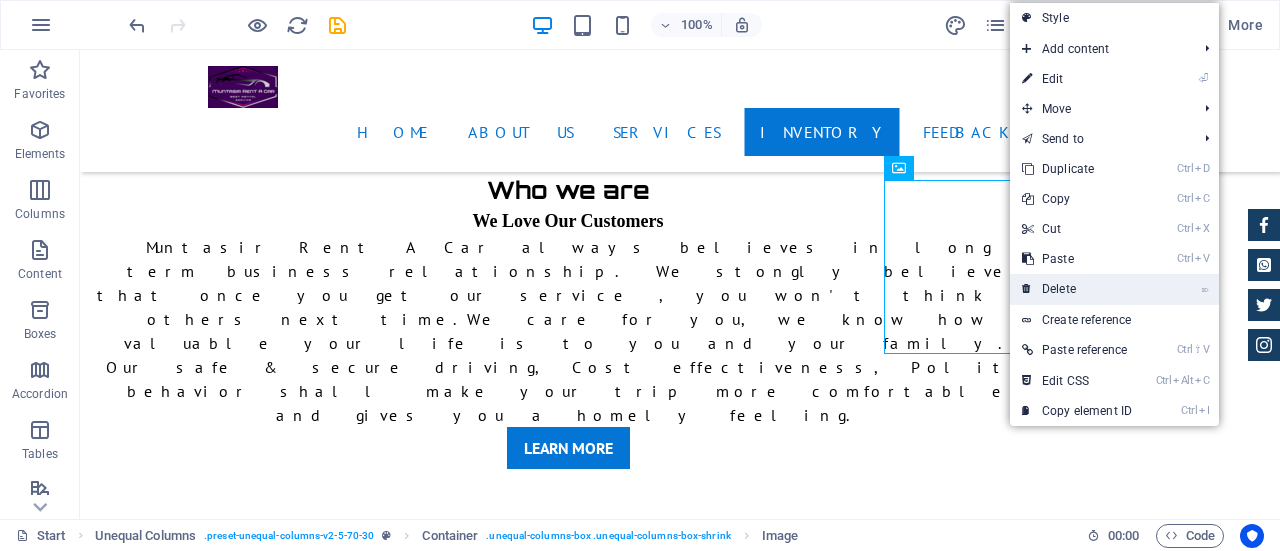 click on "⌦  Delete" at bounding box center (1077, 289) 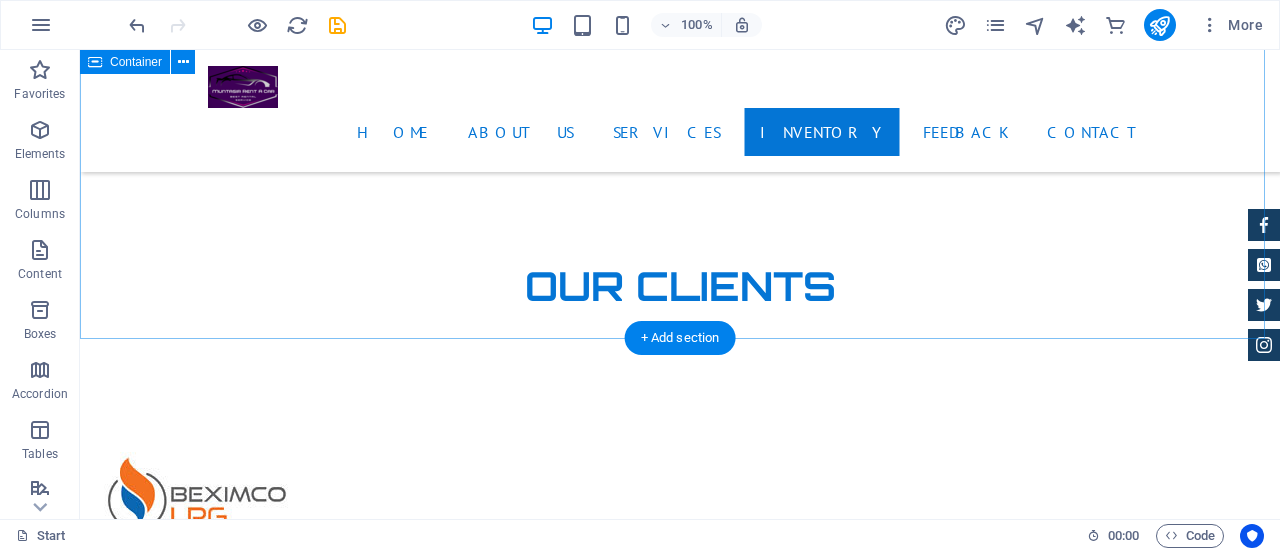 scroll, scrollTop: 4200, scrollLeft: 0, axis: vertical 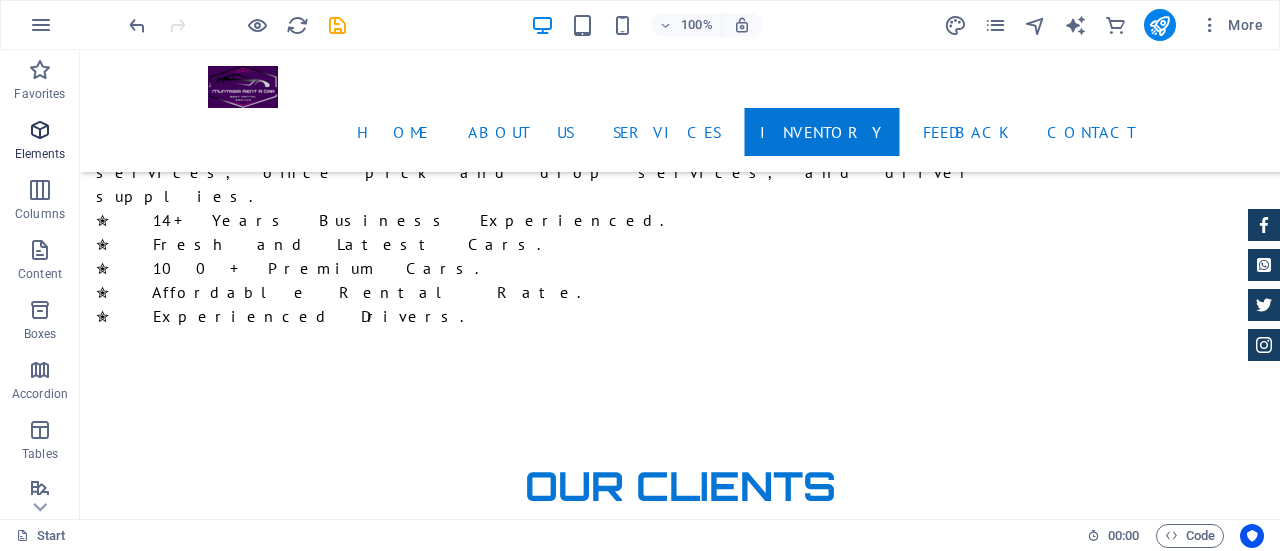 click on "Elements" at bounding box center [40, 142] 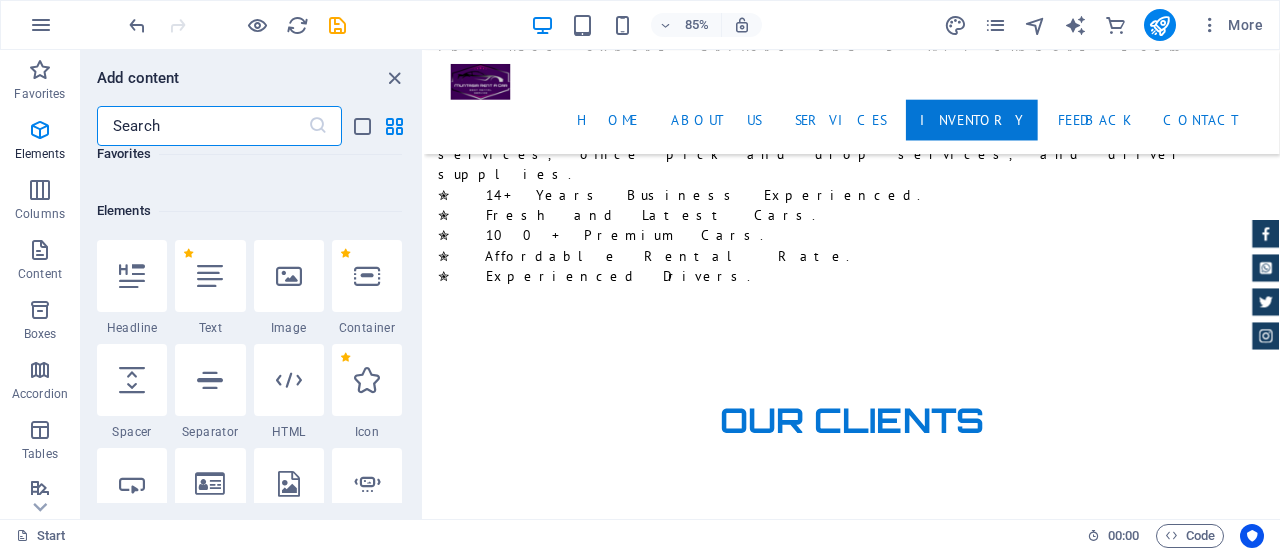 scroll, scrollTop: 377, scrollLeft: 0, axis: vertical 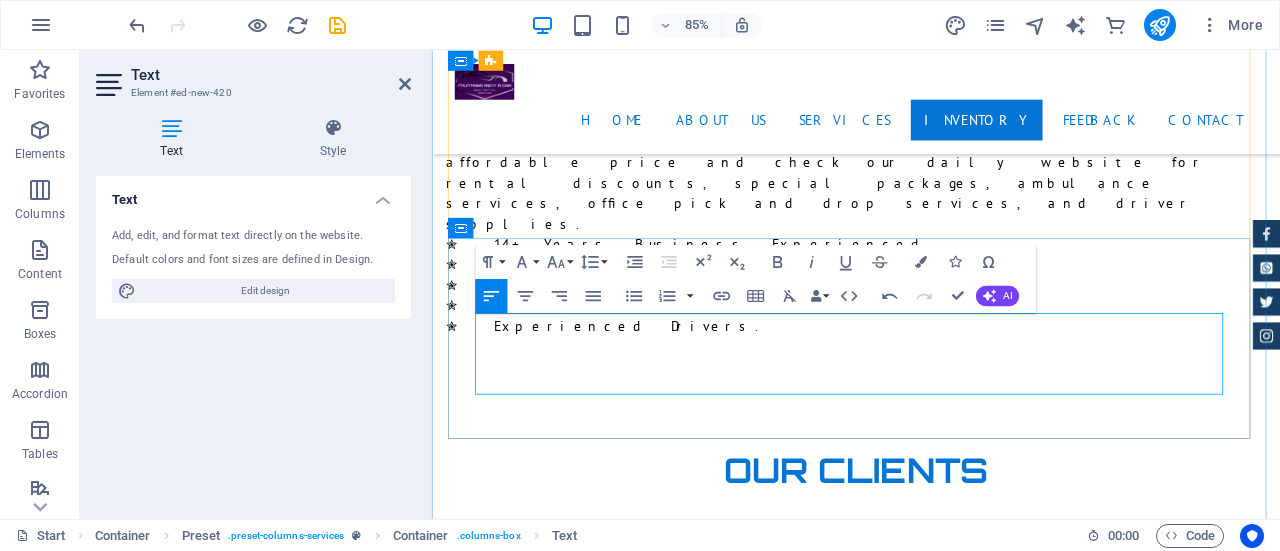 click on "[COMPANY] Rent A Car has earned a reputation as one of the most trusted and leading car rental service providers in Bangladesh. With a strong commitment to quality, reliability, and affordability, we strive to make every journey smooth, safe, and budget-friendly.Whether you're a local resident seeking daily transportation or a traveler exploring the natural beauty of Bangladesh, we offer the perfect vehicle to match your needs. Our well-maintained and diverse fleet includes." at bounding box center (931, 6639) 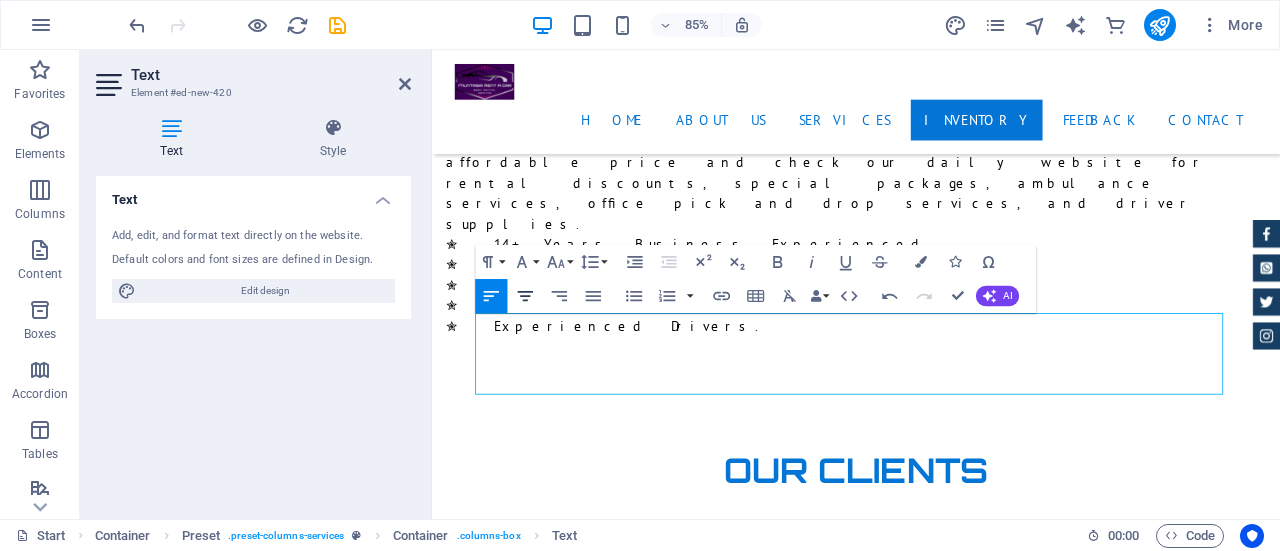 click 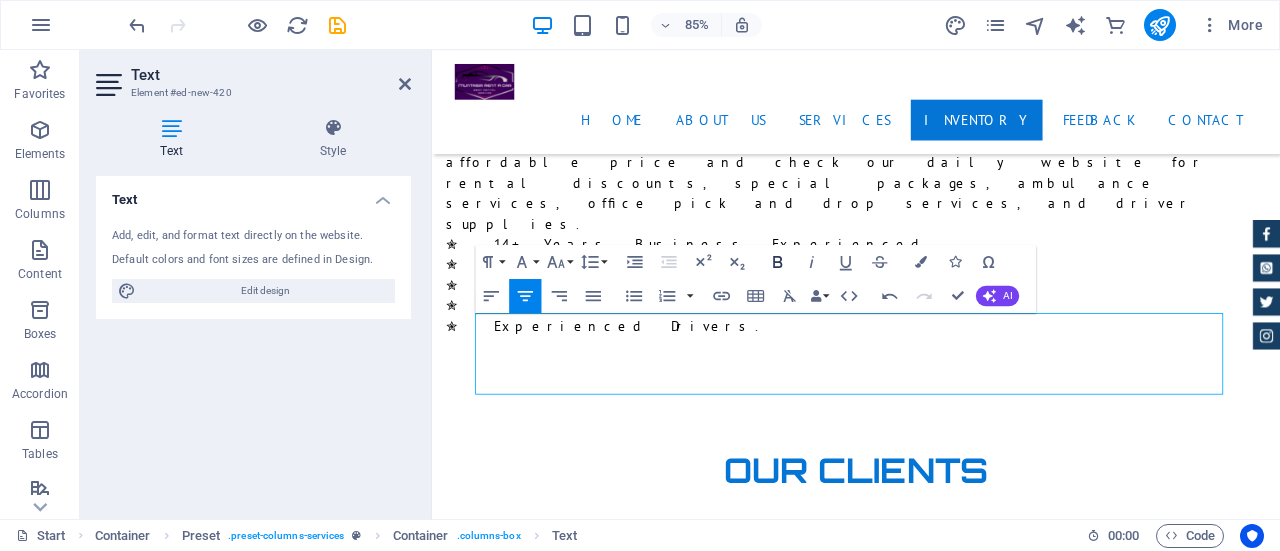 click 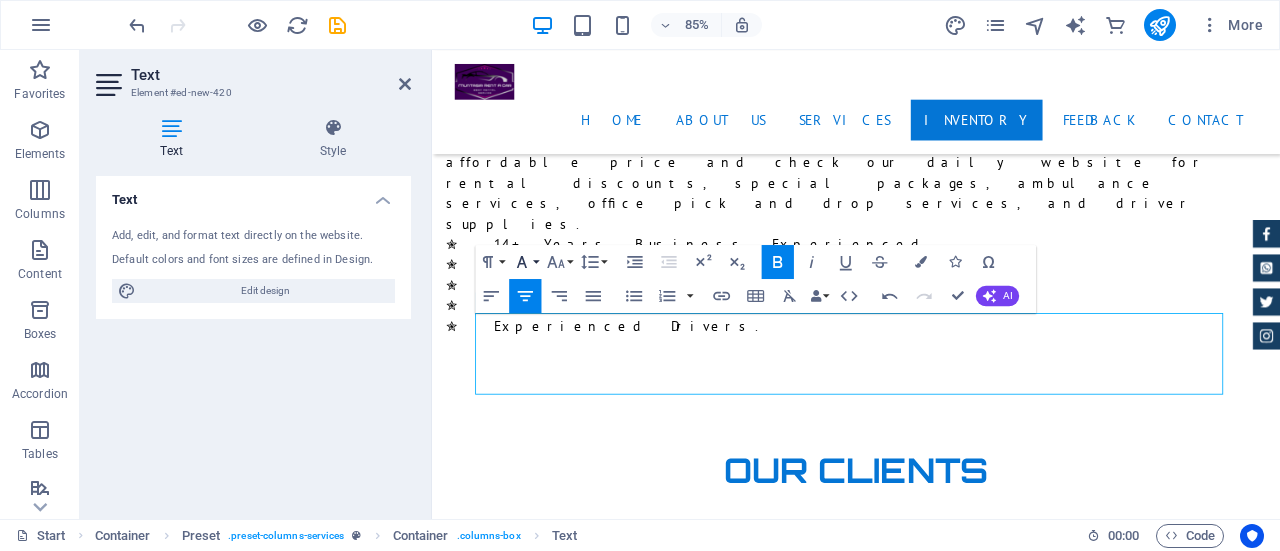 click on "Font Family" at bounding box center (525, 261) 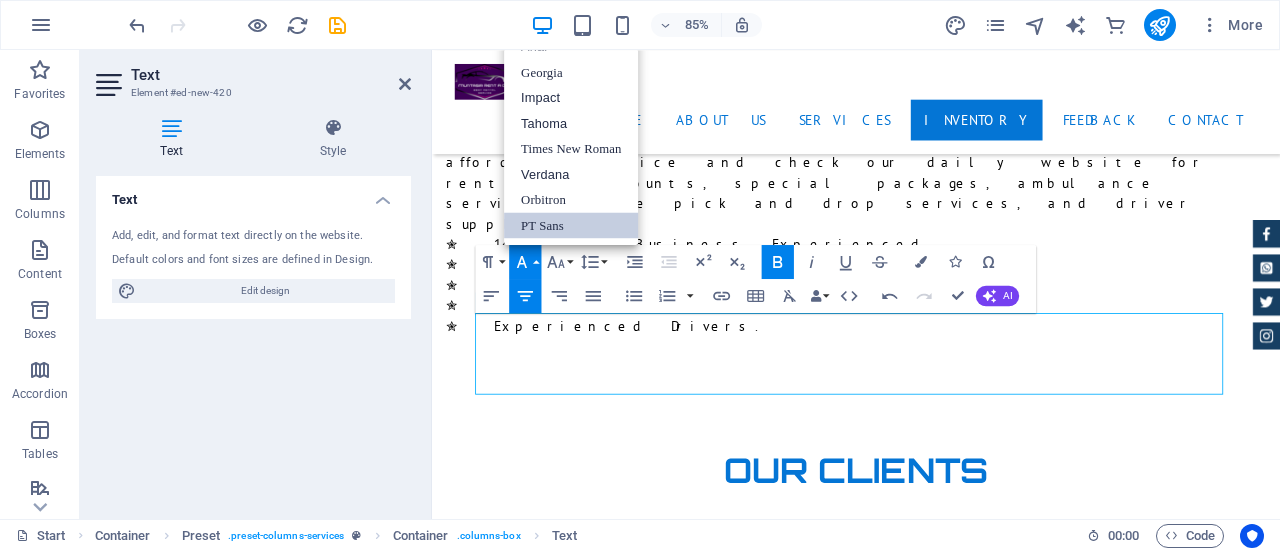 scroll, scrollTop: 0, scrollLeft: 0, axis: both 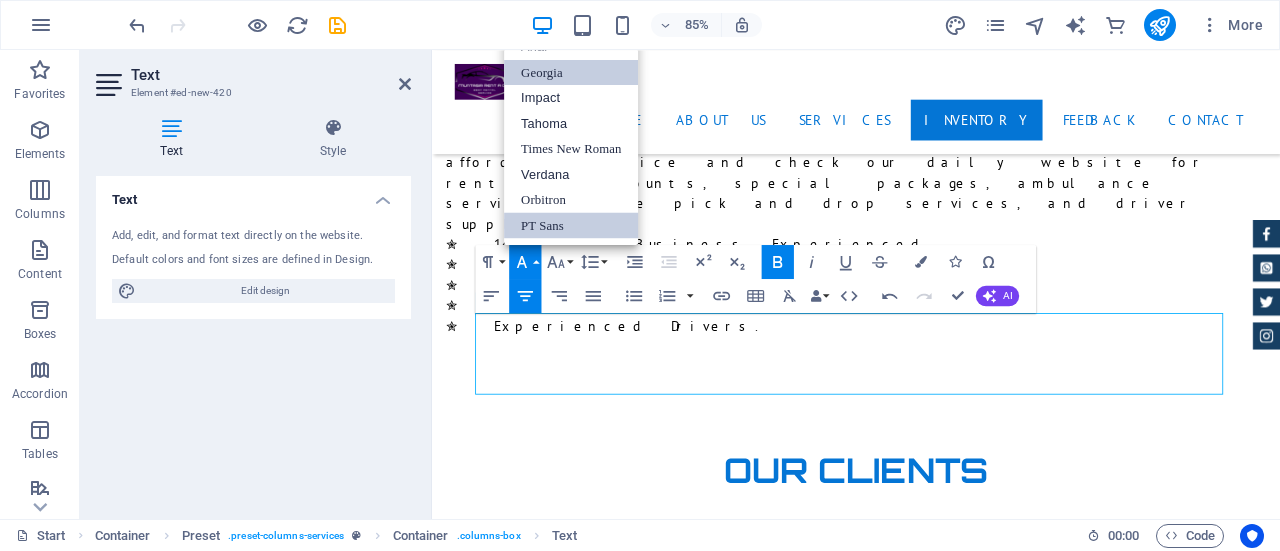 click on "Georgia" at bounding box center [571, 71] 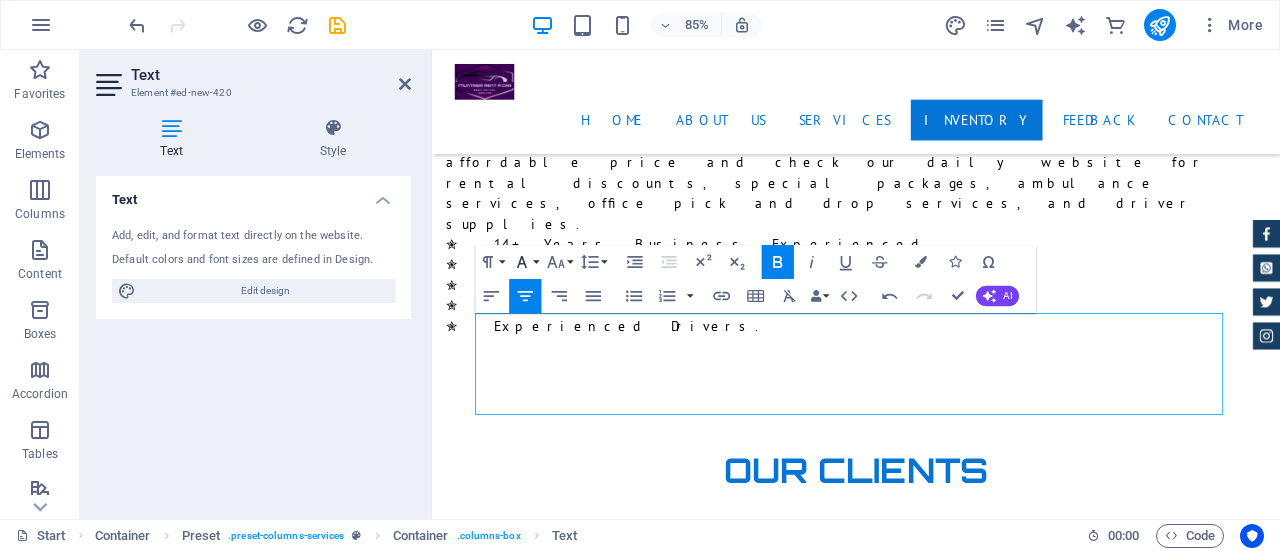 click on "Font Family" at bounding box center (525, 261) 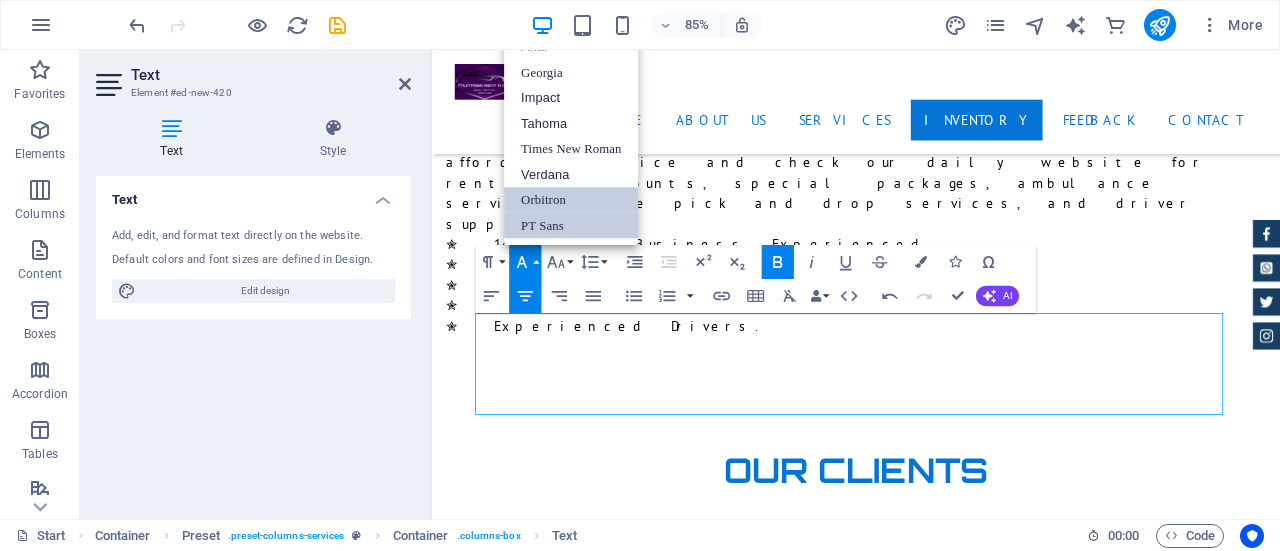 scroll, scrollTop: 0, scrollLeft: 0, axis: both 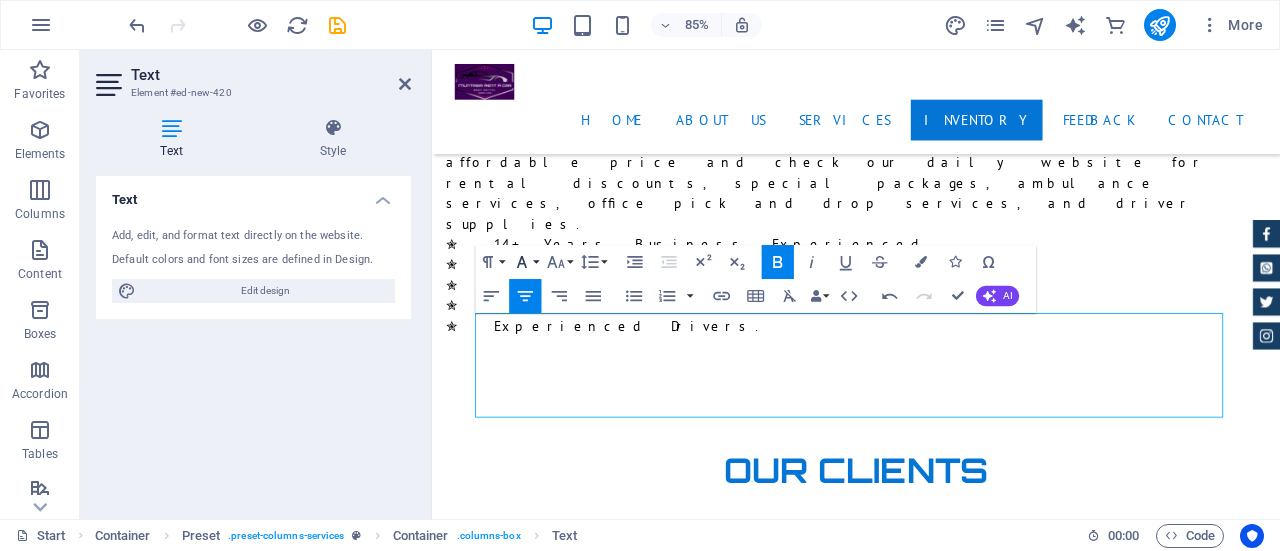 click on "Font Family" at bounding box center (525, 261) 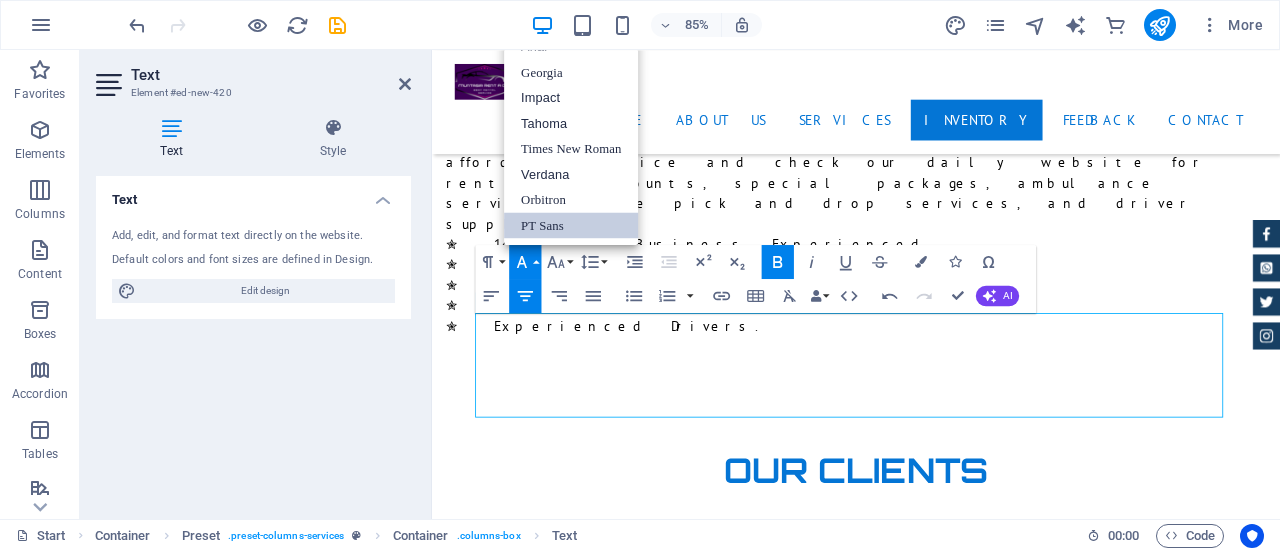 scroll, scrollTop: 0, scrollLeft: 0, axis: both 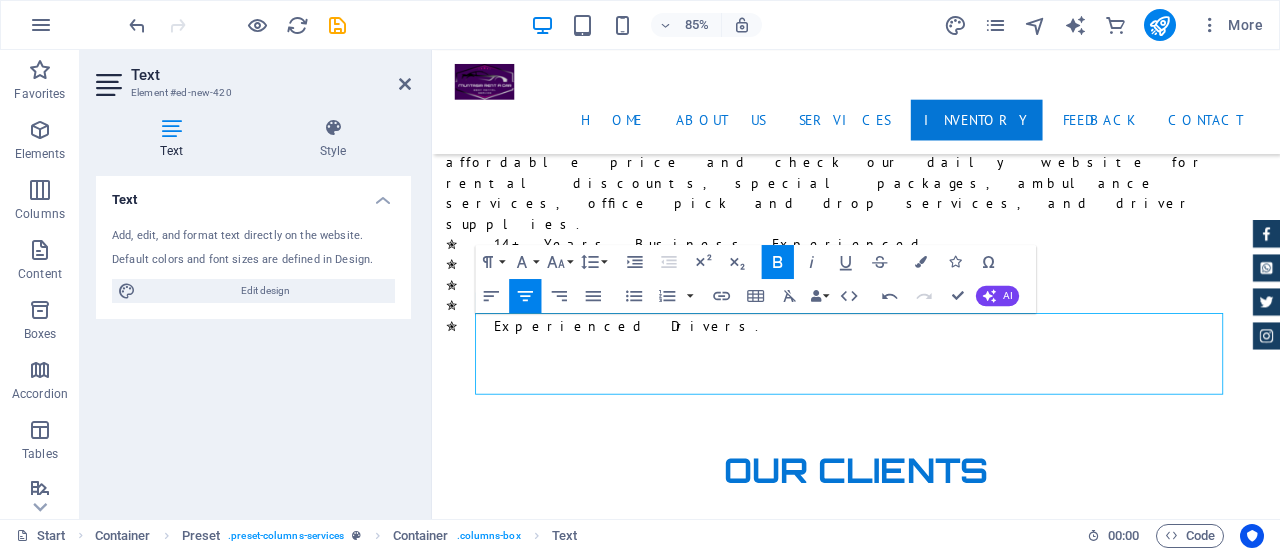 click 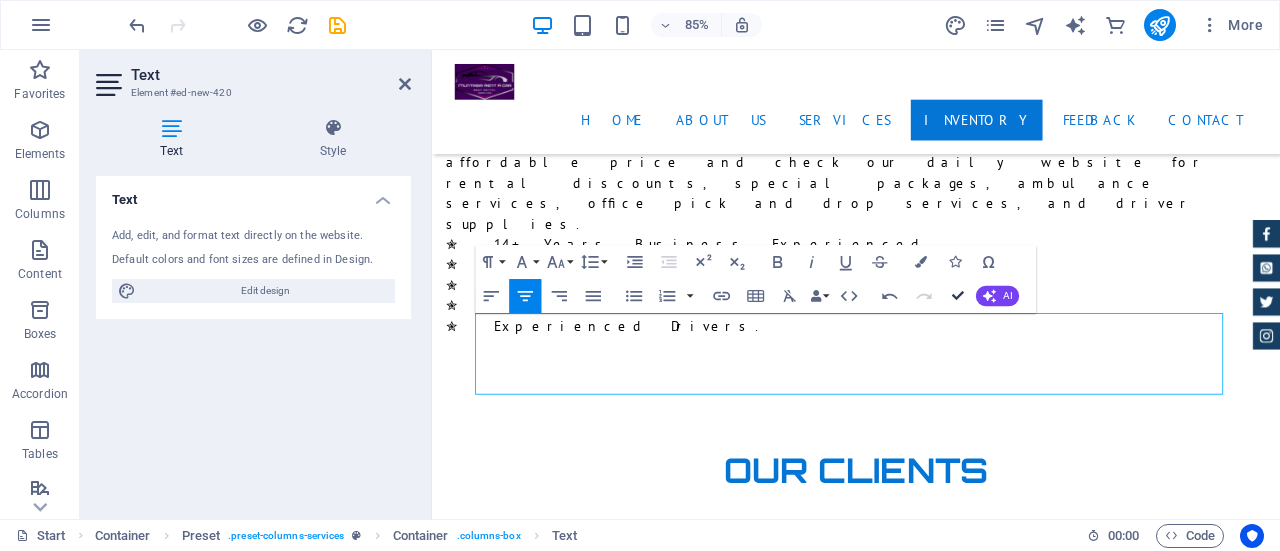drag, startPoint x: 955, startPoint y: 293, endPoint x: 782, endPoint y: 283, distance: 173.28877 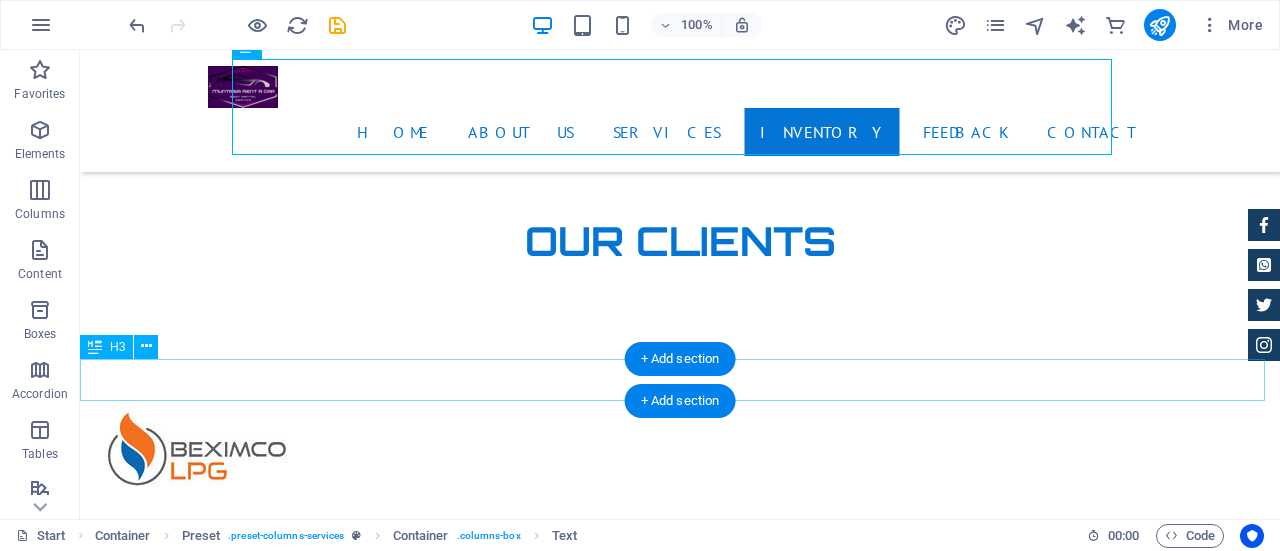scroll, scrollTop: 4500, scrollLeft: 0, axis: vertical 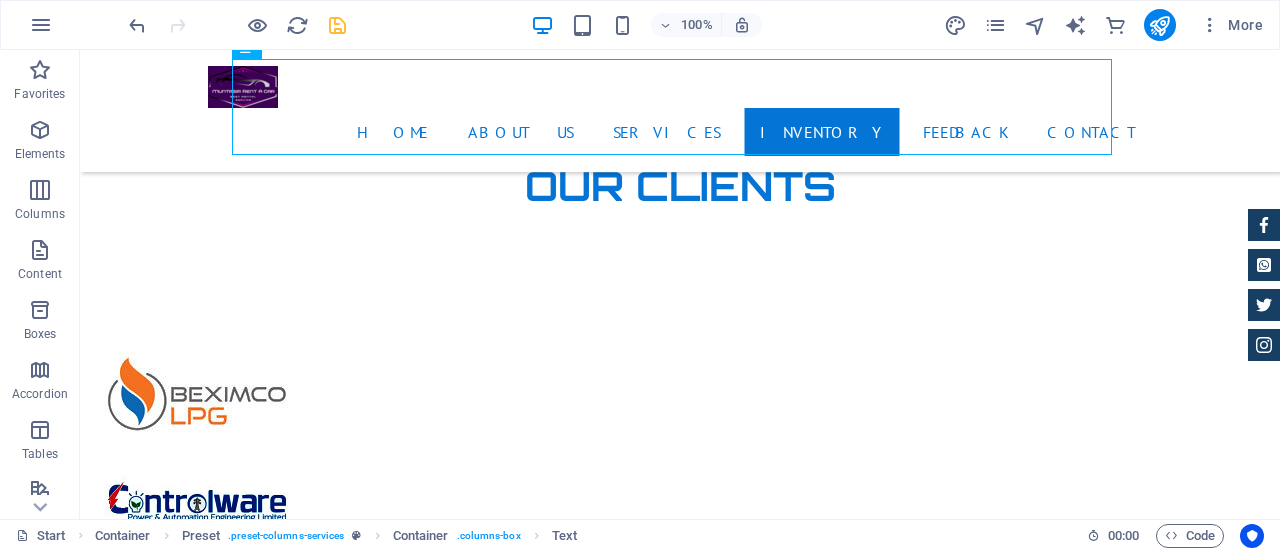 click at bounding box center (337, 25) 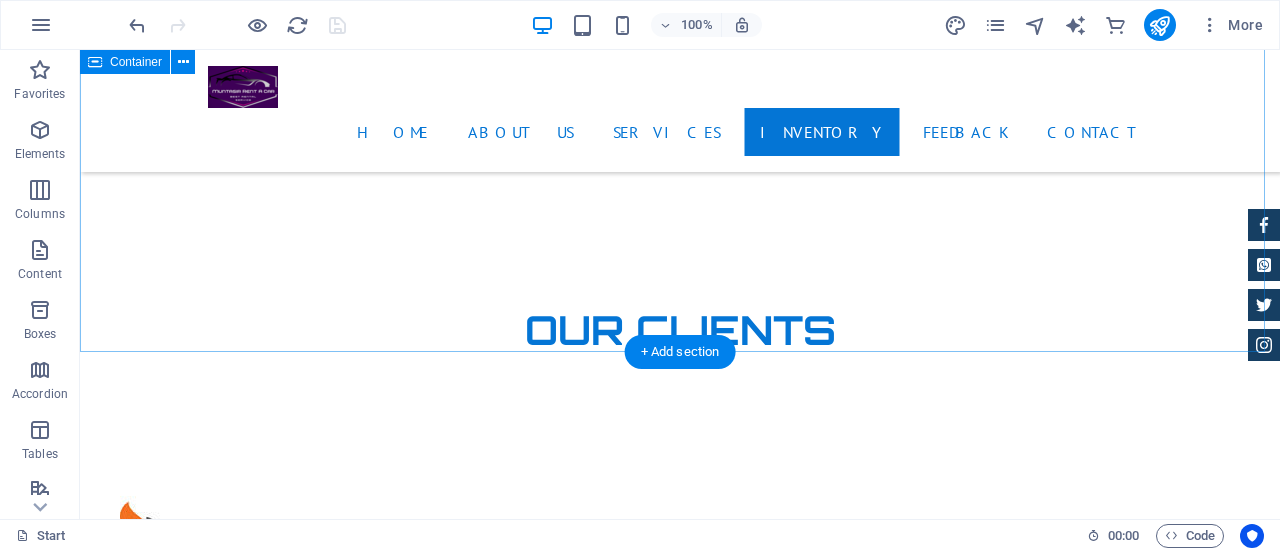 scroll, scrollTop: 4300, scrollLeft: 0, axis: vertical 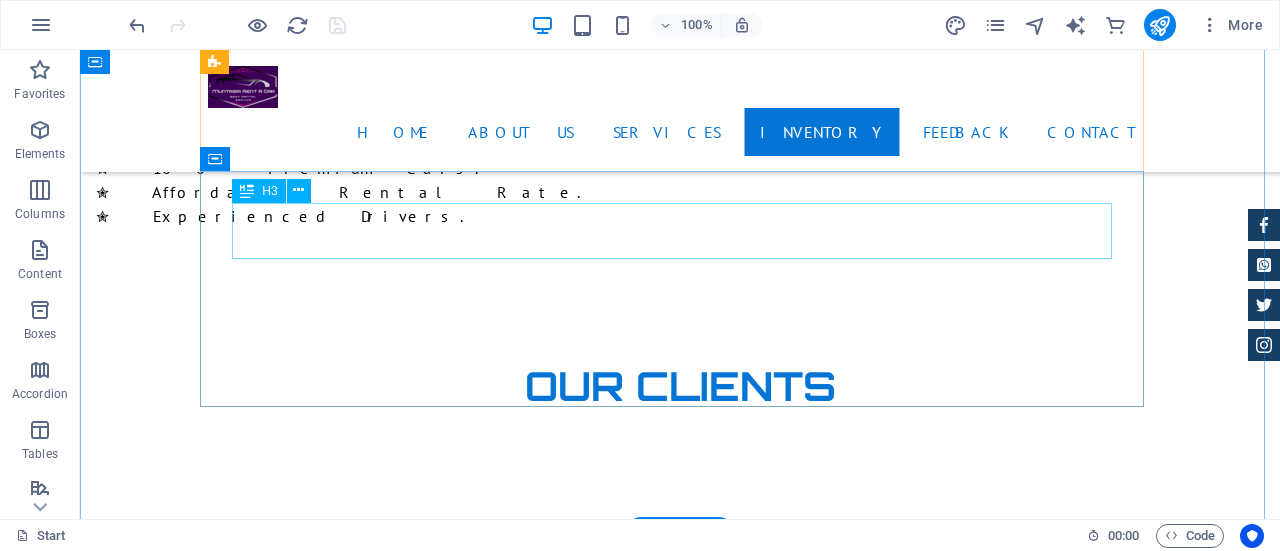 click on "Car Cleanup" at bounding box center [680, 6487] 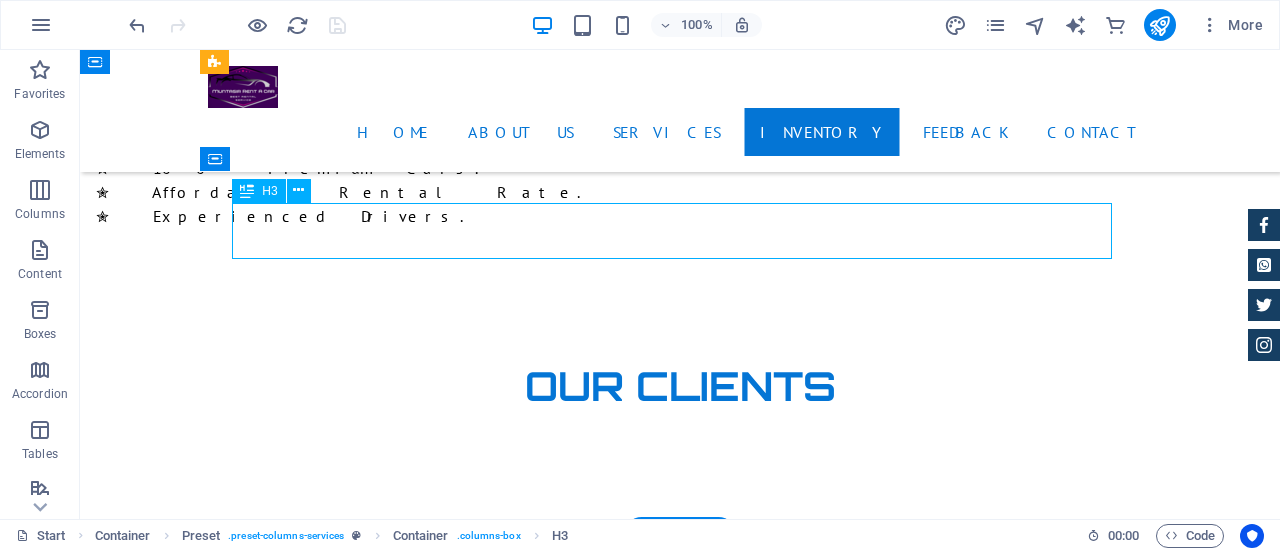 click on "Car Cleanup" at bounding box center [680, 6487] 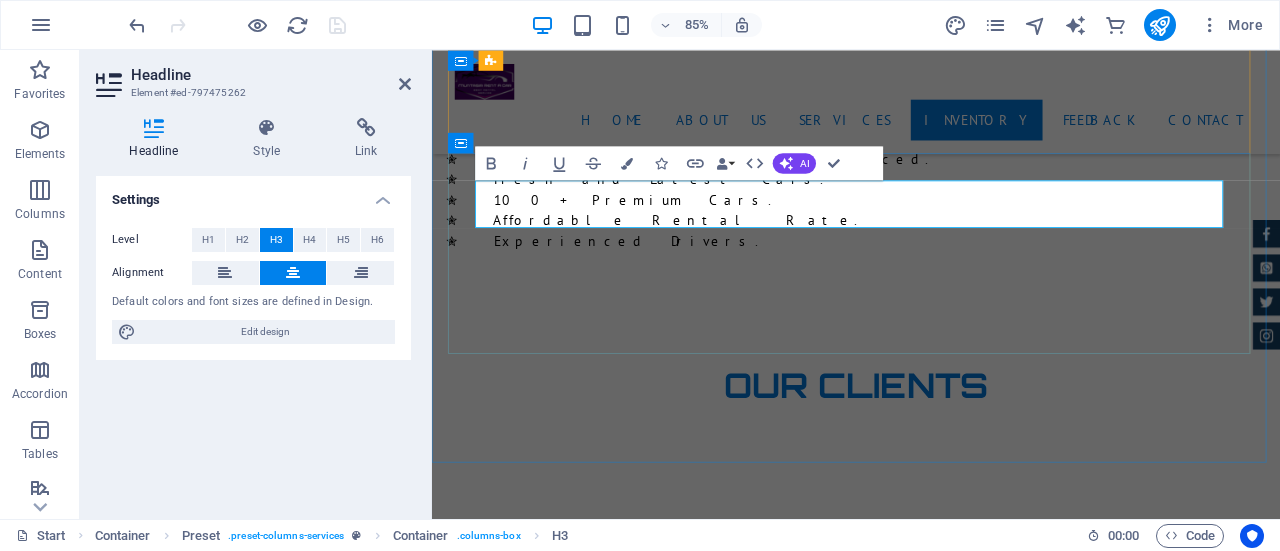 scroll, scrollTop: 52, scrollLeft: 0, axis: vertical 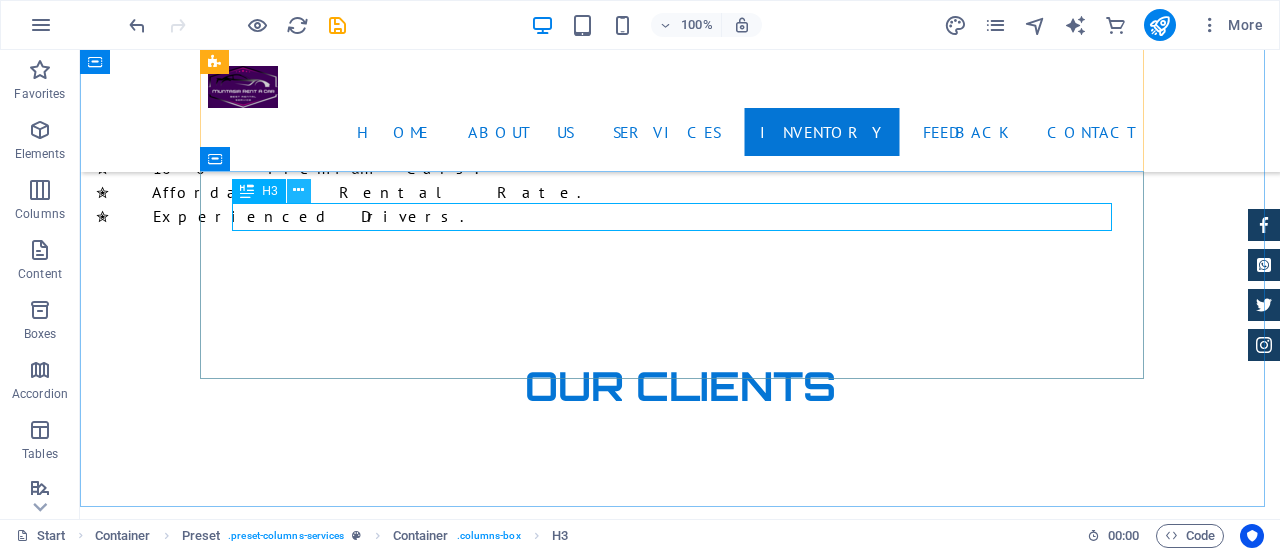 click at bounding box center [298, 190] 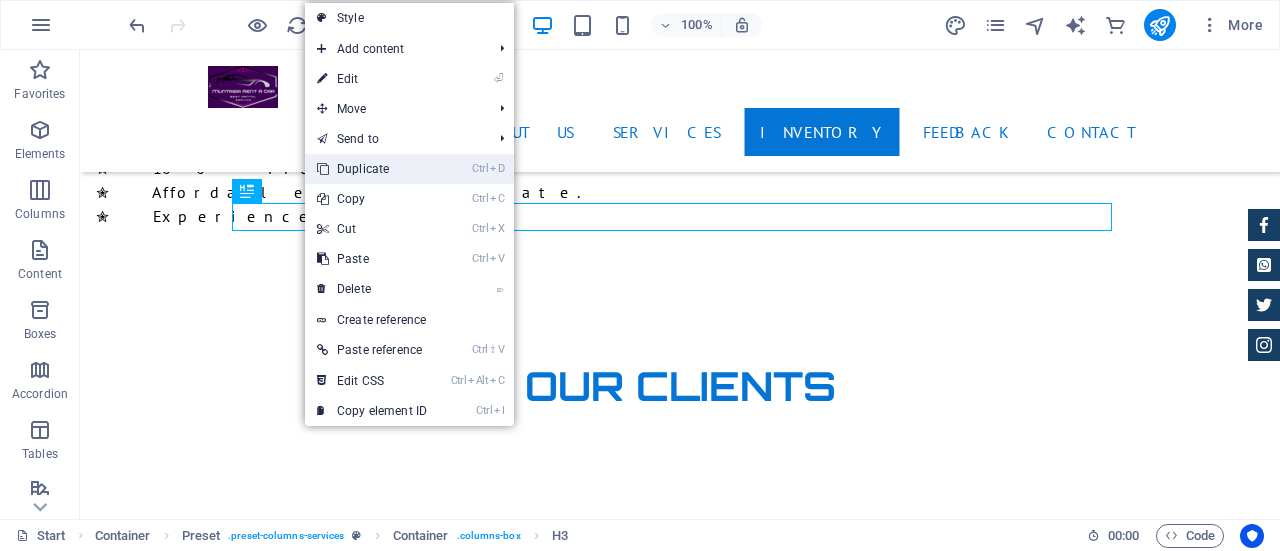 click on "Ctrl D  Duplicate" at bounding box center (372, 169) 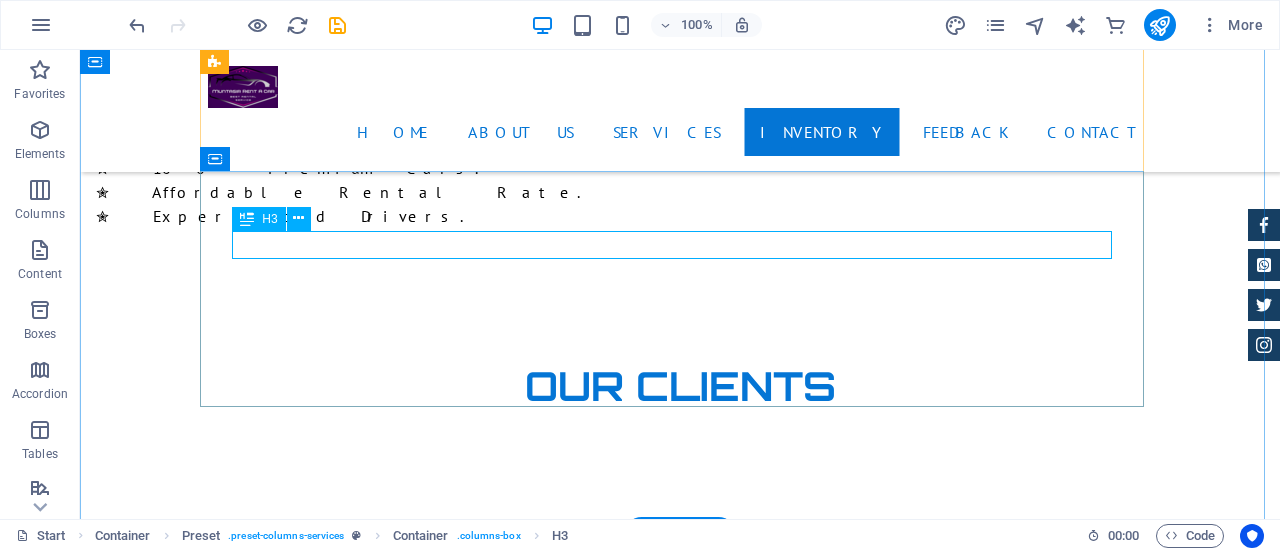 click on "Why Choose [COMPANY] Rent A Car?" at bounding box center [680, 6501] 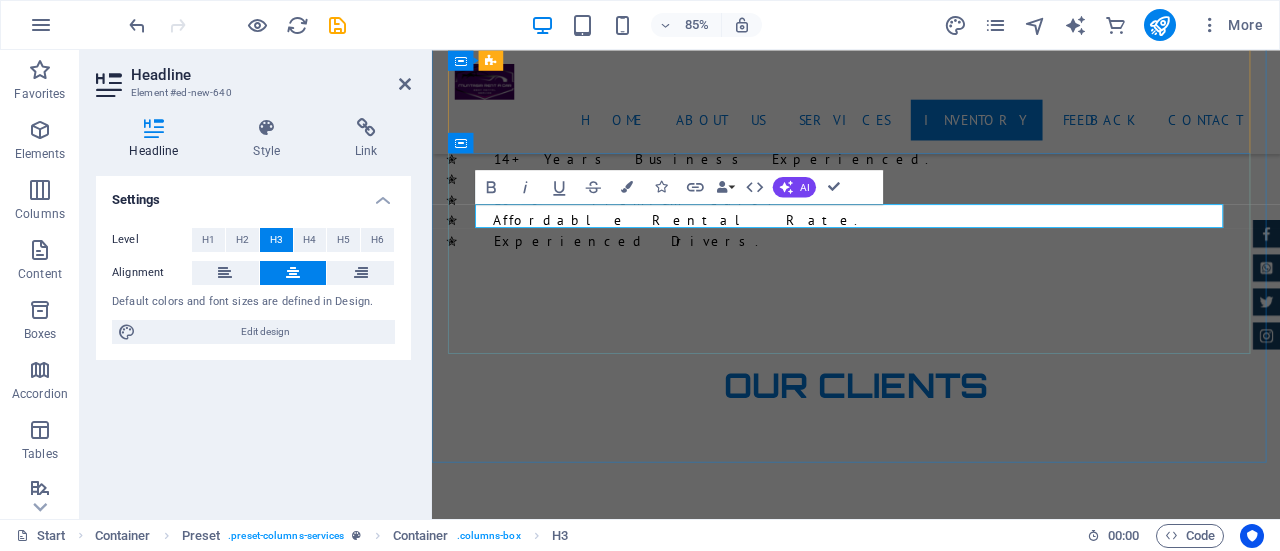 scroll, scrollTop: 253, scrollLeft: 0, axis: vertical 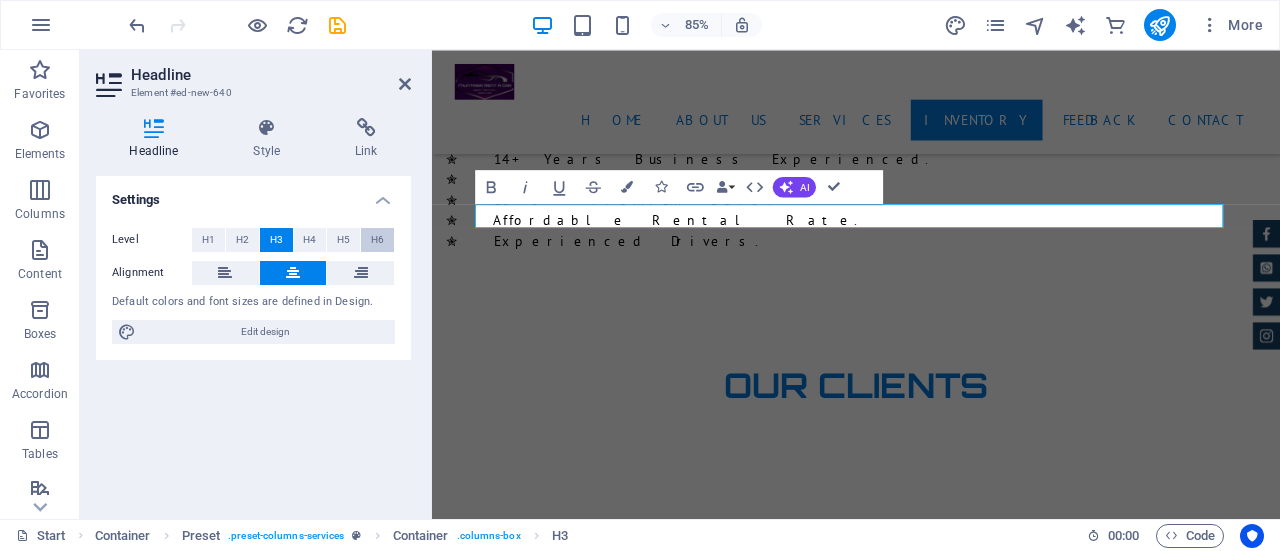 click on "H6" at bounding box center [377, 240] 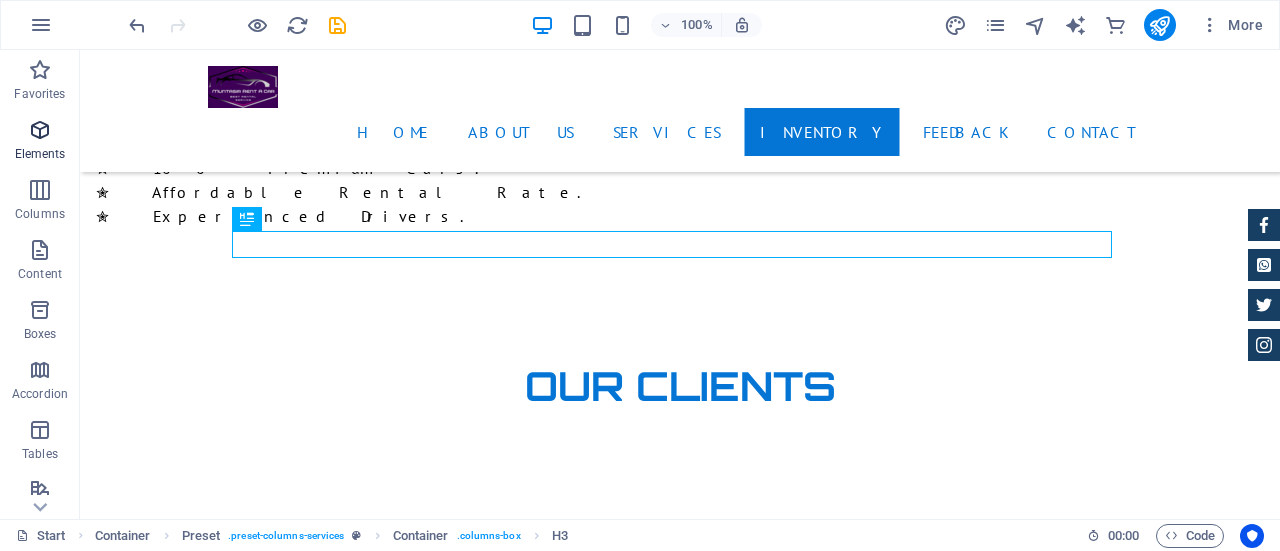 click on "Elements" at bounding box center (40, 142) 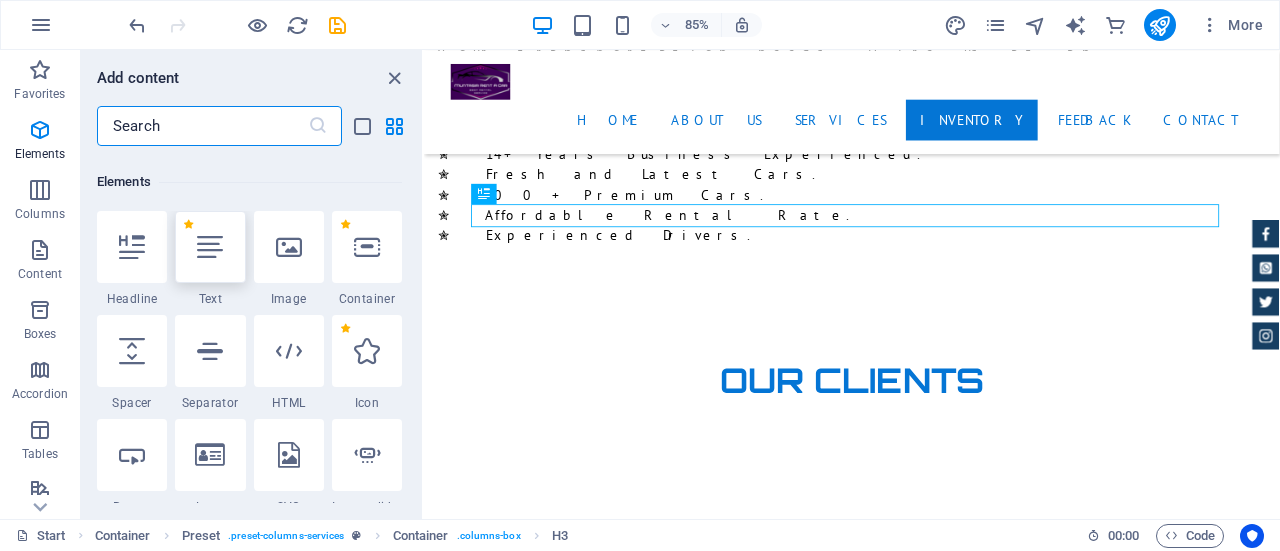 scroll, scrollTop: 377, scrollLeft: 0, axis: vertical 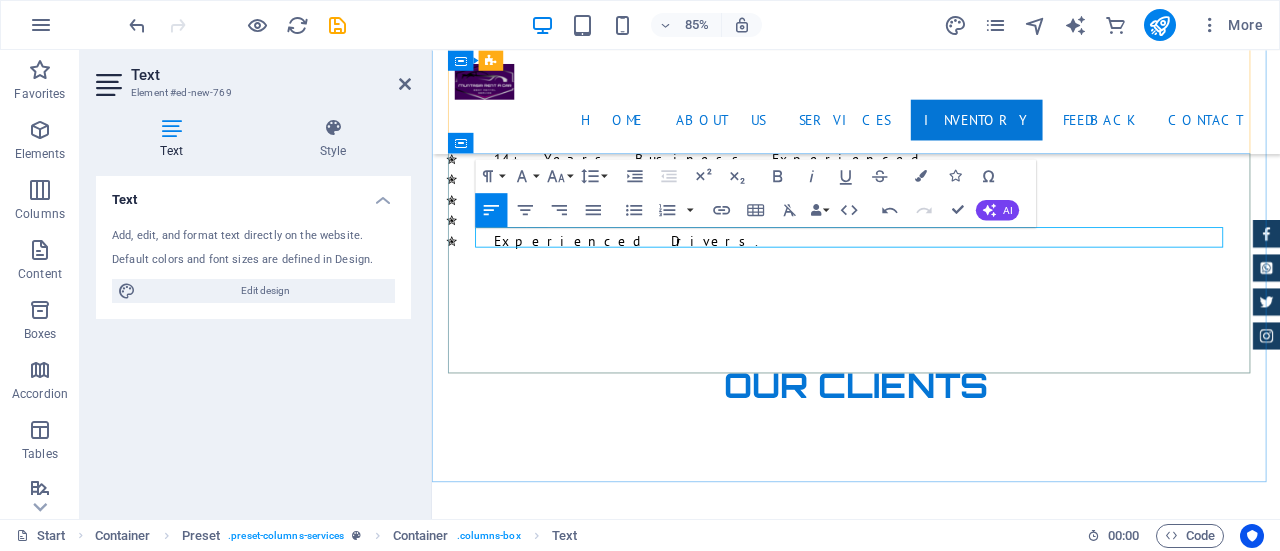 click on "Best rental service at an affordable cost" at bounding box center [931, 6418] 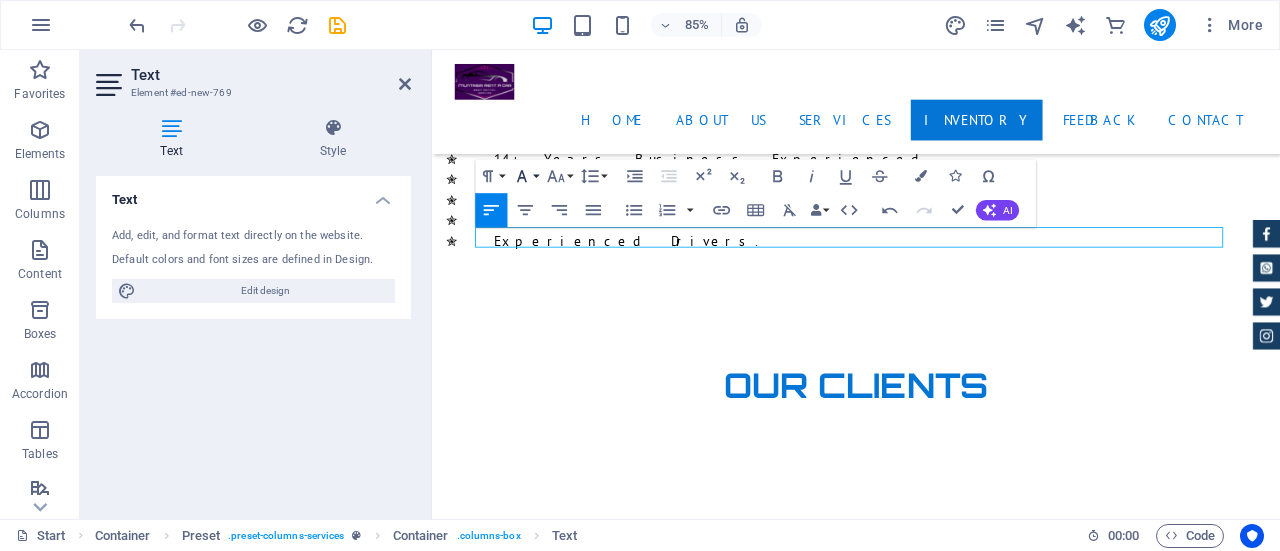 click 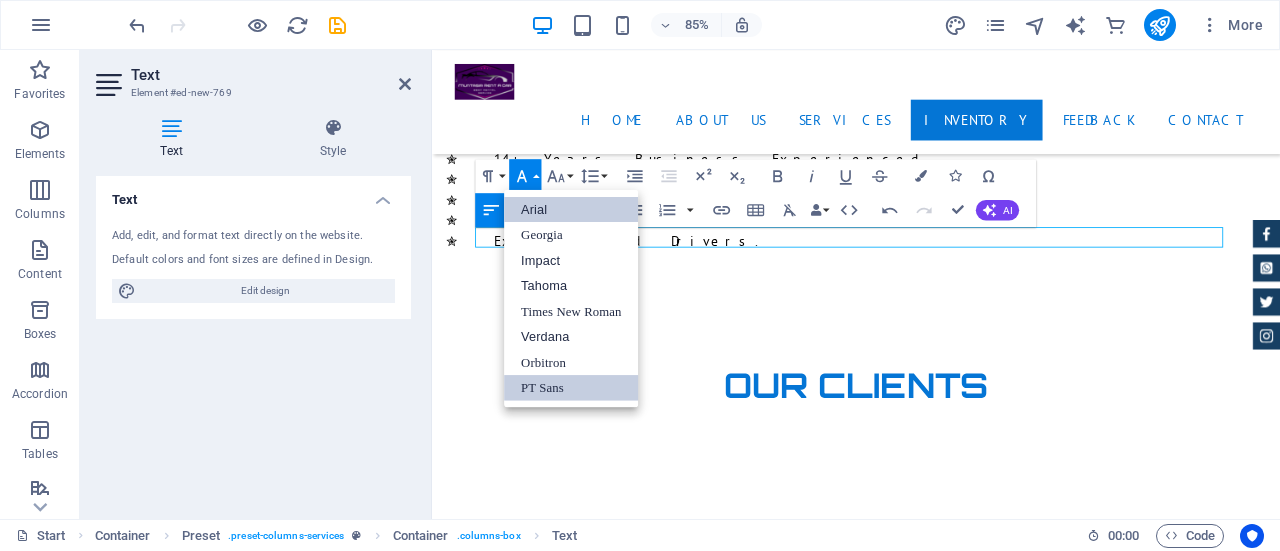 scroll, scrollTop: 0, scrollLeft: 0, axis: both 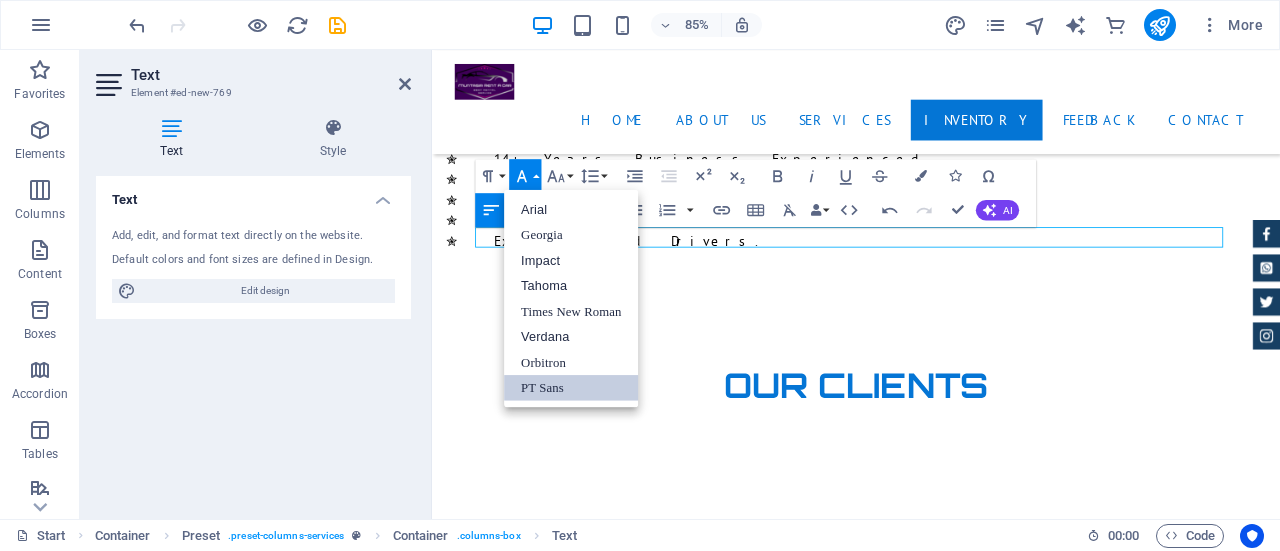click on "PT Sans" at bounding box center [571, 387] 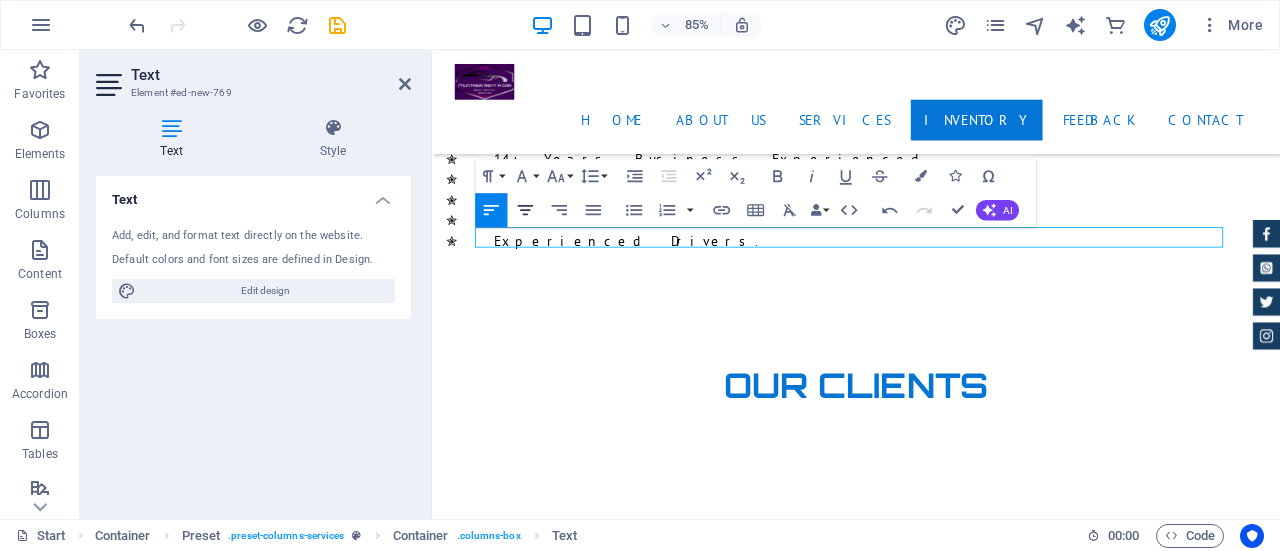 click 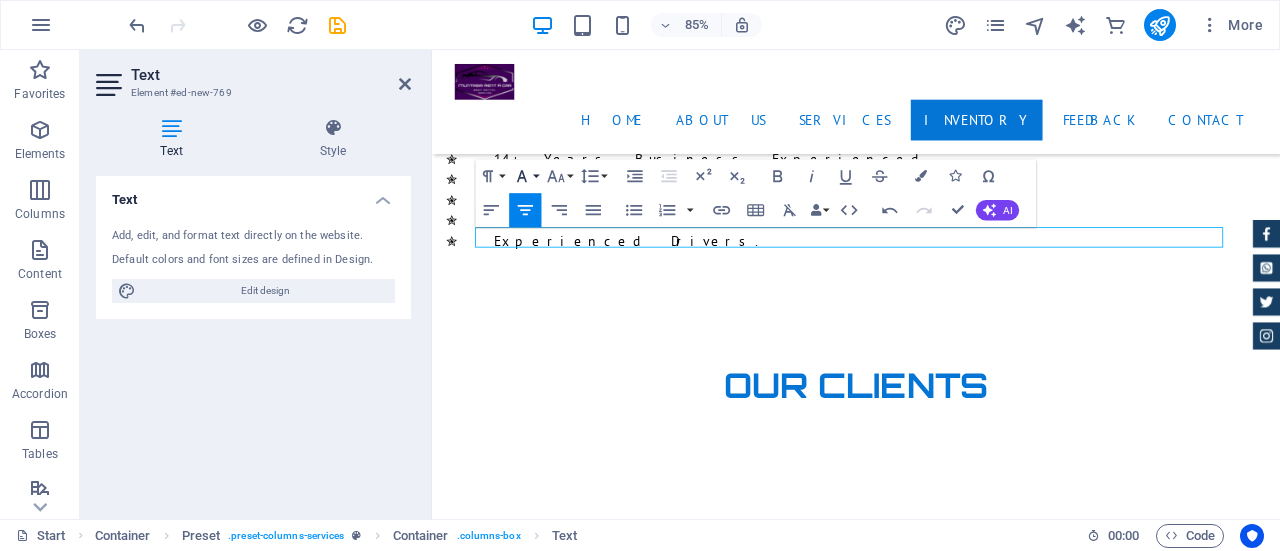 click on "Font Family" at bounding box center (525, 175) 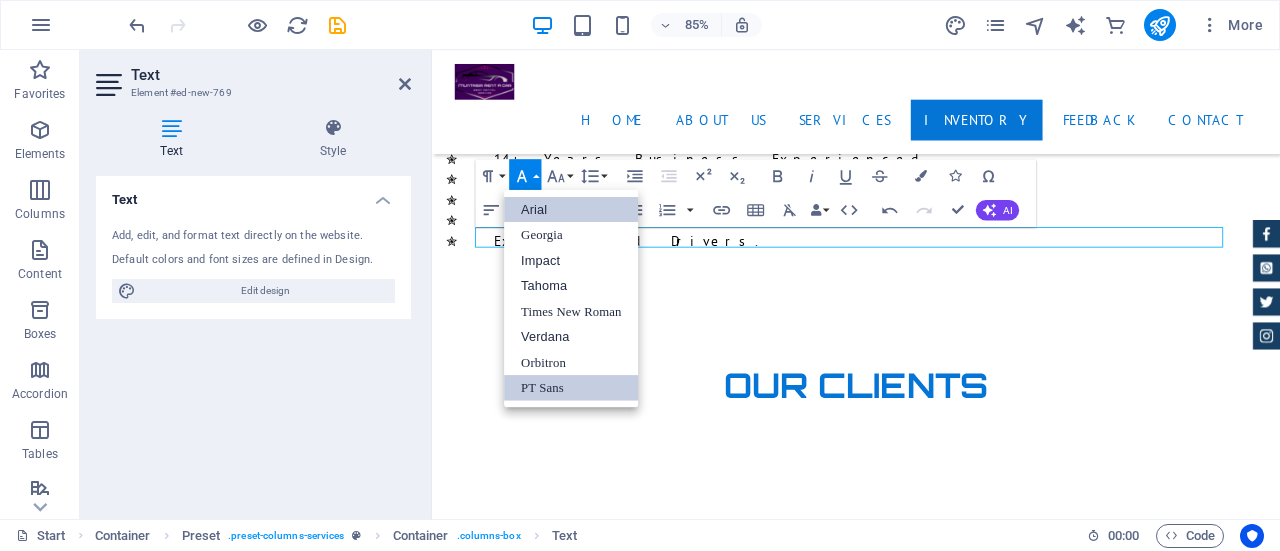 scroll, scrollTop: 0, scrollLeft: 0, axis: both 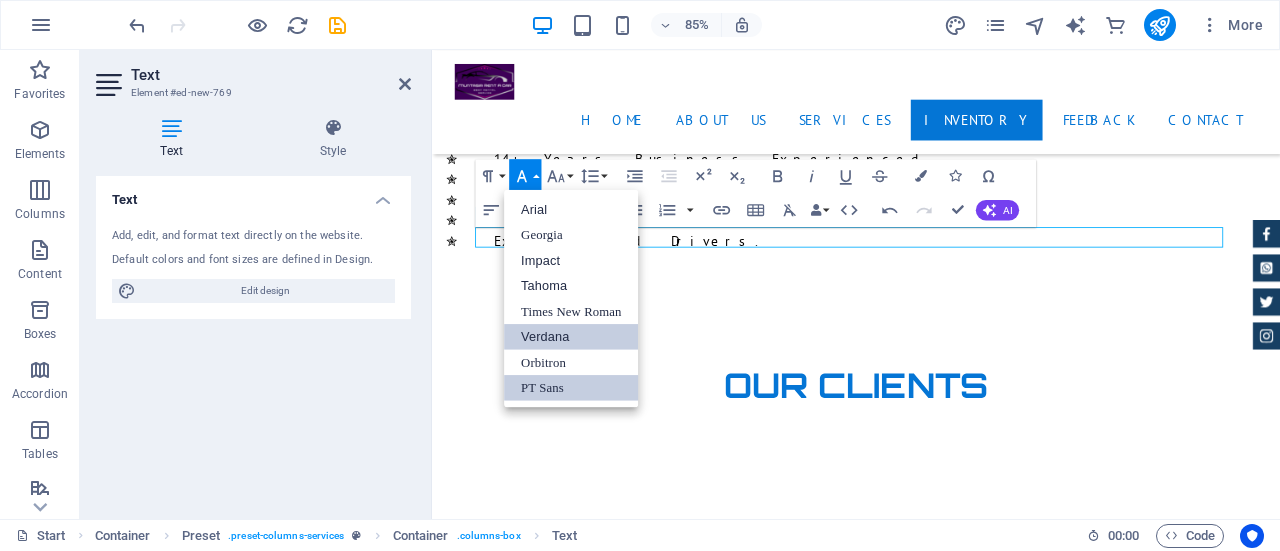 click on "Verdana" at bounding box center [571, 336] 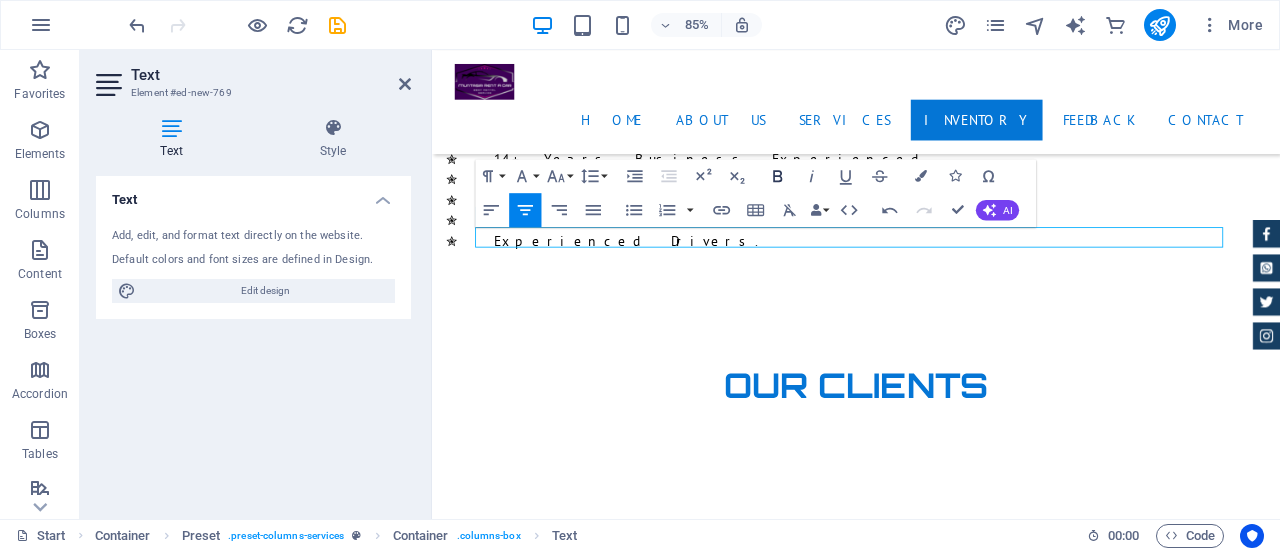 click 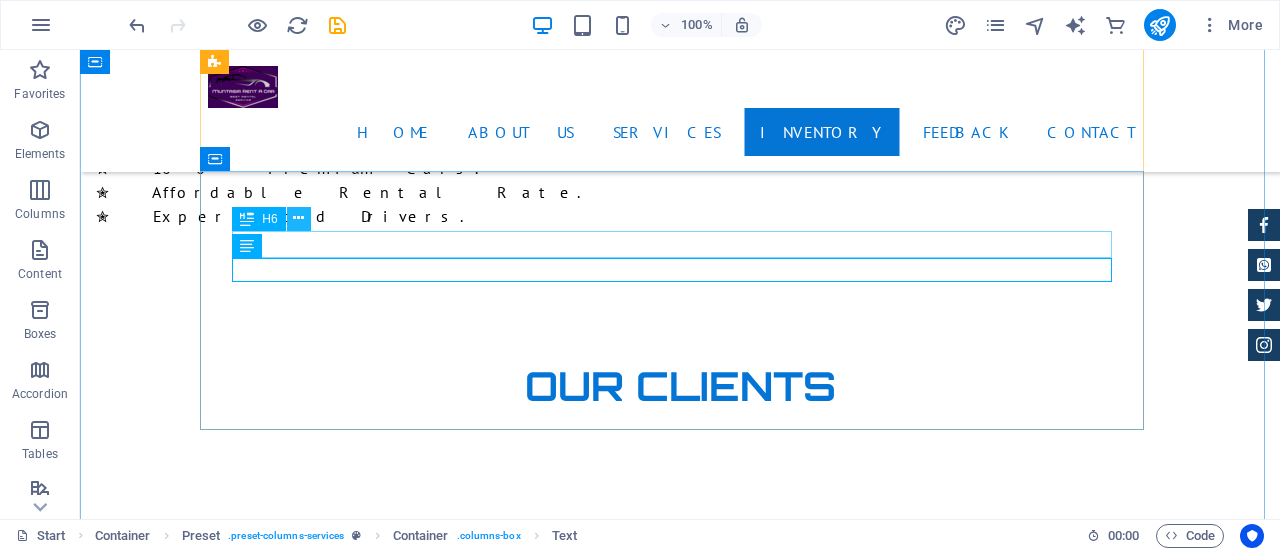 click at bounding box center [298, 218] 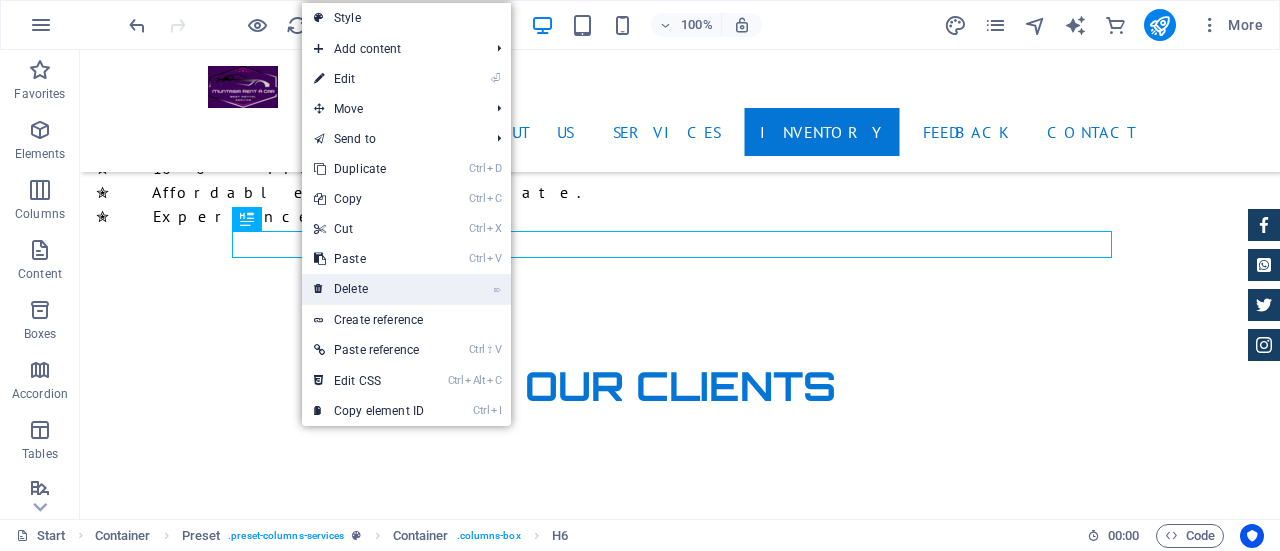 click on "⌦  Delete" at bounding box center [369, 289] 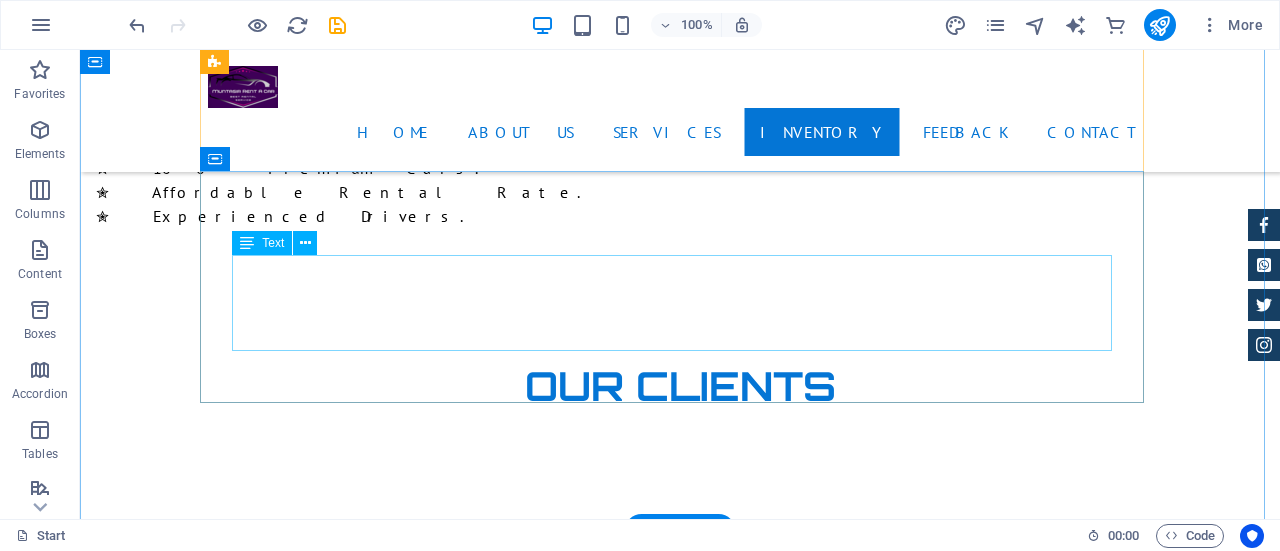 click on "[COMPANY] Rent A Car has earned a reputation as one of the most trusted and leading car rental service providers in Bangladesh. With a strong commitment to quality, reliability, and affordability, we strive to make every journey smooth, safe, and budget-friendly. Whether you're a local resident seeking daily transportation or a traveler exploring the natural beauty of Bangladesh, we offer the perfect vehicle to match your needs. Our well-maintained and diverse fleet includes." at bounding box center (680, 6644) 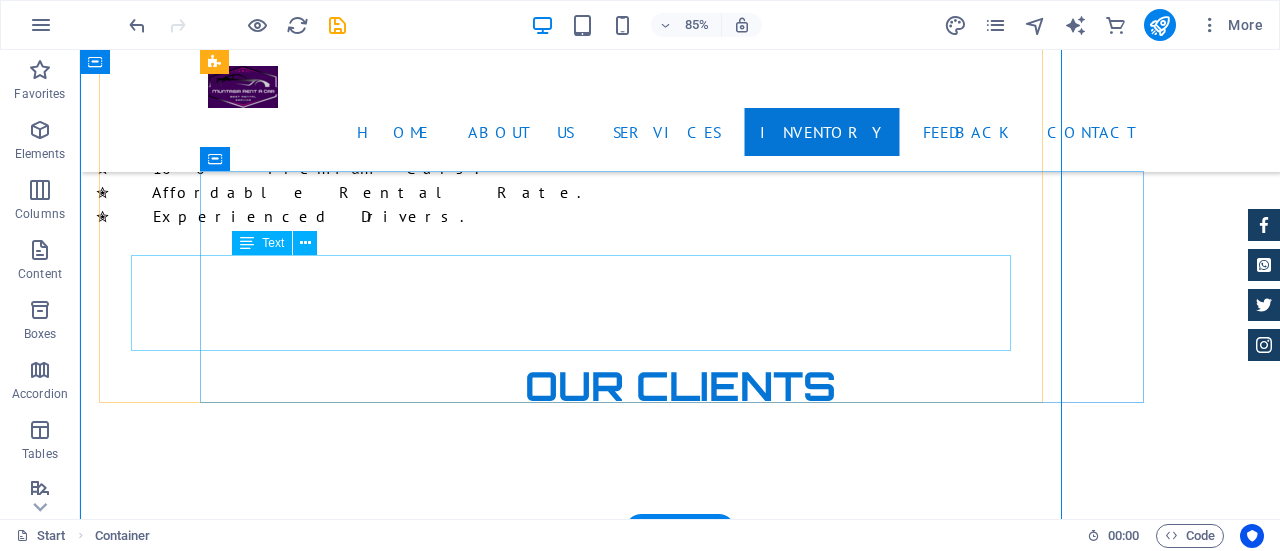 click on "[COMPANY] Rent A Car has earned a reputation as one of the most trusted and leading car rental service providers in Bangladesh. With a strong commitment to quality, reliability, and affordability, we strive to make every journey smooth, safe, and budget-friendly. Whether you're a local resident seeking daily transportation or a traveler exploring the natural beauty of Bangladesh, we offer the perfect vehicle to match your needs. Our well-maintained and diverse fleet includes." at bounding box center (680, 6644) 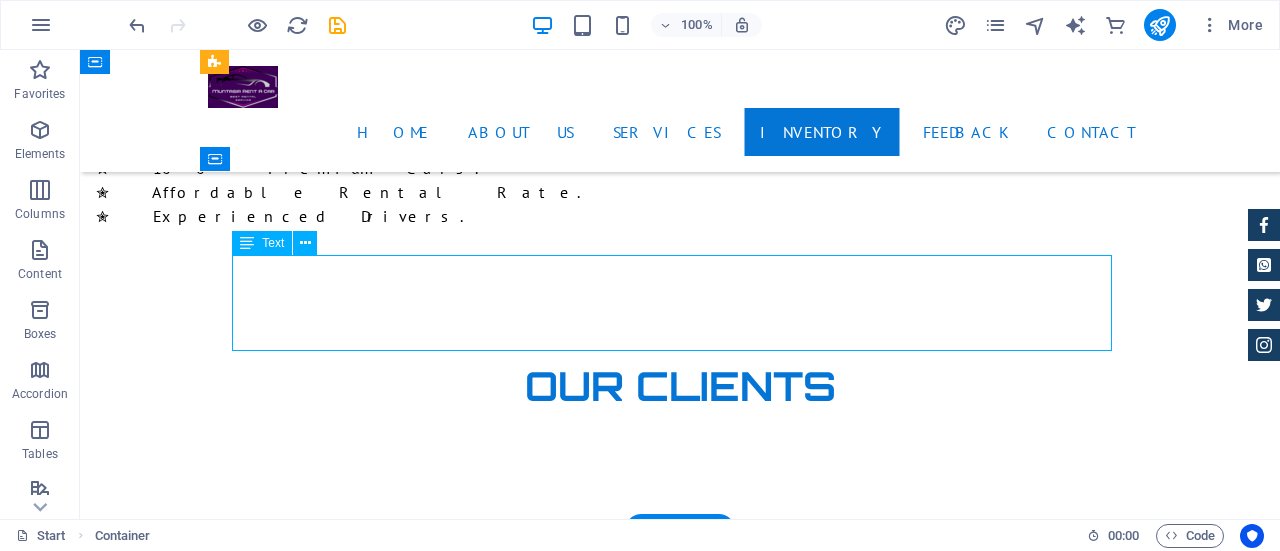click on "[COMPANY] Rent A Car has earned a reputation as one of the most trusted and leading car rental service providers in Bangladesh. With a strong commitment to quality, reliability, and affordability, we strive to make every journey smooth, safe, and budget-friendly. Whether you're a local resident seeking daily transportation or a traveler exploring the natural beauty of Bangladesh, we offer the perfect vehicle to match your needs. Our well-maintained and diverse fleet includes." at bounding box center [680, 6644] 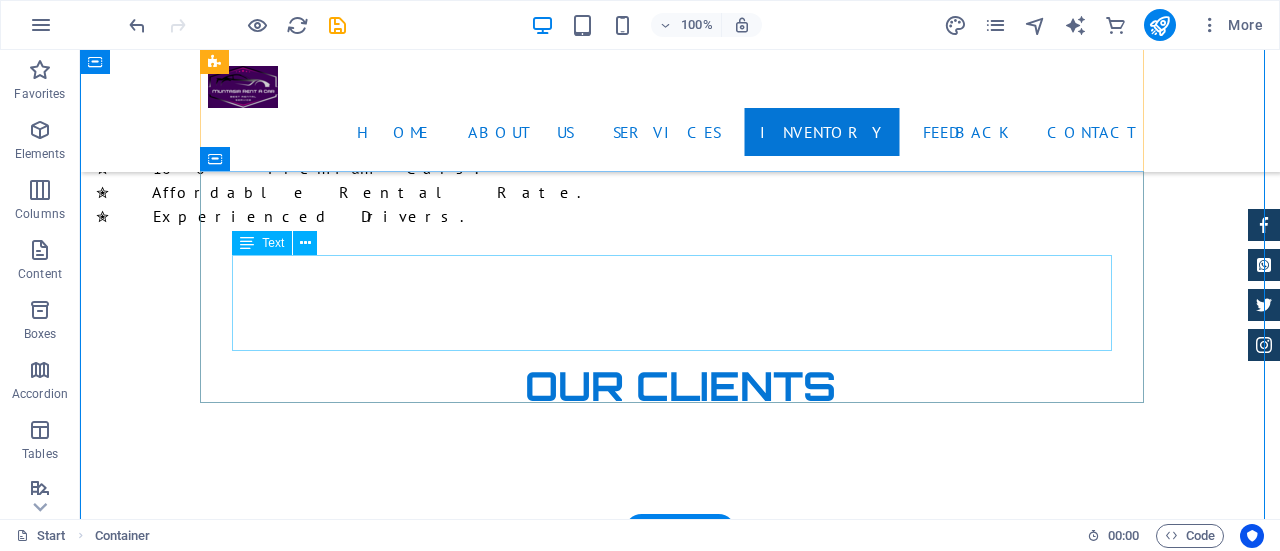 click on "[COMPANY] Rent A Car has earned a reputation as one of the most trusted and leading car rental service providers in Bangladesh. With a strong commitment to quality, reliability, and affordability, we strive to make every journey smooth, safe, and budget-friendly. Whether you're a local resident seeking daily transportation or a traveler exploring the natural beauty of Bangladesh, we offer the perfect vehicle to match your needs. Our well-maintained and diverse fleet includes." at bounding box center [680, 6644] 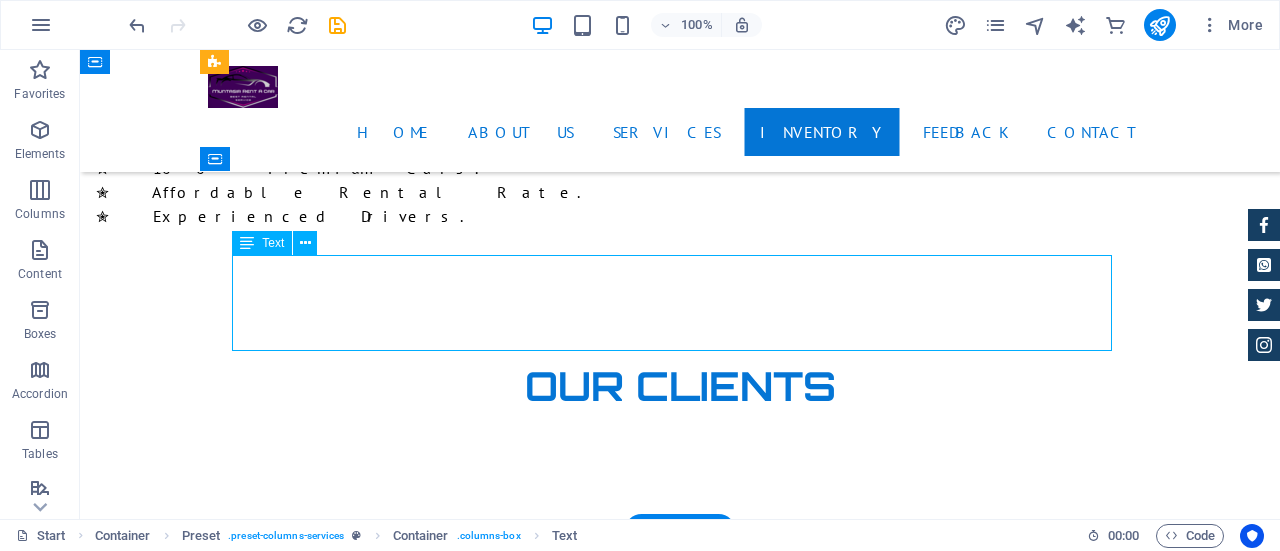 click on "[COMPANY] Rent A Car has earned a reputation as one of the most trusted and leading car rental service providers in Bangladesh. With a strong commitment to quality, reliability, and affordability, we strive to make every journey smooth, safe, and budget-friendly. Whether you're a local resident seeking daily transportation or a traveler exploring the natural beauty of Bangladesh, we offer the perfect vehicle to match your needs. Our well-maintained and diverse fleet includes." at bounding box center [680, 6644] 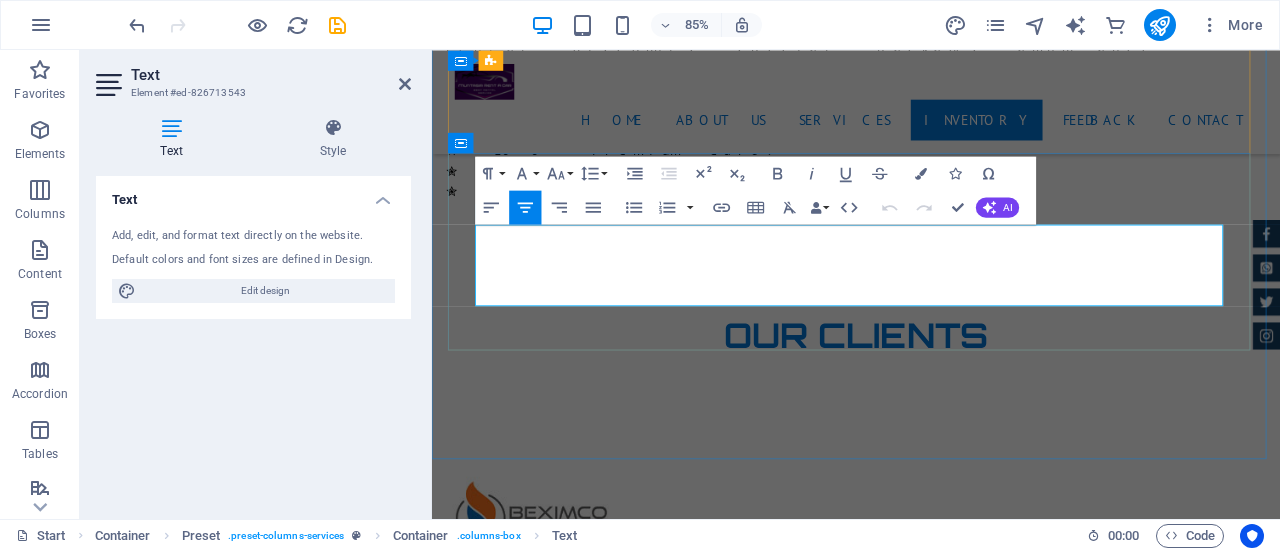 click on "[COMPANY] Rent A Car has earned a reputation as one of the most trusted and leading car rental service providers in Bangladesh. With a strong commitment to quality, reliability, and affordability, we strive to make every journey smooth, safe, and budget-friendly. Whether you're a local resident seeking daily transportation or a traveler exploring the natural beauty of Bangladesh, we offer the perfect vehicle to match your needs. Our well-maintained and diverse fleet includes." at bounding box center (931, 6478) 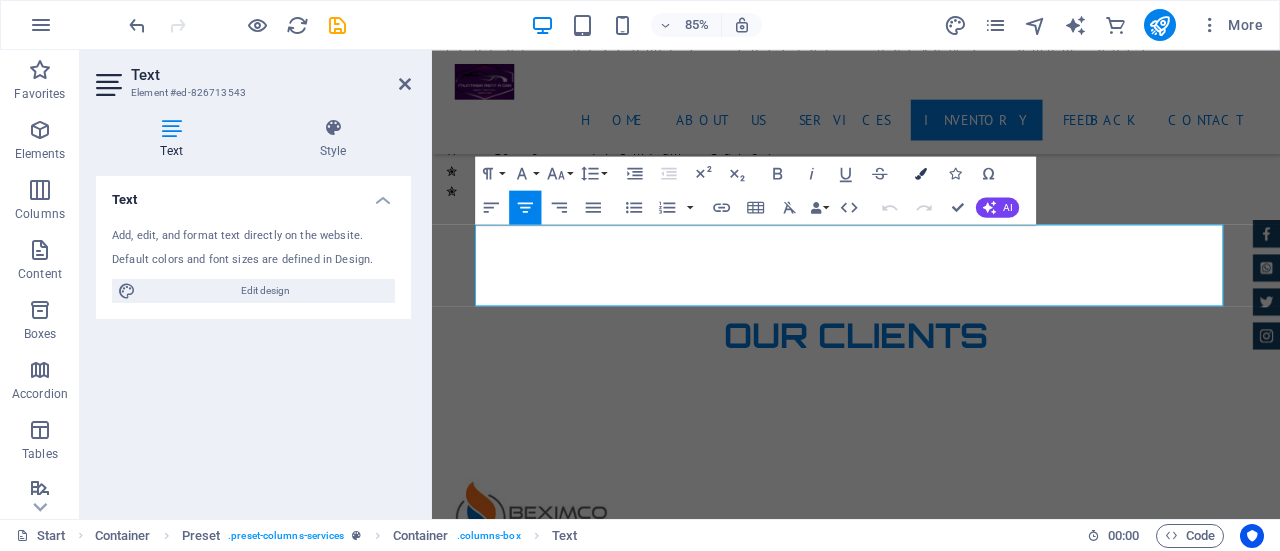 click at bounding box center (921, 174) 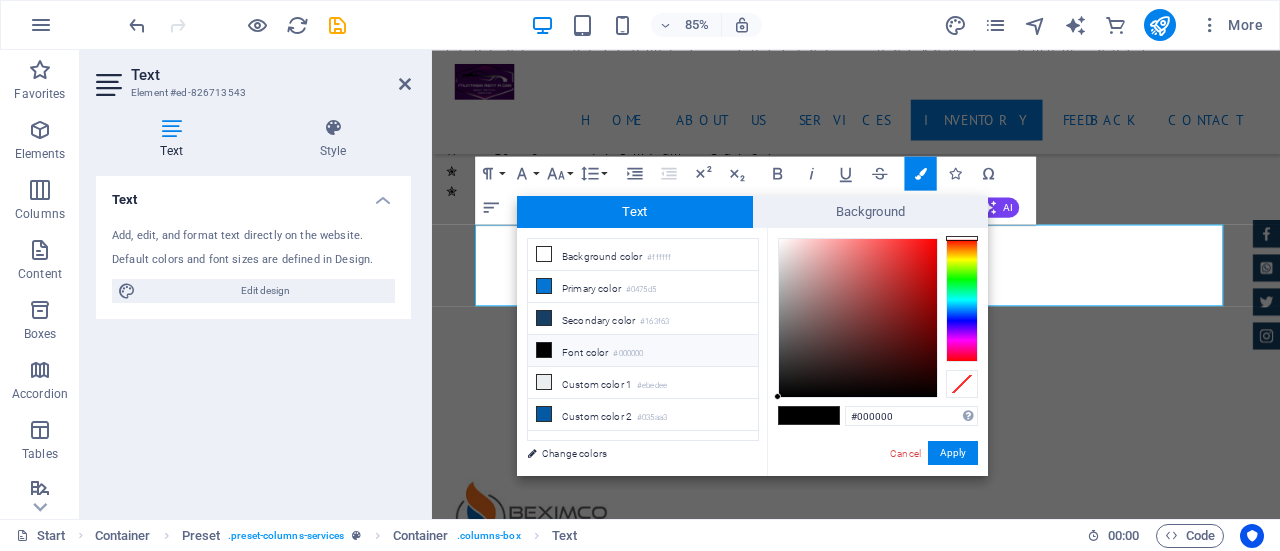click at bounding box center (544, 350) 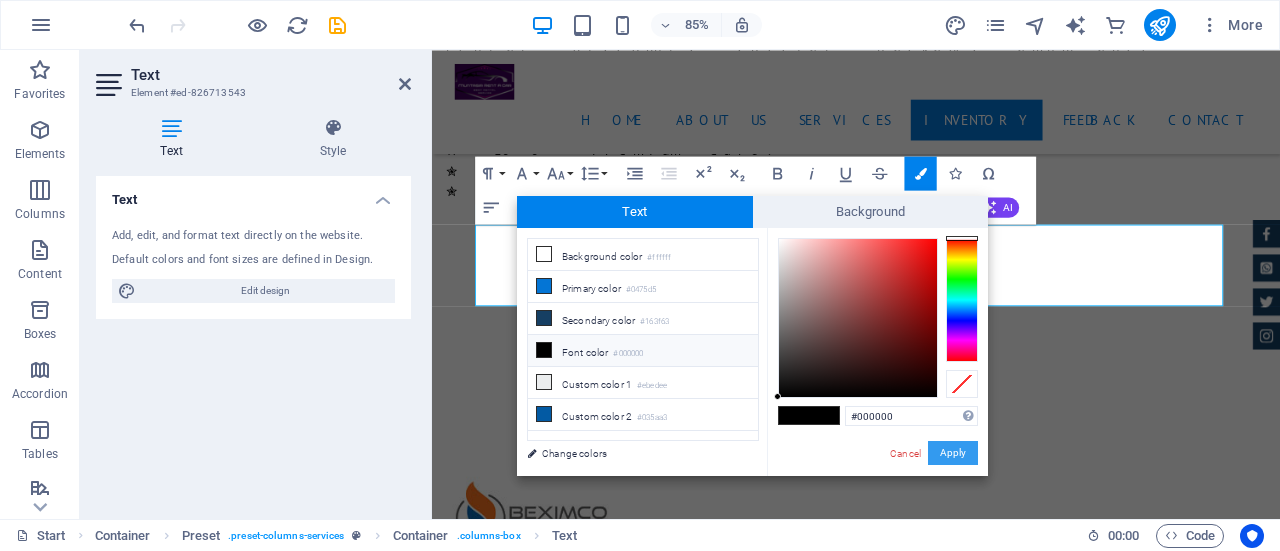drag, startPoint x: 952, startPoint y: 451, endPoint x: 596, endPoint y: 314, distance: 381.45117 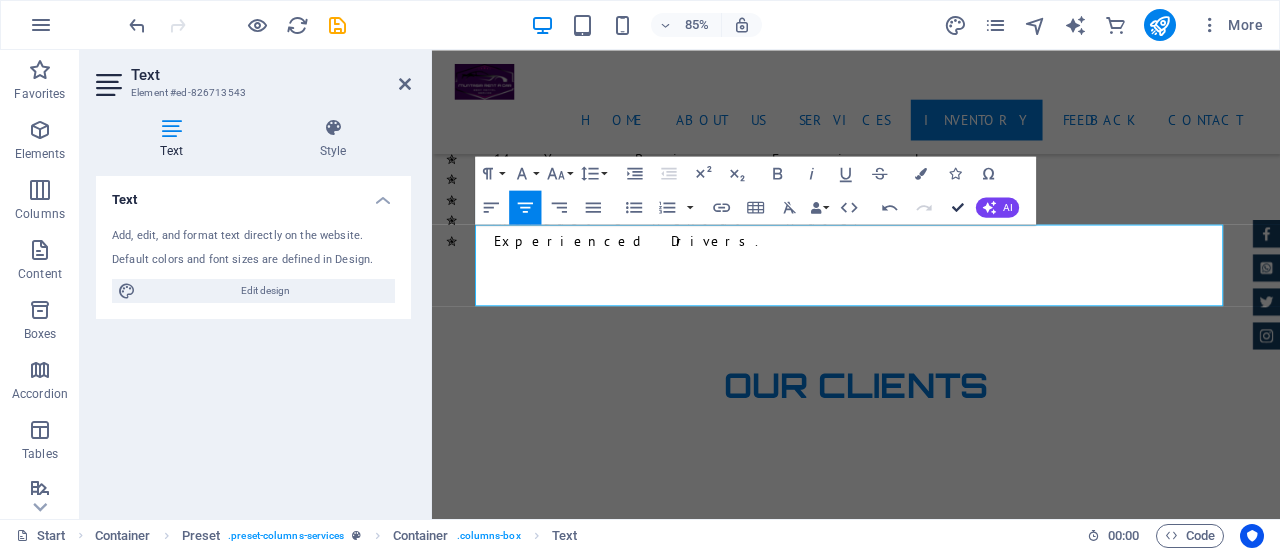 drag, startPoint x: 958, startPoint y: 206, endPoint x: 800, endPoint y: 197, distance: 158.25612 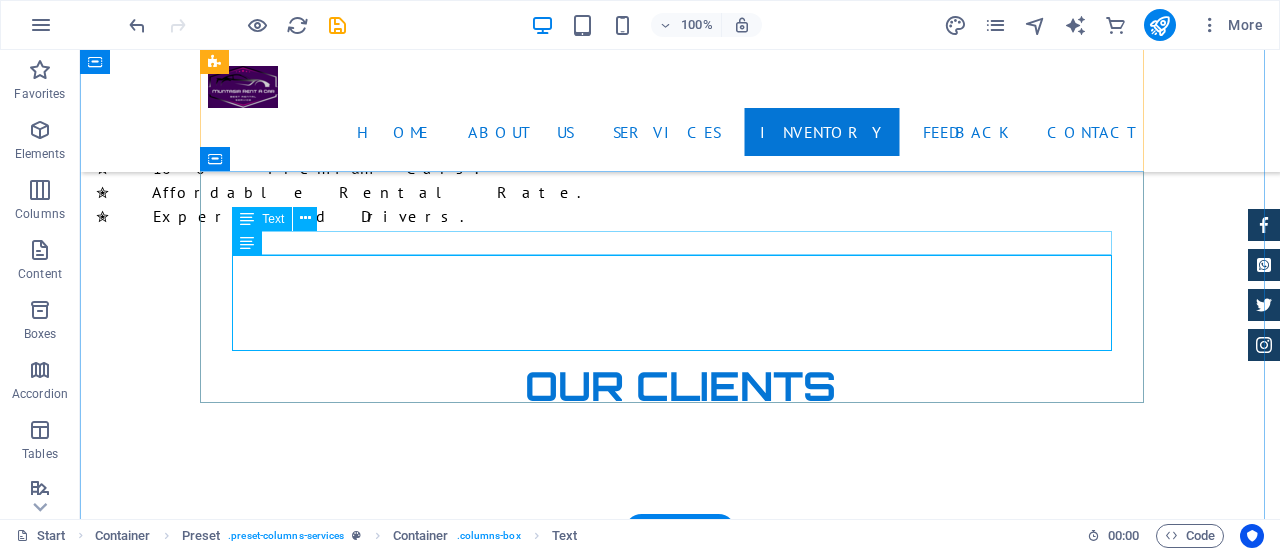 click on "Best rental service at an affordable cost" at bounding box center [680, 6499] 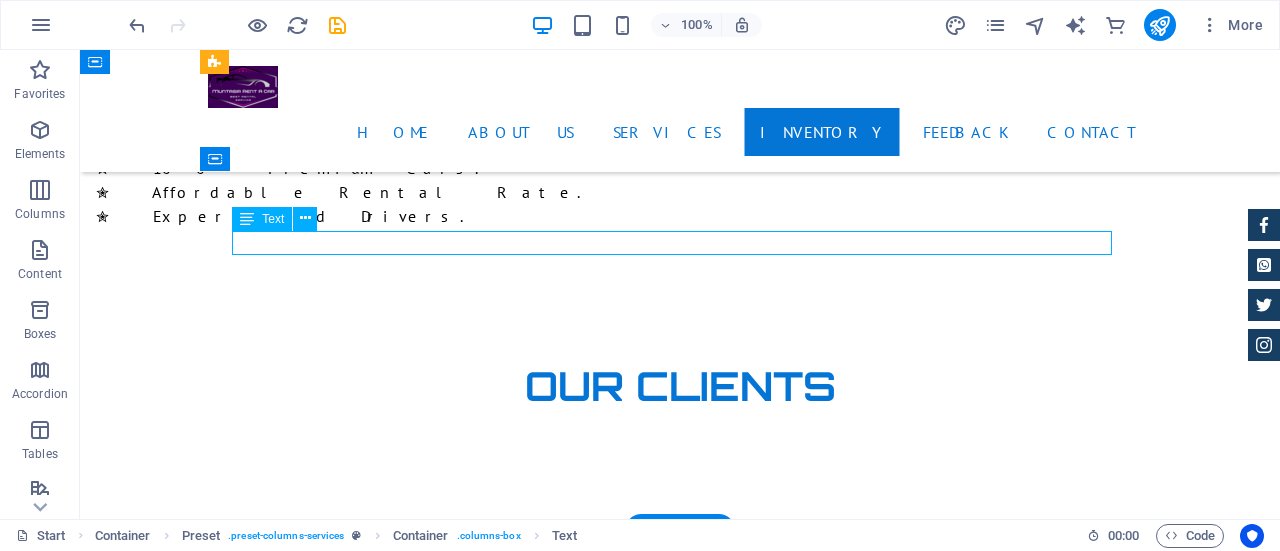 click on "Best rental service at an affordable cost" at bounding box center (680, 6499) 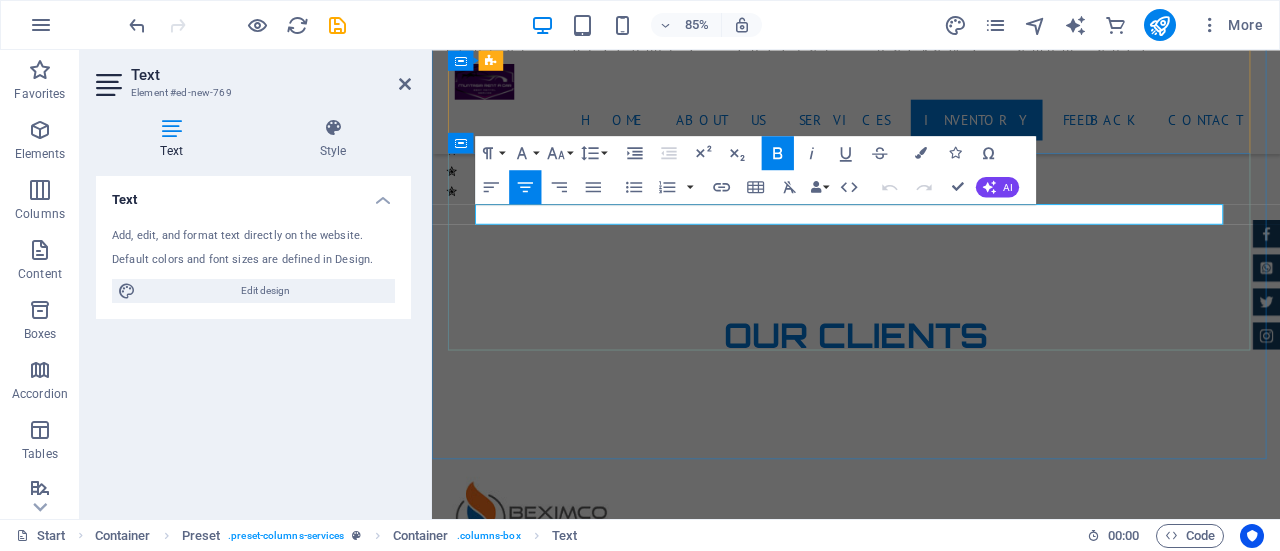 click on "Best rental service at an affordable cost" at bounding box center (930, 6333) 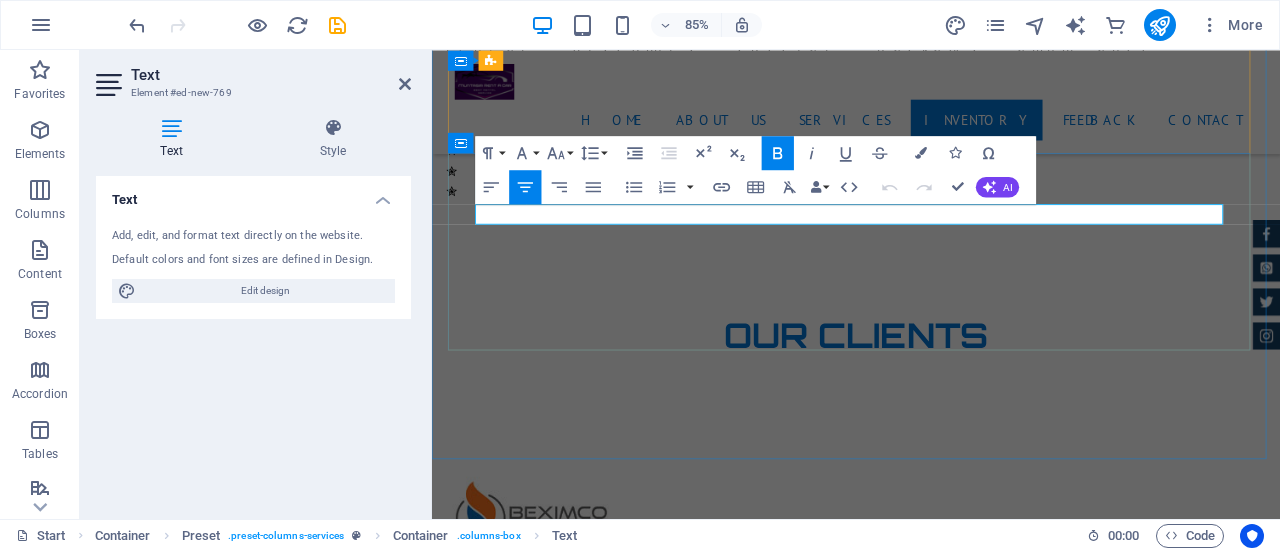 click on "Best rental service at an affordable cost" at bounding box center [930, 6333] 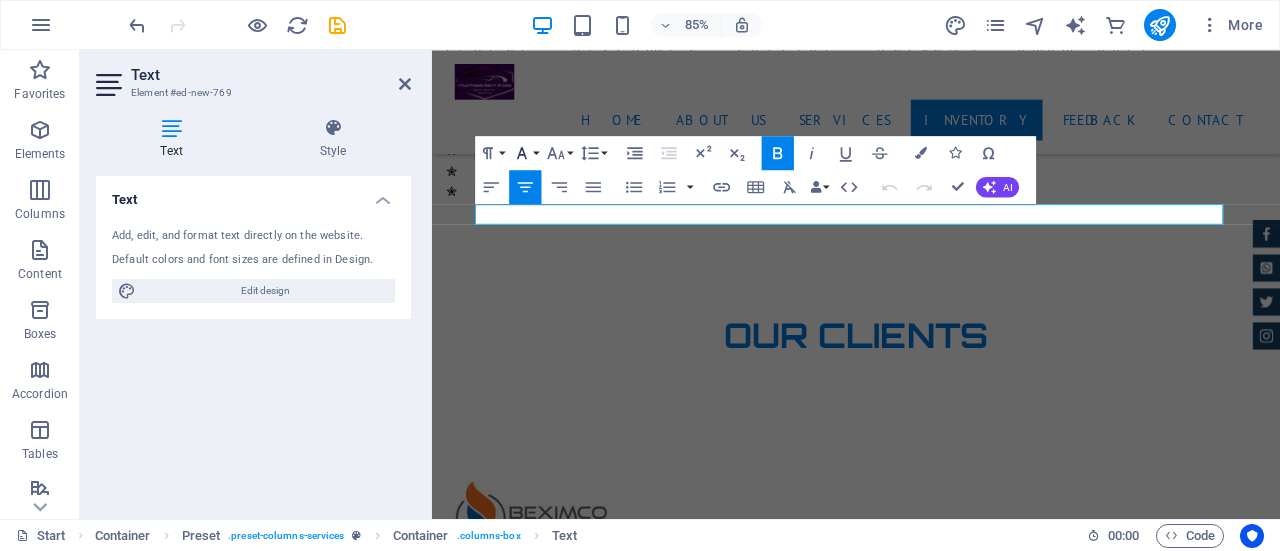 click 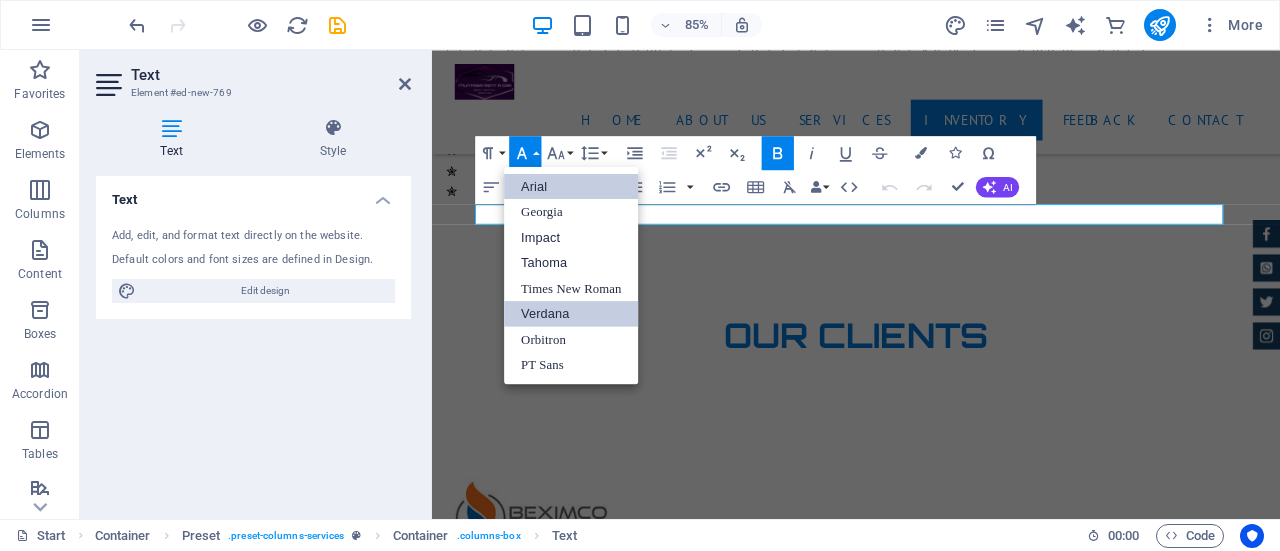 scroll, scrollTop: 0, scrollLeft: 0, axis: both 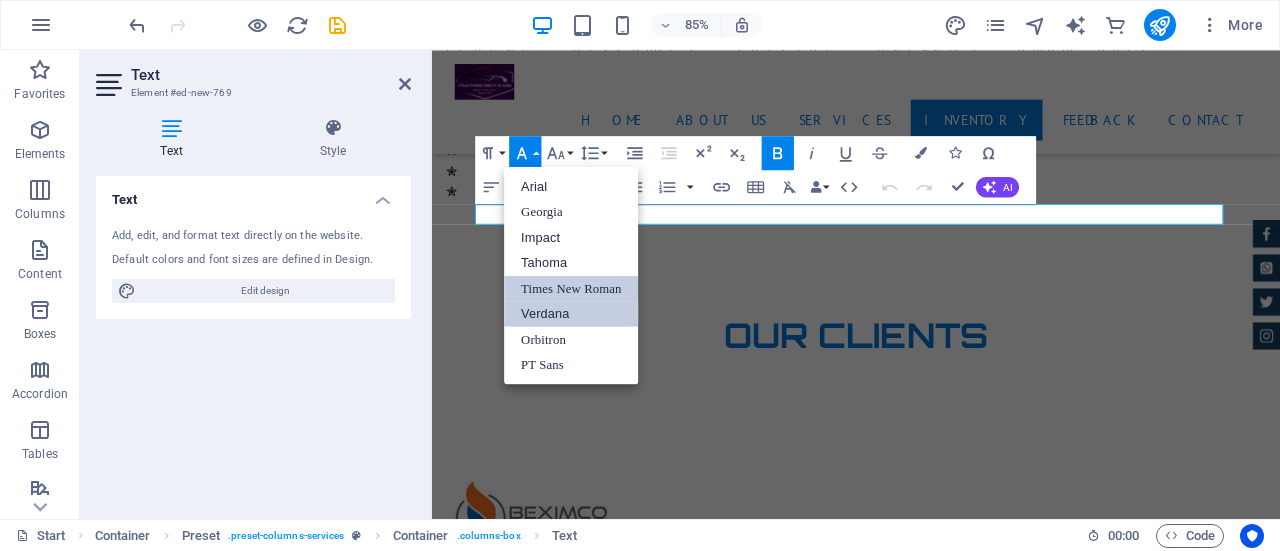 click on "Times New Roman" at bounding box center (571, 288) 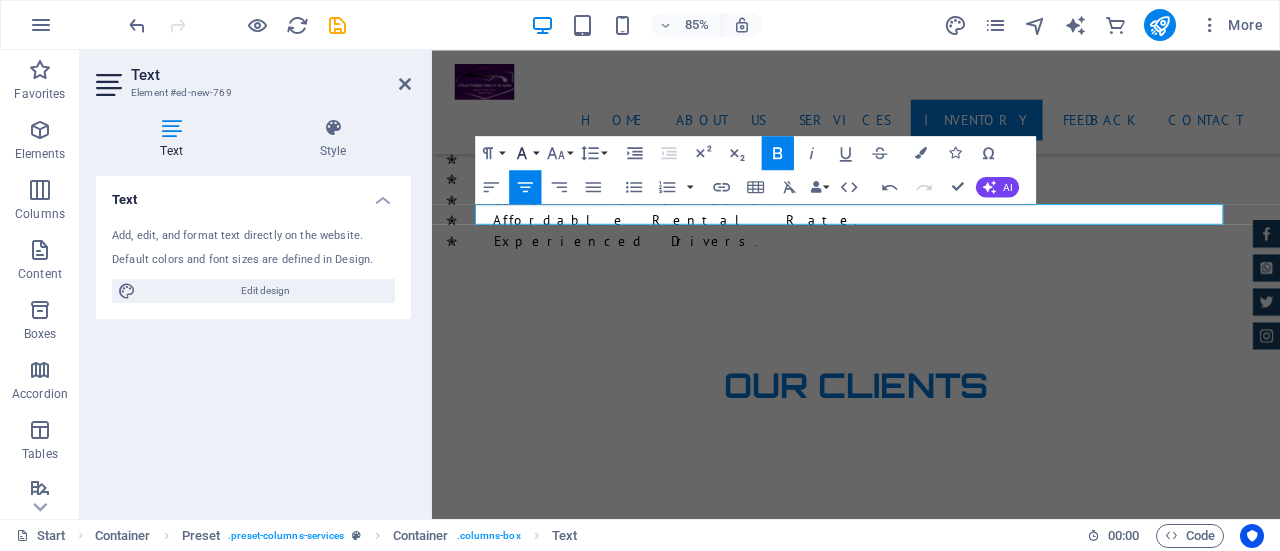 click 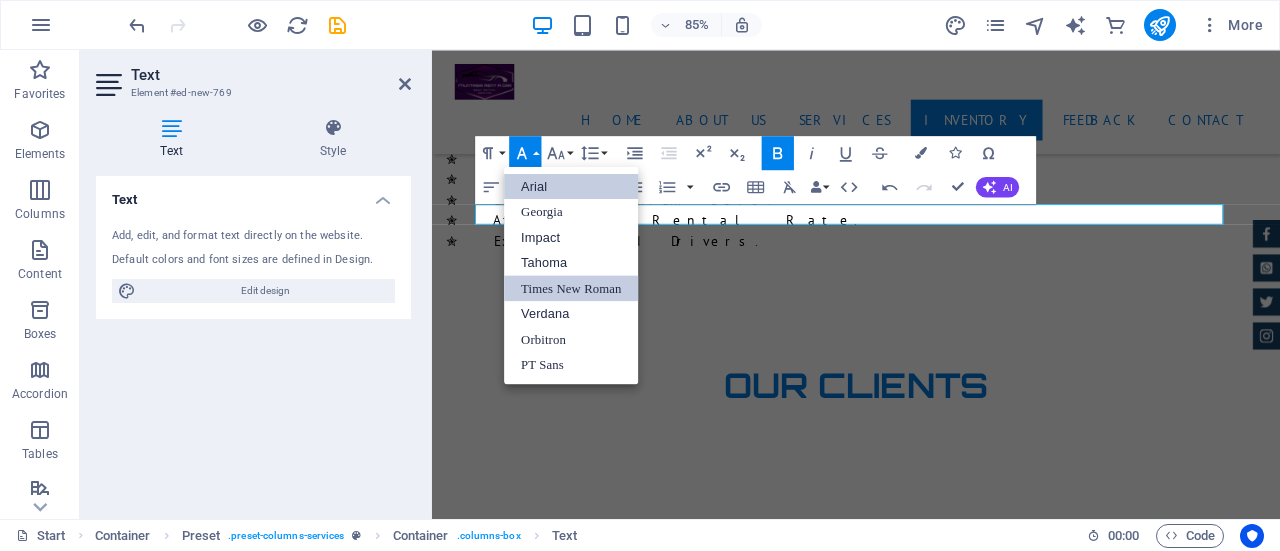 scroll, scrollTop: 0, scrollLeft: 0, axis: both 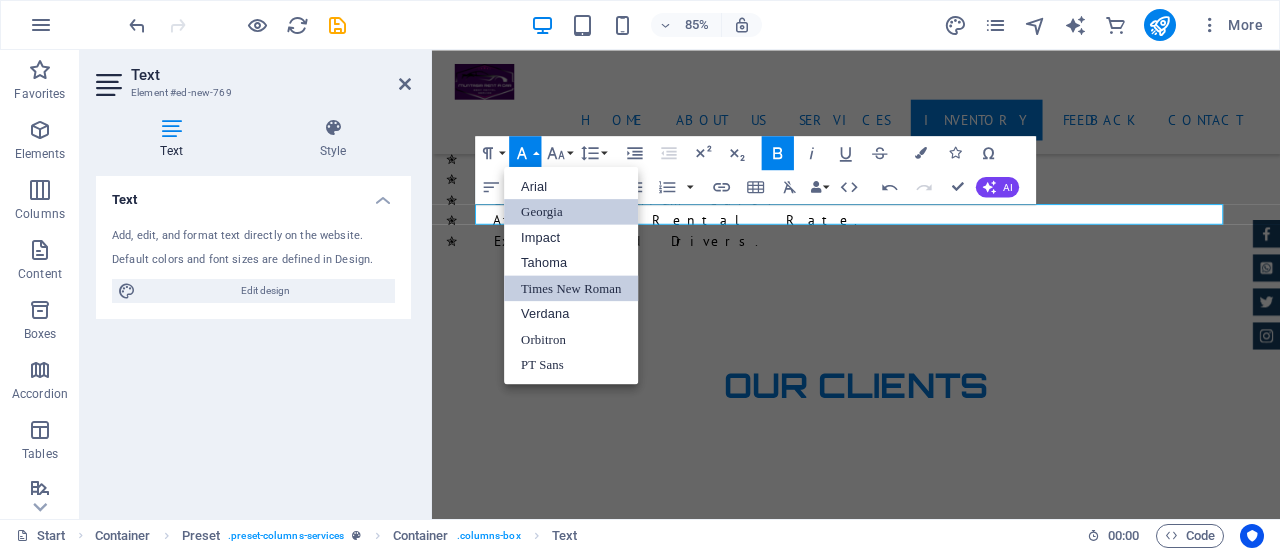 click on "Georgia" at bounding box center [571, 211] 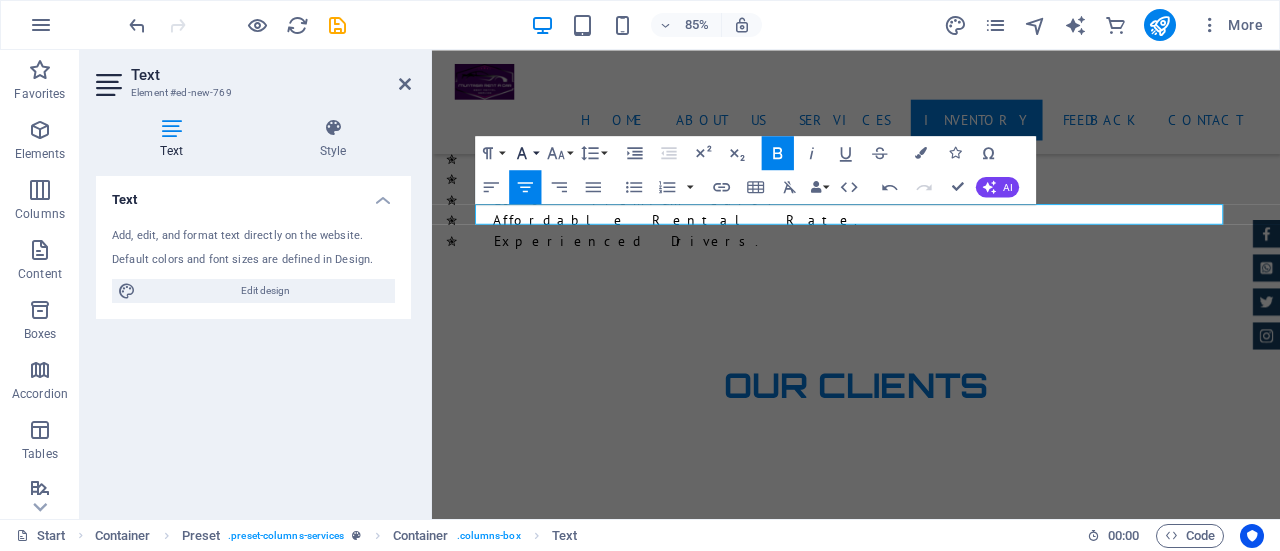 click 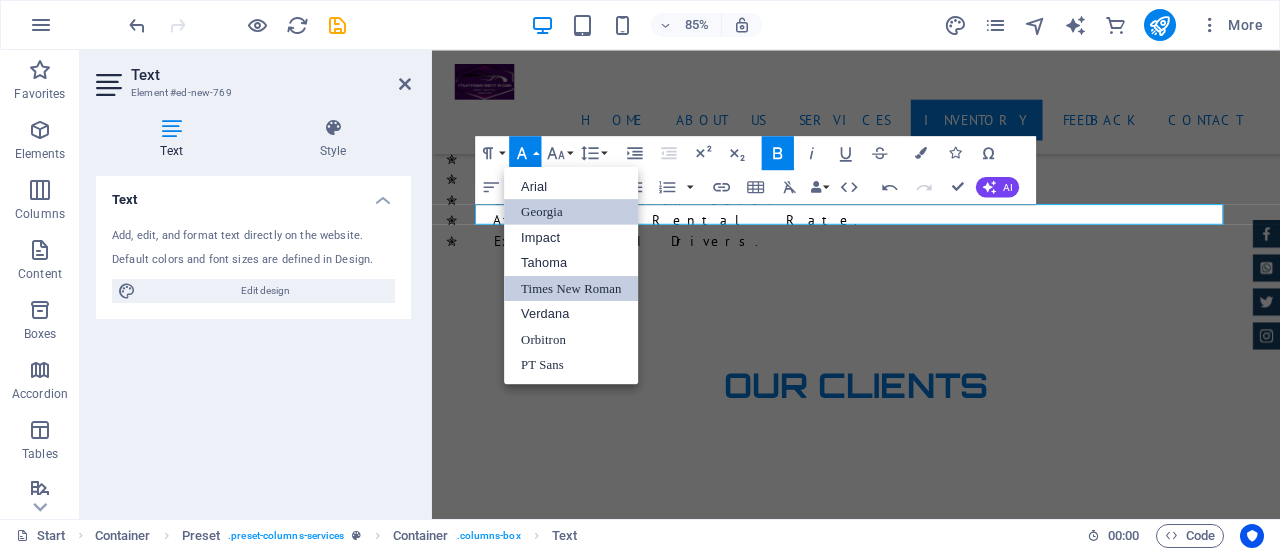 scroll, scrollTop: 0, scrollLeft: 0, axis: both 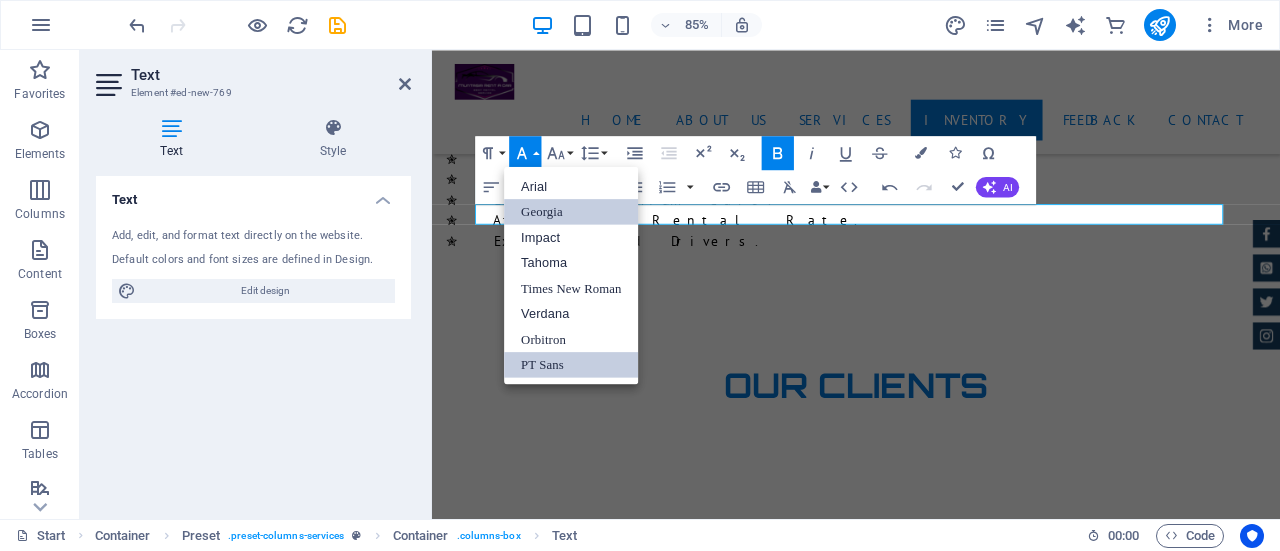 click on "PT Sans" at bounding box center [571, 364] 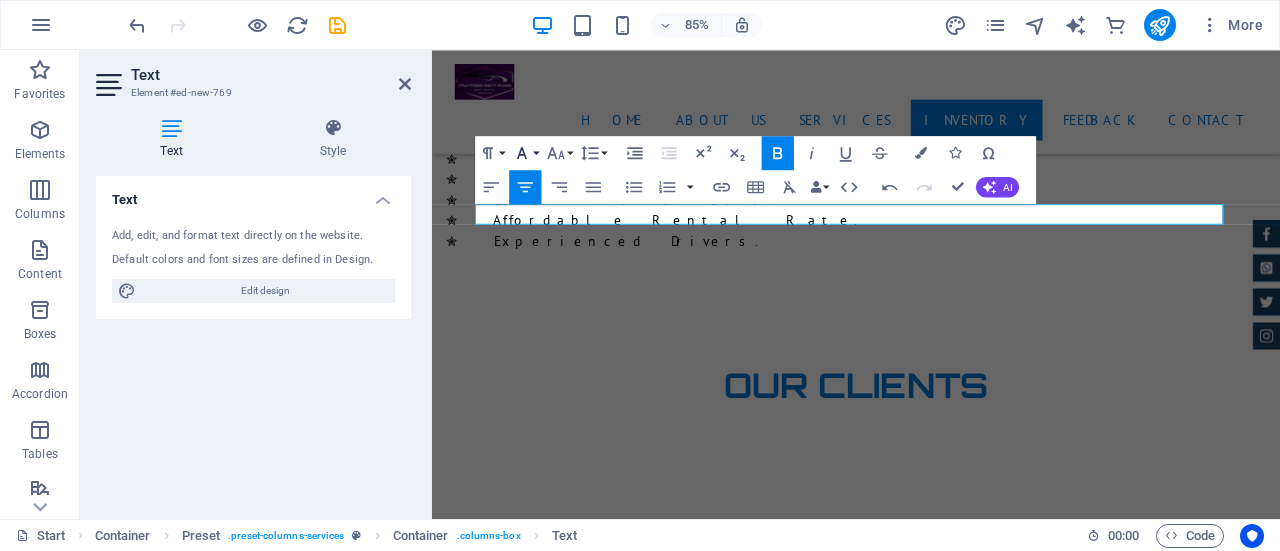 click on "Font Family" at bounding box center [525, 153] 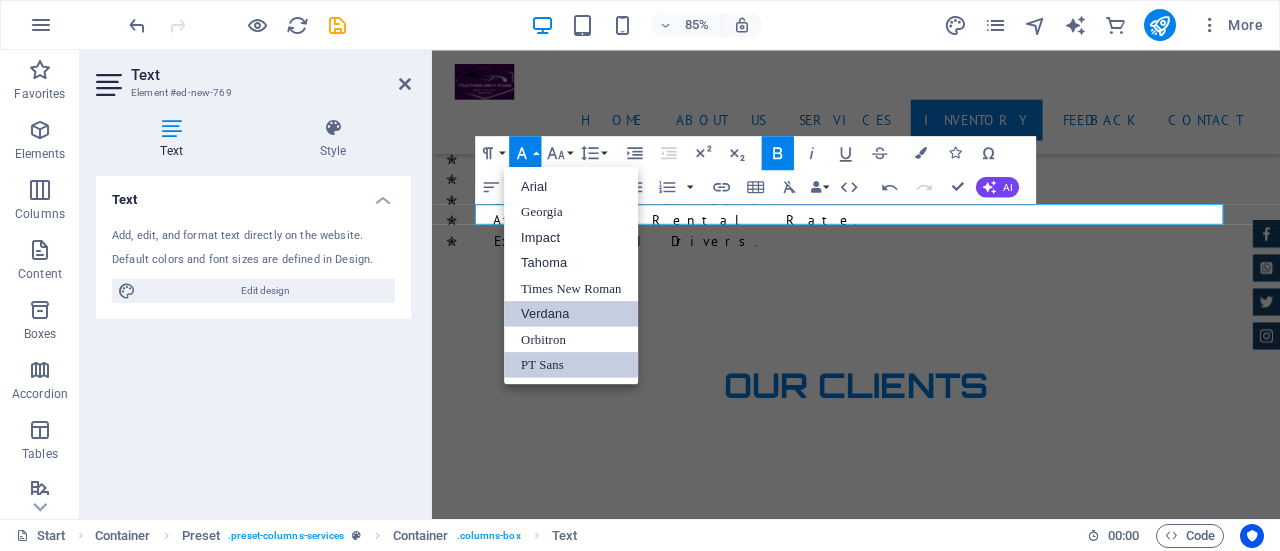 scroll, scrollTop: 0, scrollLeft: 0, axis: both 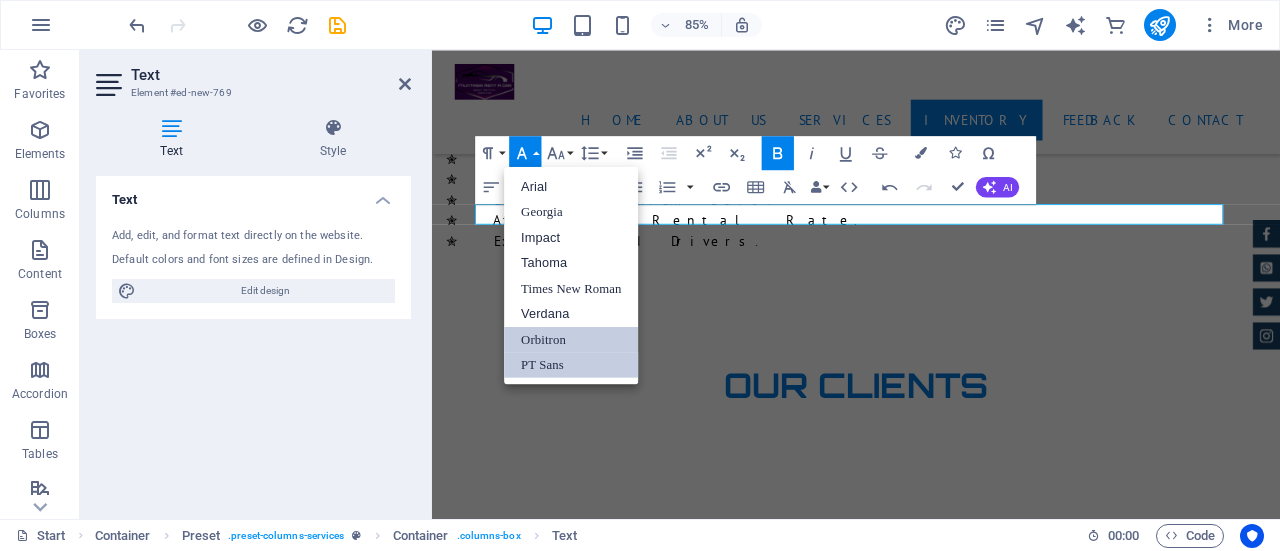 click on "Orbitron" at bounding box center (571, 339) 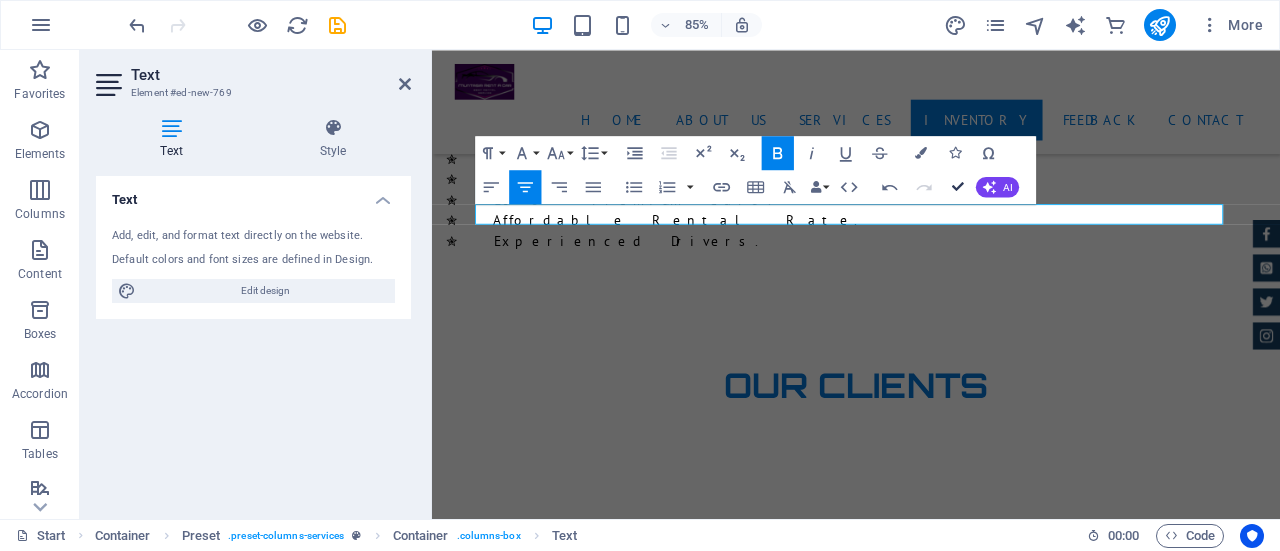 drag, startPoint x: 873, startPoint y: 136, endPoint x: 954, endPoint y: 186, distance: 95.189285 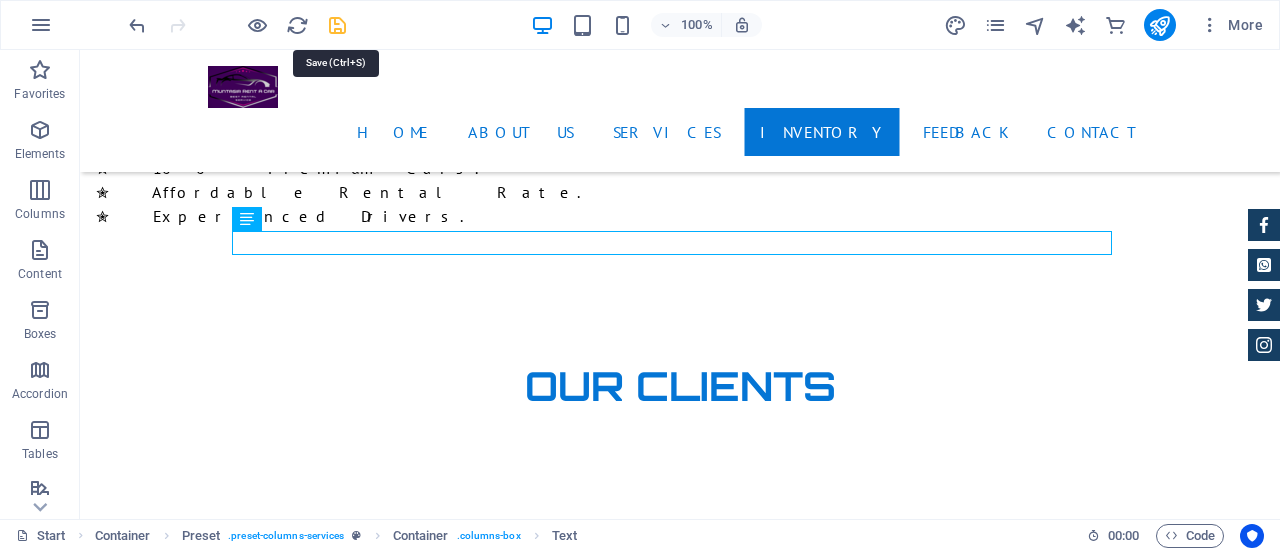 drag, startPoint x: 329, startPoint y: 26, endPoint x: 284, endPoint y: 3, distance: 50.537113 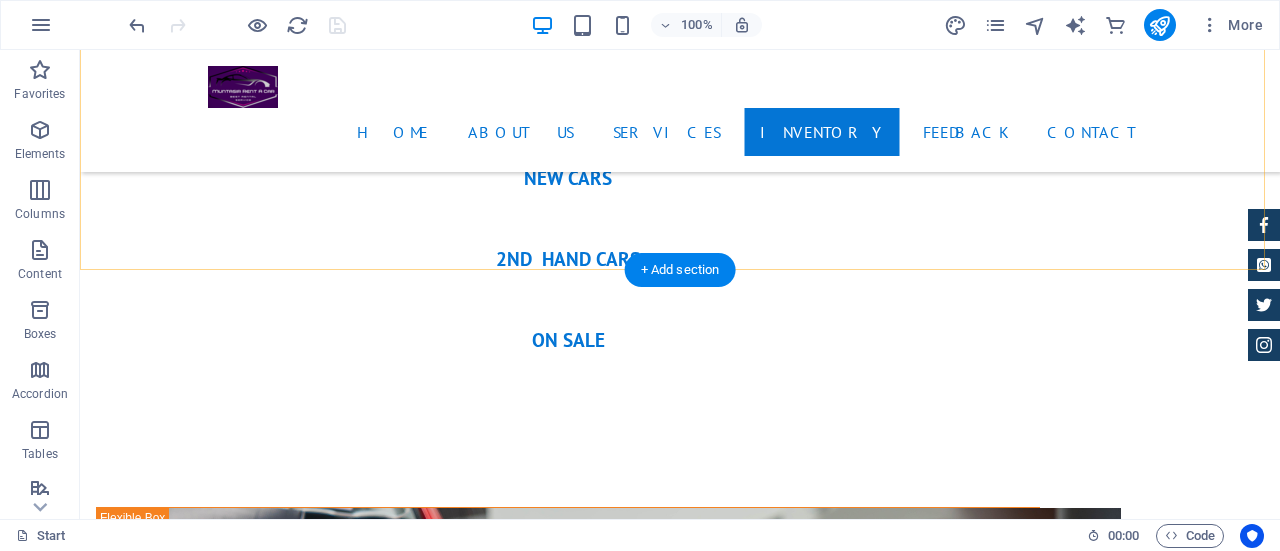 scroll, scrollTop: 3100, scrollLeft: 0, axis: vertical 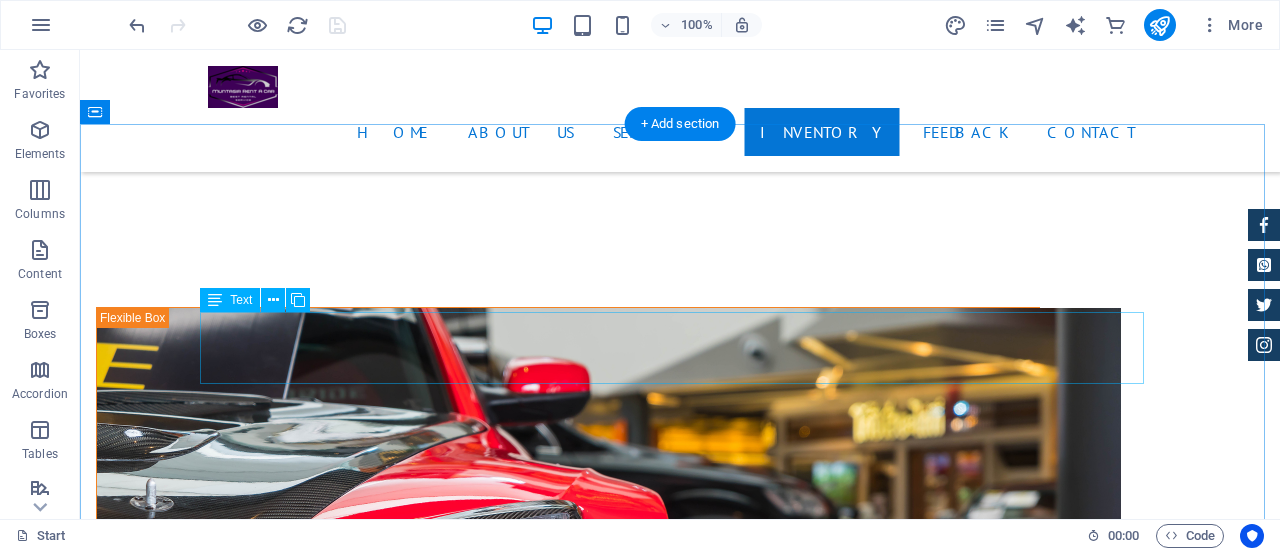 click on "Lorem ipsum dolor sit amet, consectetur adipisicing elit. Libero, assumenda, dolore, cum vel modi asperiores consequatur suscipit quidem ducimus eveniet iure expedita consectetur odio voluptatum similique fugit voluptates rem accusamus quae quas dolorem tenetur facere tempora maiores adipisci reiciendis accusantium voluptatibus id voluptate tempore dolor harum nisi amet! Nobis, eaque." at bounding box center (680, 4981) 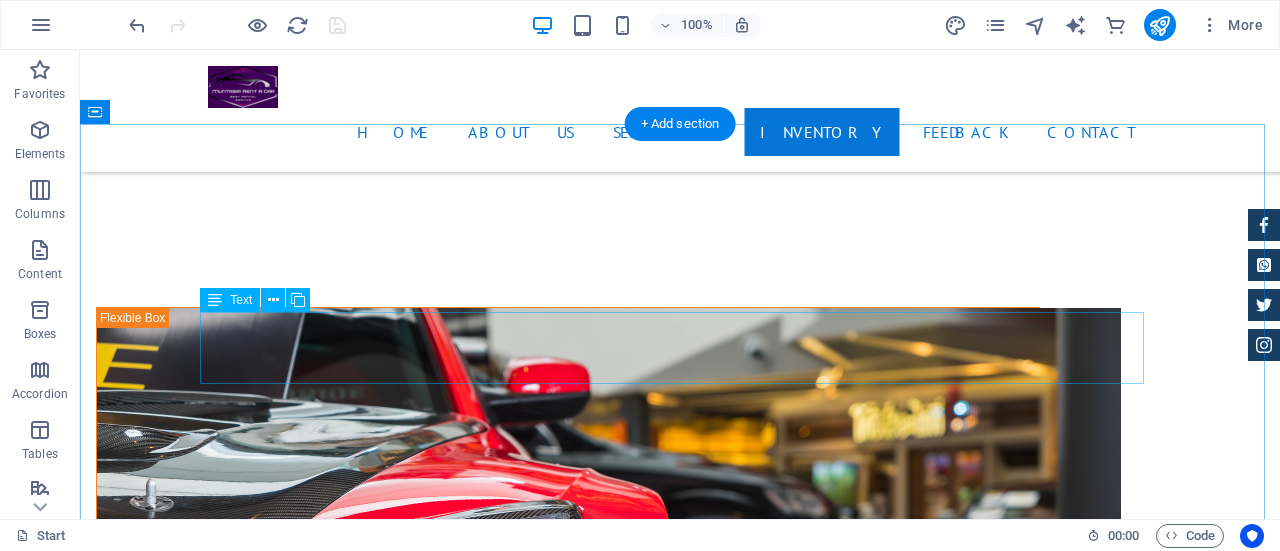 click on "Lorem ipsum dolor sit amet, consectetur adipisicing elit. Libero, assumenda, dolore, cum vel modi asperiores consequatur suscipit quidem ducimus eveniet iure expedita consectetur odio voluptatum similique fugit voluptates rem accusamus quae quas dolorem tenetur facere tempora maiores adipisci reiciendis accusantium voluptatibus id voluptate tempore dolor harum nisi amet! Nobis, eaque." at bounding box center (680, 4981) 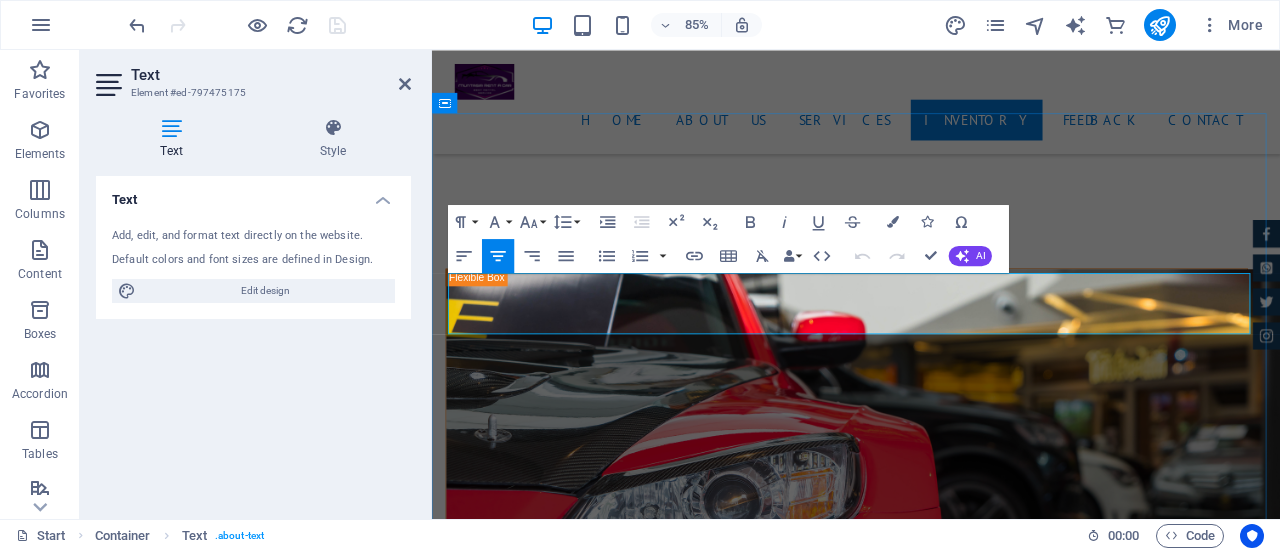 click on "Lorem ipsum dolor sit amet, consectetur adipisicing elit. Libero, assumenda, dolore, cum vel modi asperiores consequatur suscipit quidem ducimus eveniet iure expedita consectetur odio voluptatum similique fugit voluptates rem accusamus quae quas dolorem tenetur facere tempora maiores adipisci reiciendis accusantium voluptatibus id voluptate tempore dolor harum nisi amet! Nobis, eaque." at bounding box center (931, 4815) 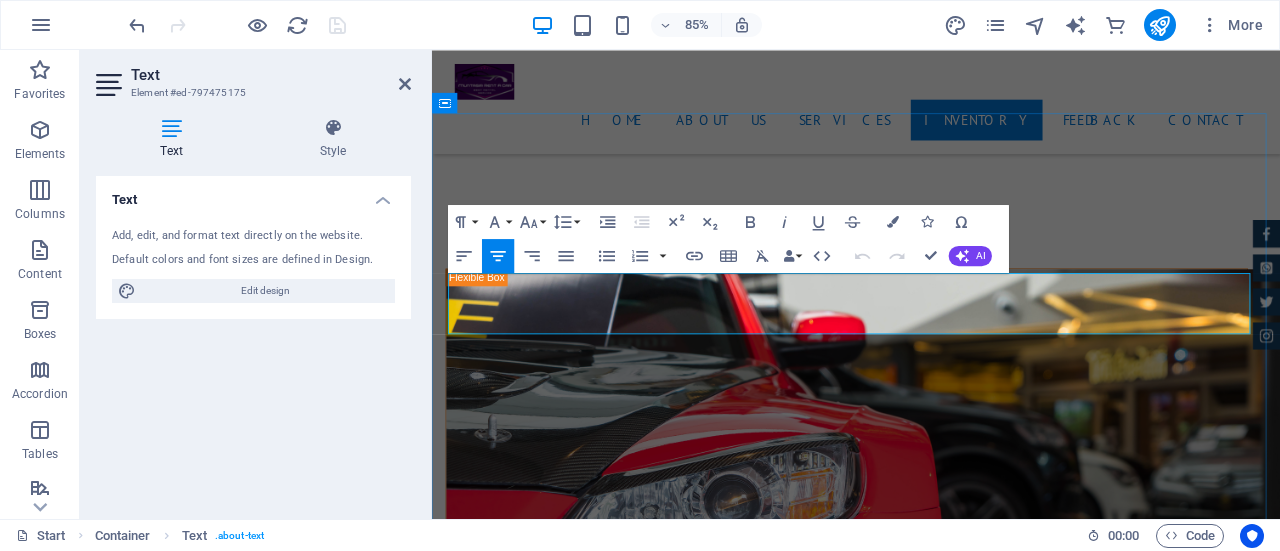click on "Lorem ipsum dolor sit amet, consectetur adipisicing elit. Libero, assumenda, dolore, cum vel modi asperiores consequatur suscipit quidem ducimus eveniet iure expedita consectetur odio voluptatum similique fugit voluptates rem accusamus quae quas dolorem tenetur facere tempora maiores adipisci reiciendis accusantium voluptatibus id voluptate tempore dolor harum nisi amet! Nobis, eaque." at bounding box center [931, 4815] 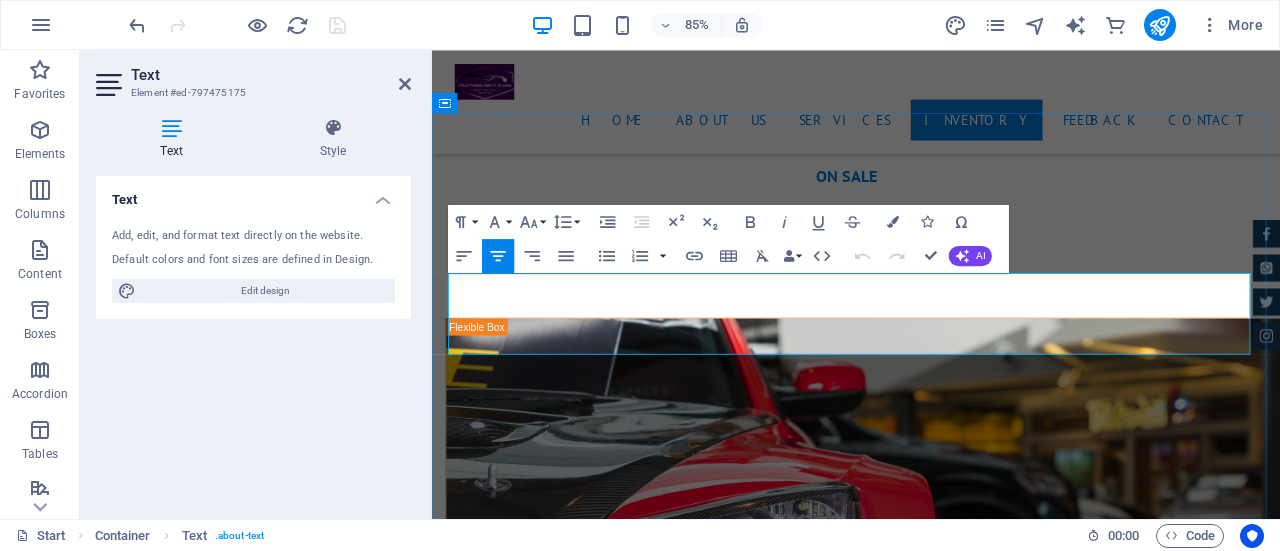scroll, scrollTop: 9502, scrollLeft: 2, axis: both 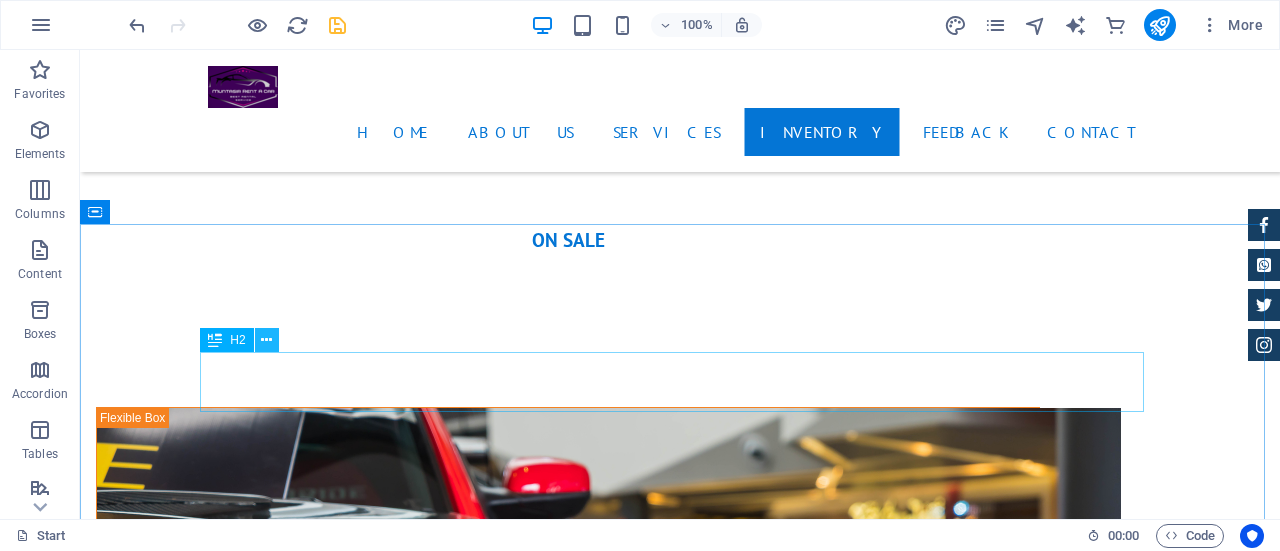 click at bounding box center [266, 340] 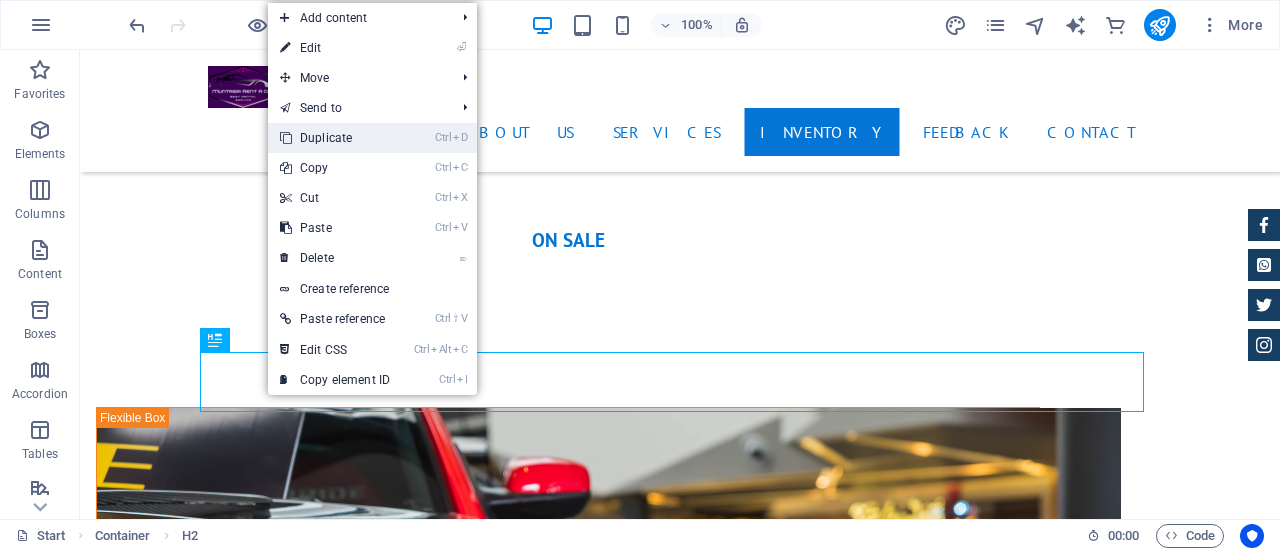 drag, startPoint x: 274, startPoint y: 94, endPoint x: 351, endPoint y: 141, distance: 90.21086 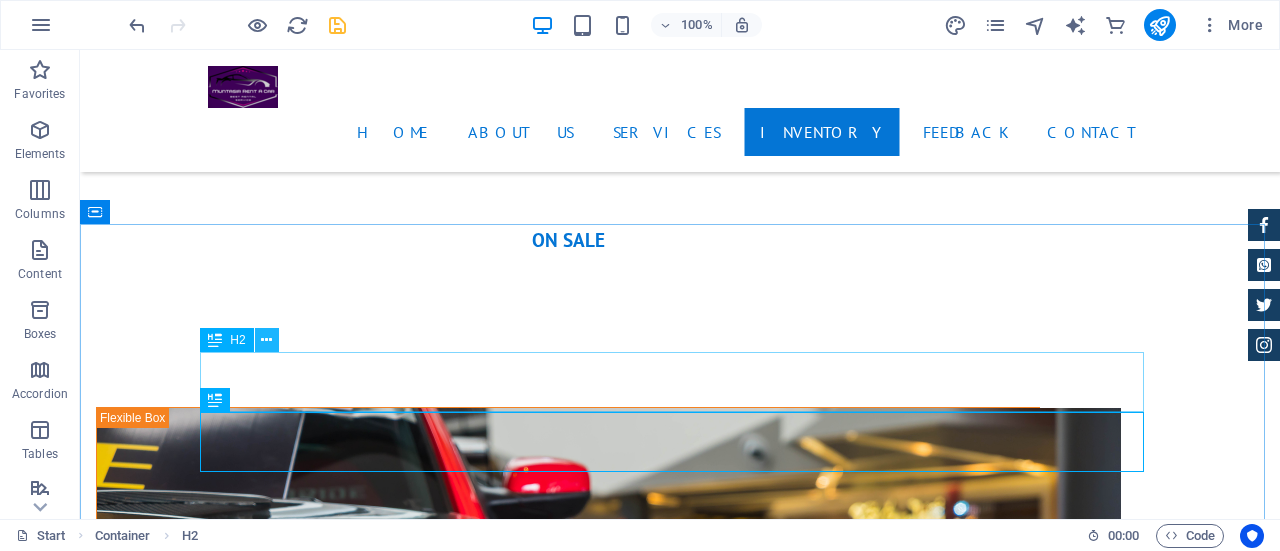 click at bounding box center [267, 340] 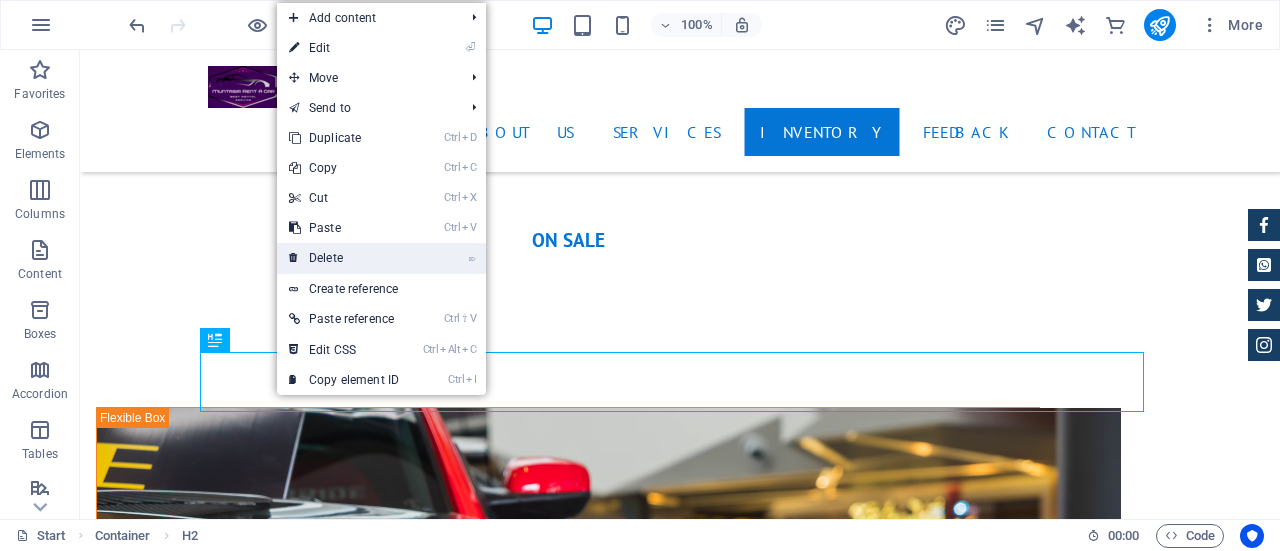 drag, startPoint x: 325, startPoint y: 259, endPoint x: 251, endPoint y: 209, distance: 89.30846 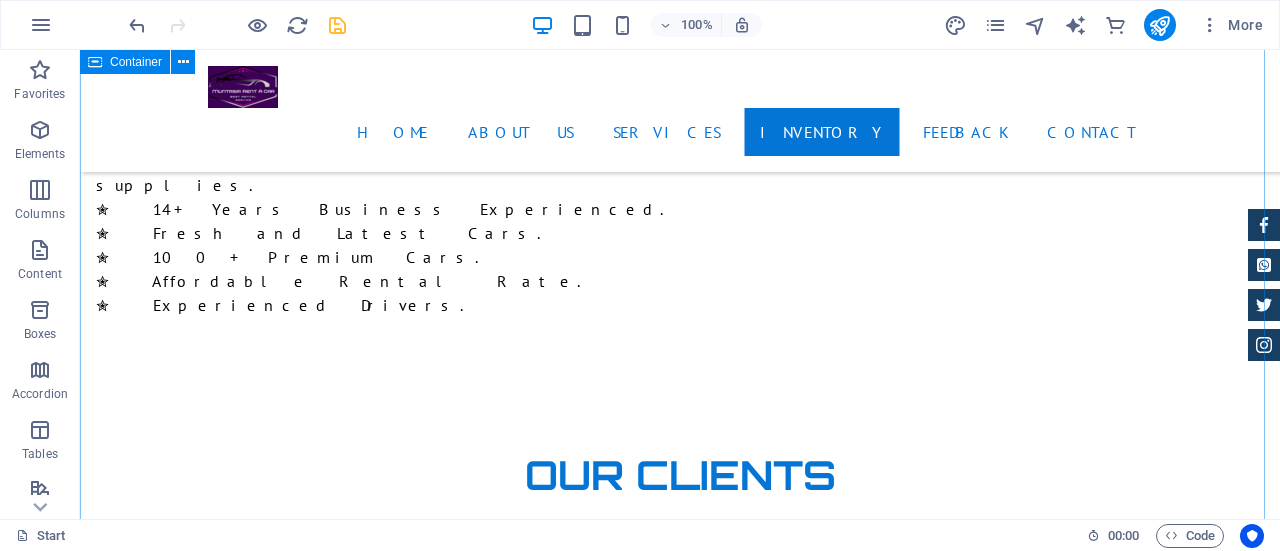 scroll, scrollTop: 4200, scrollLeft: 0, axis: vertical 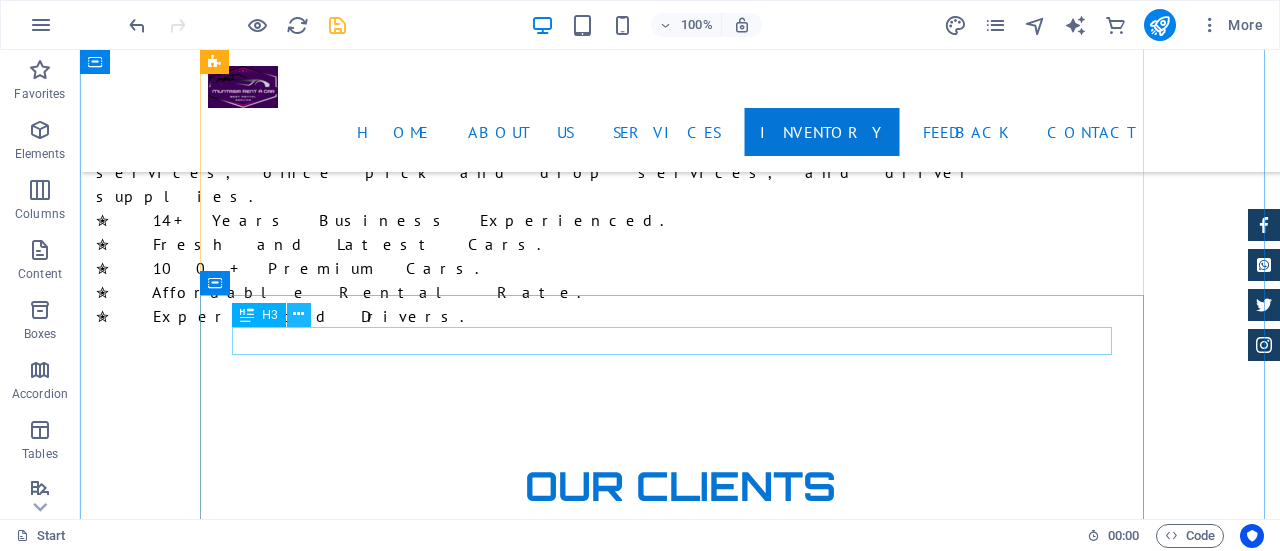 click at bounding box center (298, 314) 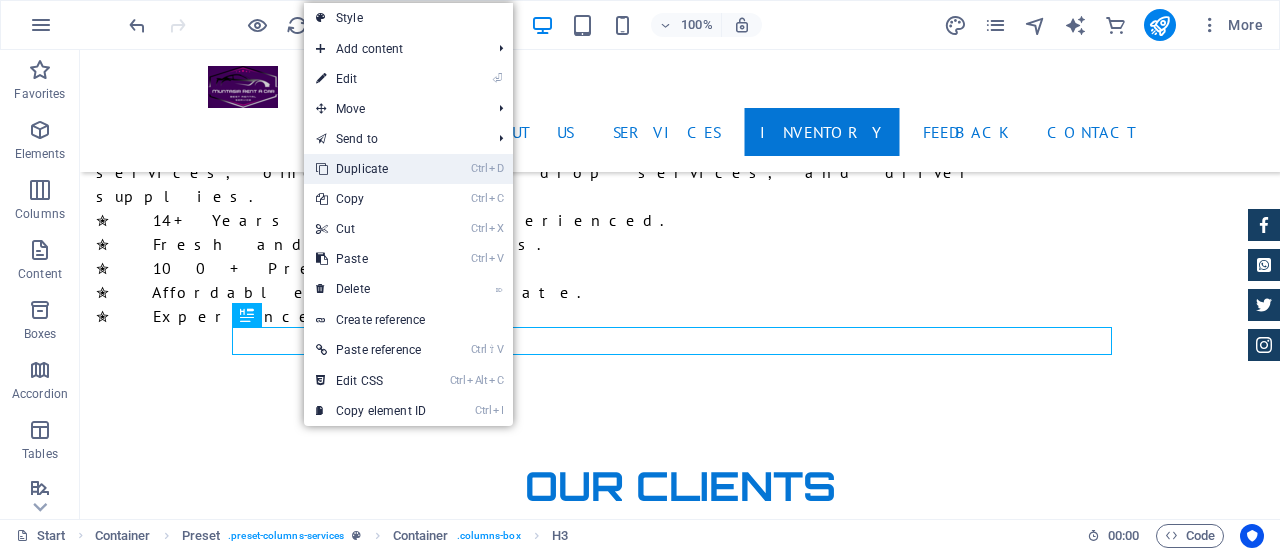click on "Ctrl D  Duplicate" at bounding box center [371, 169] 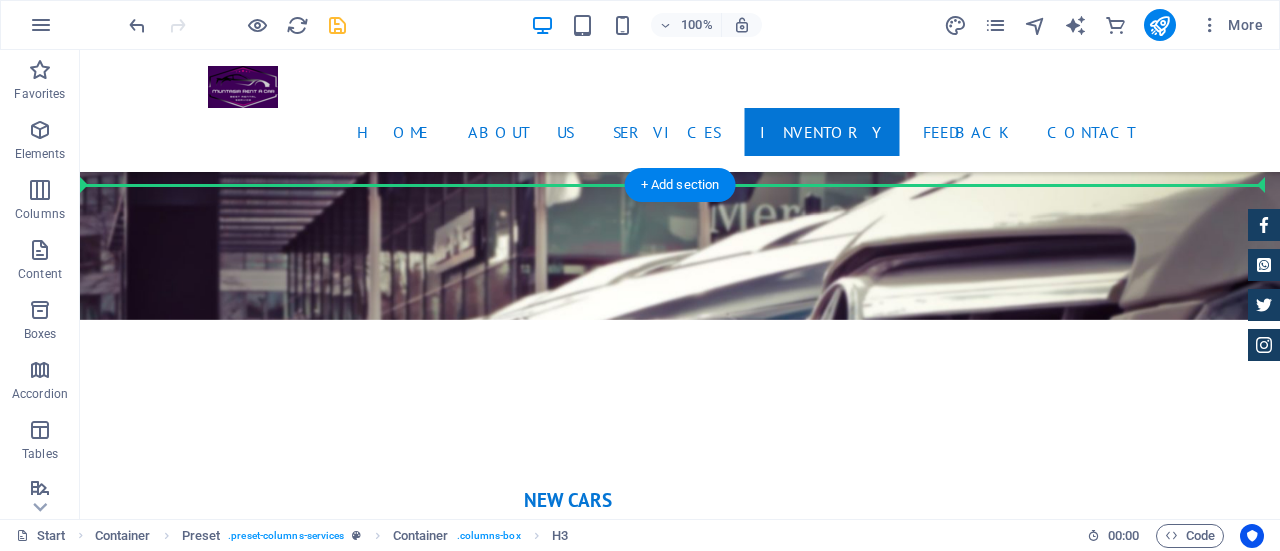 scroll, scrollTop: 2568, scrollLeft: 0, axis: vertical 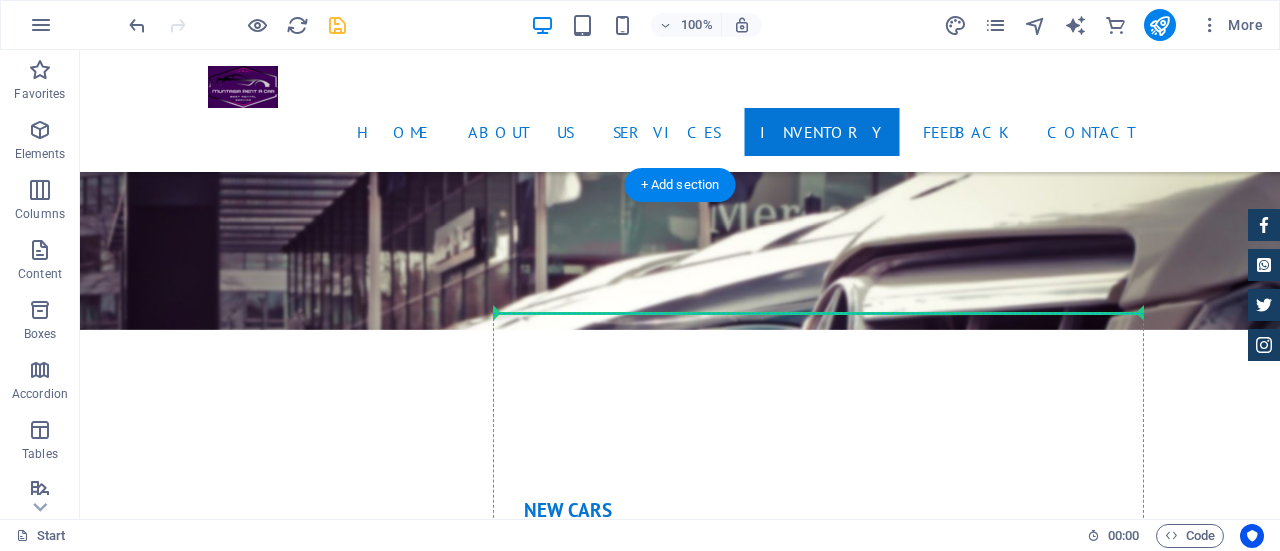 drag, startPoint x: 614, startPoint y: 338, endPoint x: 703, endPoint y: 319, distance: 91.00549 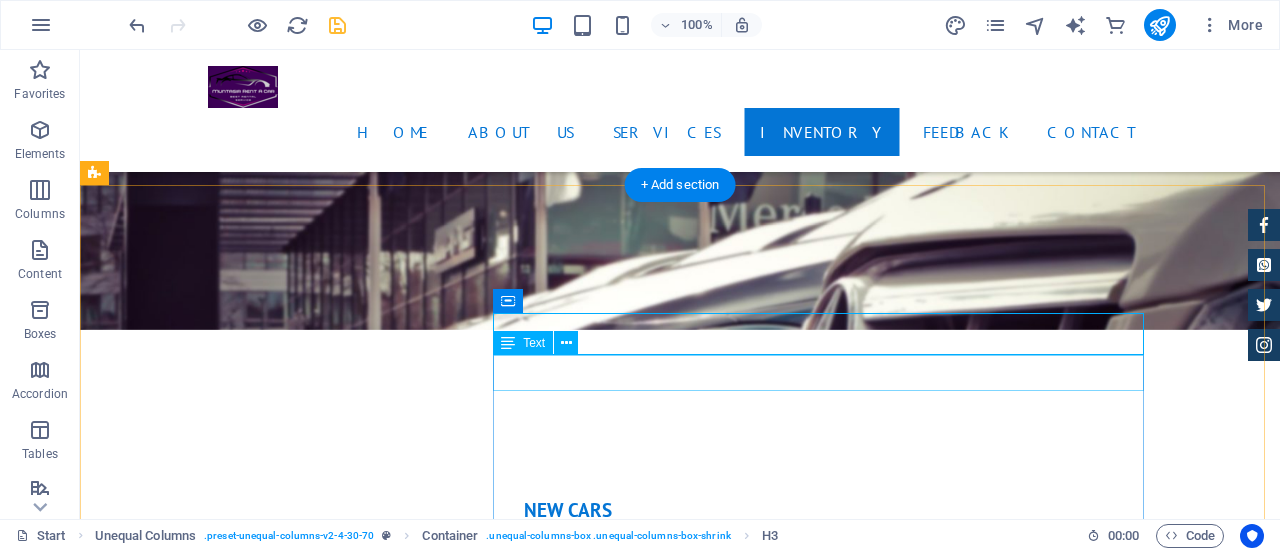 click on "Who we are" at bounding box center [568, 4864] 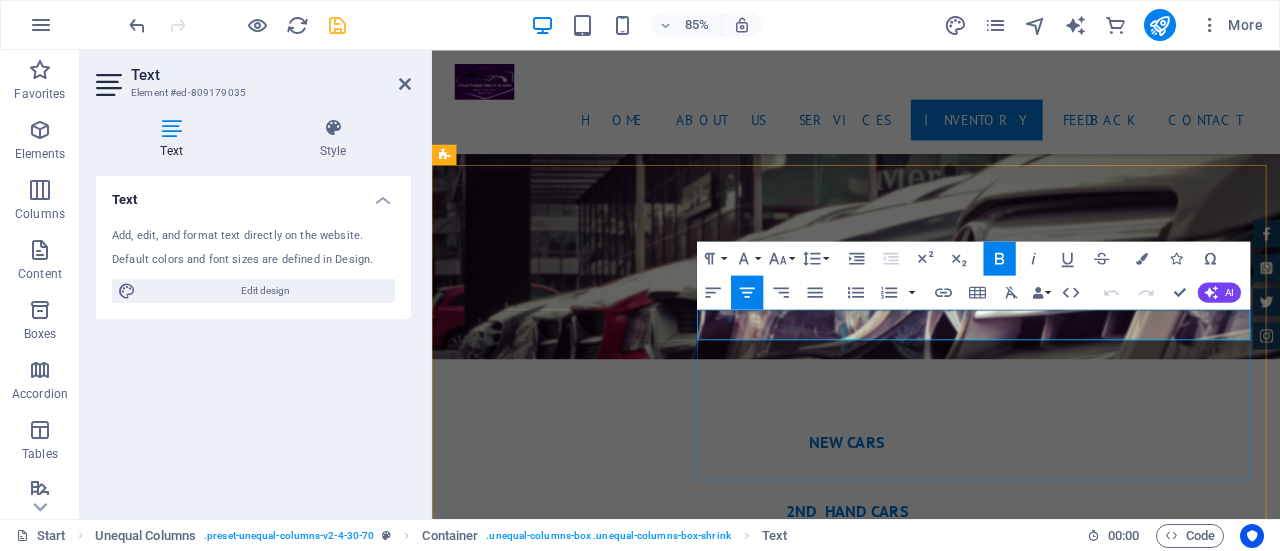 click on "Who we are" at bounding box center (920, 4698) 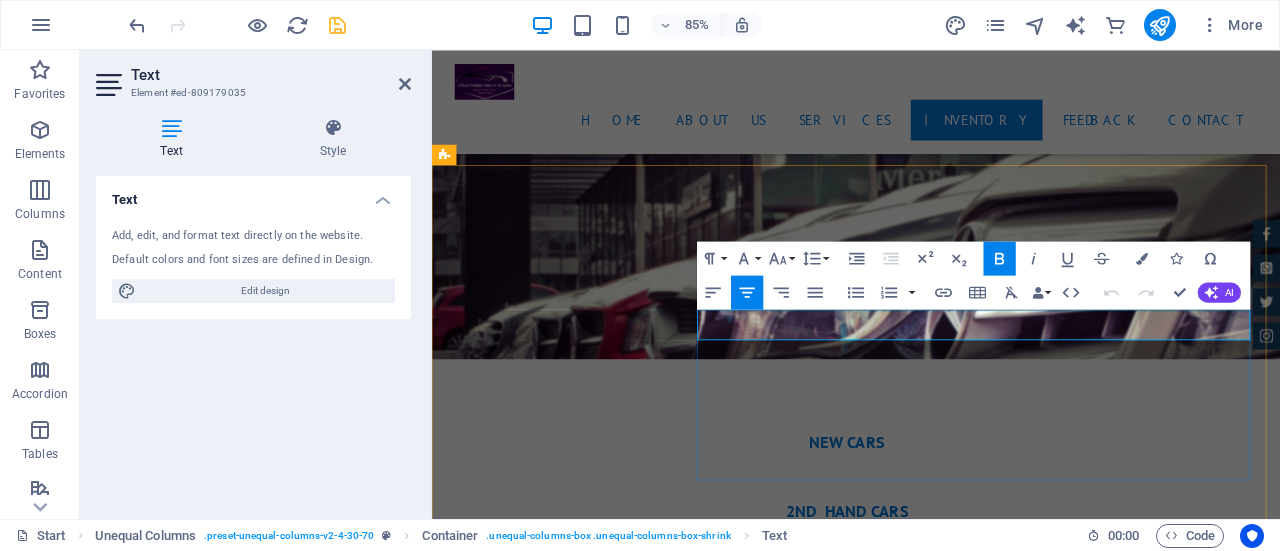 click on "Who we are" at bounding box center (920, 4698) 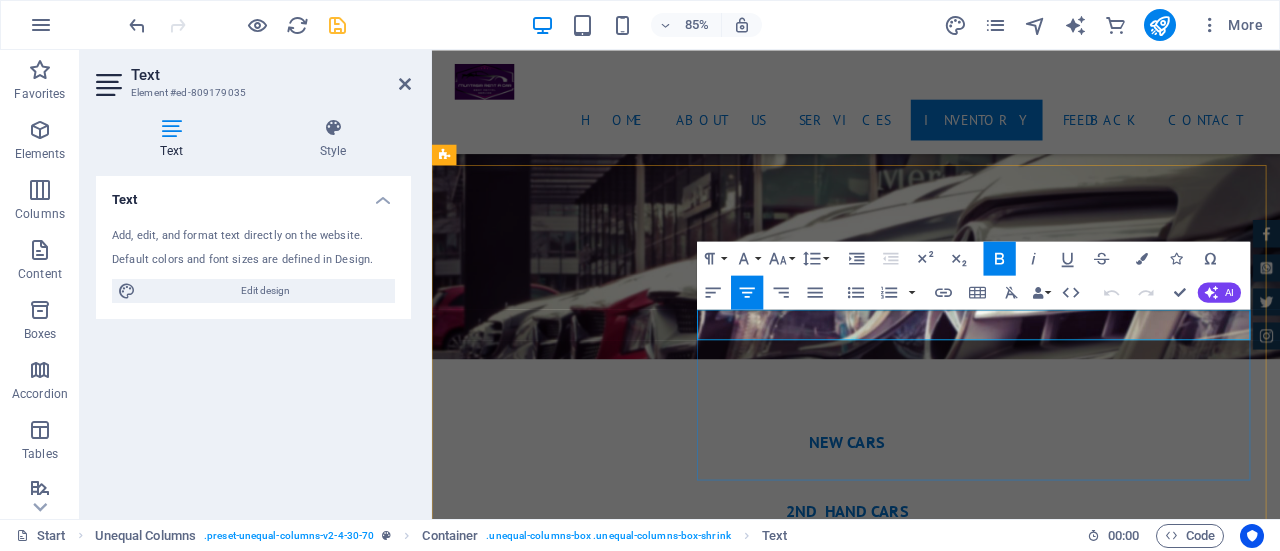 click on "Who we are" at bounding box center (920, 4698) 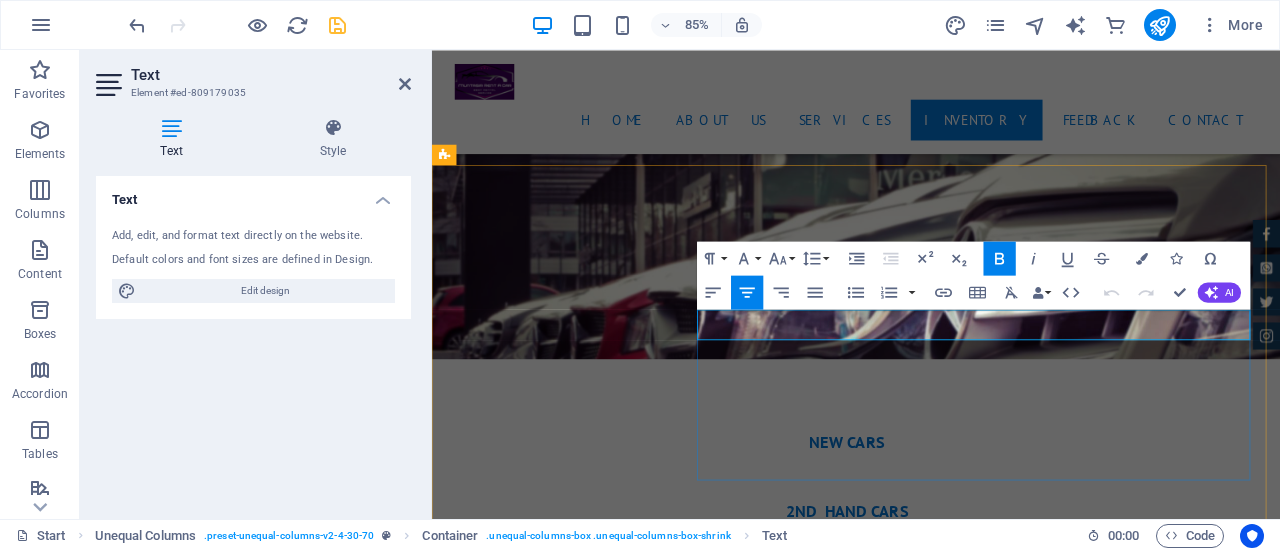 copy on "Who we are" 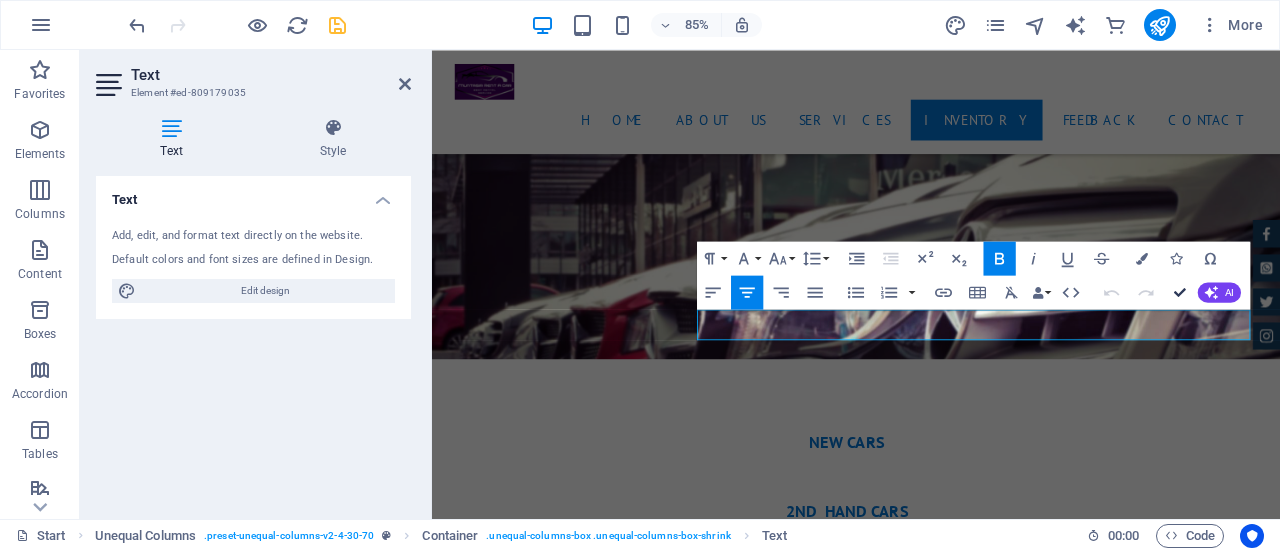 drag, startPoint x: 1180, startPoint y: 293, endPoint x: 886, endPoint y: 283, distance: 294.17 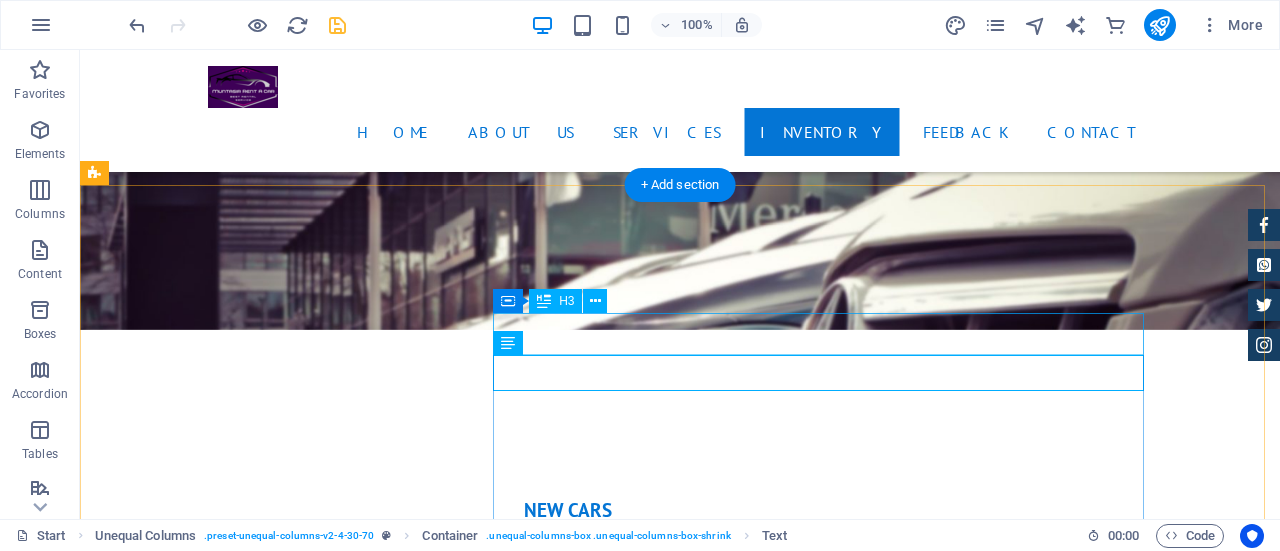 click on "Why Choose [COMPANY] Rent A Car?" at bounding box center [568, 4825] 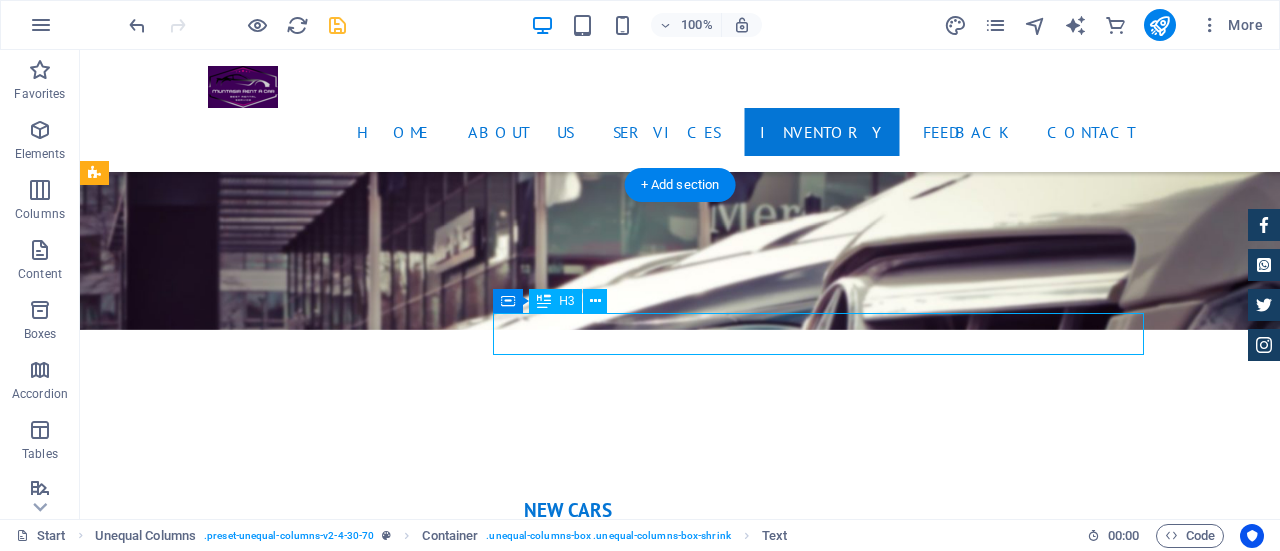 click on "Why Choose [COMPANY] Rent A Car?" at bounding box center [568, 4825] 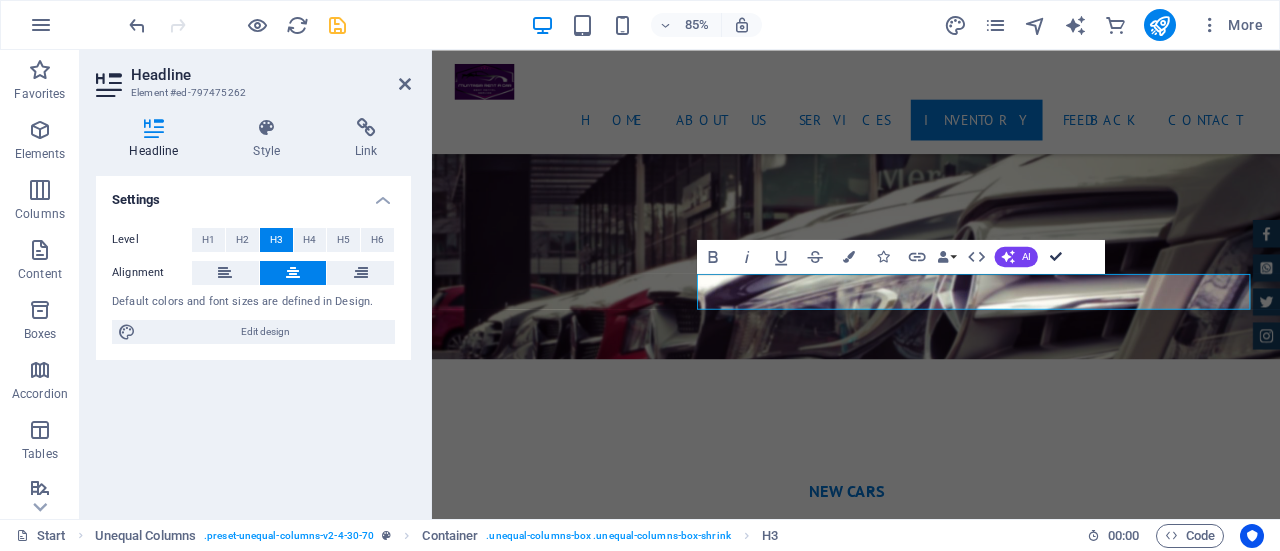 drag, startPoint x: 1058, startPoint y: 259, endPoint x: 885, endPoint y: 300, distance: 177.792 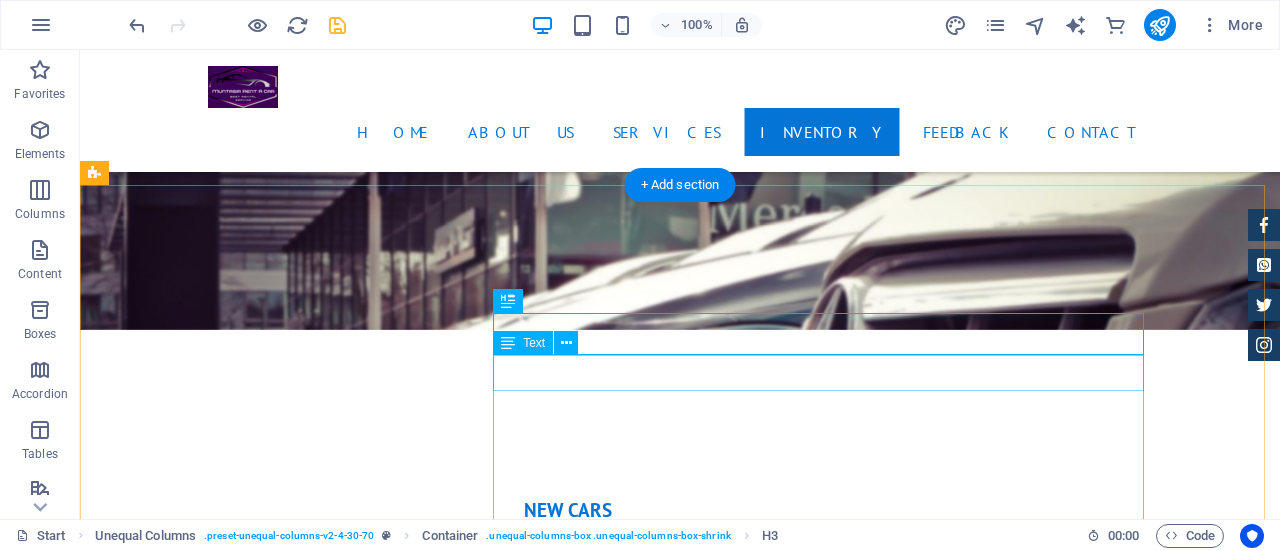 click on "Who we are" at bounding box center [568, 4864] 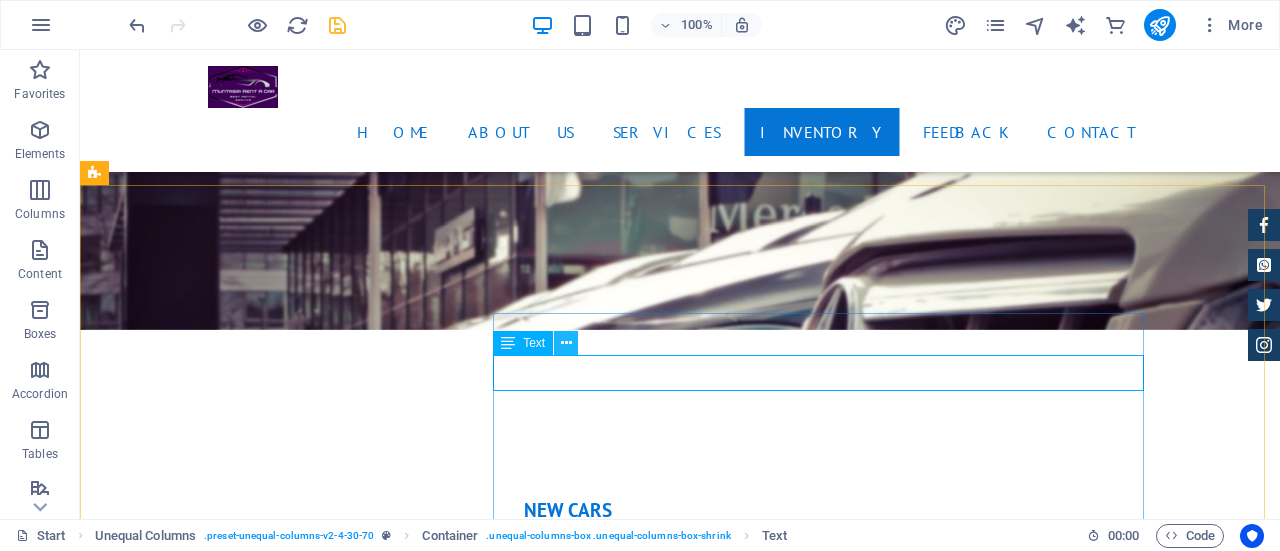 click at bounding box center [566, 343] 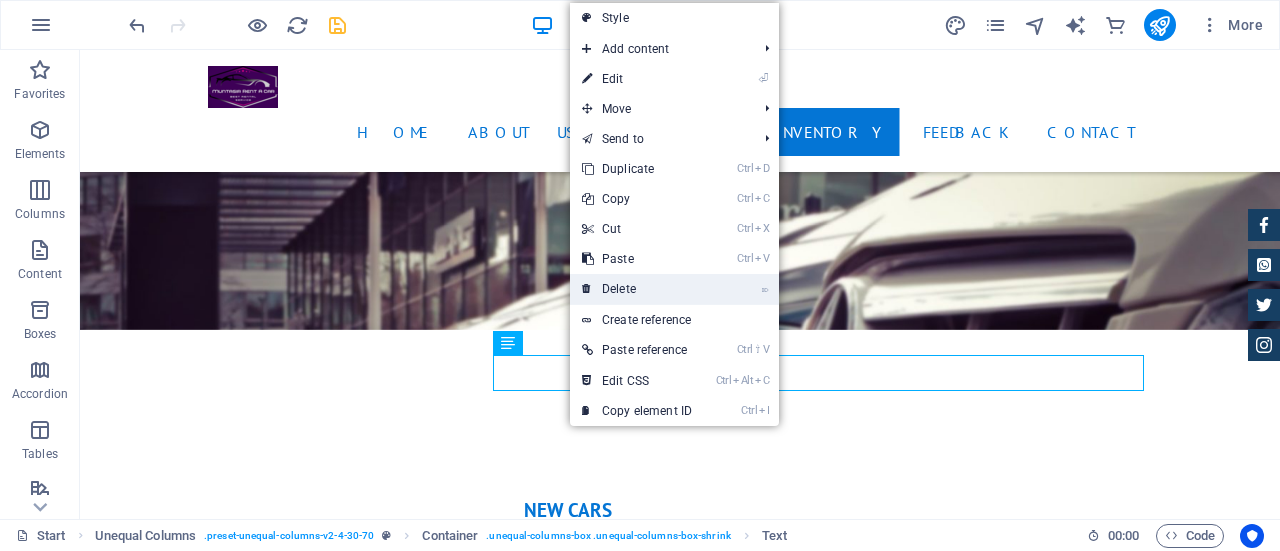 drag, startPoint x: 620, startPoint y: 286, endPoint x: 647, endPoint y: 274, distance: 29.546574 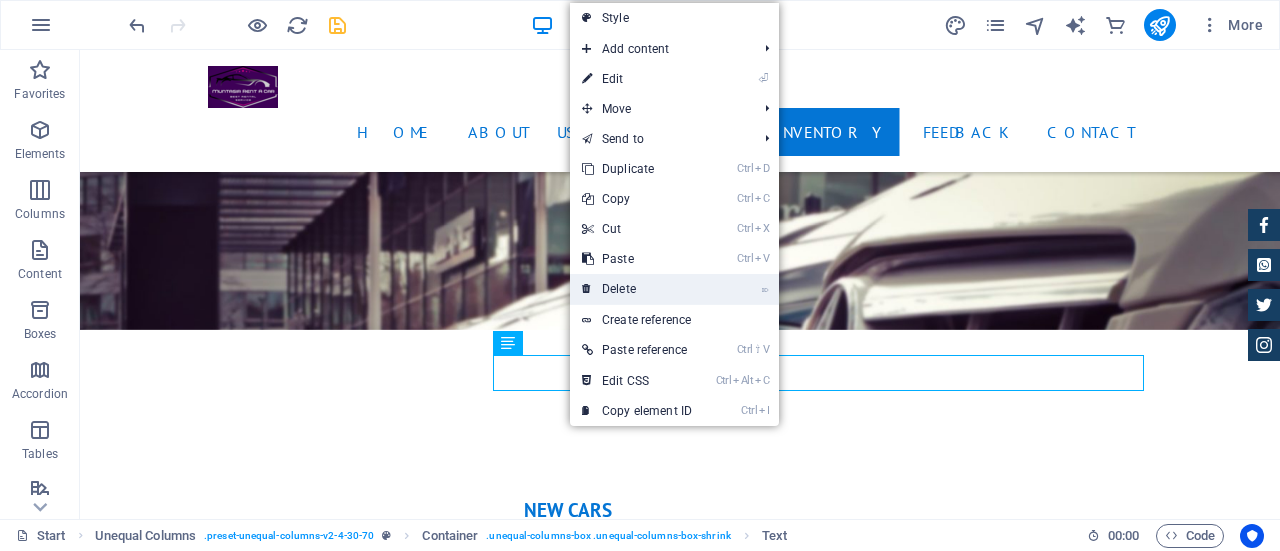click on "⌦  Delete" at bounding box center (637, 289) 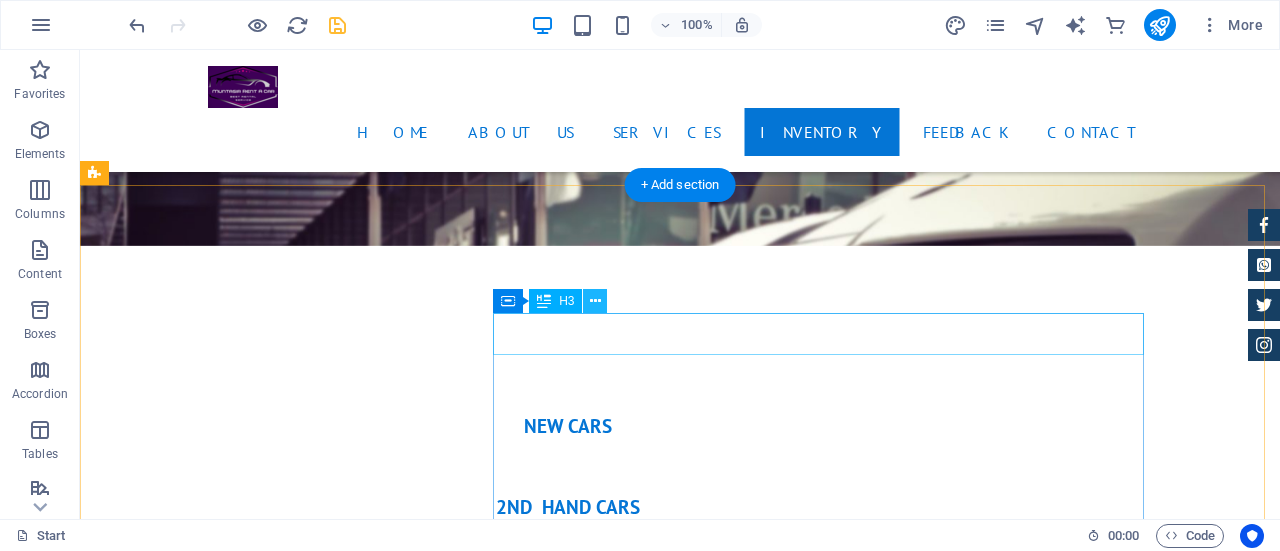 scroll, scrollTop: 2568, scrollLeft: 0, axis: vertical 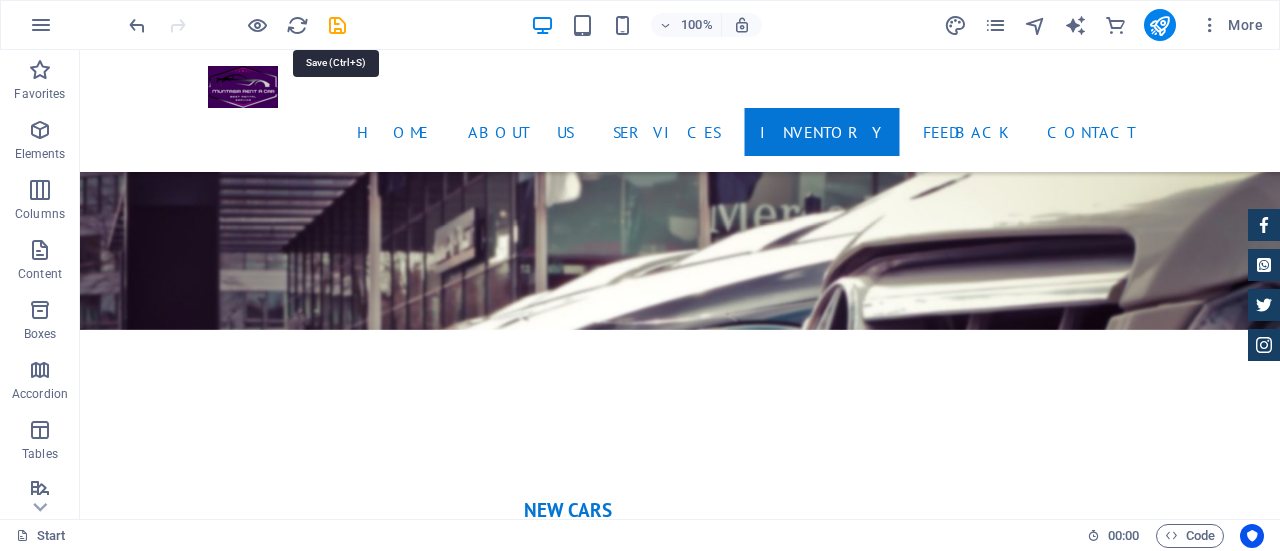 click at bounding box center (337, 25) 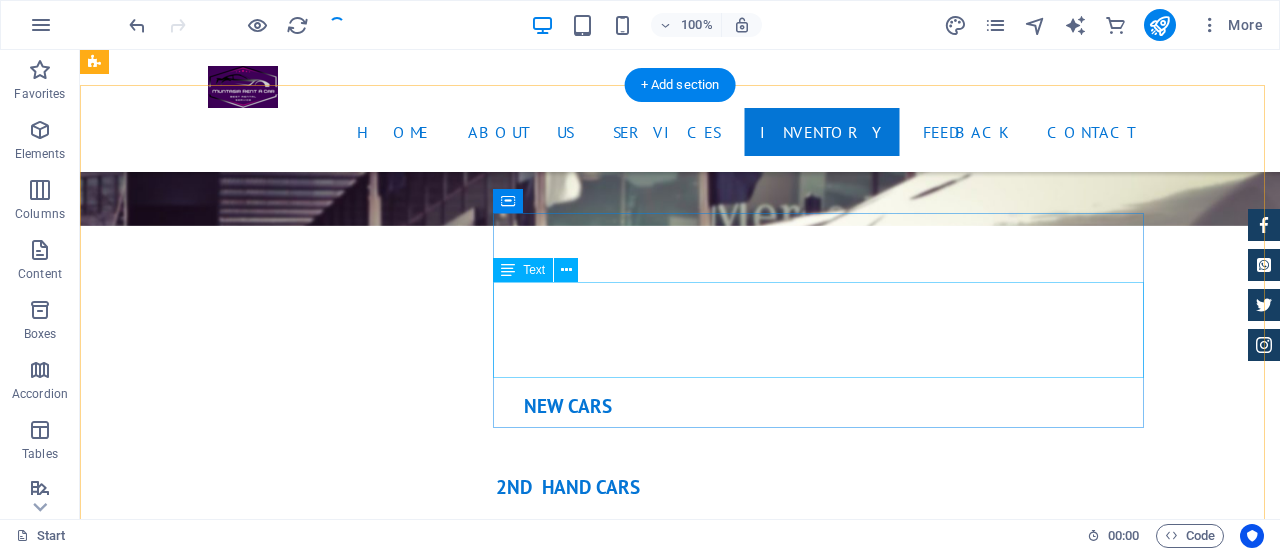 scroll, scrollTop: 2668, scrollLeft: 0, axis: vertical 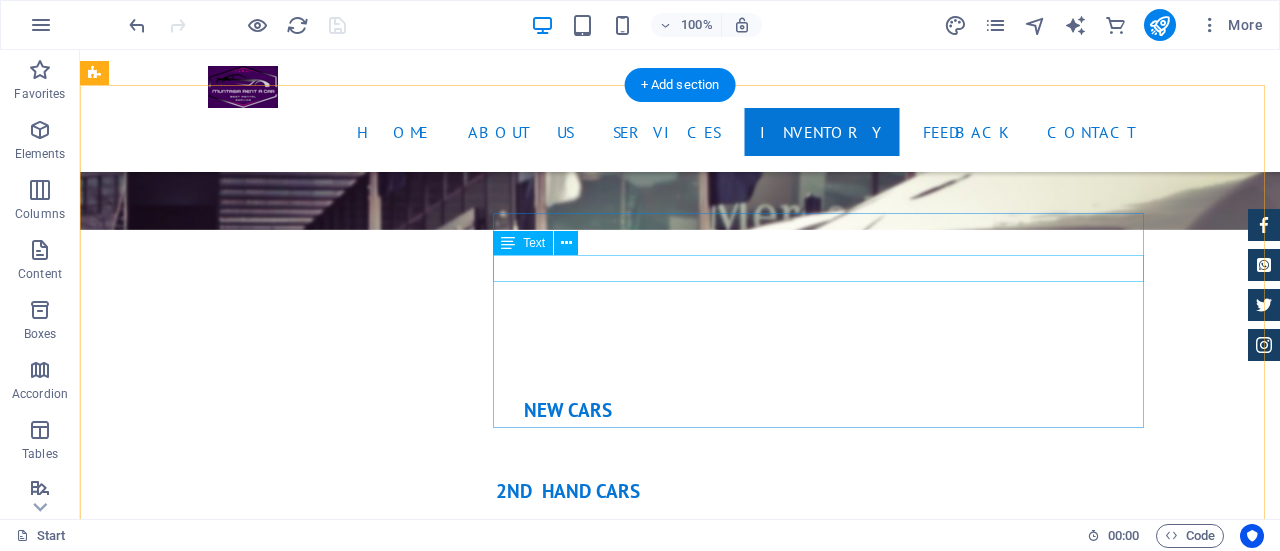 click on "We Love Our Customers" at bounding box center [568, 4759] 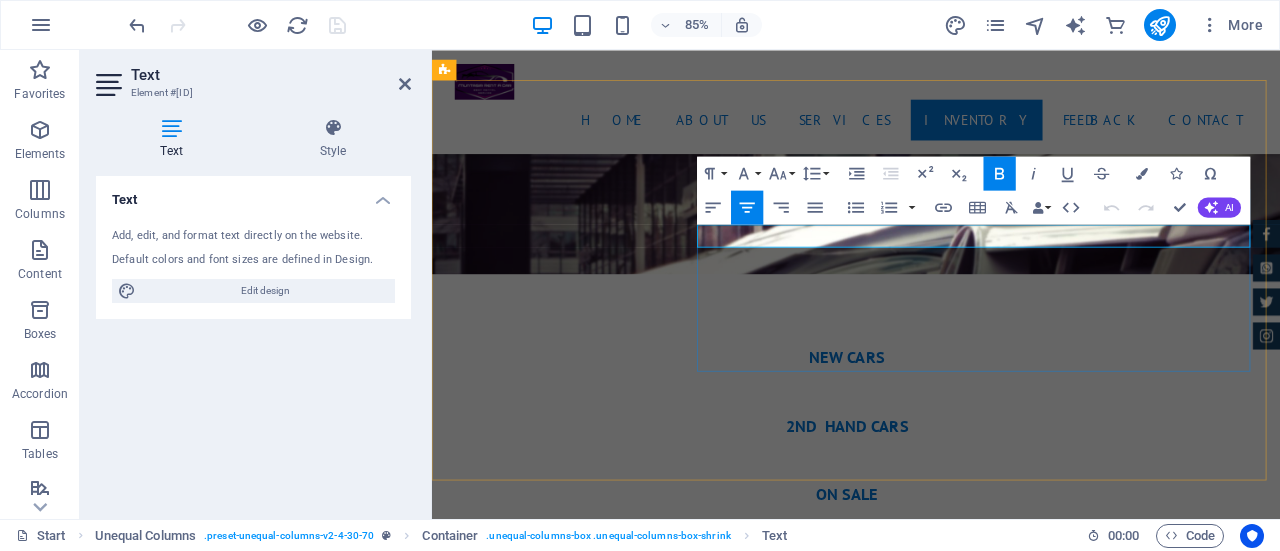 click on "We Love Our Customers" at bounding box center [919, 4593] 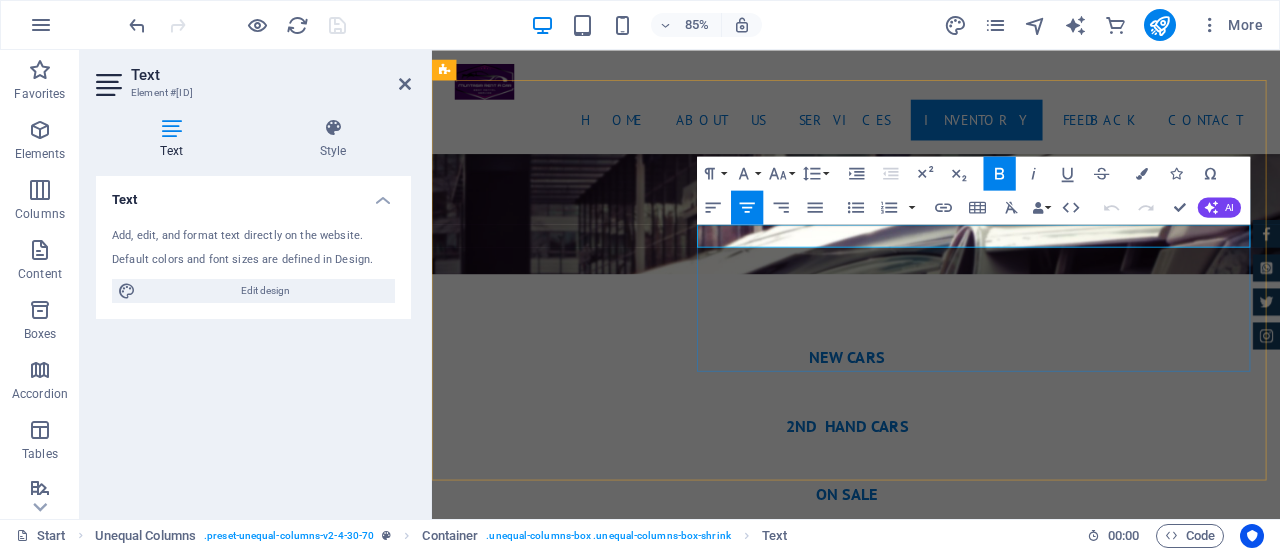 click on "We Love Our Customers" at bounding box center (919, 4593) 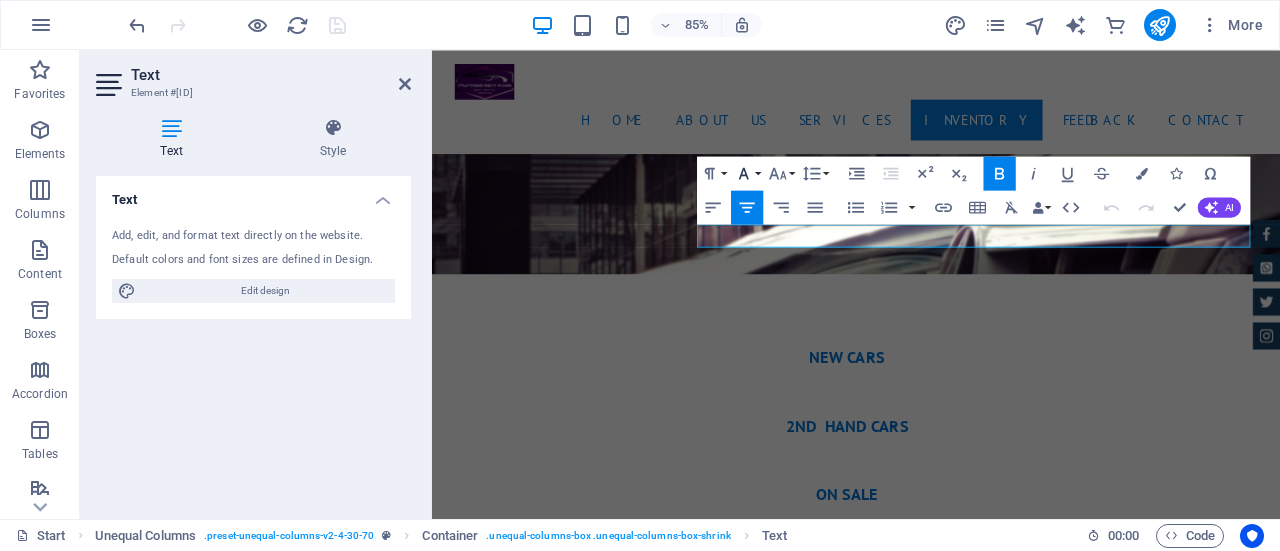 click on "Font Family" at bounding box center (747, 173) 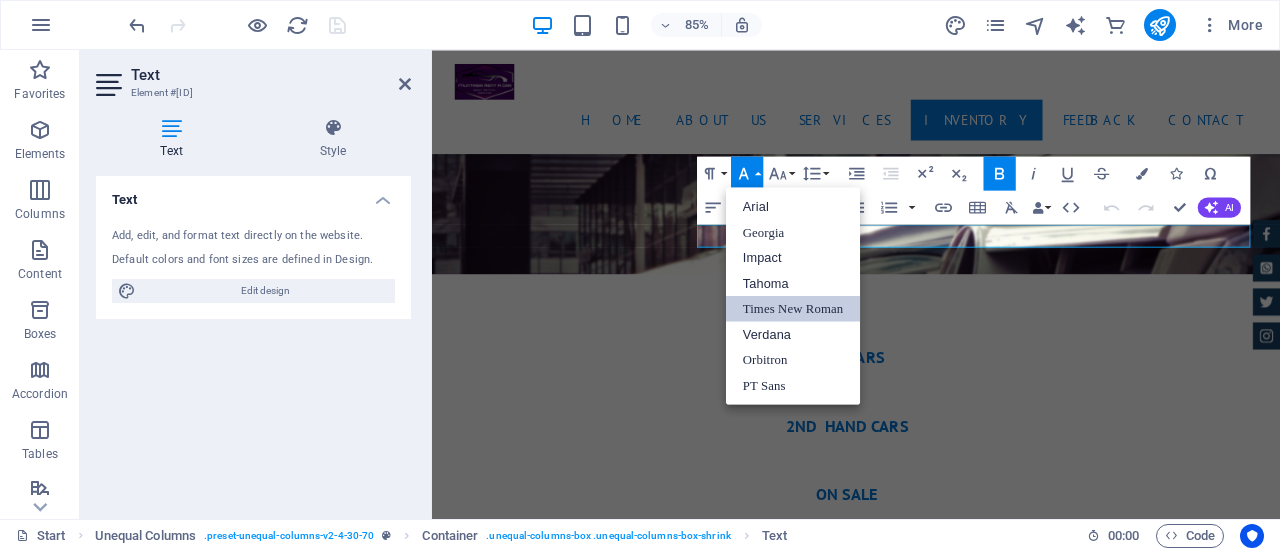 scroll, scrollTop: 0, scrollLeft: 0, axis: both 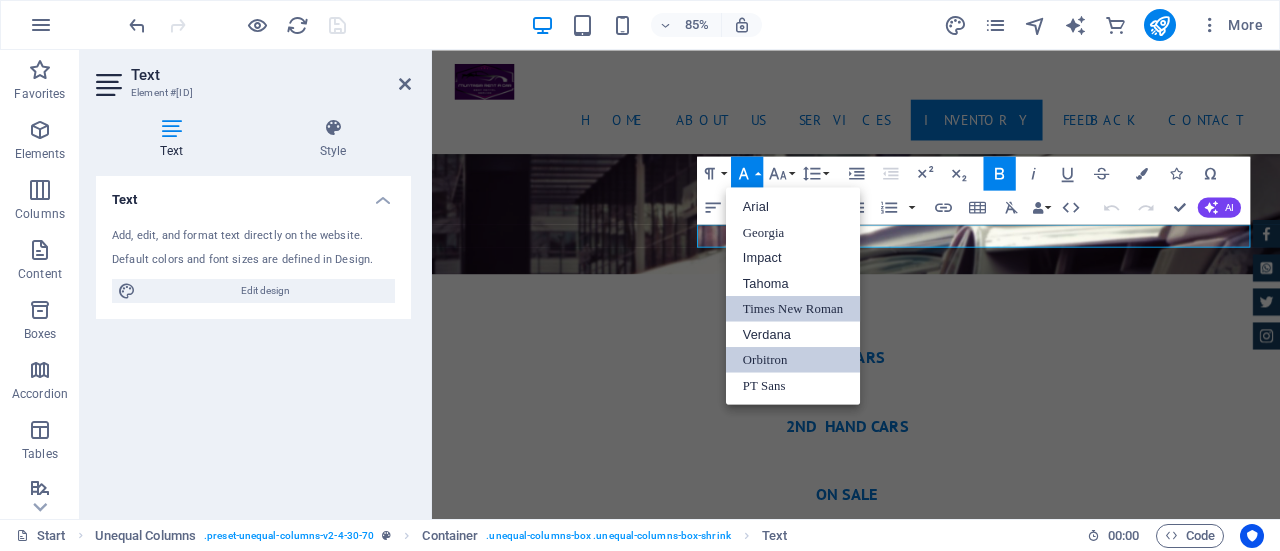 click on "Orbitron" at bounding box center (793, 360) 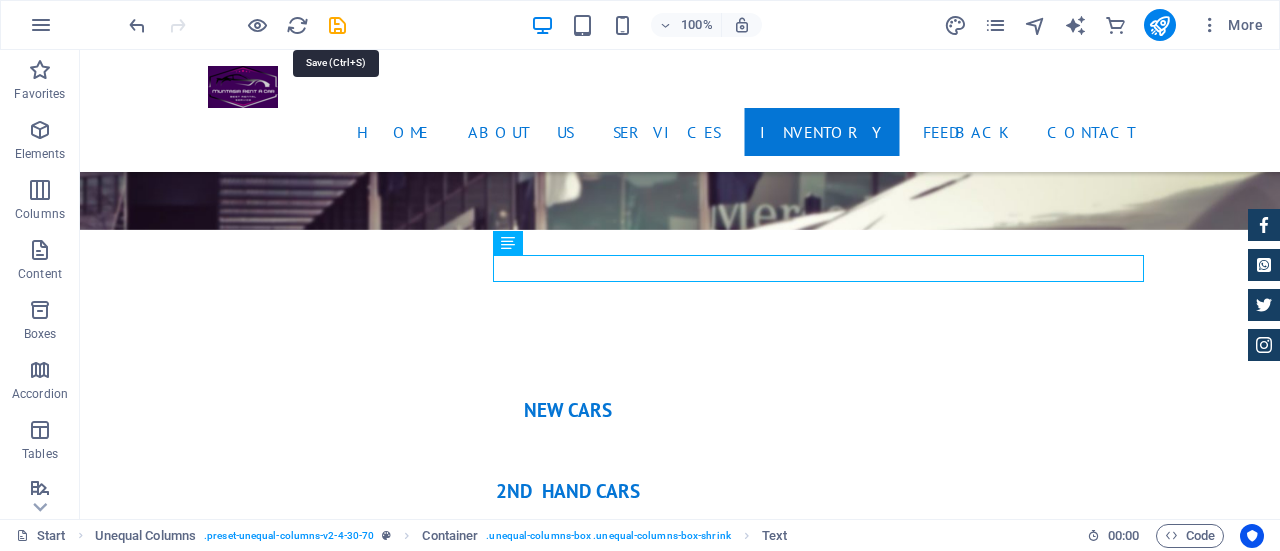 click at bounding box center (337, 25) 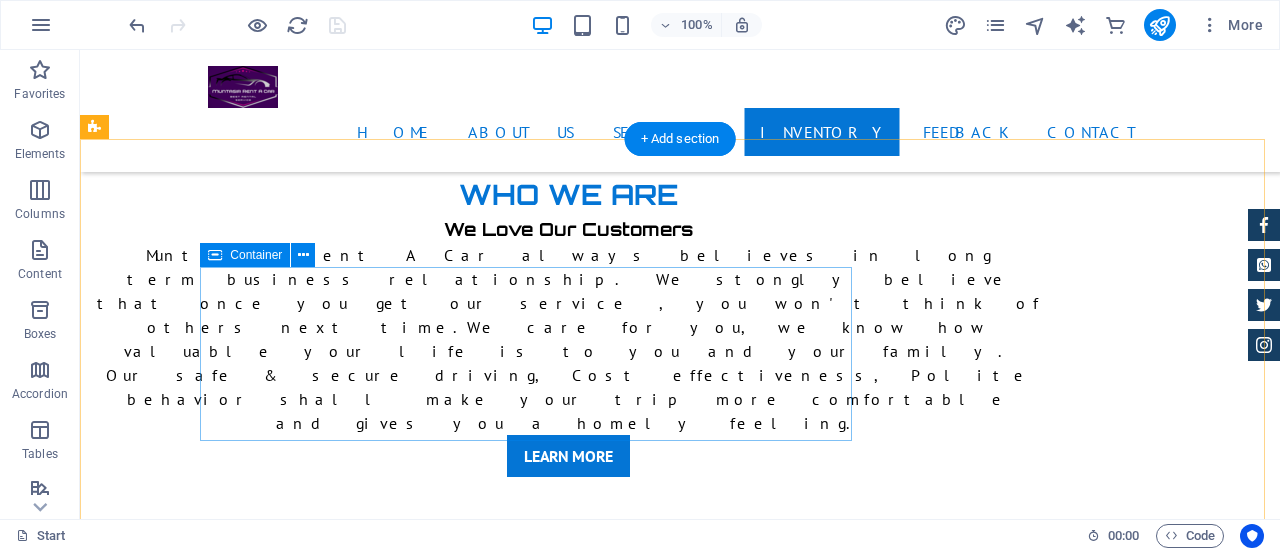 scroll, scrollTop: 7268, scrollLeft: 0, axis: vertical 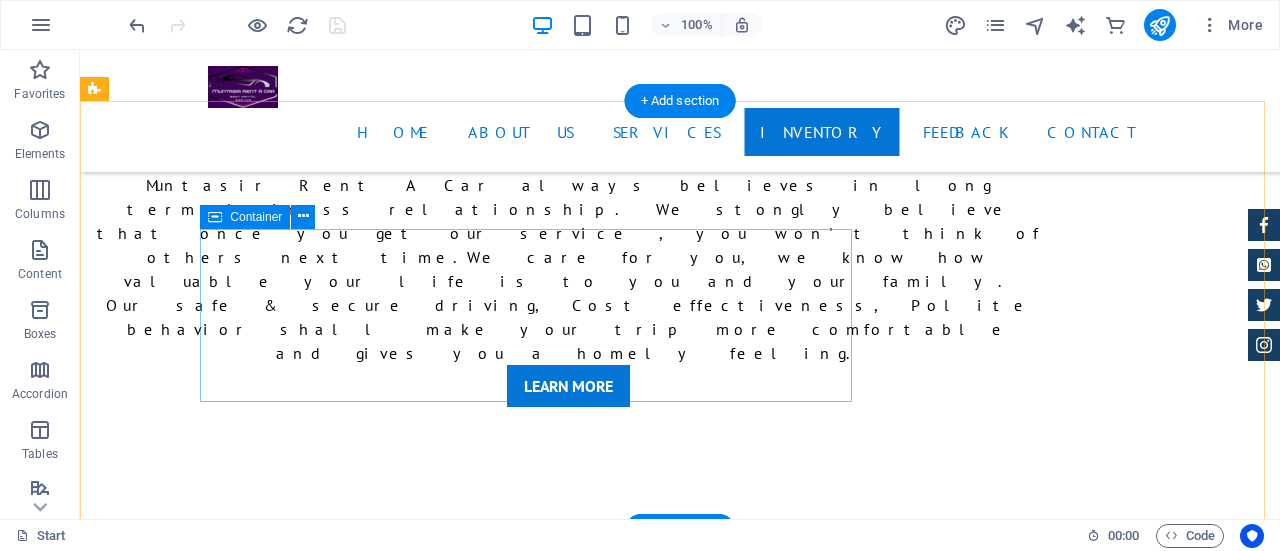 click on "Add elements" at bounding box center (509, 10580) 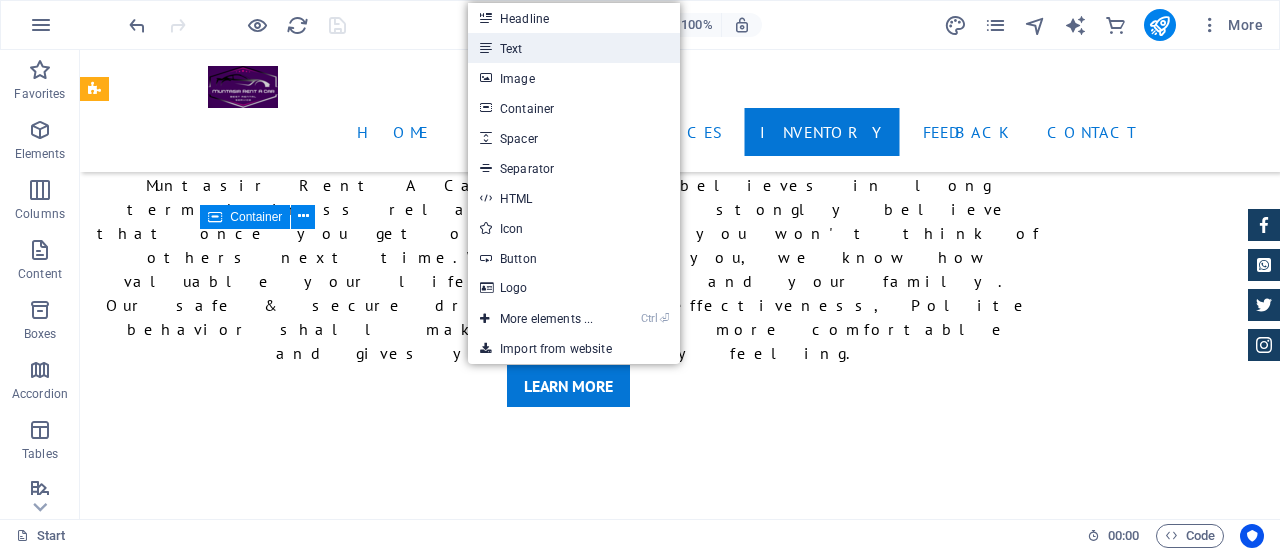 drag, startPoint x: 108, startPoint y: 25, endPoint x: 525, endPoint y: 53, distance: 417.939 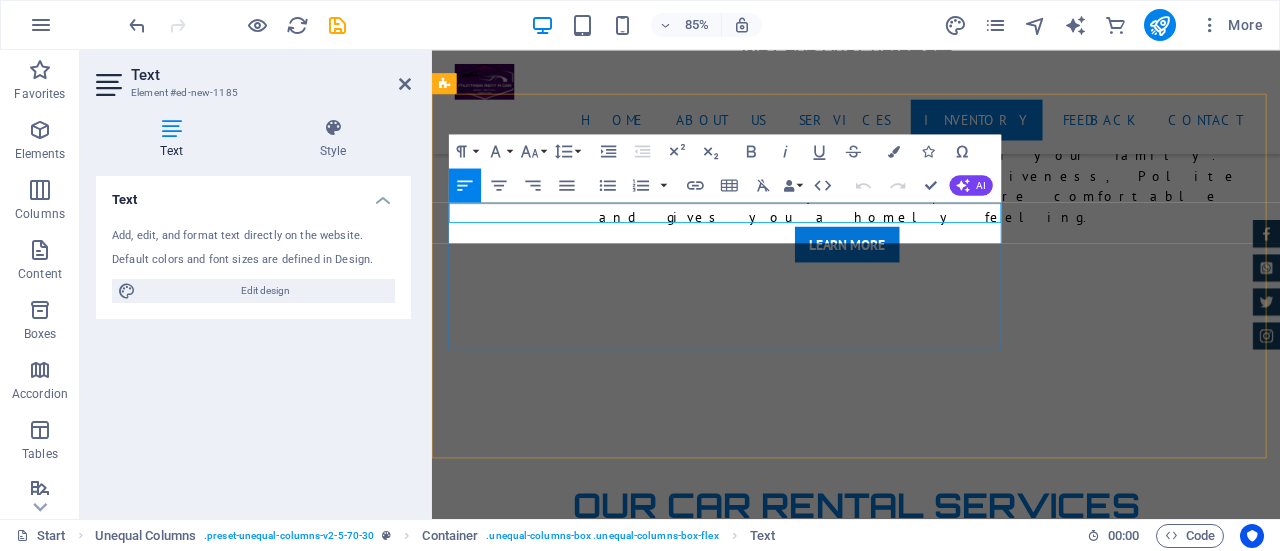scroll, scrollTop: 164, scrollLeft: 0, axis: vertical 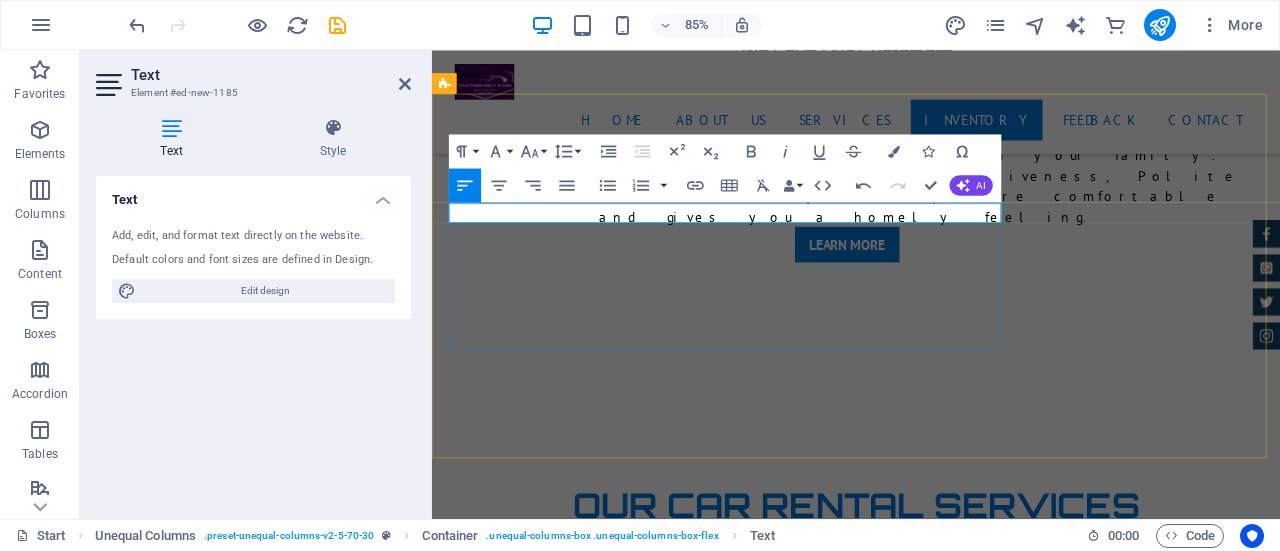 click on "Best Rent a Car Service in Bangladesh" at bounding box center [920, 10383] 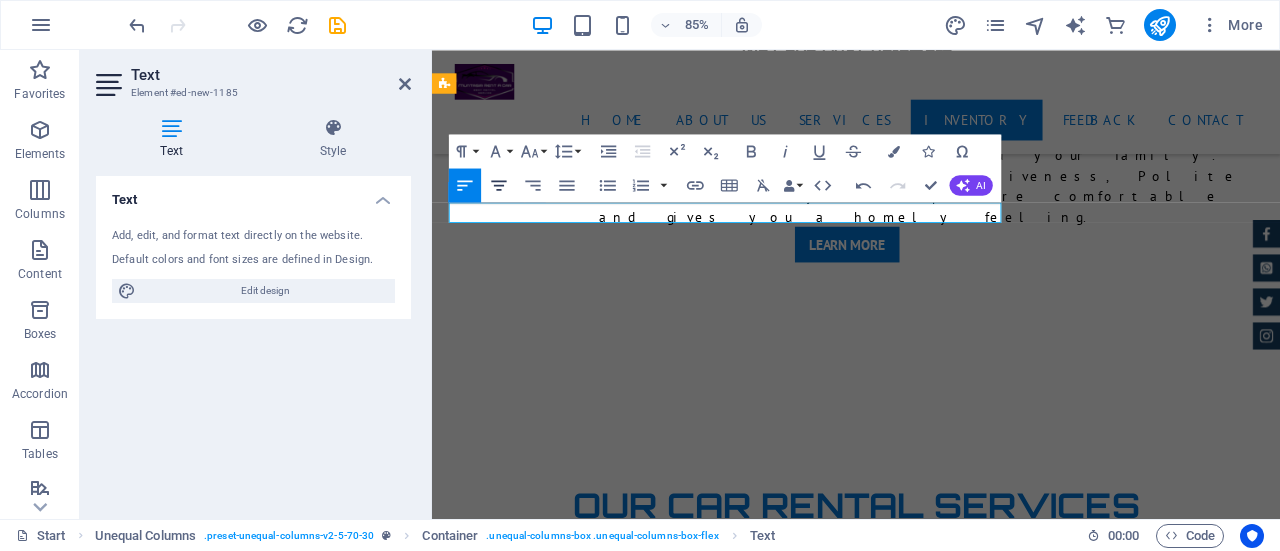 click 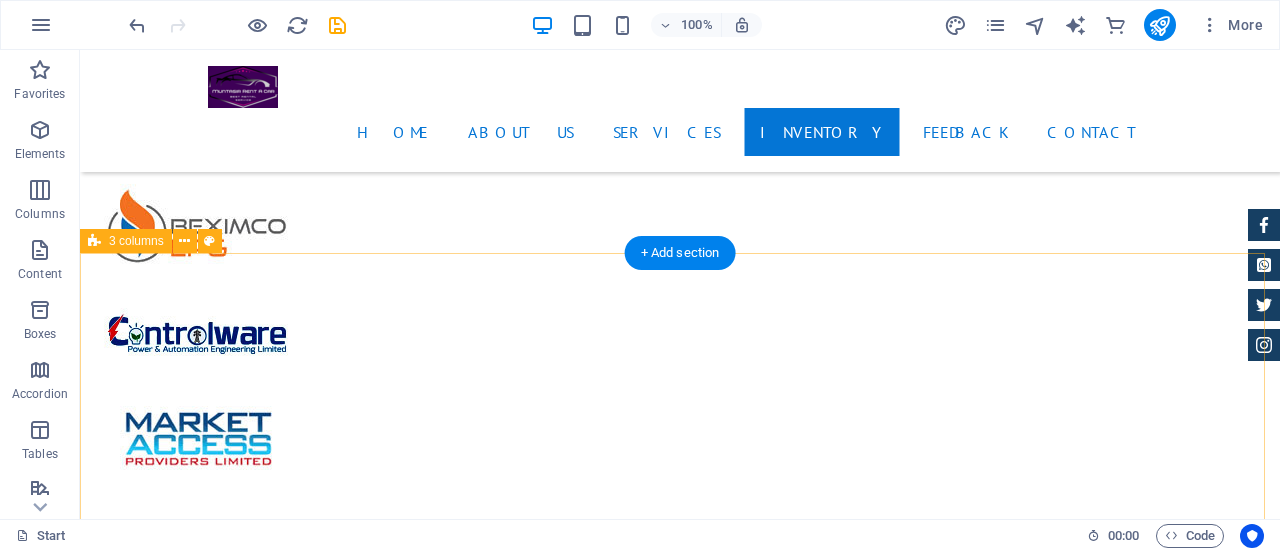 scroll, scrollTop: 4568, scrollLeft: 0, axis: vertical 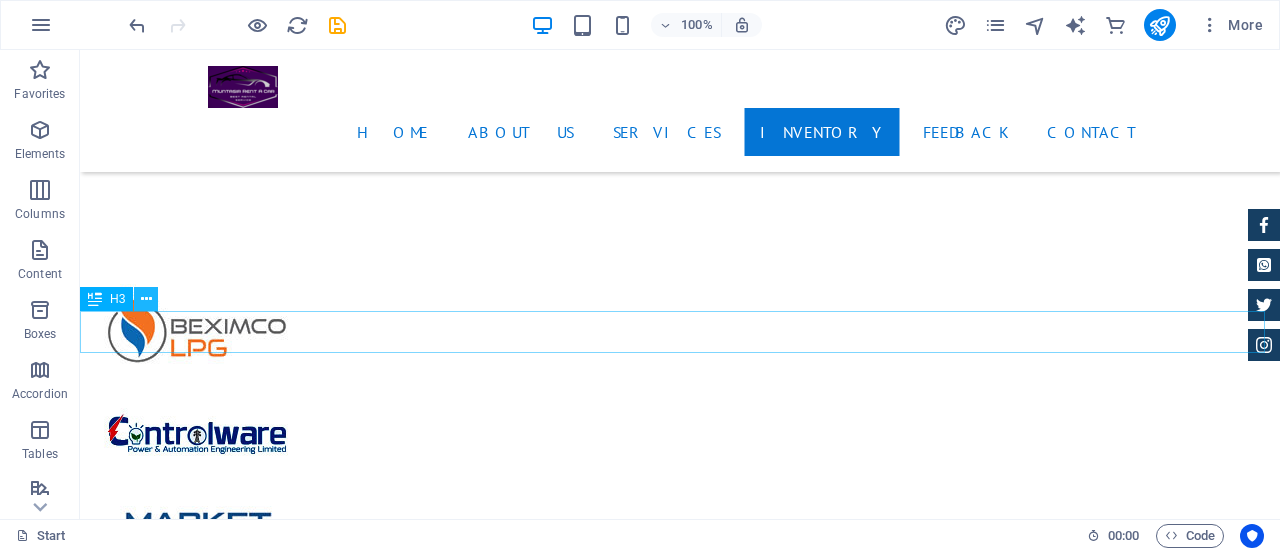 click at bounding box center (146, 299) 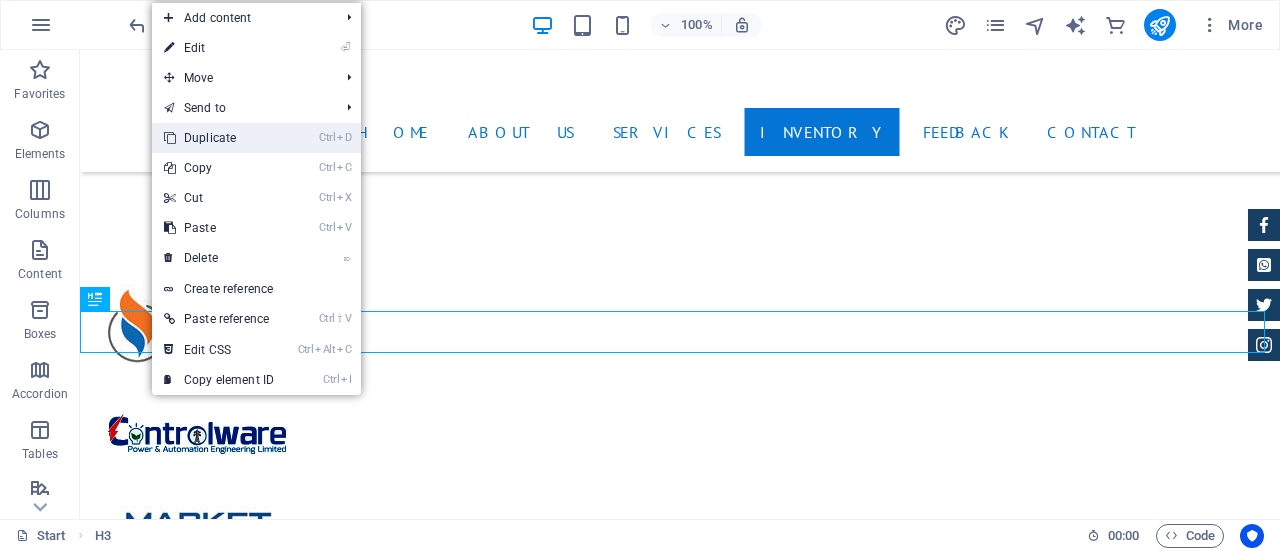 drag, startPoint x: 237, startPoint y: 143, endPoint x: 530, endPoint y: 261, distance: 315.86865 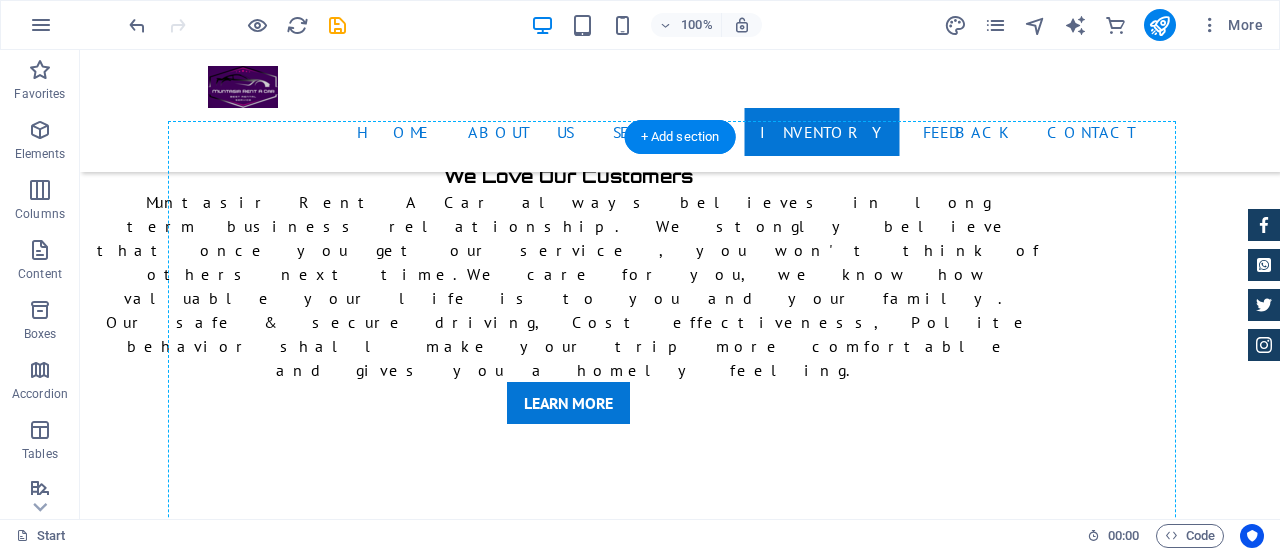 scroll, scrollTop: 7274, scrollLeft: 0, axis: vertical 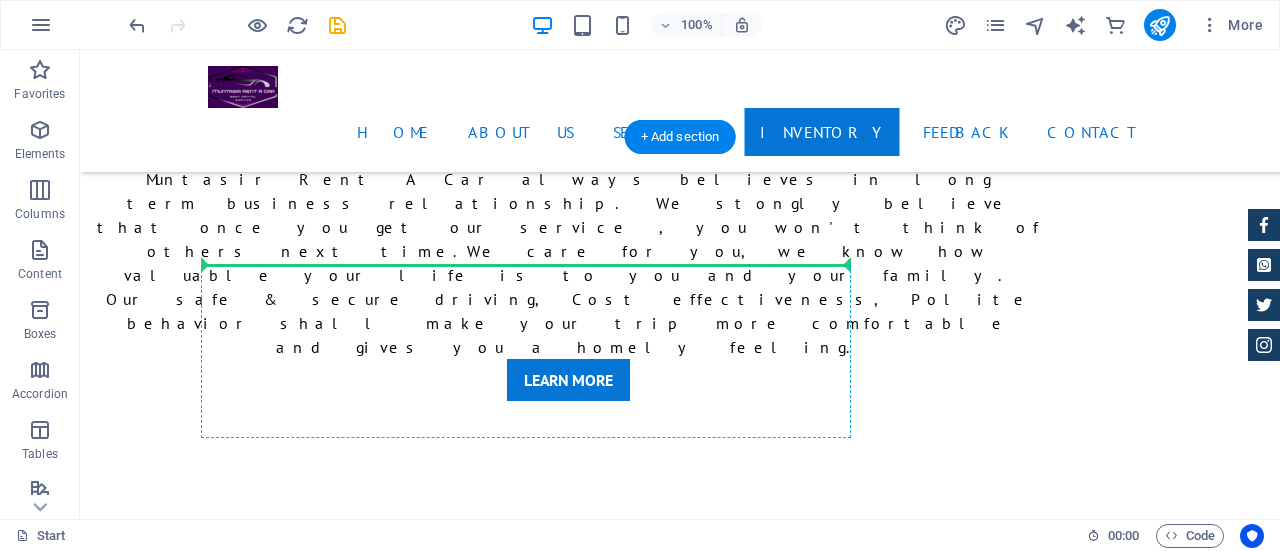 drag, startPoint x: 596, startPoint y: 375, endPoint x: 593, endPoint y: 274, distance: 101.04455 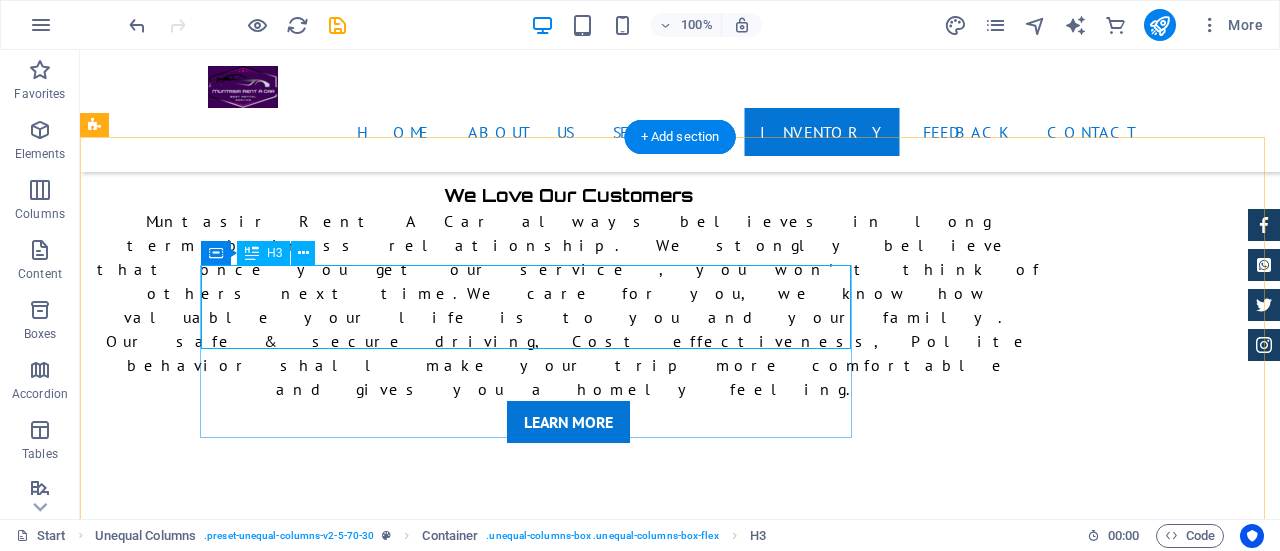 click on "leave your worries behindand enjoy your trip" at bounding box center [568, 10536] 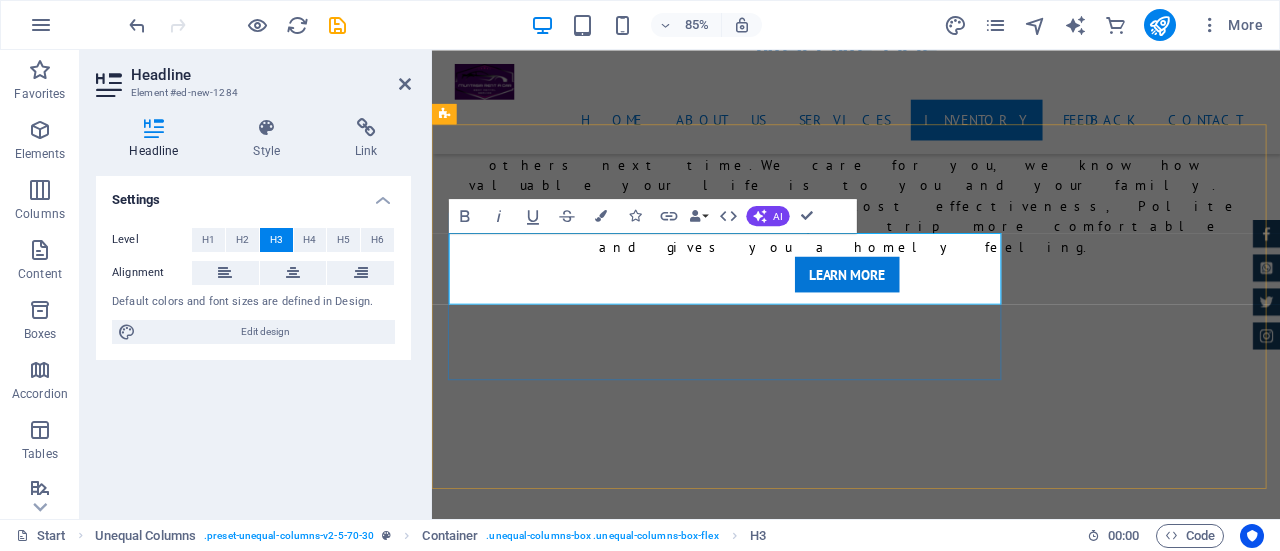 scroll, scrollTop: 164, scrollLeft: 0, axis: vertical 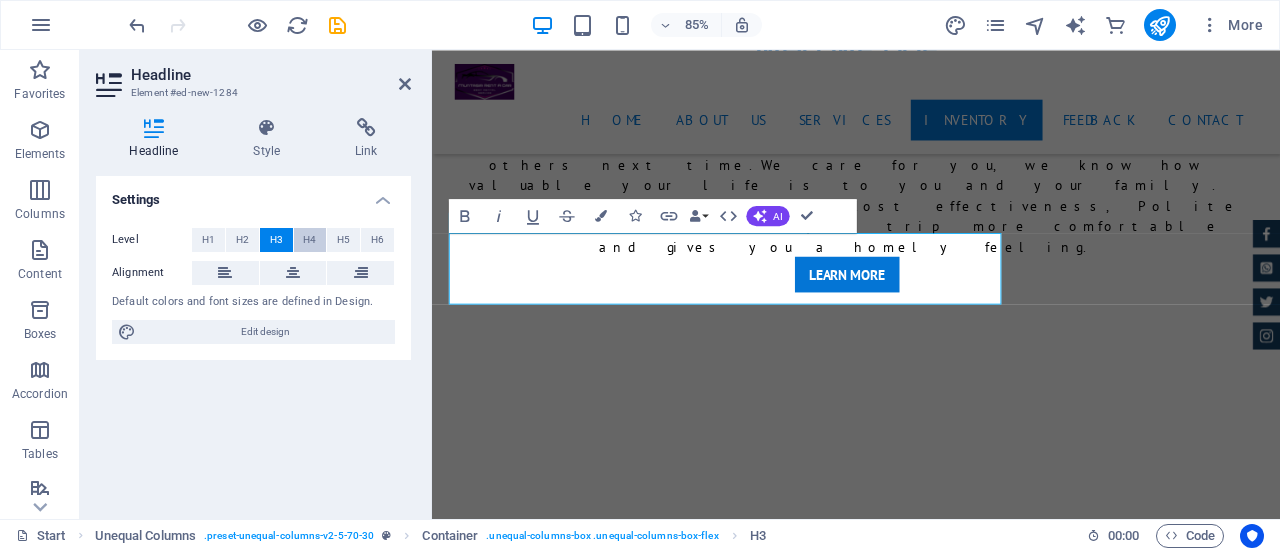 click on "H4" at bounding box center [309, 240] 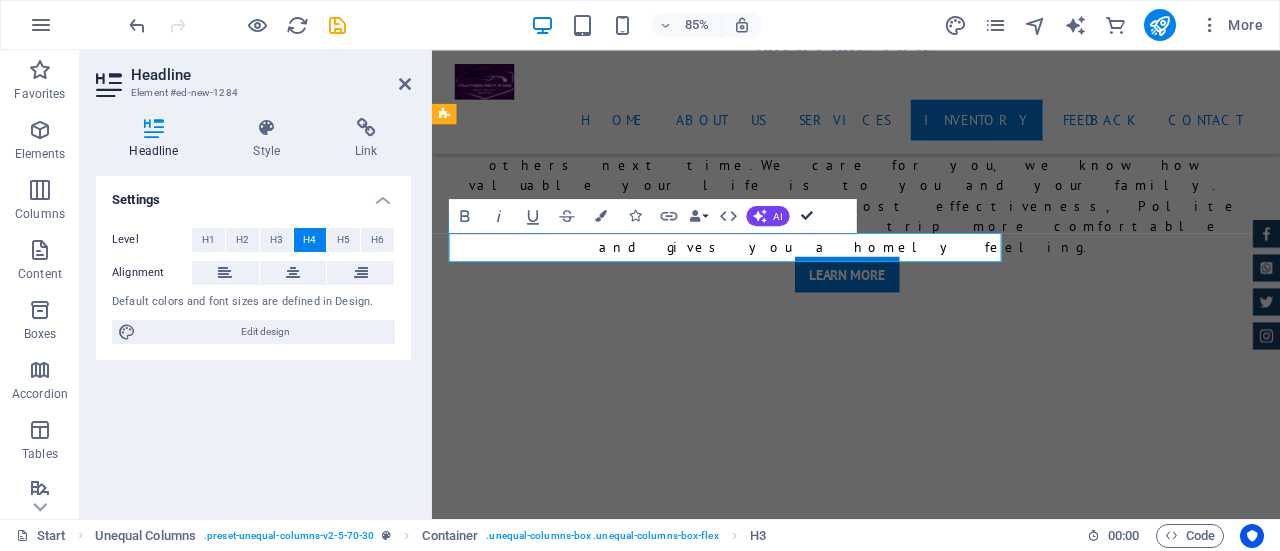 drag, startPoint x: 810, startPoint y: 217, endPoint x: 738, endPoint y: 165, distance: 88.814415 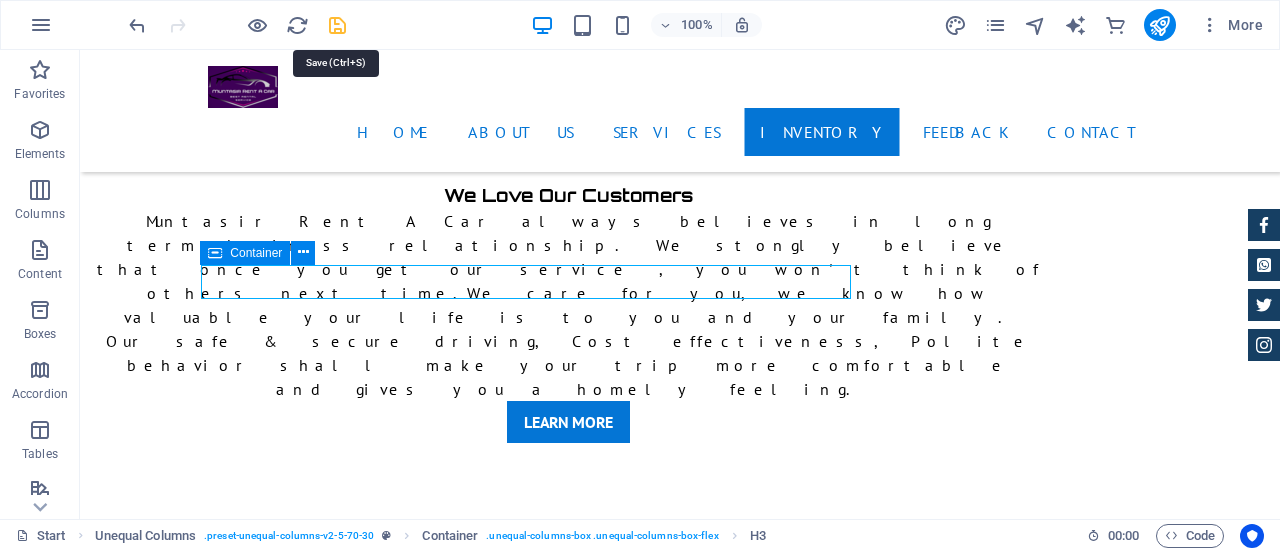 click at bounding box center [337, 25] 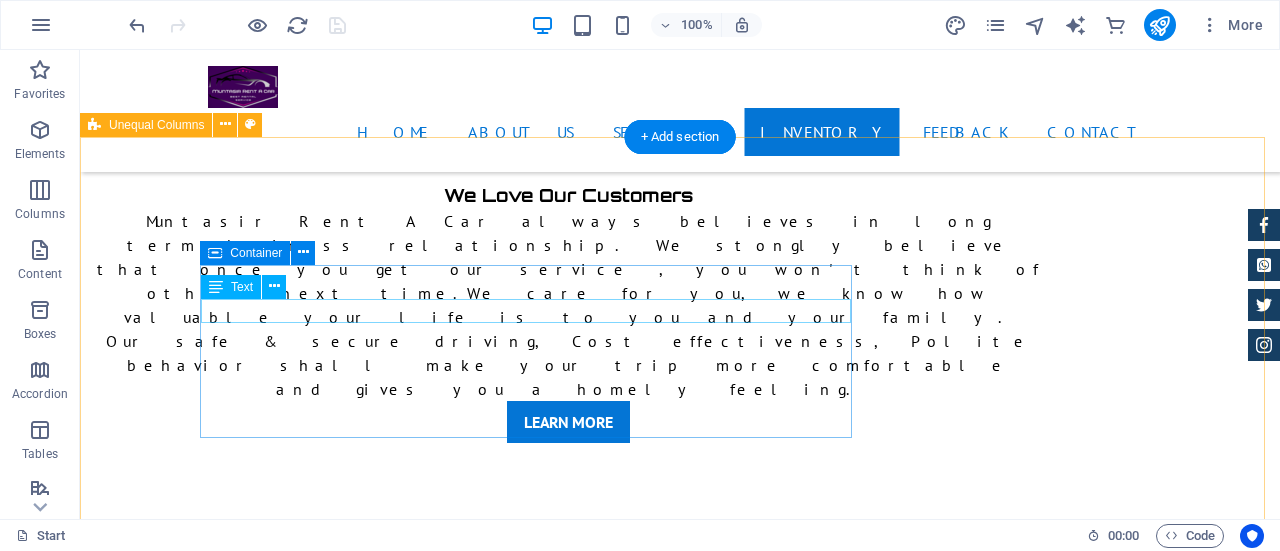 click on "Best Rent a Car Service in Bangladesh" at bounding box center [568, 10561] 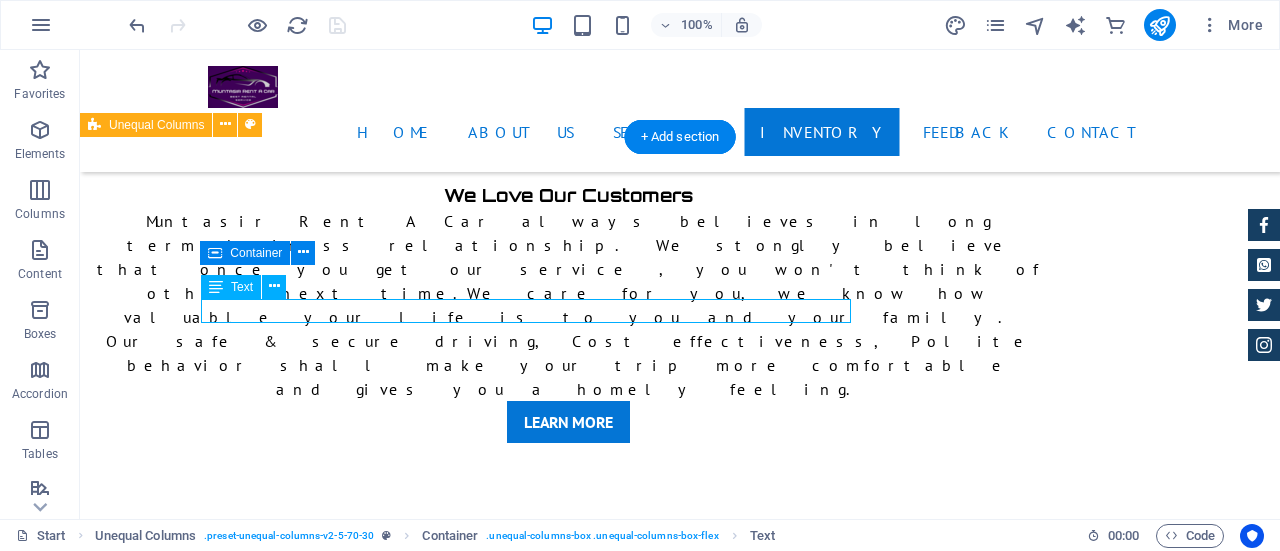 click on "Best Rent a Car Service in Bangladesh" at bounding box center (568, 10561) 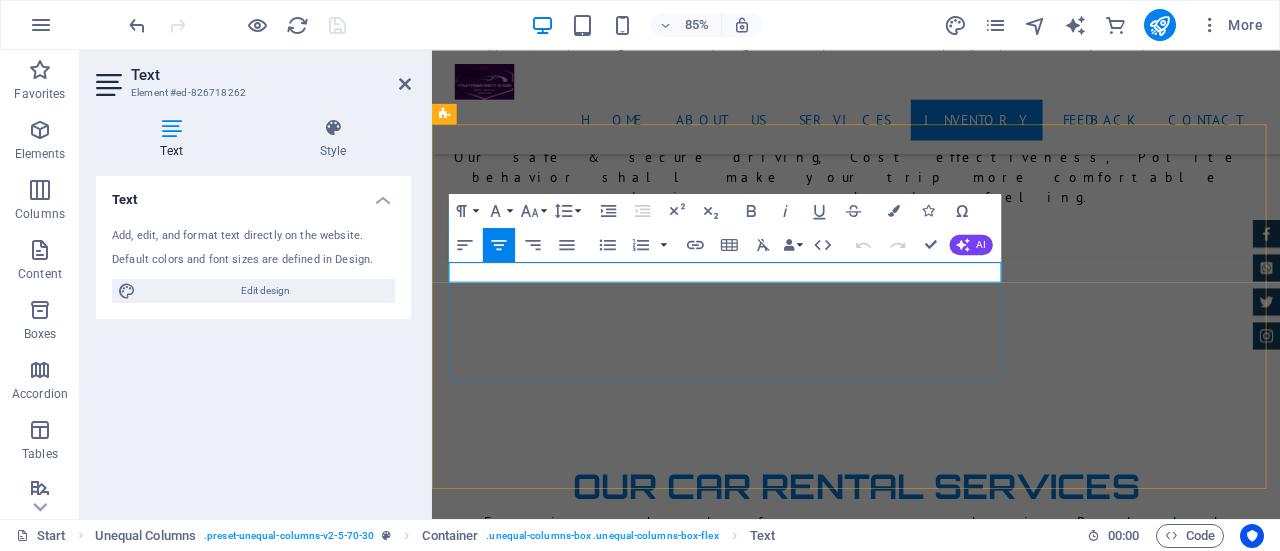 click on "Best Rent a Car Service in Bangladesh" at bounding box center (920, 10394) 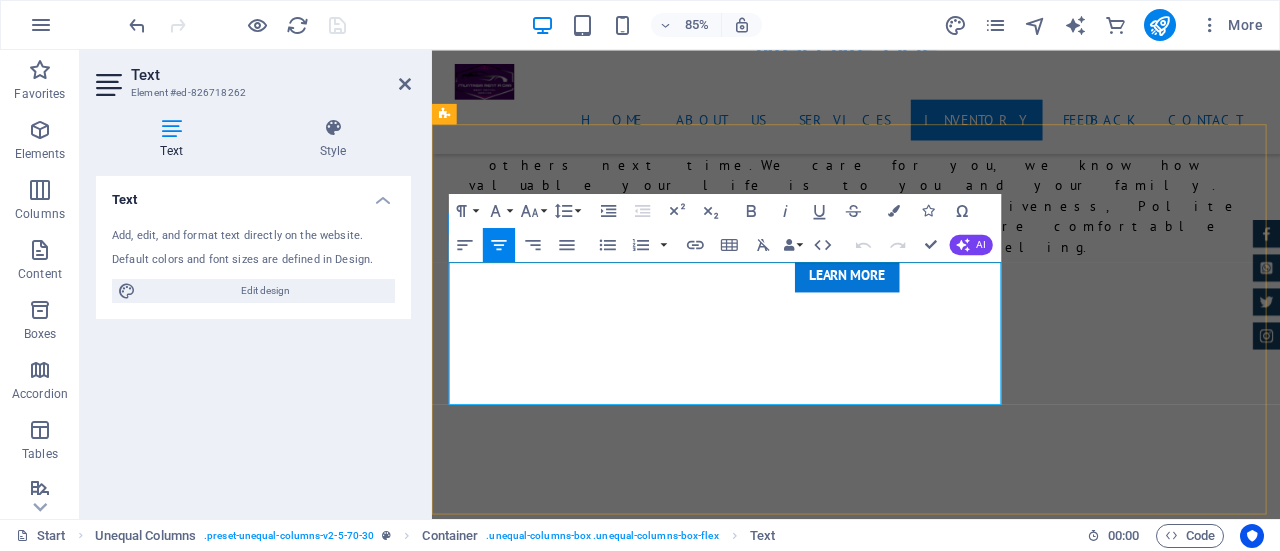 scroll, scrollTop: 11384, scrollLeft: 2, axis: both 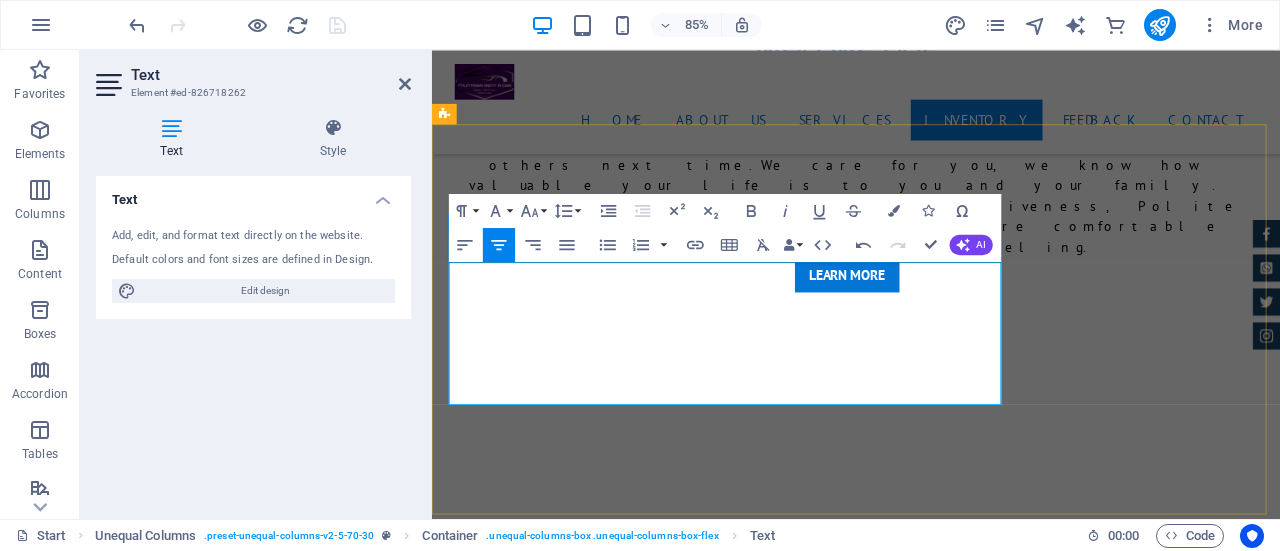 click on "[COMPANY] Rent A Car is an ongoing success story. Our guiding principles, and humble beginning, revolve around personal honesty and integrity. We believe in strengthening our communities one neighborhood at a time, serving our customers as if they were our family, and rewarding hard work. These things are as true today as they were when we were founded in 2014. Today, our massive network means BLUE HORN is a transportation solutions provider. We offer Car. Micro bus, SUV and Luxury Sedan like Mercedes Benz, BMW rentals. Our footprint is all over the country and we're in over 10 locations in Dhaka City to start the service at anytime." at bounding box center [920, 10596] 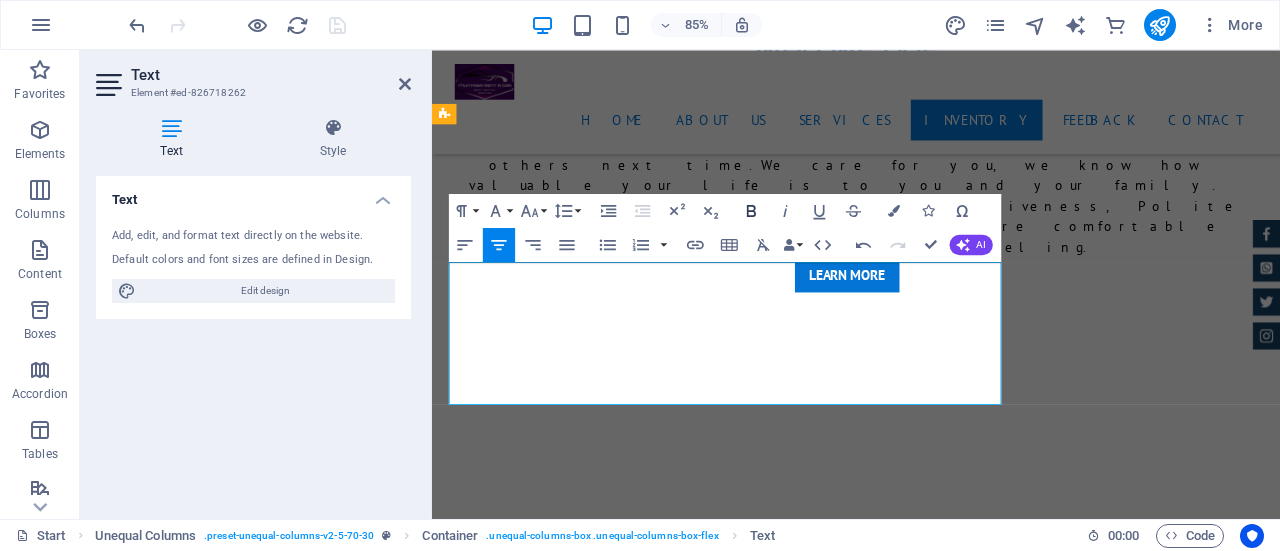 click 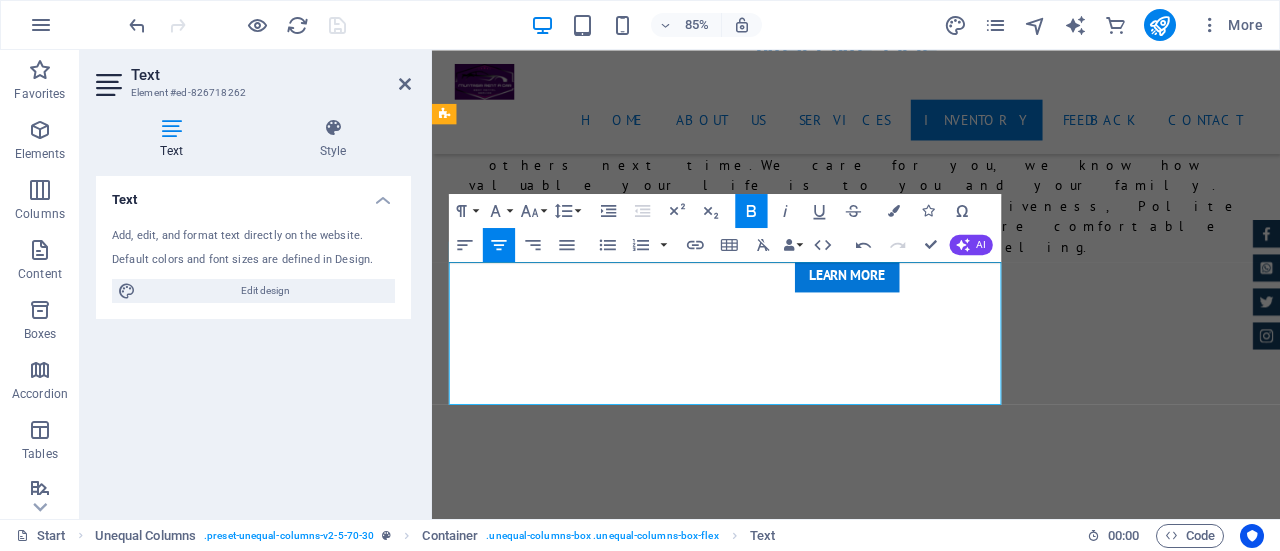 click 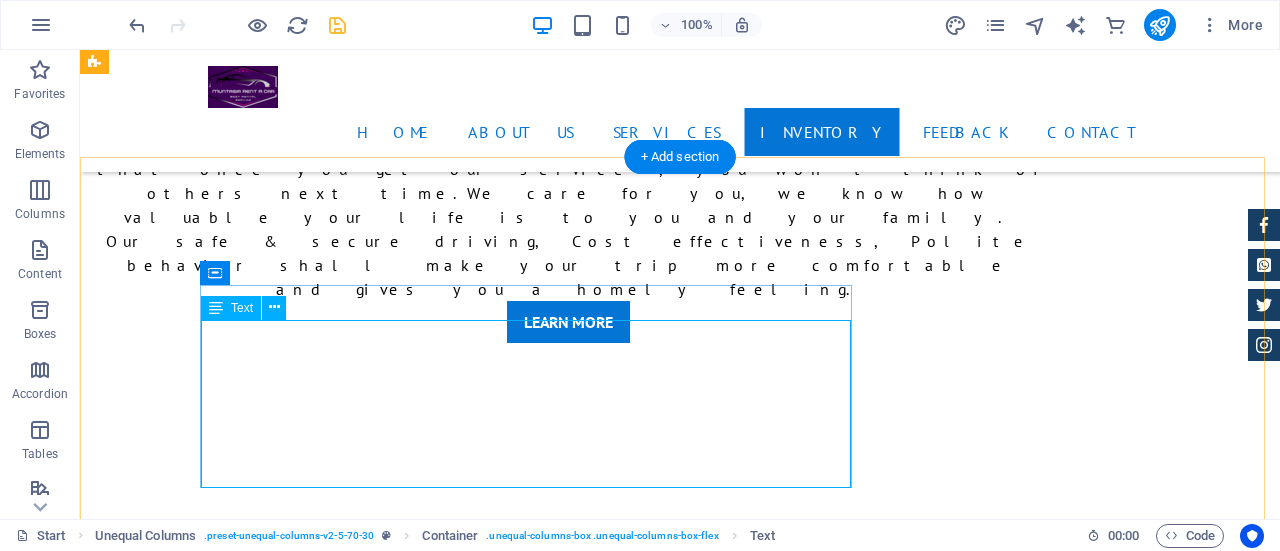 scroll, scrollTop: 7132, scrollLeft: 0, axis: vertical 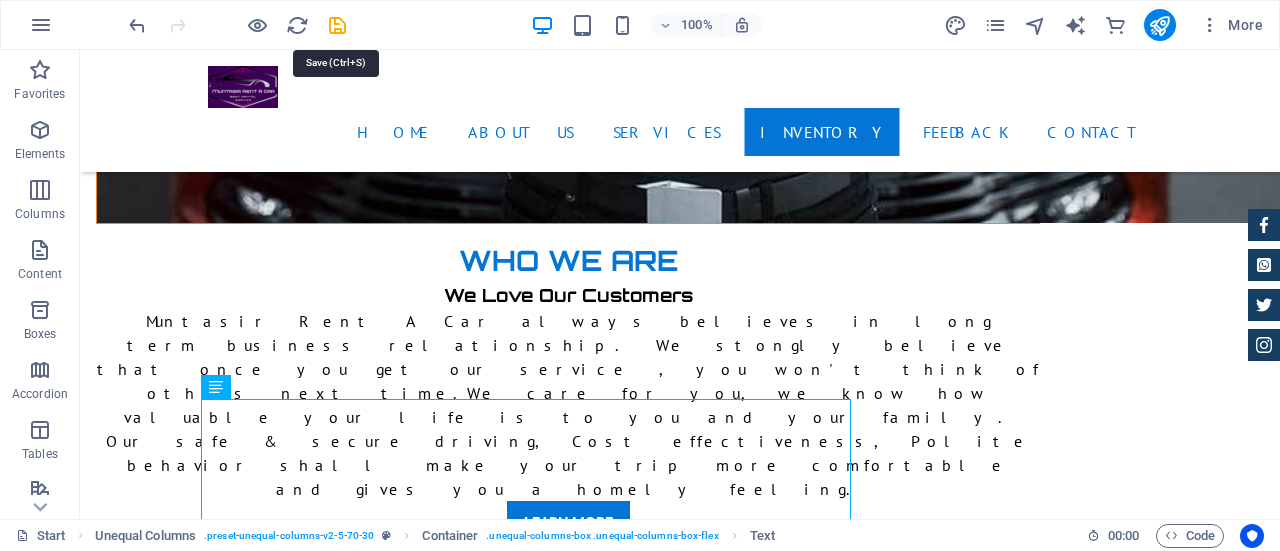 click at bounding box center (337, 25) 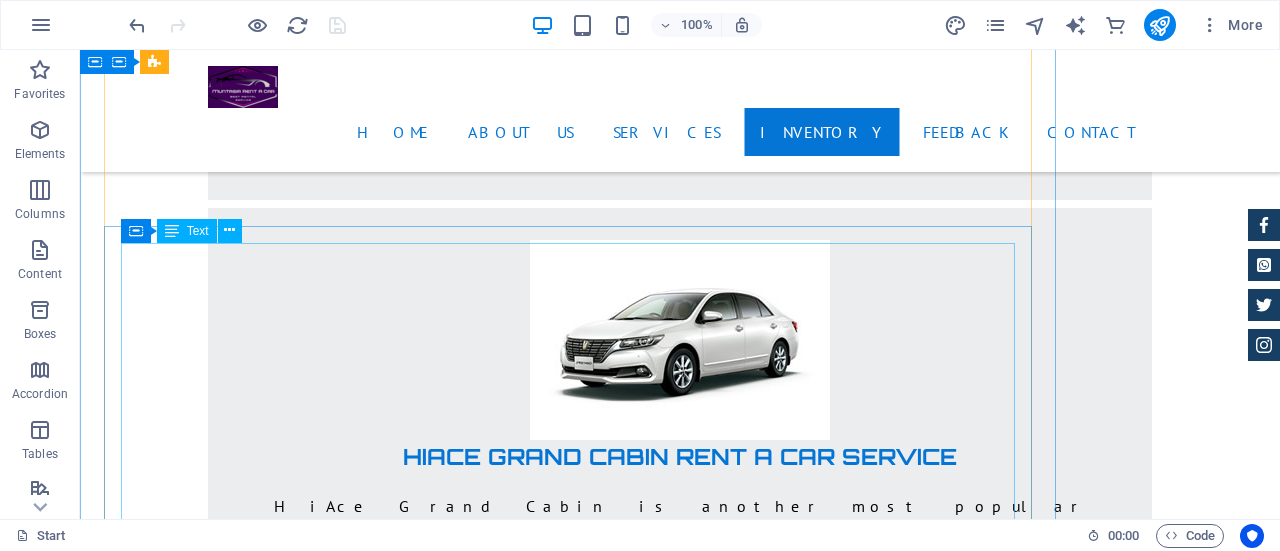 scroll, scrollTop: 9132, scrollLeft: 0, axis: vertical 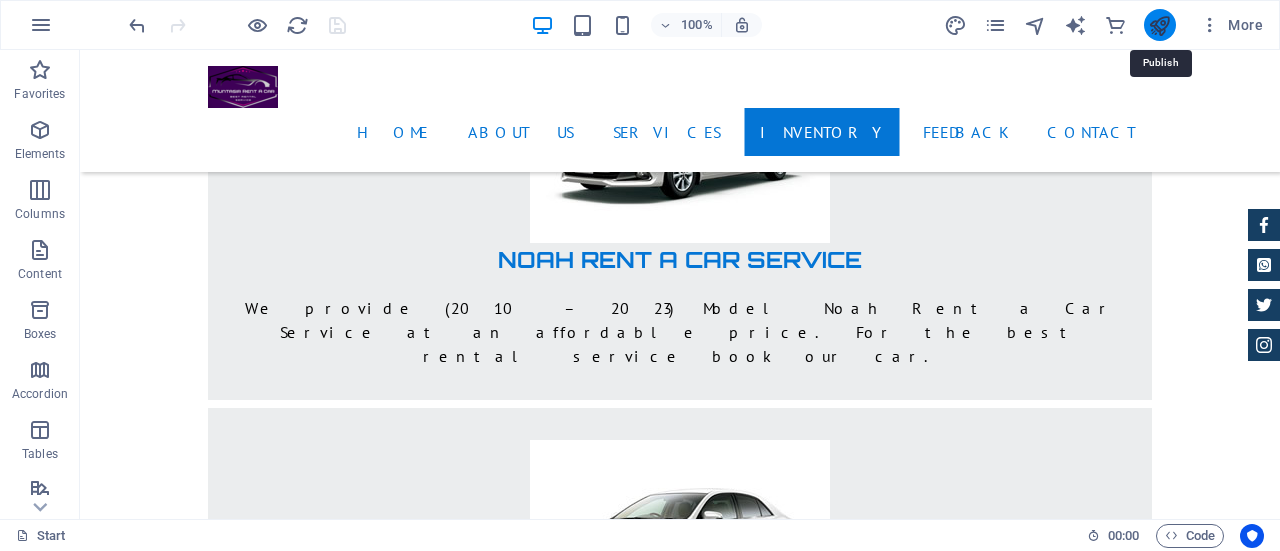 click at bounding box center (1159, 25) 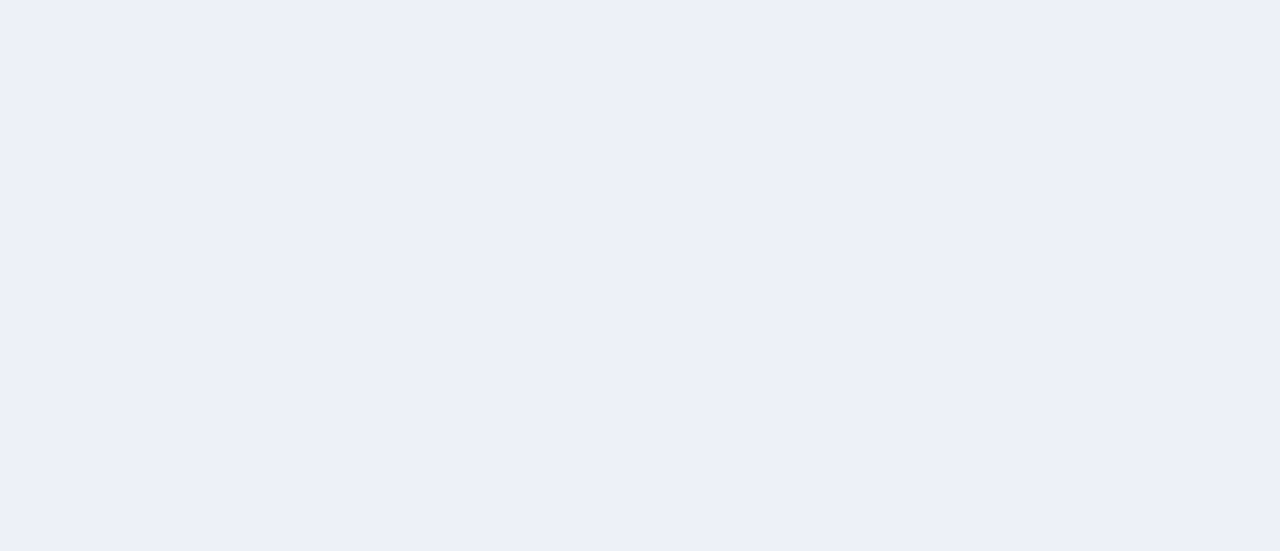 scroll, scrollTop: 0, scrollLeft: 0, axis: both 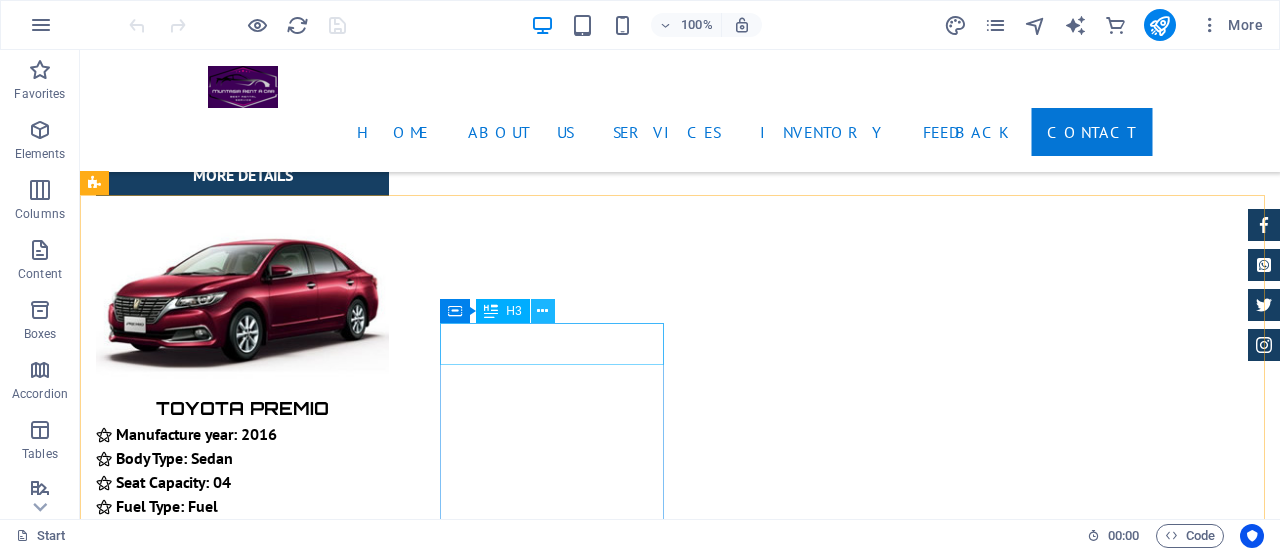click at bounding box center (542, 311) 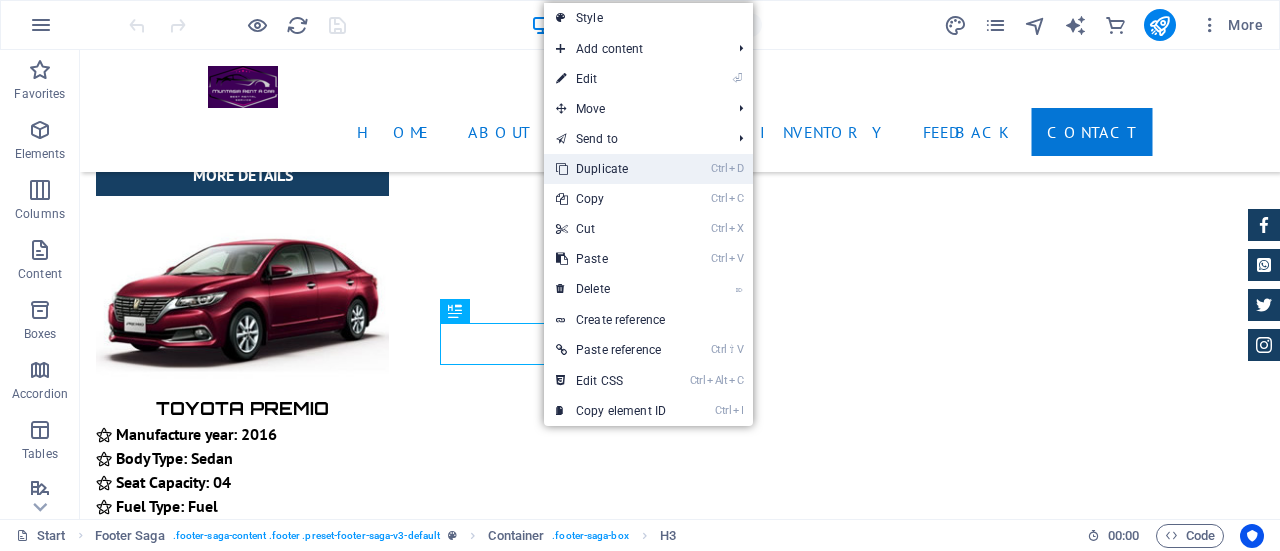 click on "Ctrl D  Duplicate" at bounding box center (611, 169) 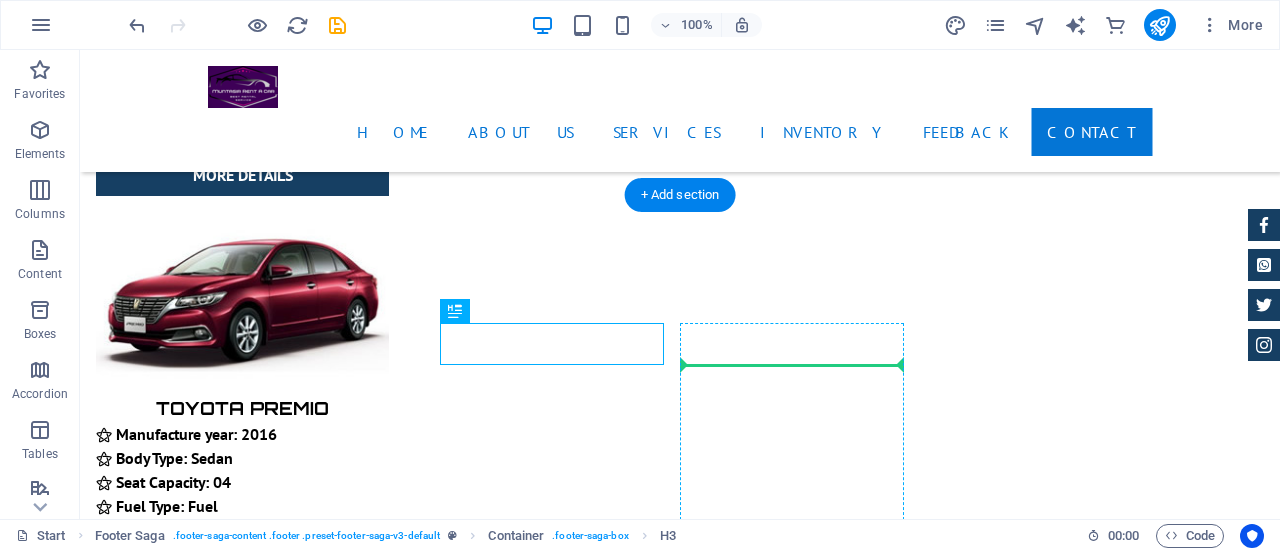 drag, startPoint x: 549, startPoint y: 343, endPoint x: 779, endPoint y: 363, distance: 230.86794 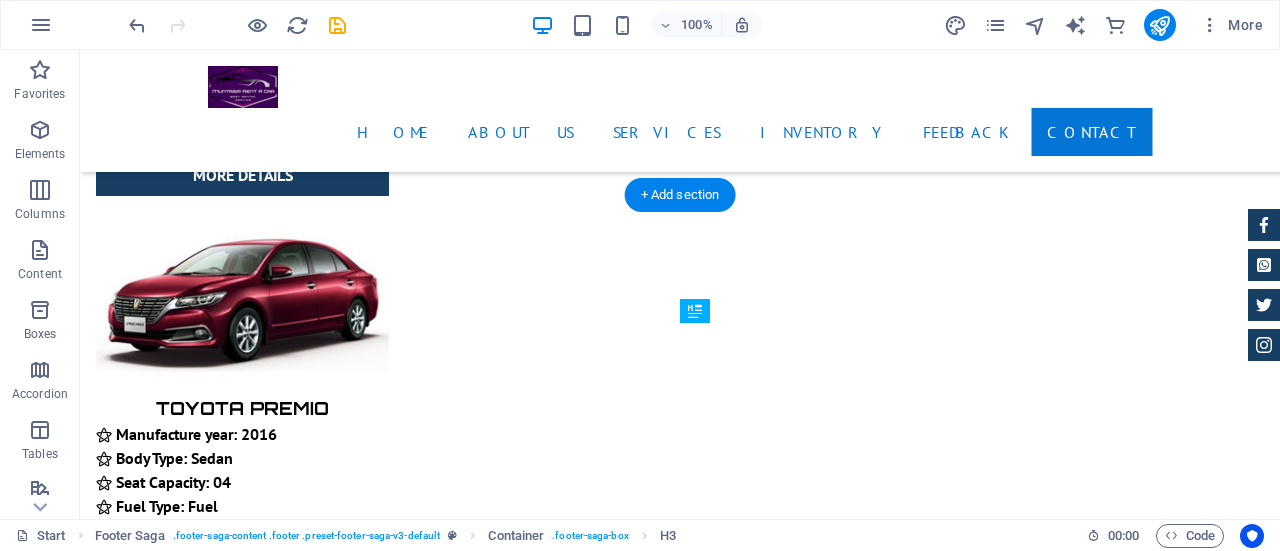 drag, startPoint x: 746, startPoint y: 387, endPoint x: 746, endPoint y: 351, distance: 36 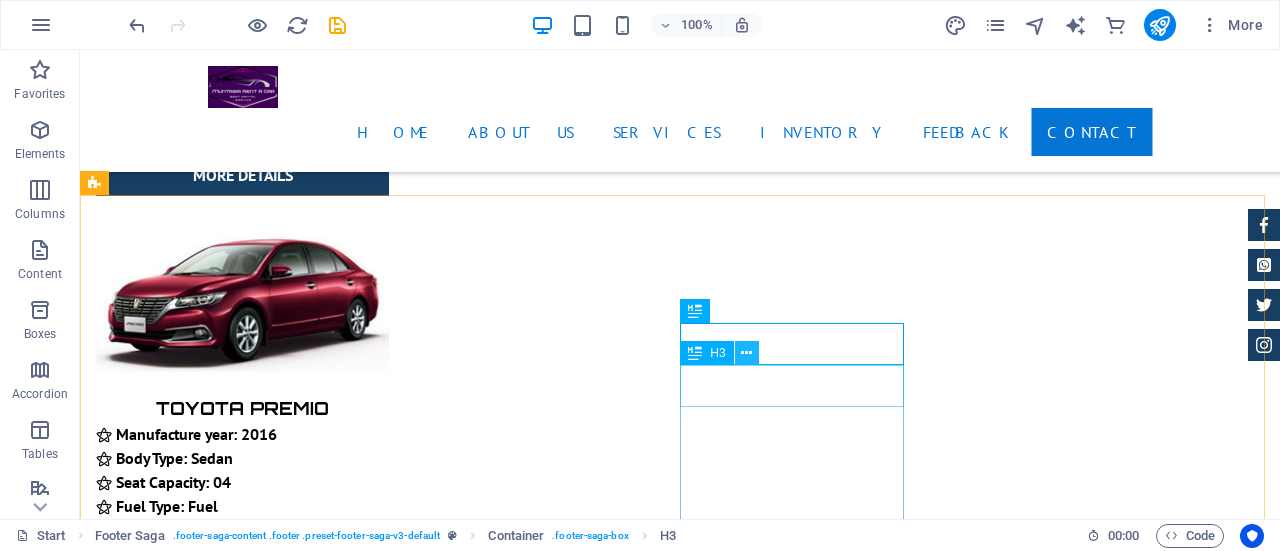click at bounding box center [746, 353] 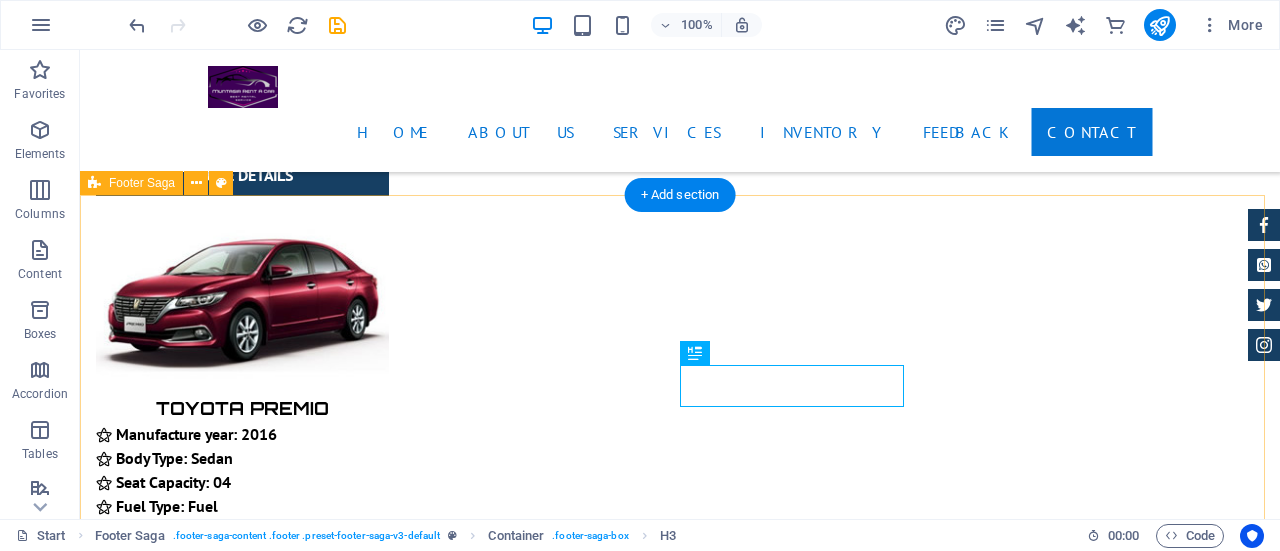 click on "Muntasir Rent A Car is a trusted car supplier company in Bangladesh with 14 years of business experience. We provide daily, weekly, monthly and yearly based contract rental services. Hire us. Services Street 12345   Berlin Phone:  0123 - 456789 Mobile:  Email:  4cbe38ae035a8eea16a6184eade1bf@cpanel.local Services Other links Home About Service Contact Legal Notice Privacy Policy Contact us Facebook You Tube Twitter Instagram" at bounding box center (680, 23092) 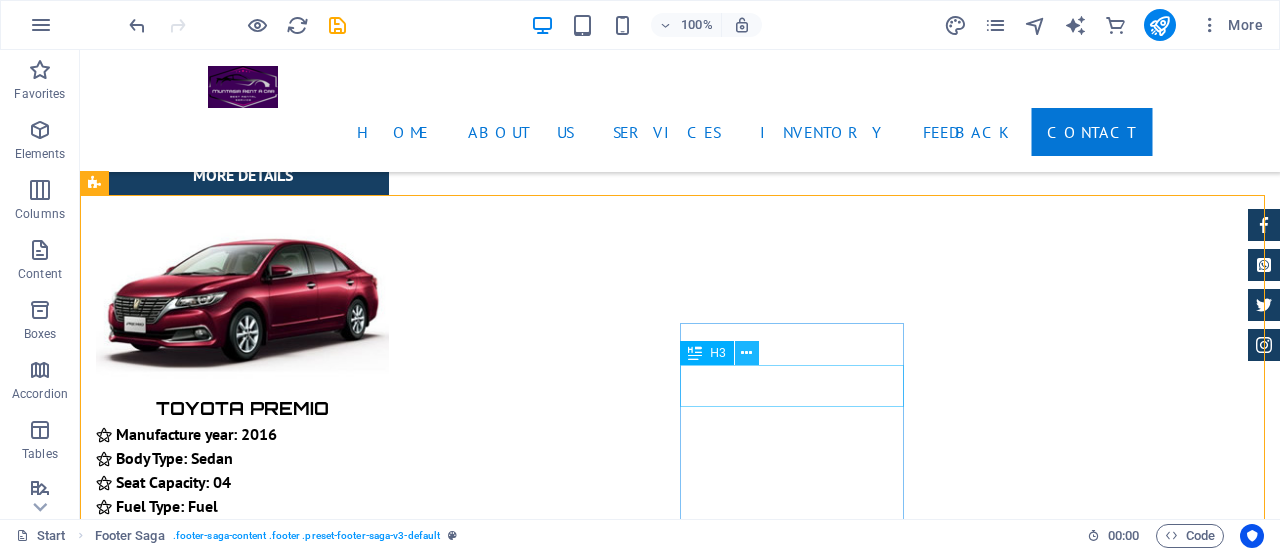 click at bounding box center [747, 353] 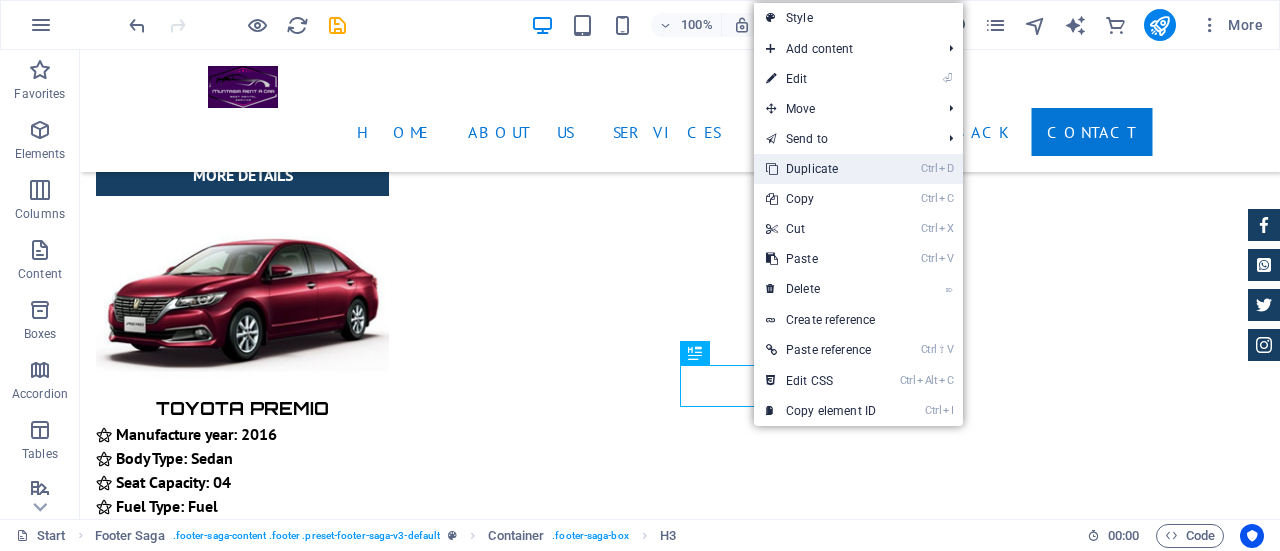 click on "Ctrl D  Duplicate" at bounding box center [821, 169] 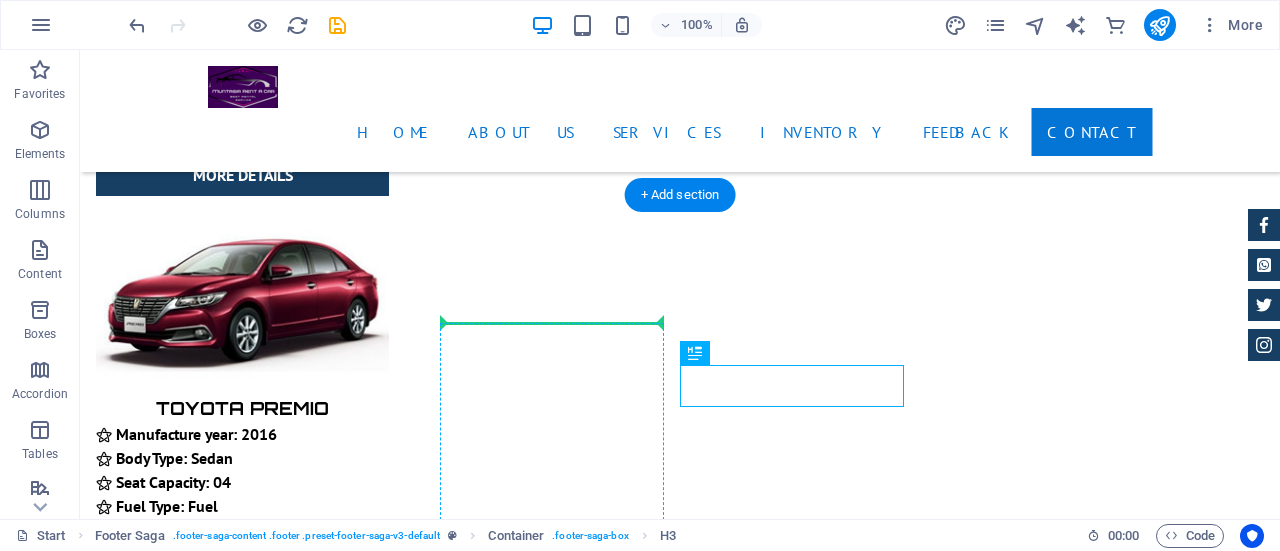 drag, startPoint x: 756, startPoint y: 389, endPoint x: 516, endPoint y: 341, distance: 244.75293 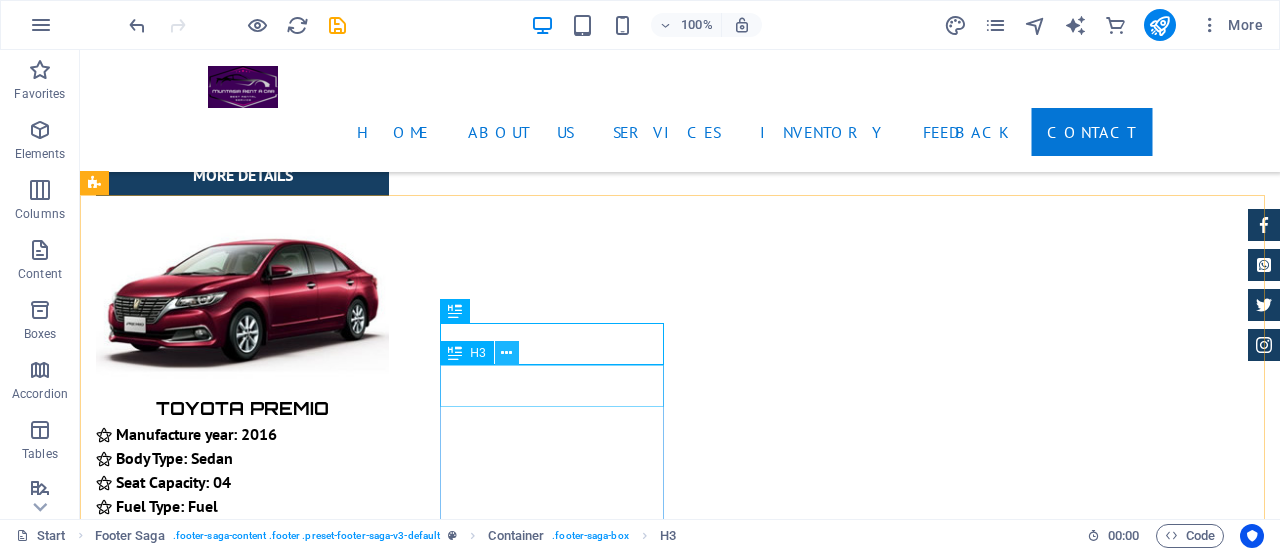 click at bounding box center (506, 353) 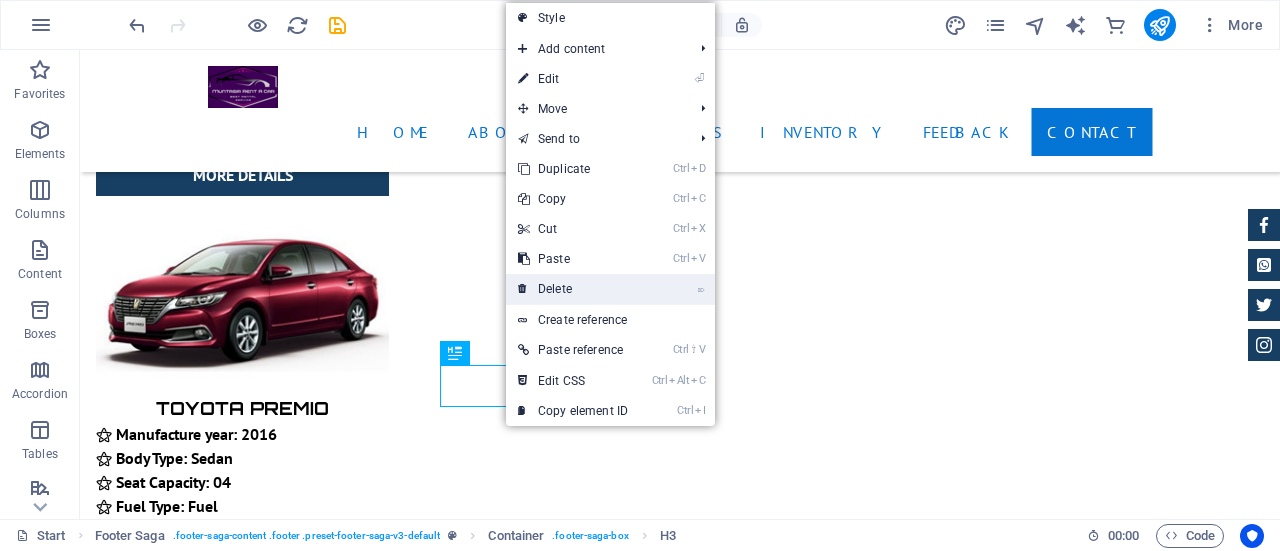 drag, startPoint x: 579, startPoint y: 290, endPoint x: 499, endPoint y: 239, distance: 94.873604 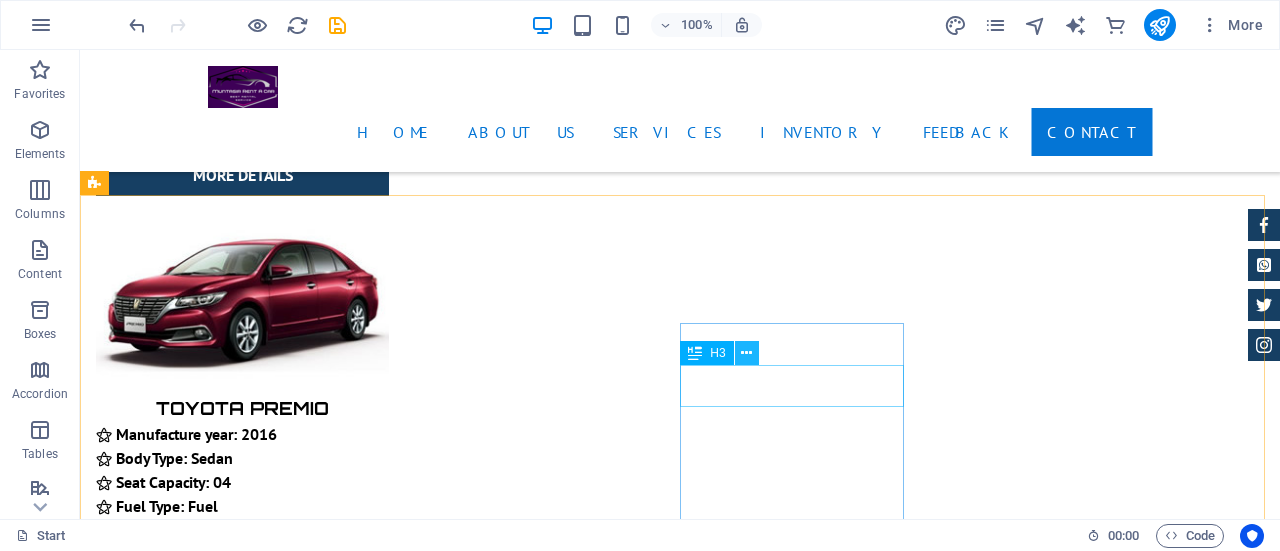 click at bounding box center [746, 353] 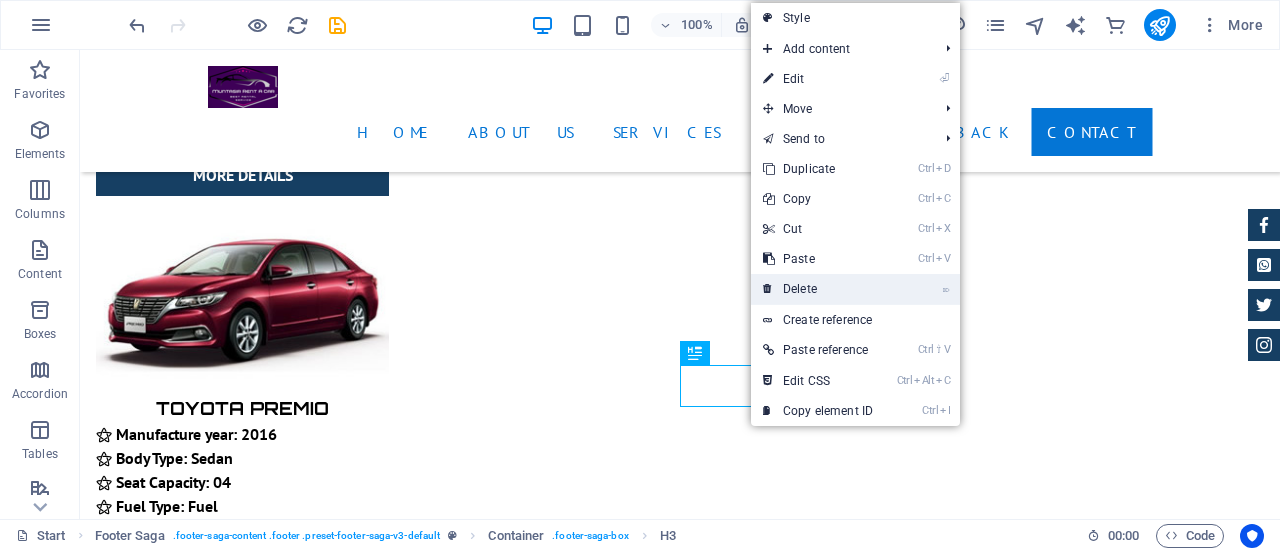 click on "⌦  Delete" at bounding box center [818, 289] 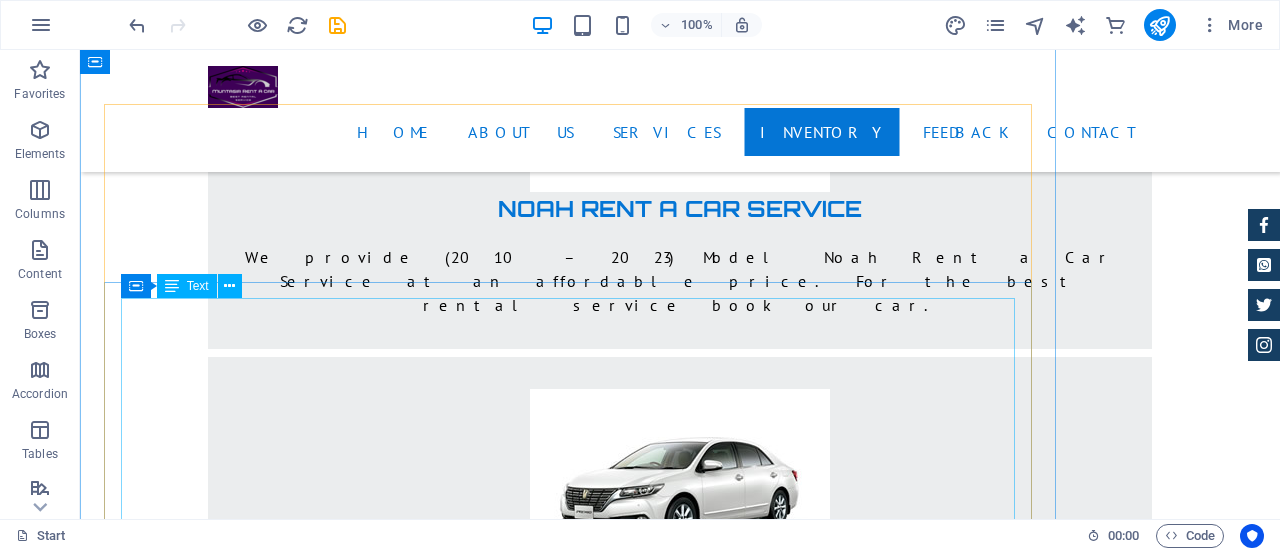 scroll, scrollTop: 9162, scrollLeft: 0, axis: vertical 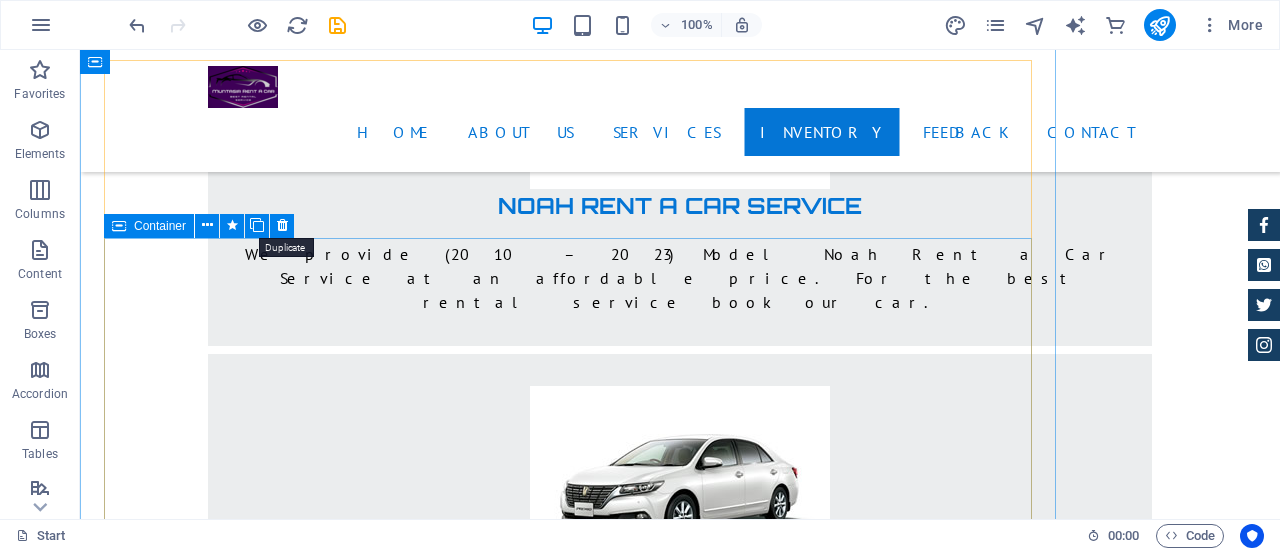 click at bounding box center [257, 225] 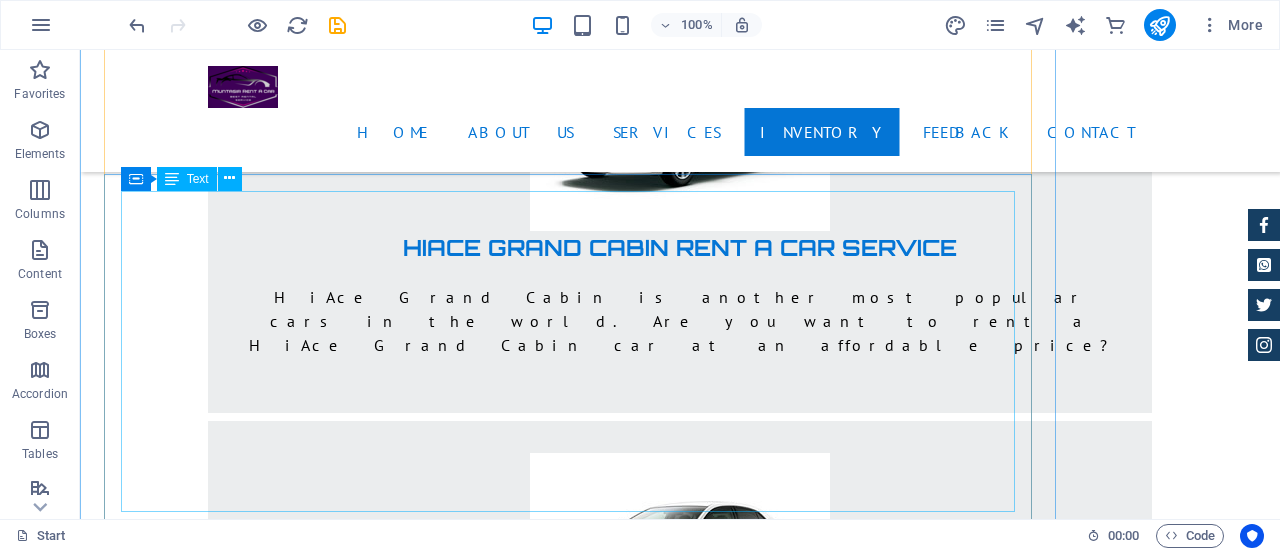 scroll, scrollTop: 9354, scrollLeft: 0, axis: vertical 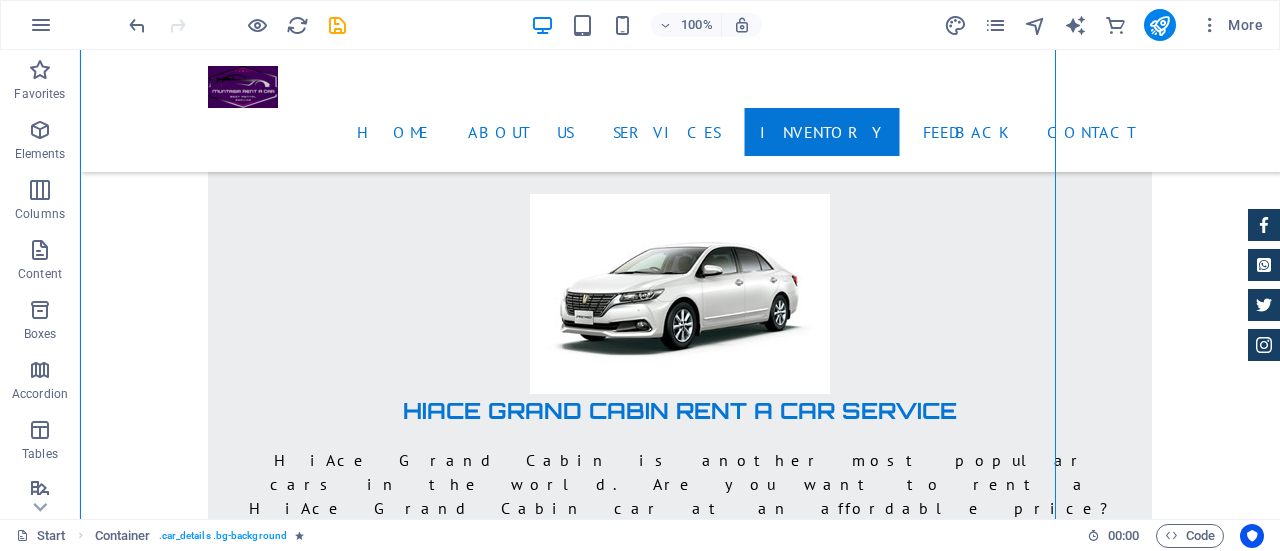 drag, startPoint x: 299, startPoint y: 431, endPoint x: 283, endPoint y: 411, distance: 25.612497 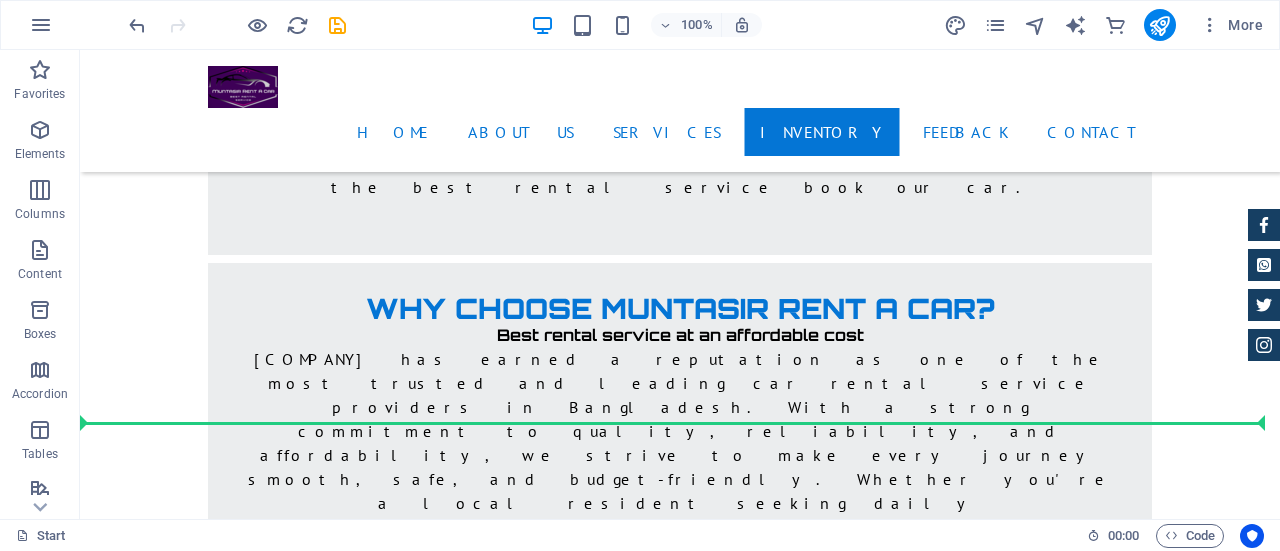 scroll, scrollTop: 10547, scrollLeft: 0, axis: vertical 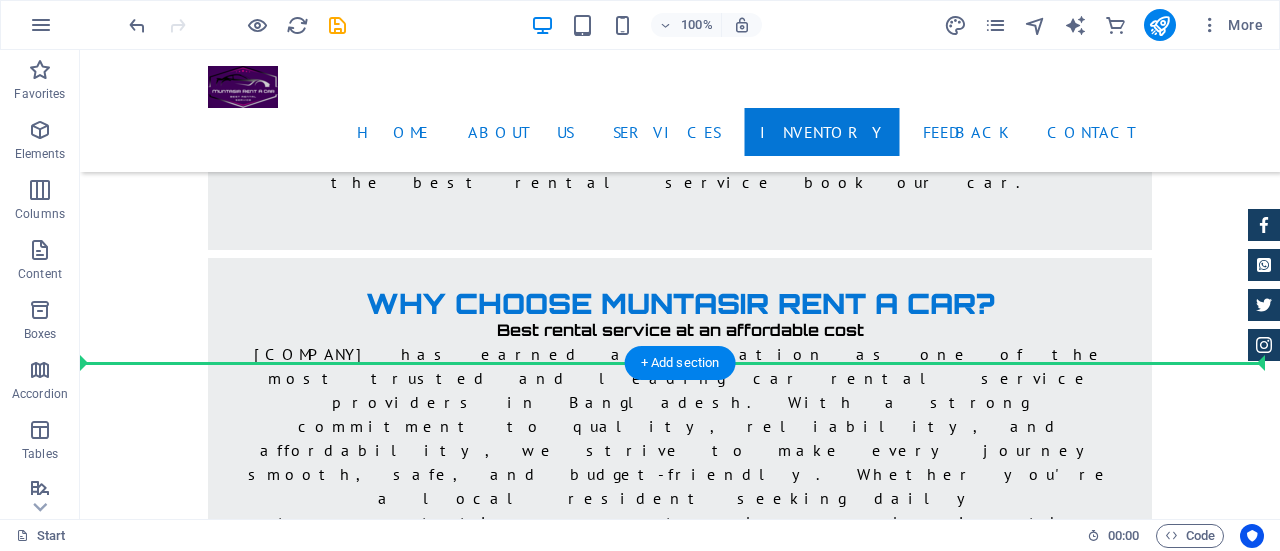 drag, startPoint x: 324, startPoint y: 421, endPoint x: 722, endPoint y: 396, distance: 398.7844 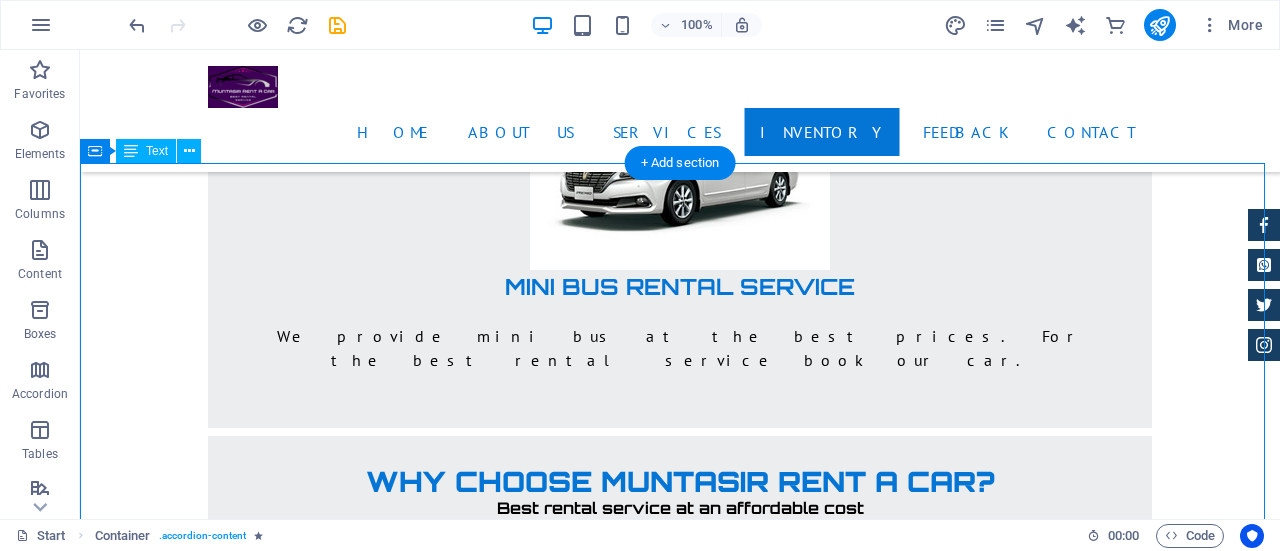 scroll, scrollTop: 10385, scrollLeft: 0, axis: vertical 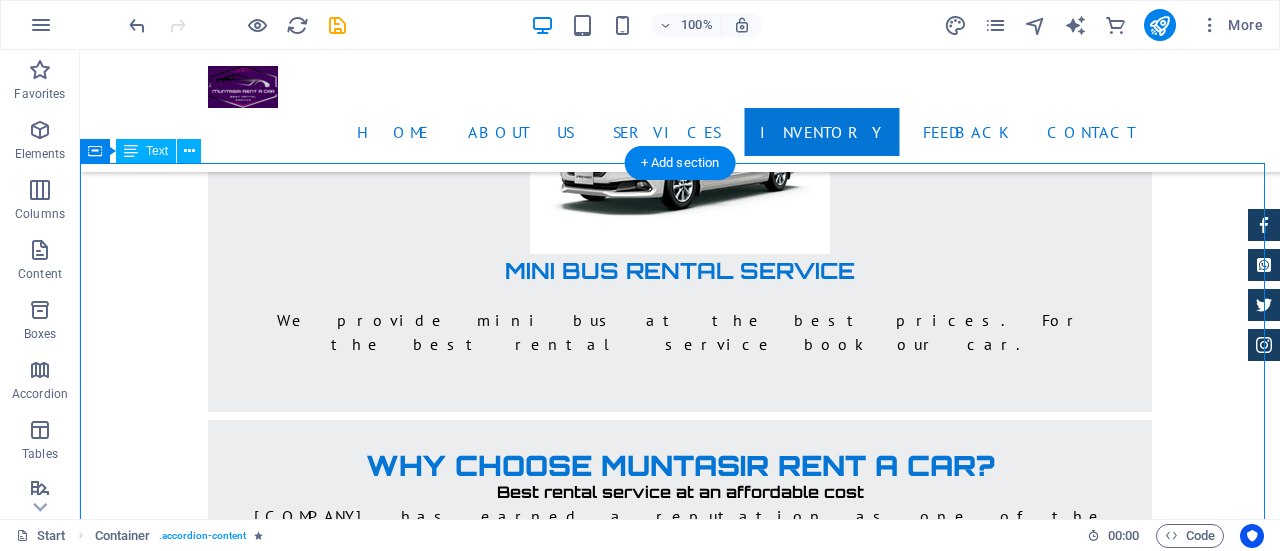click on "4-Cyl 2.4 Liter ABS (4-Wheel) AM/FM Stereo Air Bags (Side): Front & Rear Air Bags: Dual Front Air Bags: F&R Head Curtain Air Bags: Knee Air Conditioning Automatic 9-Spd Auxiliary Audio Input Bi-Xenon Headlamps Bluetooth Wireless Camera: Backup/Rear View Certified Pre-Owned Cruise Control Daytime Running Lights FWD Fog Lamps Hill Start Assist Control Mirrors: Heated Mirrors: Power Power Door Locks Power Steering Power Windows Premium Sound Privacy Glass Rollover Mitigation Roof Rack SiriusXM Satellite Radio Stability Control Steering Wheel Controls: Audio Steering Wheel Controls: Other Theft Recovery System Tilt & Telescoping Wheel Tire Pressure Monitoring System Traction Control Uconnect Wheels: Aluminum/Alloy Wheels: Premium" at bounding box center (680, 17382) 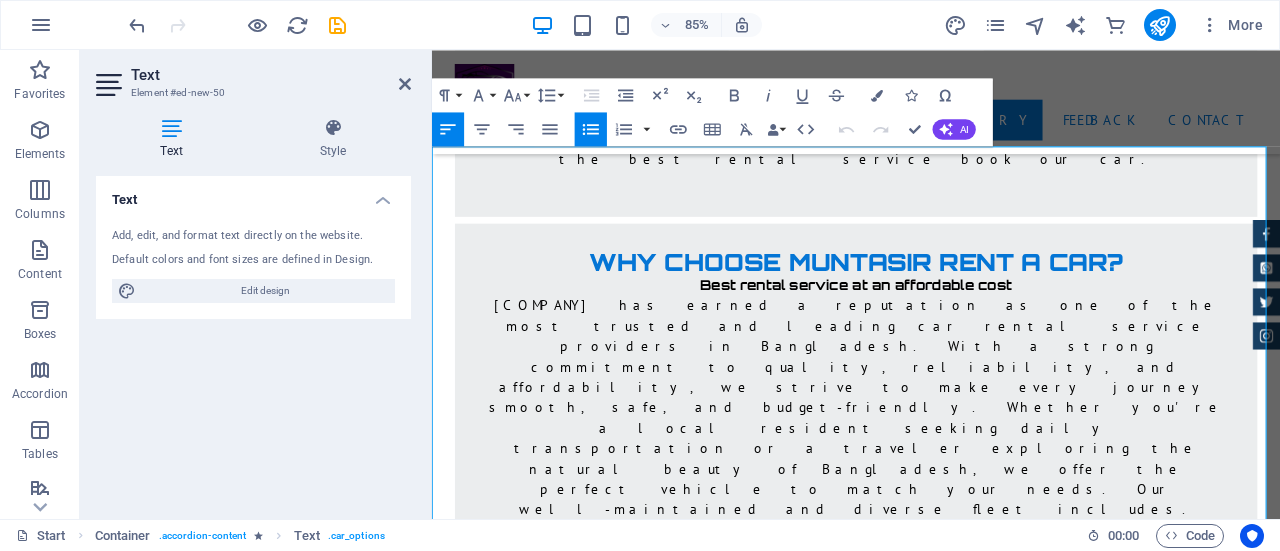 click on "Auxiliary Audio Input" at bounding box center [939, 16831] 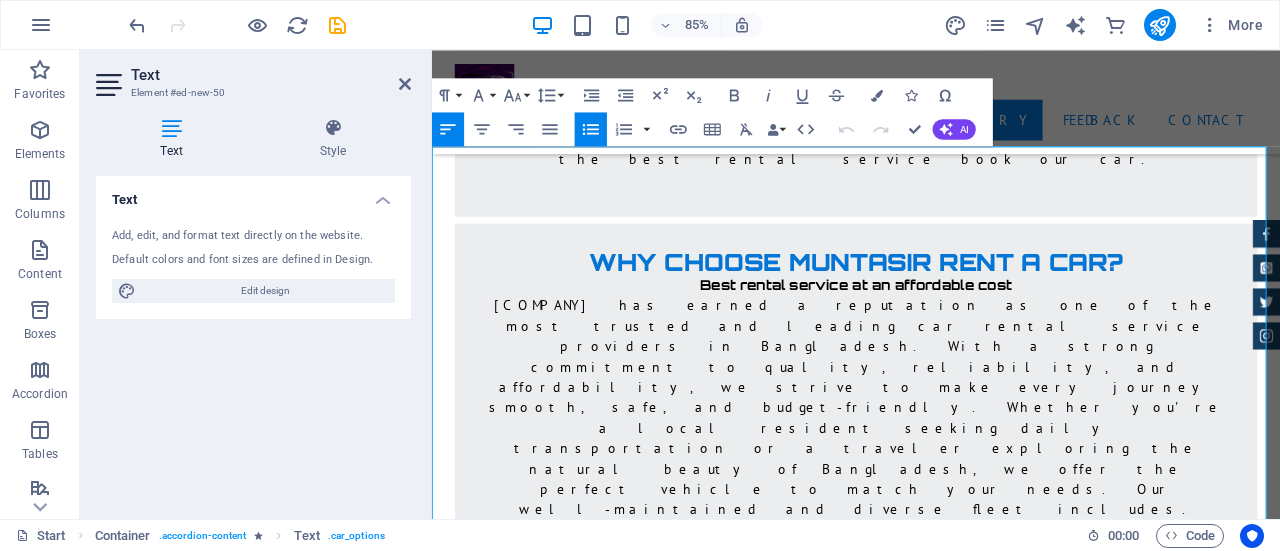 click on "Auxiliary Audio Input" at bounding box center [939, 16831] 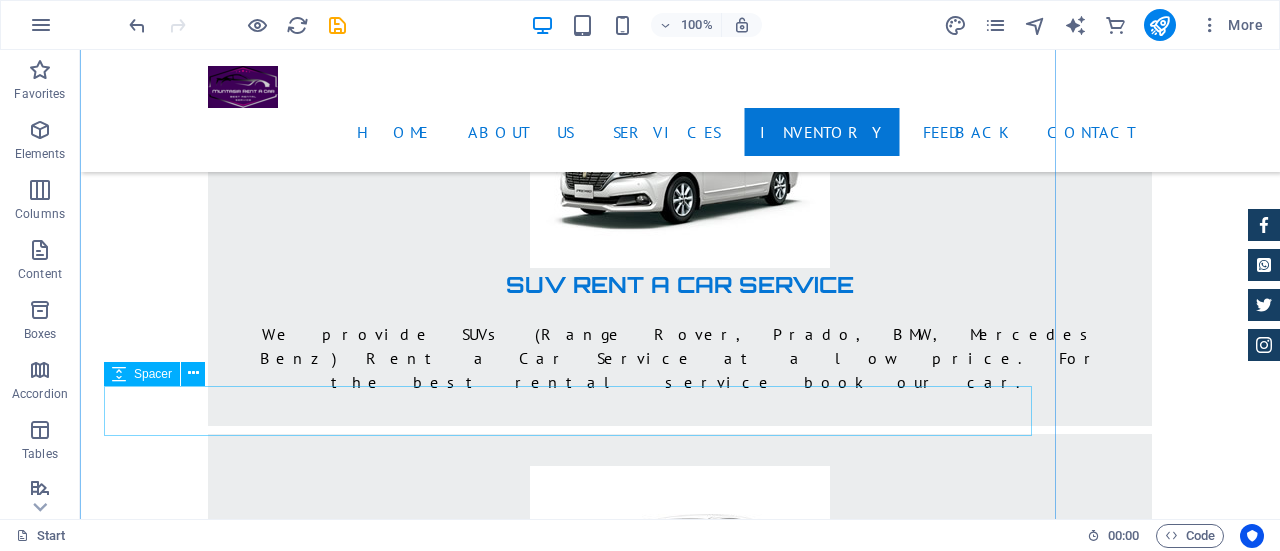 scroll, scrollTop: 8985, scrollLeft: 0, axis: vertical 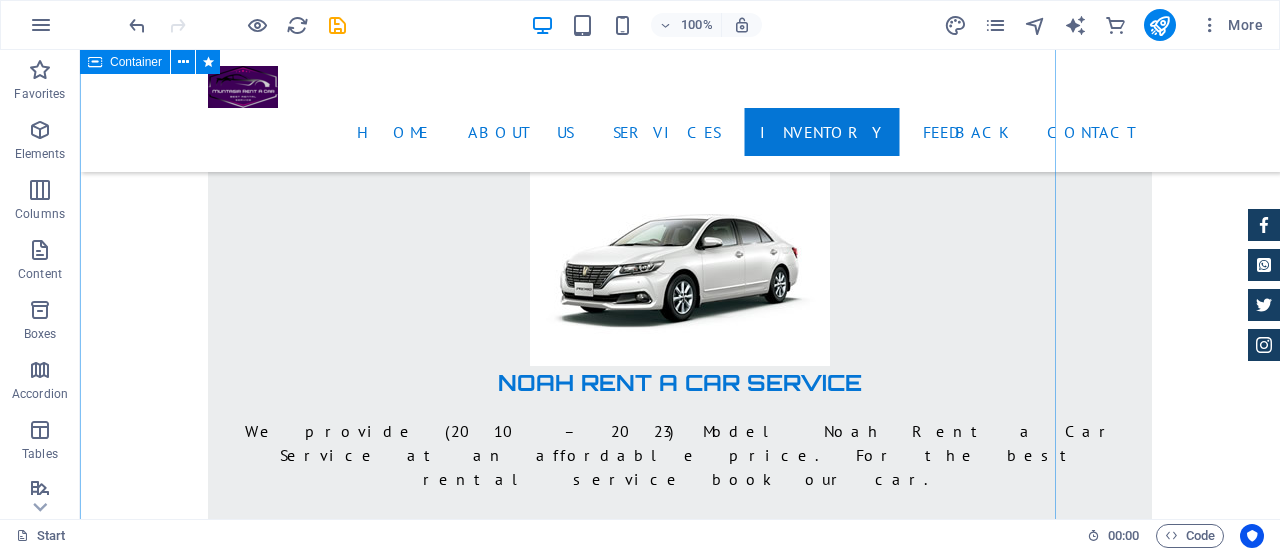 click on "BMW 535I INDIVIDUAL Mileage 12,550 miles Engine I-4 cyl Transmission Automatic 9-Speed Fuel Gasoline Drive Train FWD Interior Vivid Blue Price $ 49.999   Description Lorem ipsum dolor sit amet, consectetur adipisicing elit. Maiores ipsum repellat minus nihil. Labore, delectus, nam dignissimos ea repudiandae minima voluptatum magni pariatur possimus quia accusamus harum facilis corporis animi nisi. Enim, pariatur, impedit quia repellat harum ipsam laboriosam voluptas dicta illum nisi obcaecati reprehenderit quis placeat recusandae tenetur aperiam. Options 4-Cyl 2.4 Liter ABS (4-Wheel) AM/FM Stereo Air Bags (Side): Front & Rear Air Bags: Dual Front Air Bags: F&R Head Curtain Air Bags: Knee Air Conditioning Automatic 9-Spd Auxiliary Audio Input Bi-Xenon Headlamps Bluetooth Wireless Camera: Backup/Rear View Certified Pre-Owned Cruise Control Daytime Running Lights FWD Fog Lamps Hill Start Assist Control Mirrors: Heated Mirrors: Power Power Door Locks Power Steering Power Windows Premium Sound Privacy Glass" at bounding box center [568, 15698] 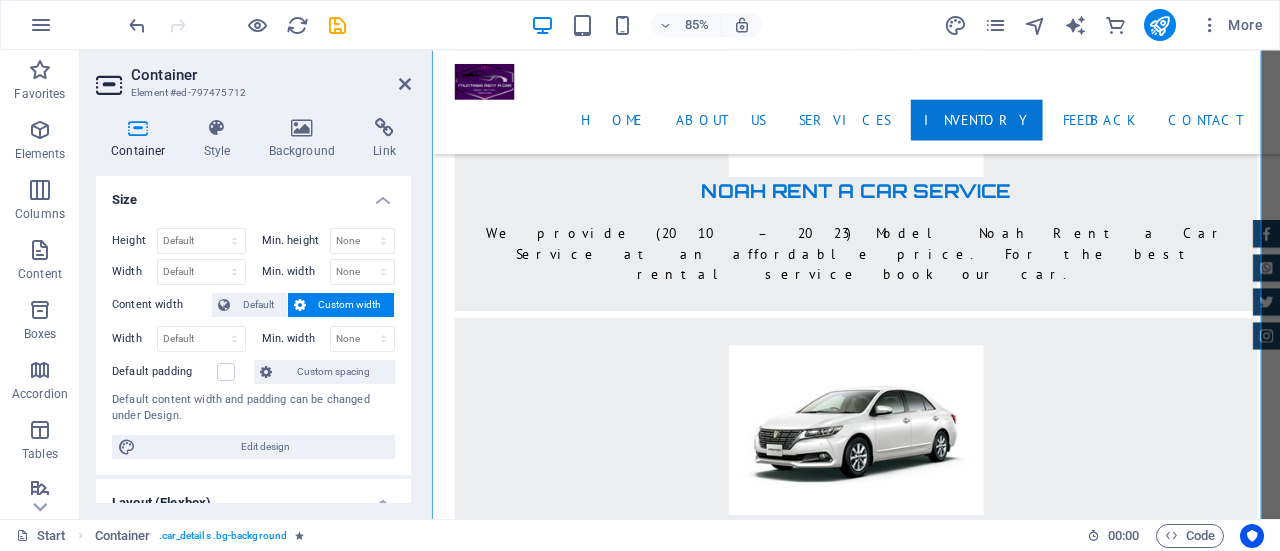 scroll, scrollTop: 200, scrollLeft: 0, axis: vertical 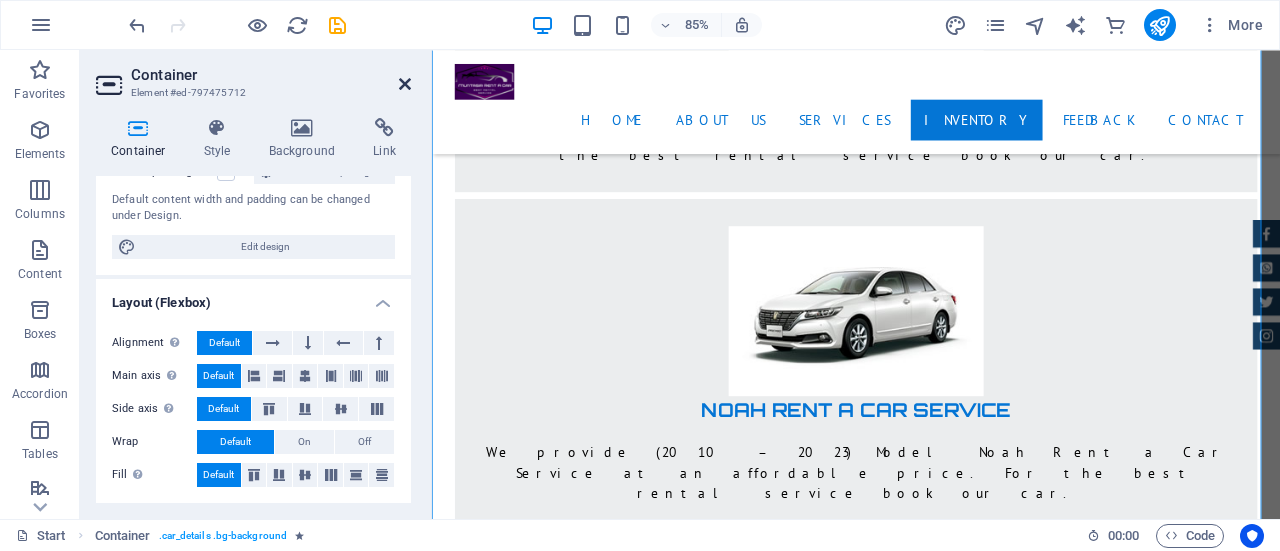 click at bounding box center [405, 84] 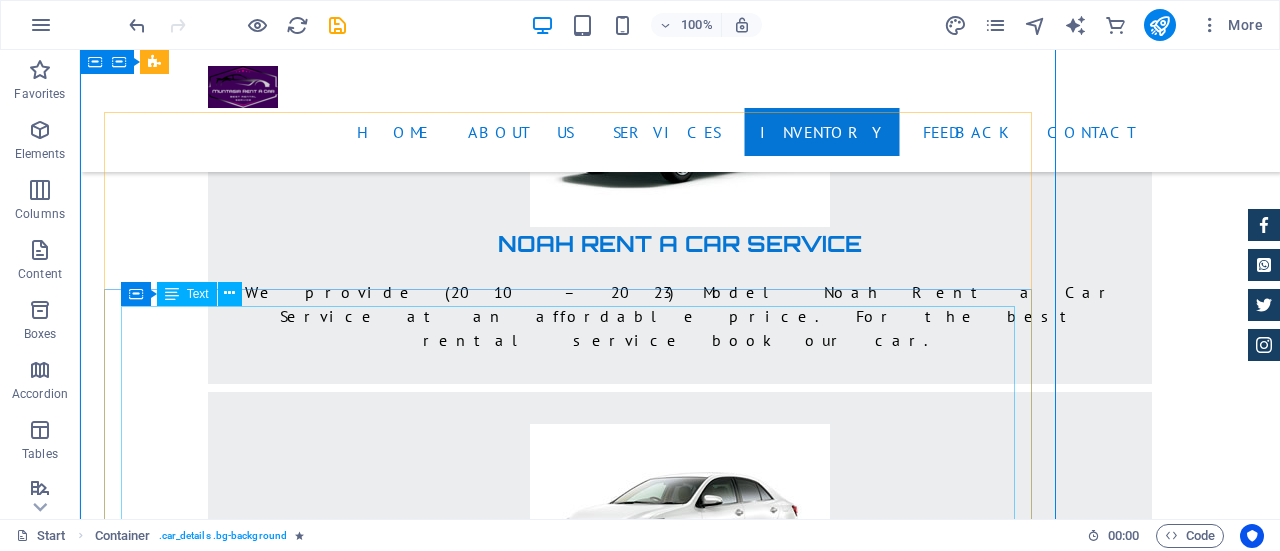 scroll, scrollTop: 9085, scrollLeft: 0, axis: vertical 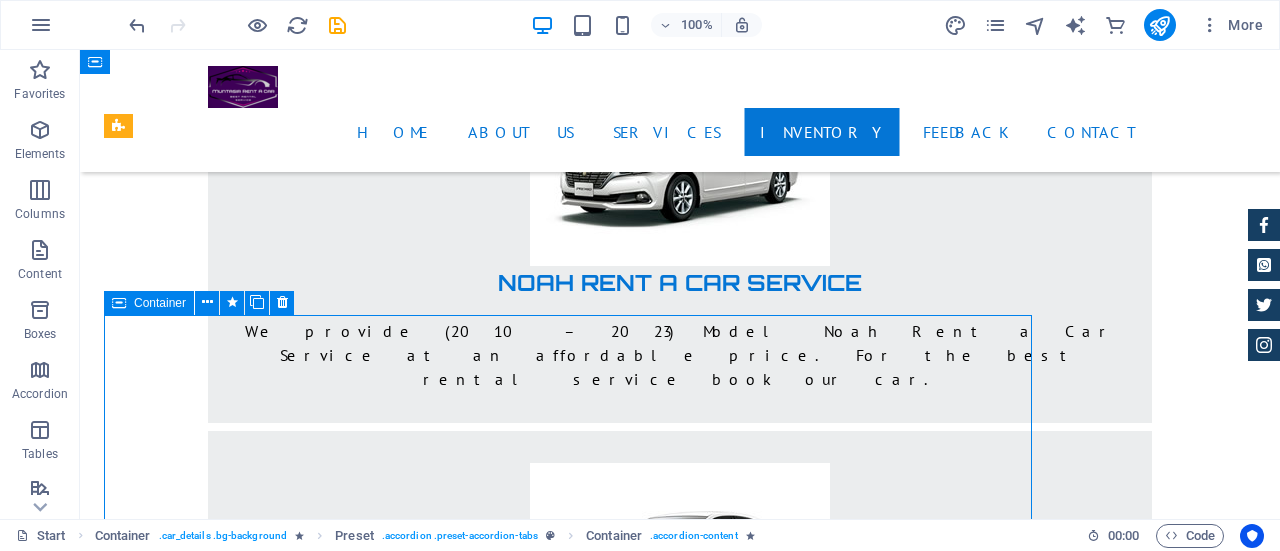 drag, startPoint x: 720, startPoint y: 319, endPoint x: 588, endPoint y: 337, distance: 133.22162 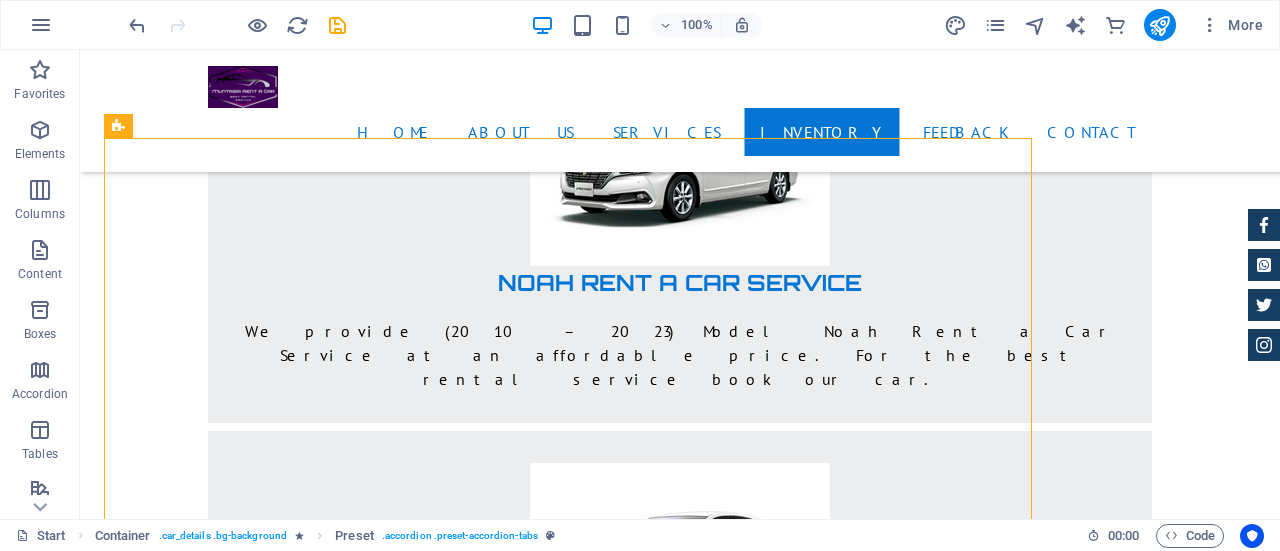 drag, startPoint x: 315, startPoint y: 313, endPoint x: 421, endPoint y: 307, distance: 106.16968 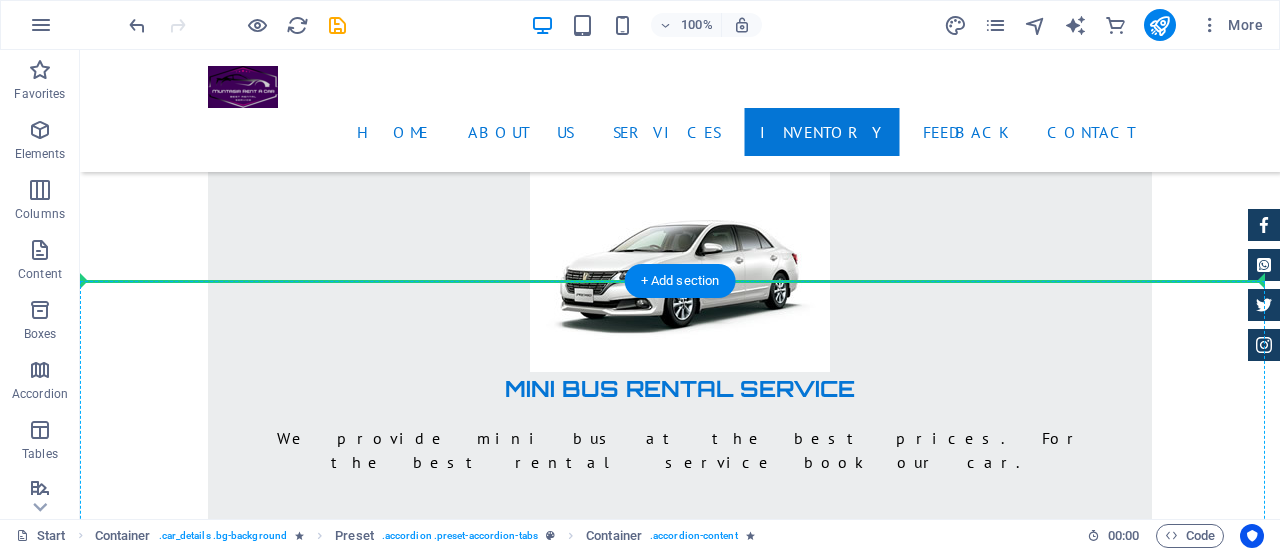 scroll, scrollTop: 10268, scrollLeft: 0, axis: vertical 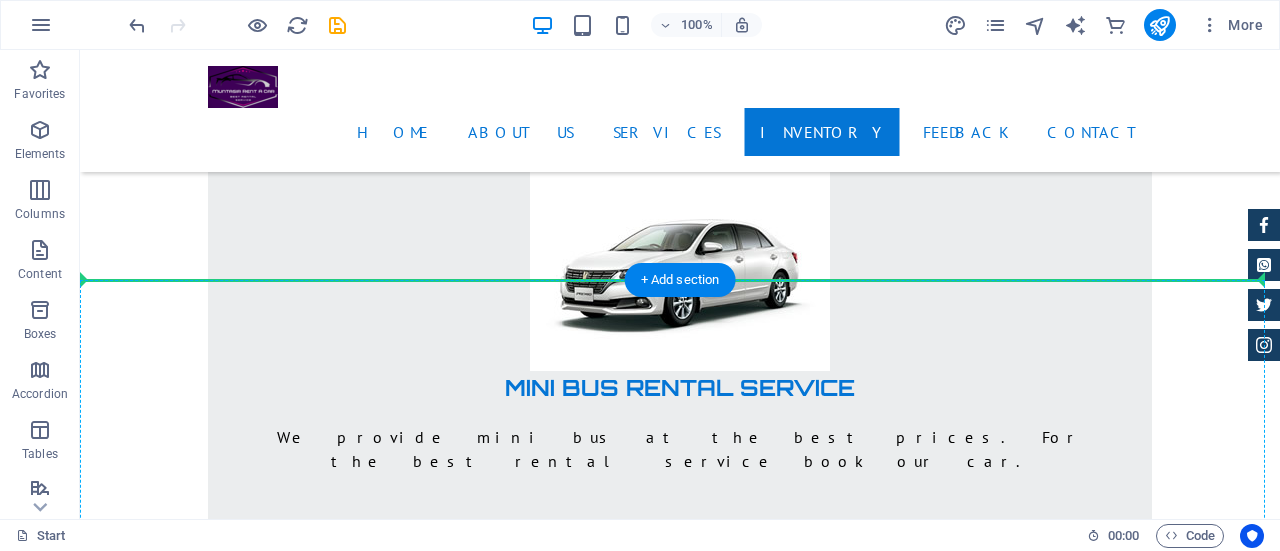 drag, startPoint x: 208, startPoint y: 363, endPoint x: 591, endPoint y: 337, distance: 383.8815 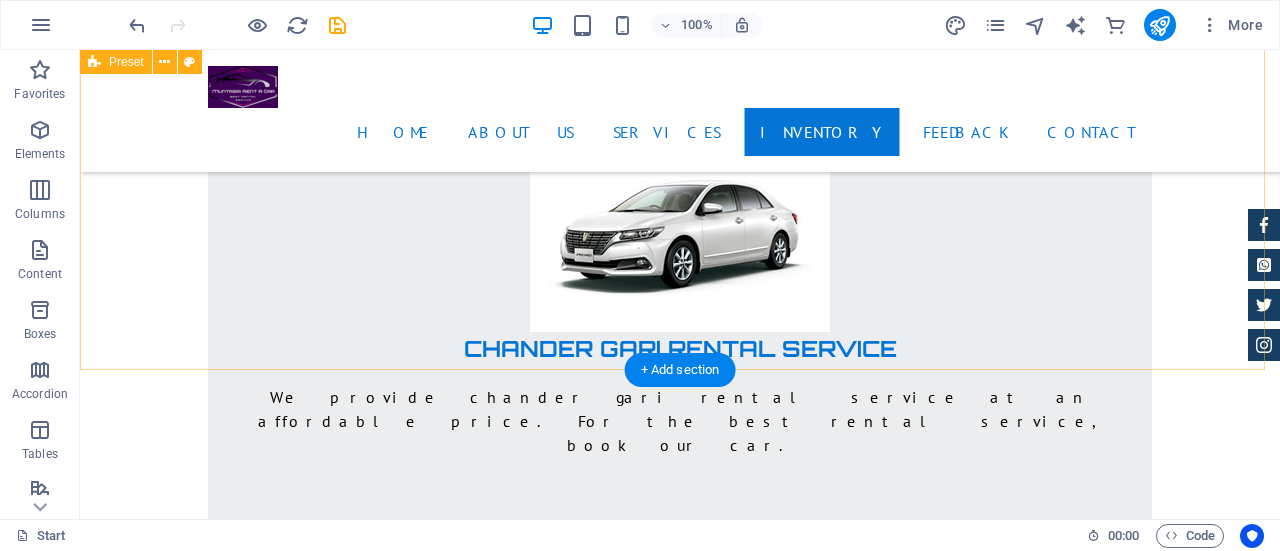 scroll, scrollTop: 9806, scrollLeft: 0, axis: vertical 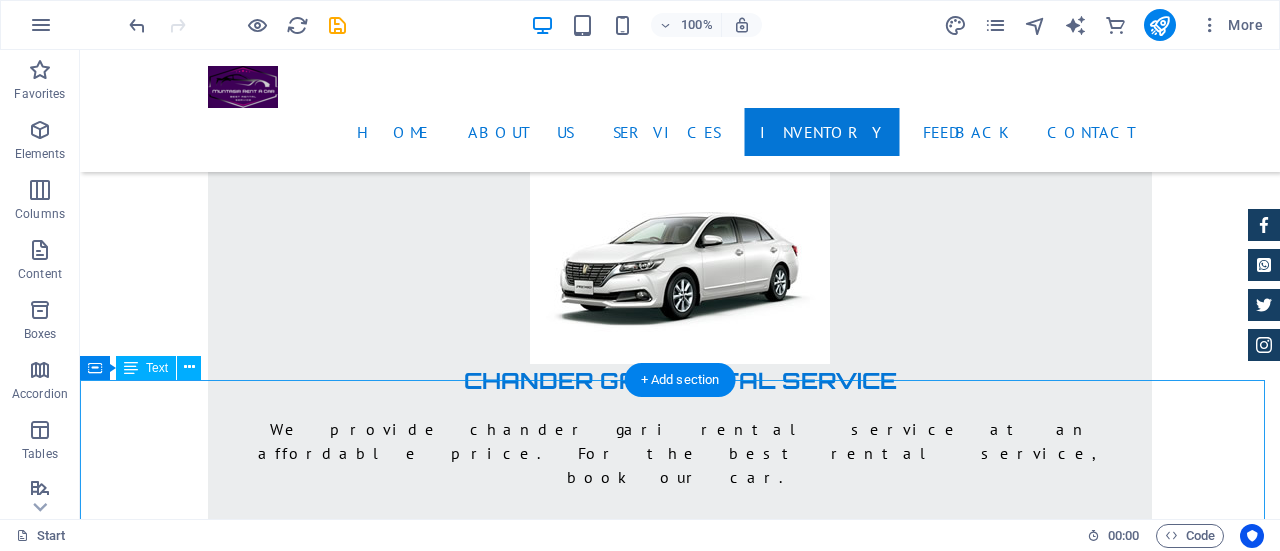 click on "4-Cyl 2.4 Liter ABS (4-Wheel) AM/FM Stereo Air Bags (Side): Front & Rear Air Bags: Dual Front Air Bags: F&R Head Curtain Air Bags: Knee Air Conditioning Automatic 9-Spd Auxiliary Audio Input Bi-Xenon Headlamps Bluetooth Wireless Camera: Backup/Rear View Certified Pre-Owned Cruise Control Daytime Running Lights FWD Fog Lamps Hill Start Assist Control Mirrors: Heated Mirrors: Power Power Door Locks Power Steering Power Windows Premium Sound Privacy Glass Rollover Mitigation Roof Rack SiriusXM Satellite Radio Stability Control Steering Wheel Controls: Audio Steering Wheel Controls: Other Theft Recovery System Tilt & Telescoping Wheel Tire Pressure Monitoring System Traction Control Uconnect Wheels: Aluminum/Alloy Wheels: Premium" at bounding box center [680, 17337] 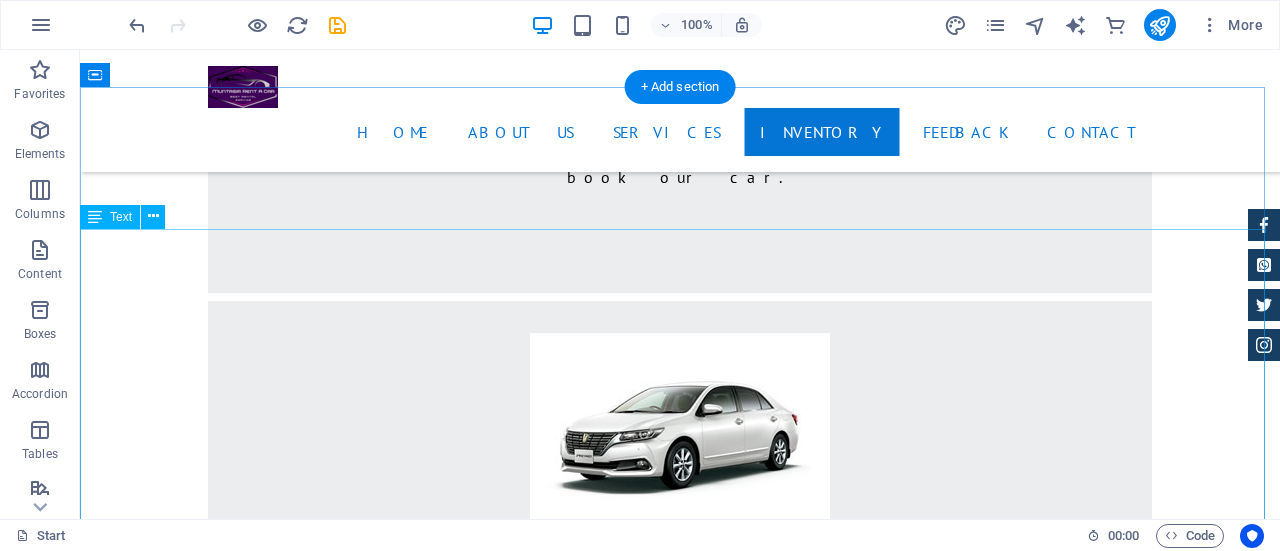 scroll, scrollTop: 10006, scrollLeft: 0, axis: vertical 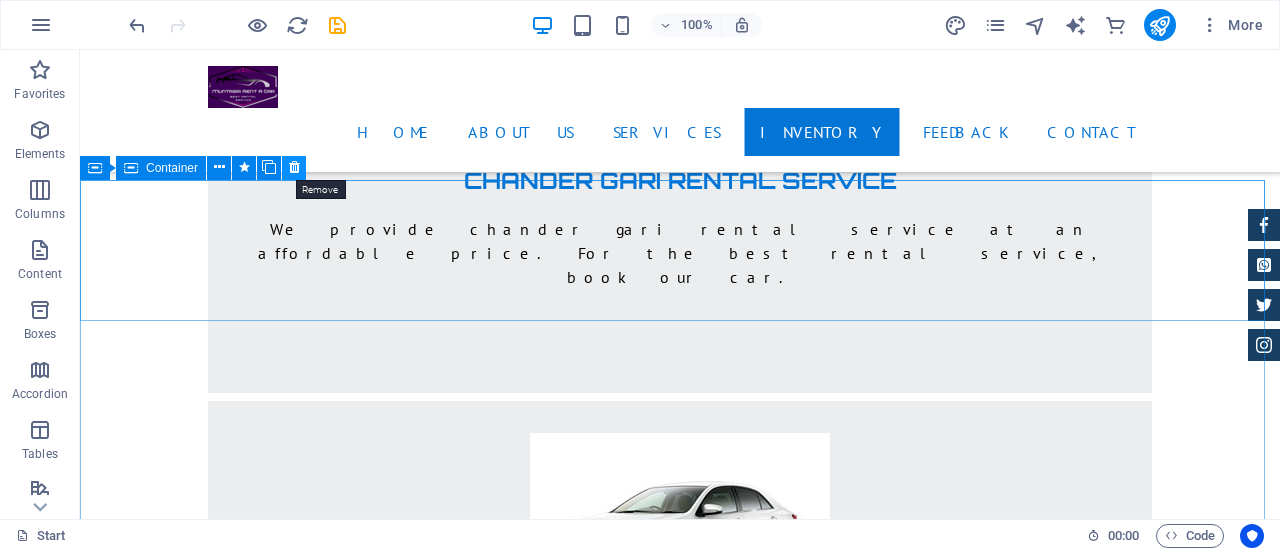 click at bounding box center (294, 167) 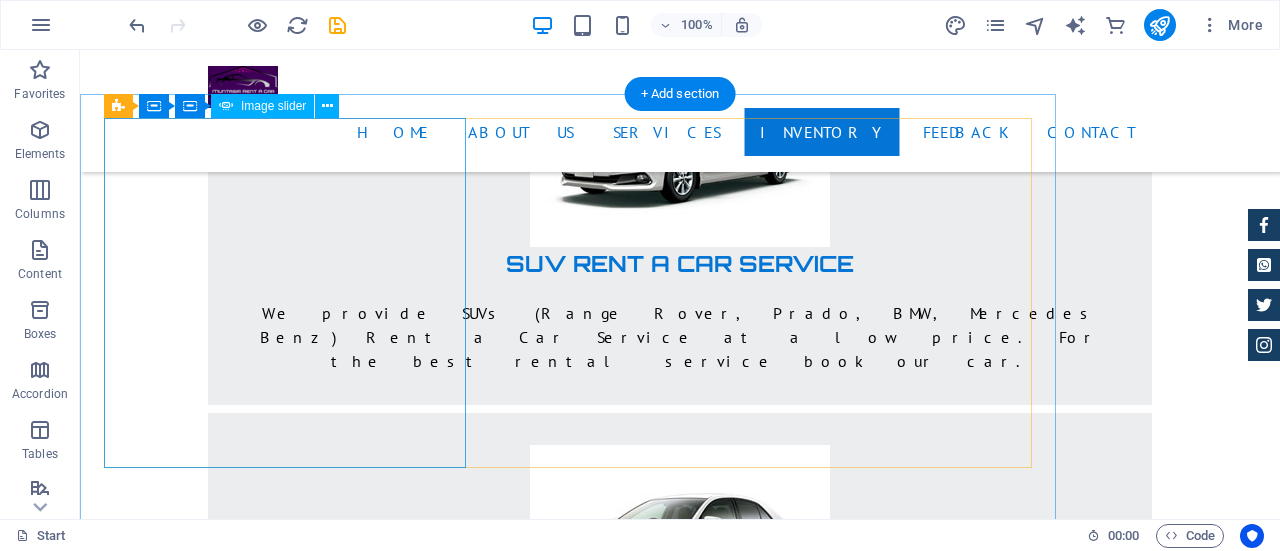 scroll, scrollTop: 8606, scrollLeft: 0, axis: vertical 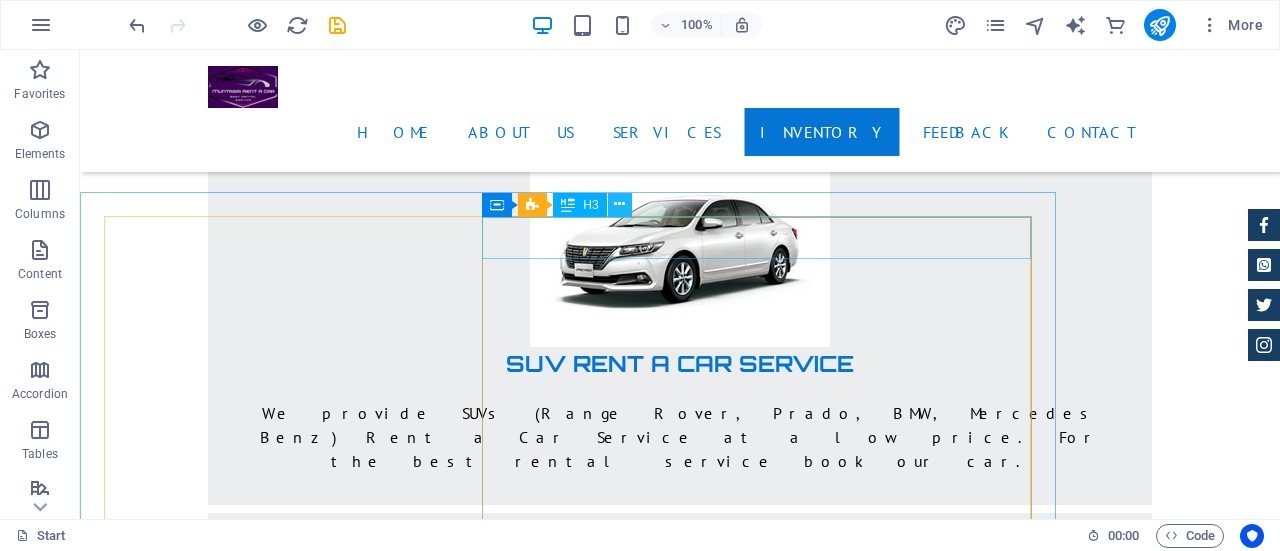 click at bounding box center (619, 204) 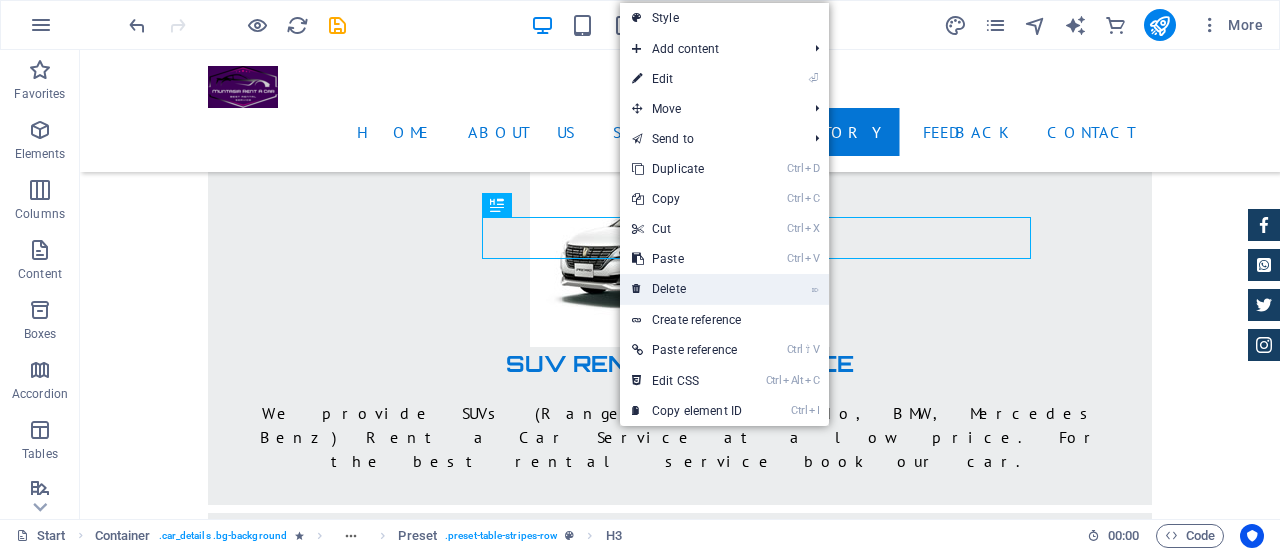 click on "⌦  Delete" at bounding box center (687, 289) 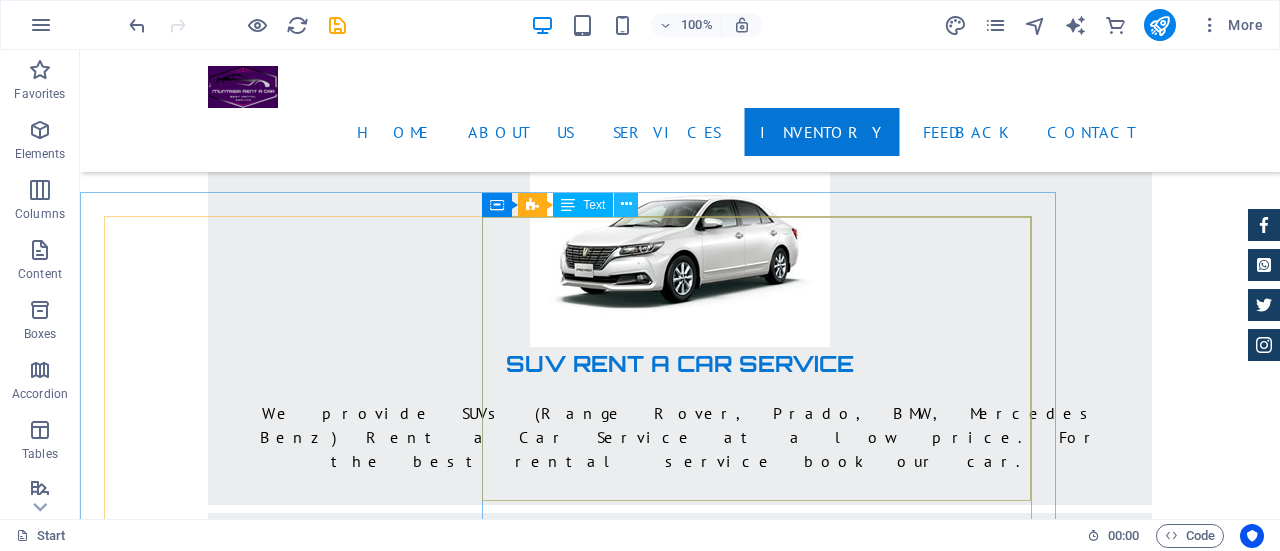 click at bounding box center (626, 204) 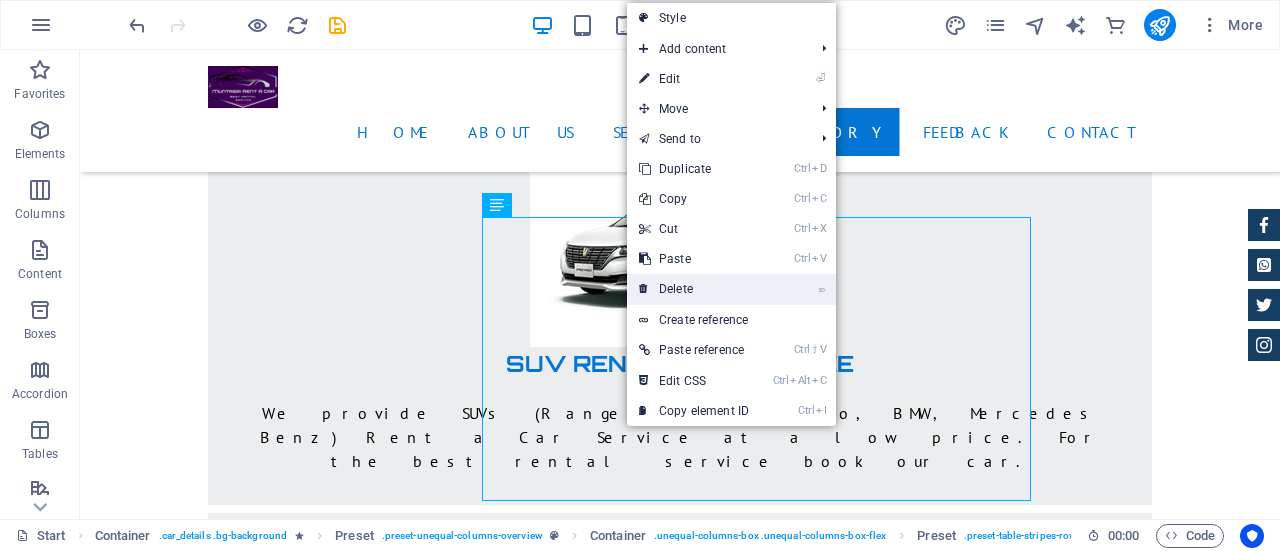 click on "⌦  Delete" at bounding box center (694, 289) 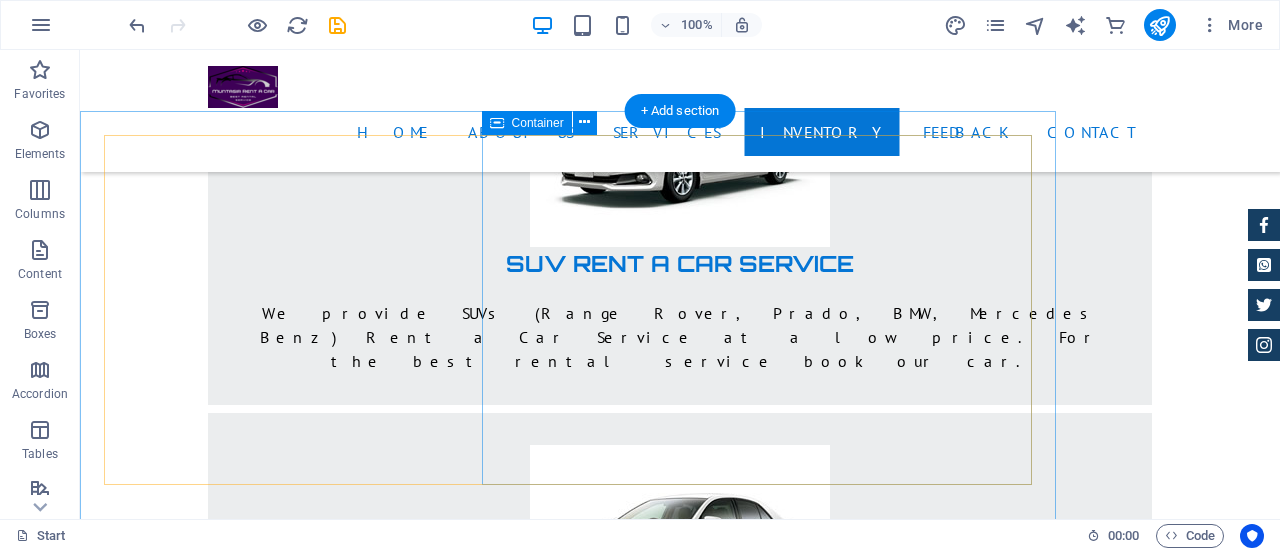 scroll, scrollTop: 8606, scrollLeft: 0, axis: vertical 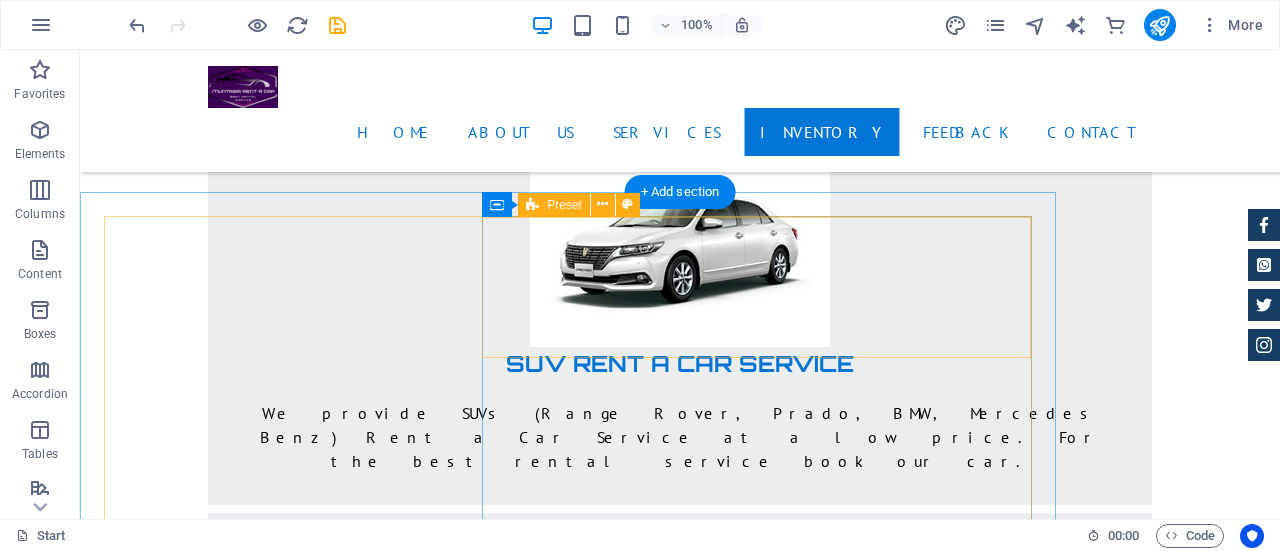 click on "Drop content here or  Add elements  Paste clipboard" at bounding box center (568, 15633) 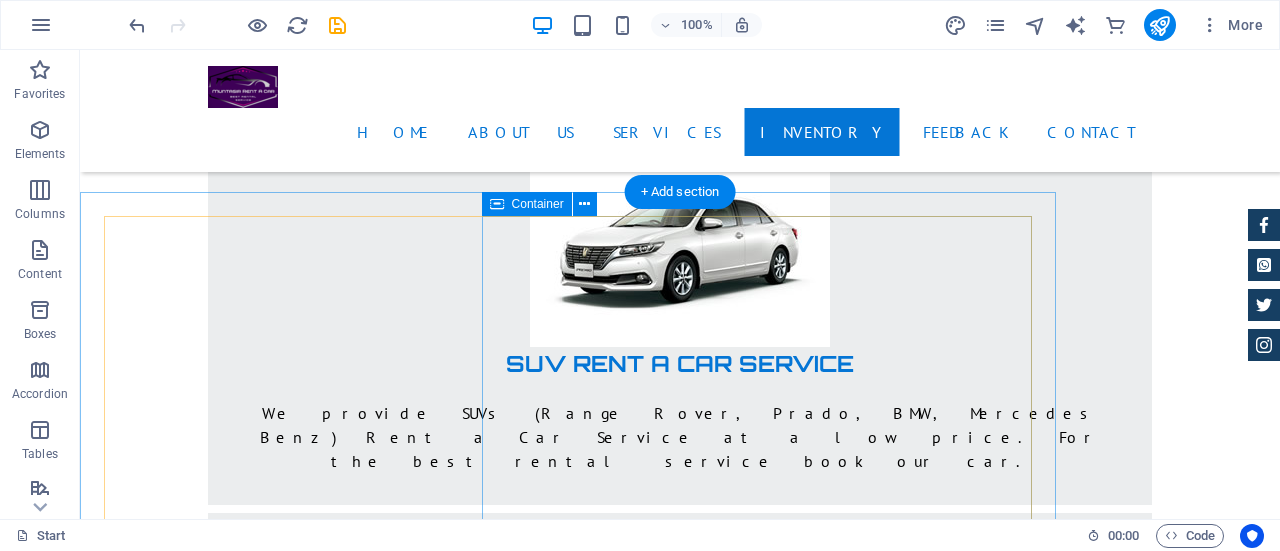 click on "Drop content here or  Add elements  Paste clipboard" at bounding box center [568, 15633] 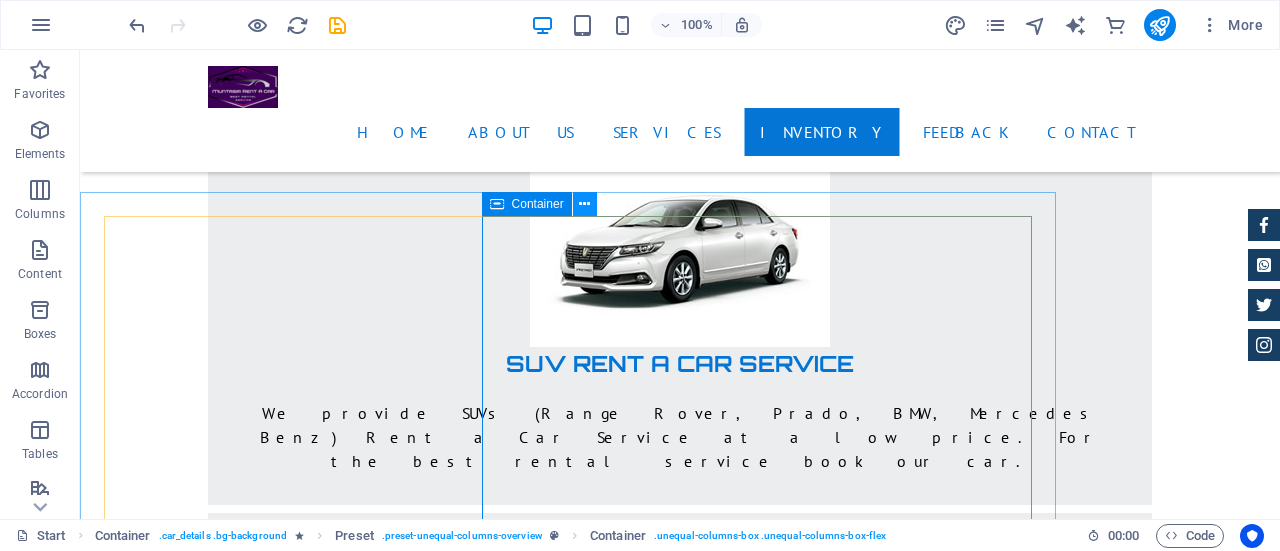 click at bounding box center [584, 204] 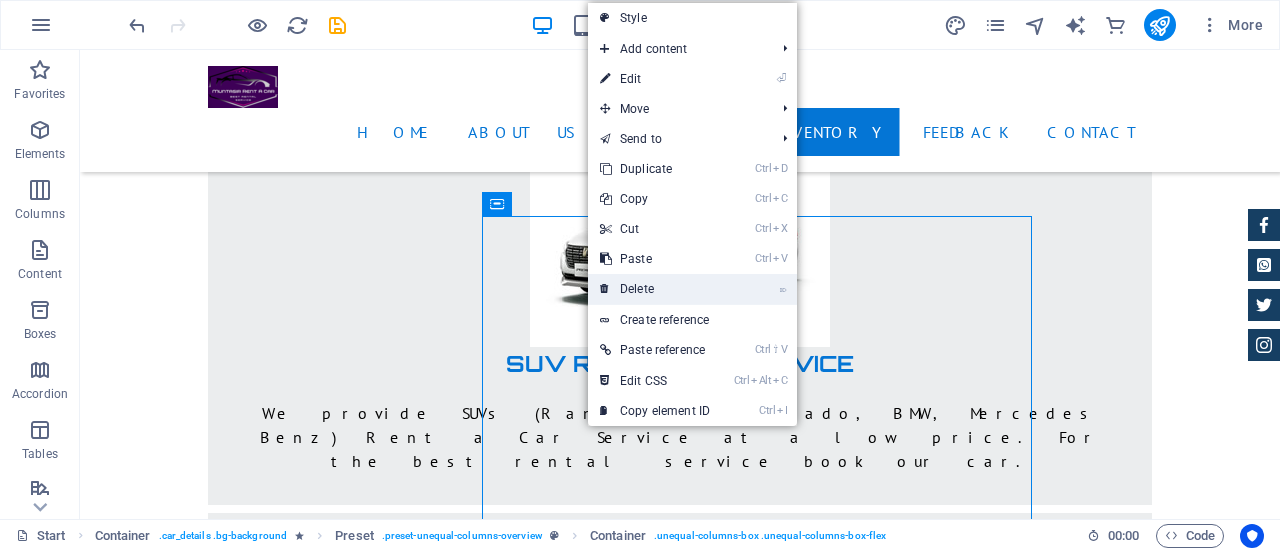 click on "⌦  Delete" at bounding box center [655, 289] 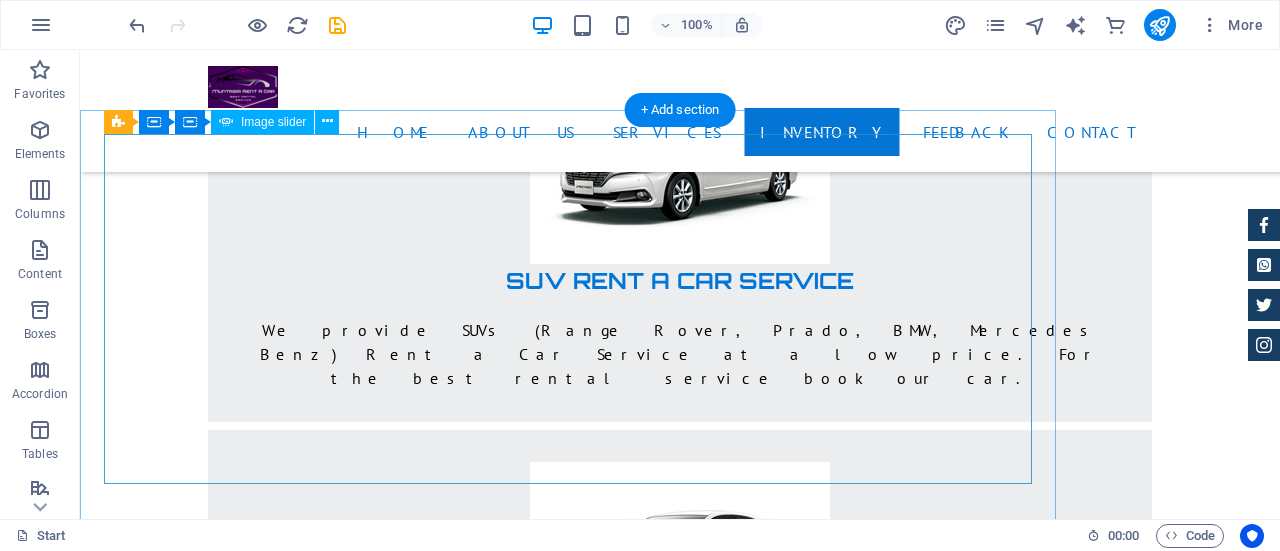 scroll, scrollTop: 8706, scrollLeft: 0, axis: vertical 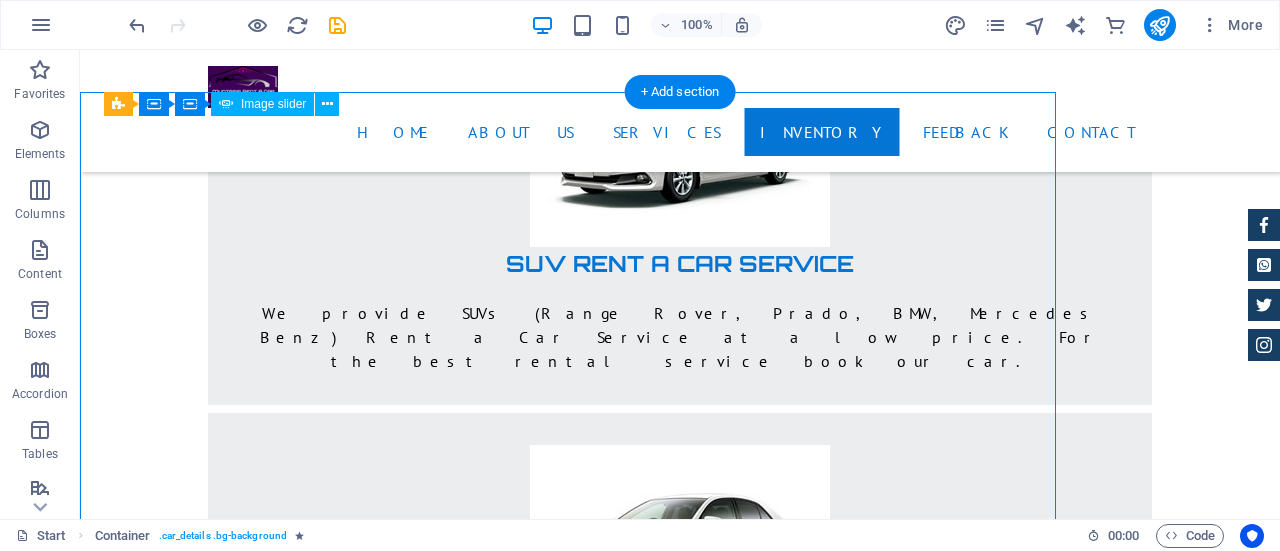 drag, startPoint x: 338, startPoint y: 332, endPoint x: 218, endPoint y: 333, distance: 120.004166 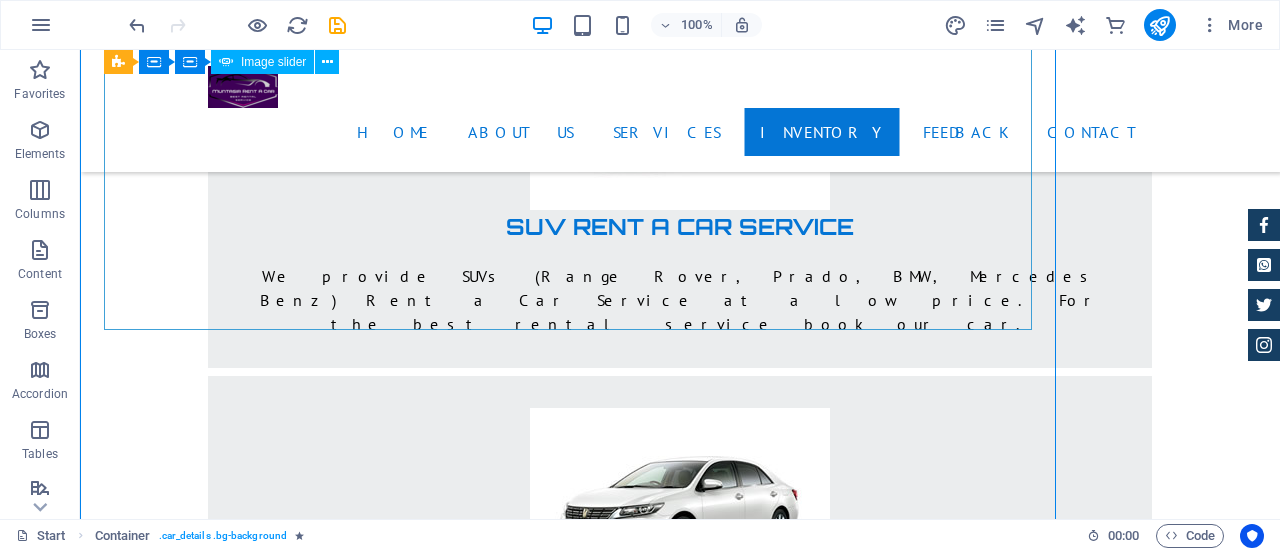 scroll, scrollTop: 8706, scrollLeft: 0, axis: vertical 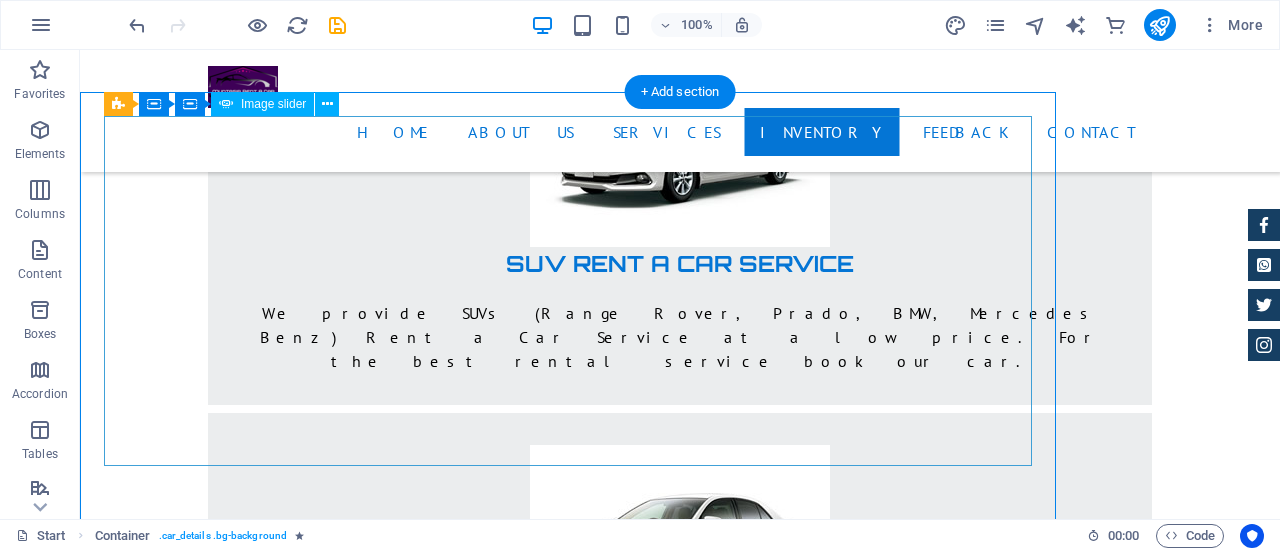 click at bounding box center (104, 18920) 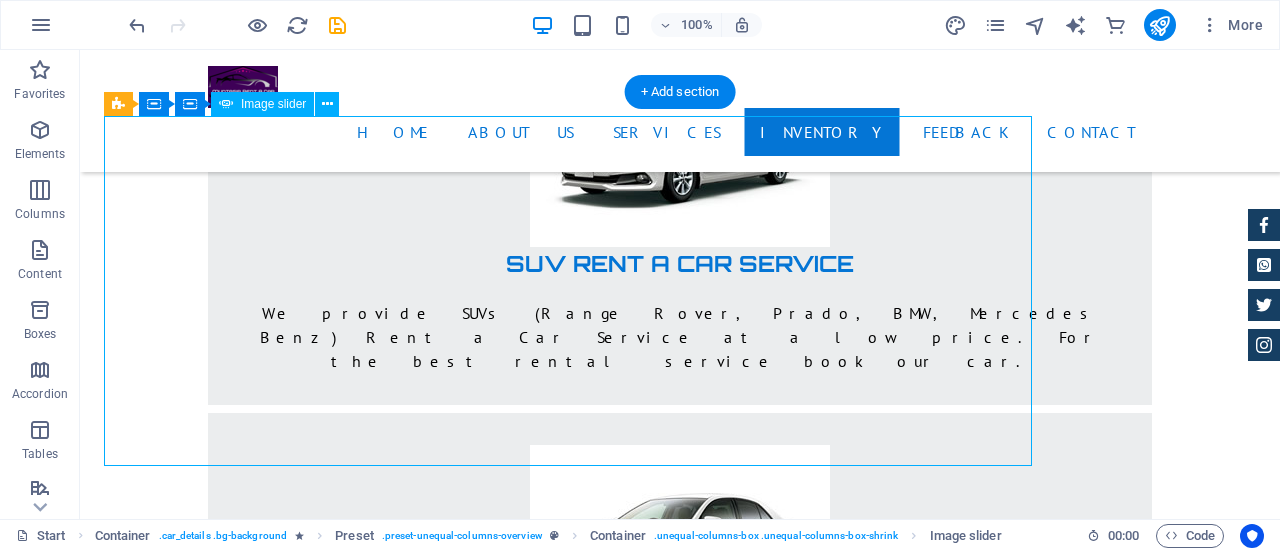 click at bounding box center (104, 18920) 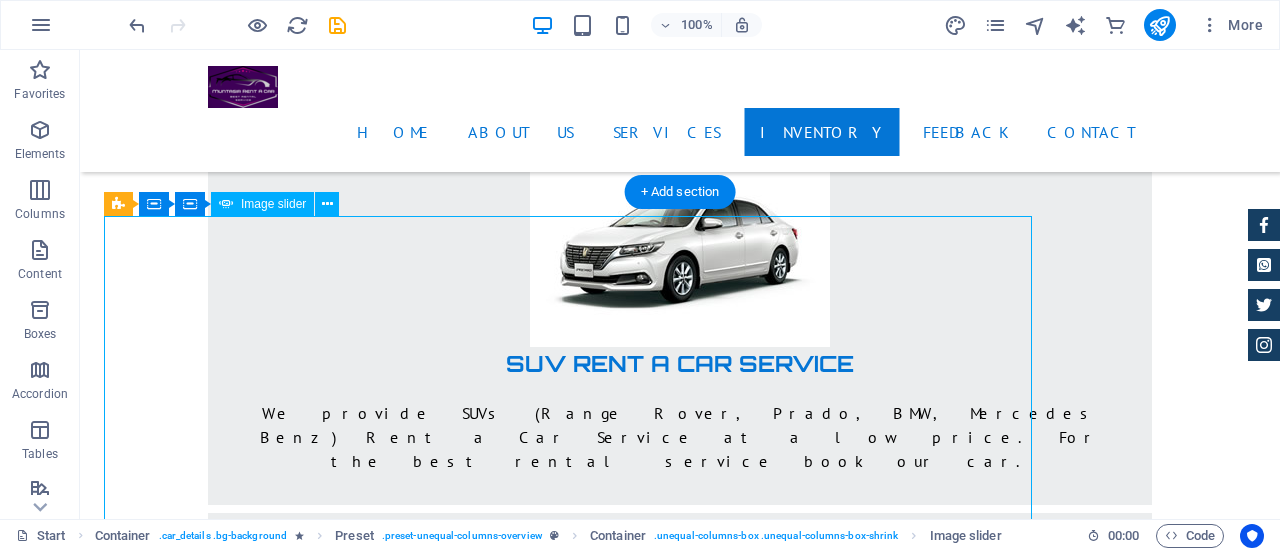 scroll, scrollTop: 8706, scrollLeft: 0, axis: vertical 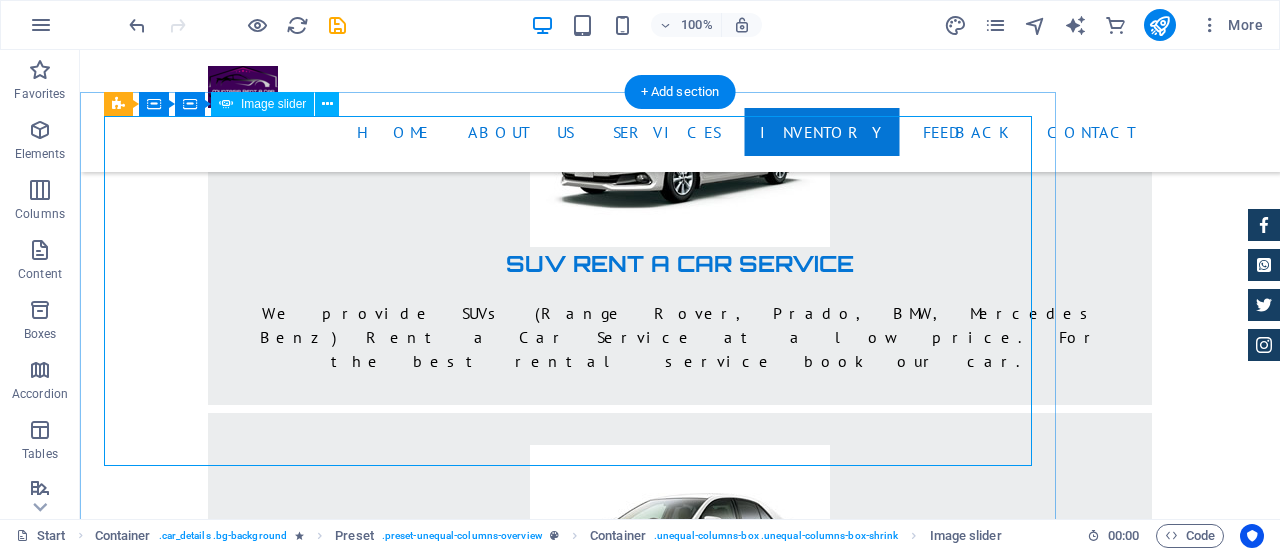 click at bounding box center [-3097, 17931] 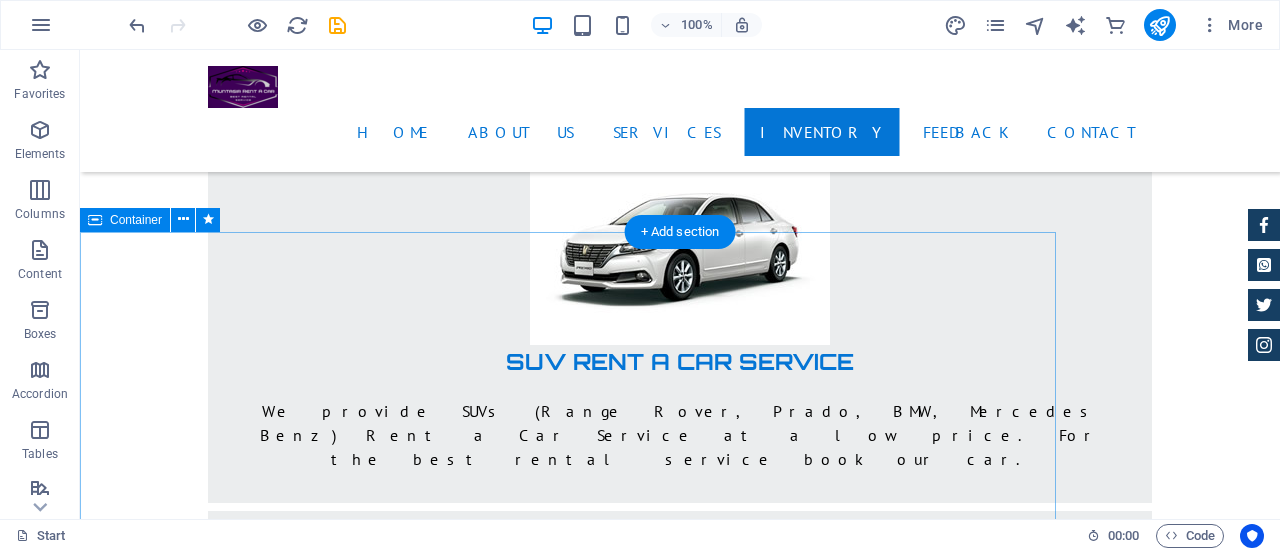 scroll, scrollTop: 8506, scrollLeft: 0, axis: vertical 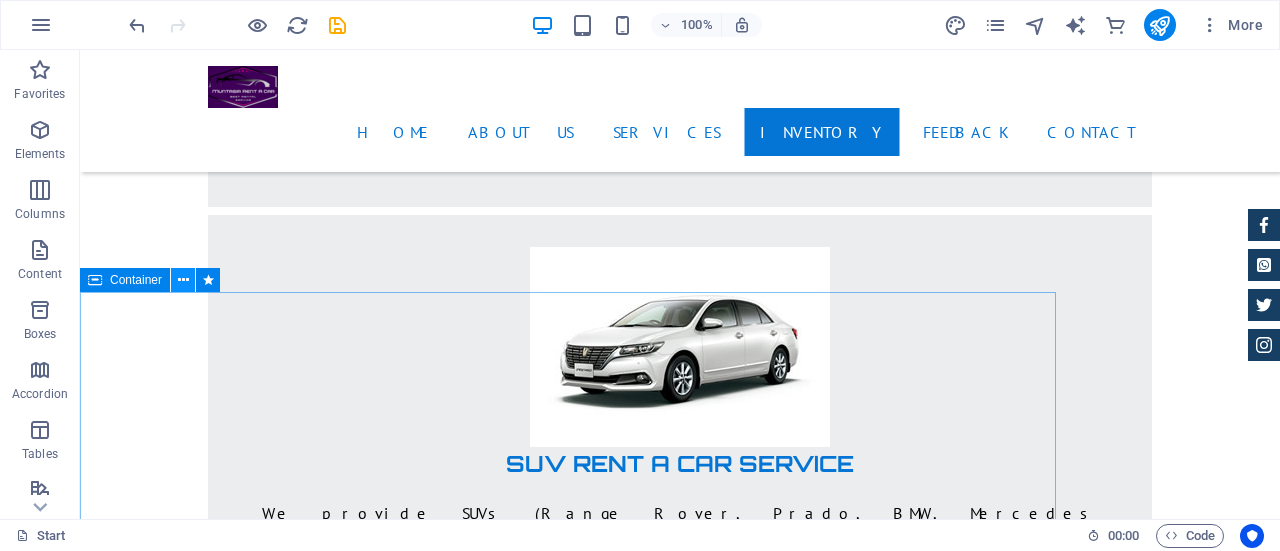 click at bounding box center (183, 280) 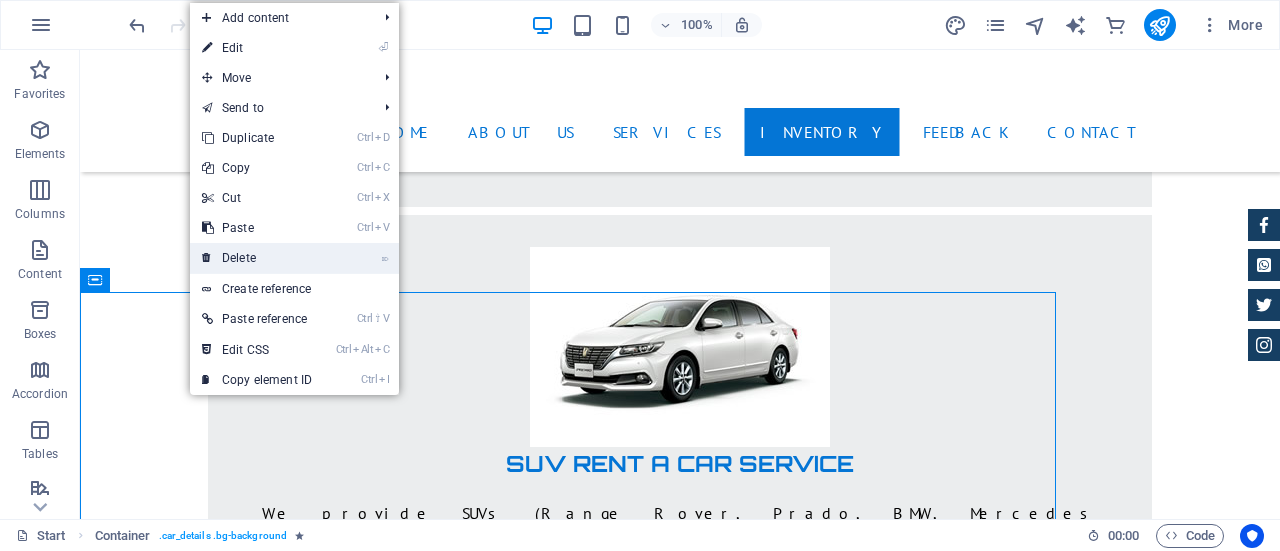 click on "⌦  Delete" at bounding box center [257, 258] 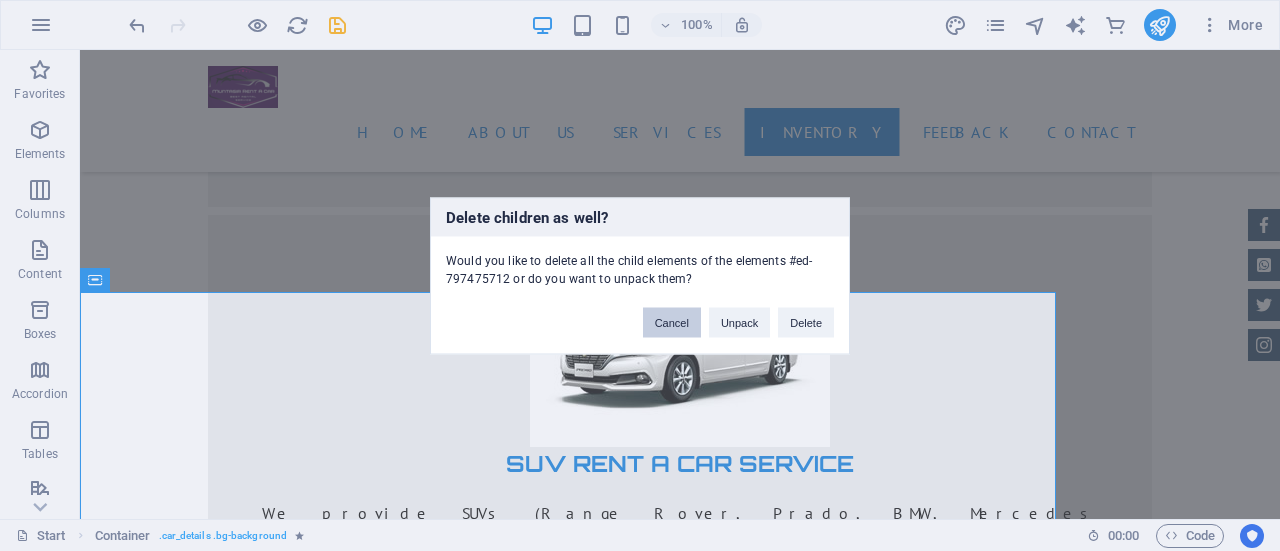 click on "Cancel" at bounding box center [672, 322] 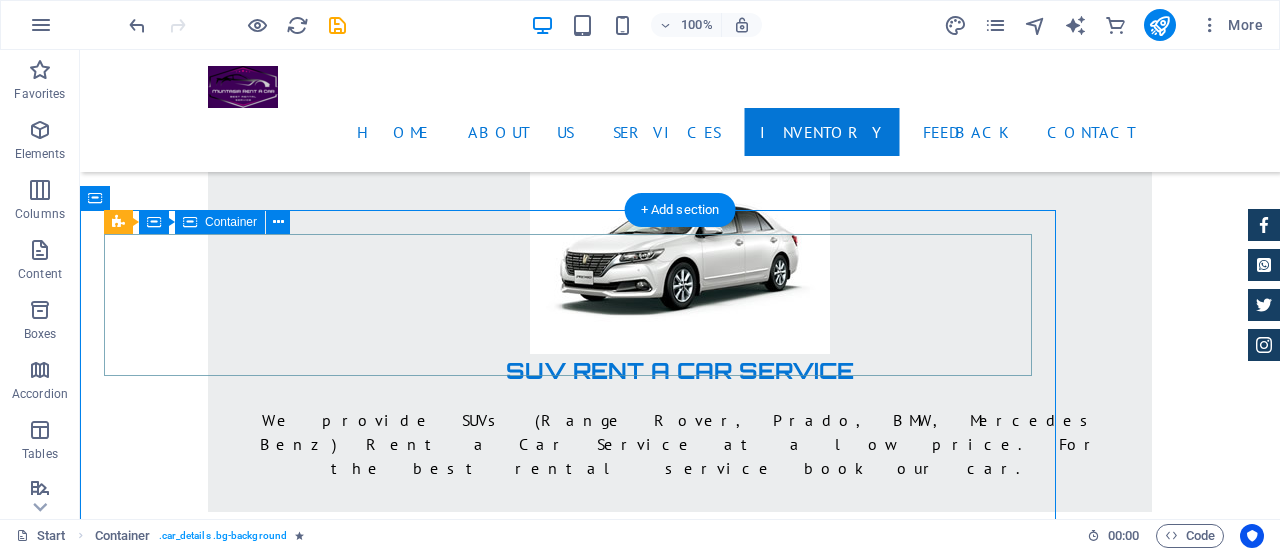 scroll, scrollTop: 8606, scrollLeft: 0, axis: vertical 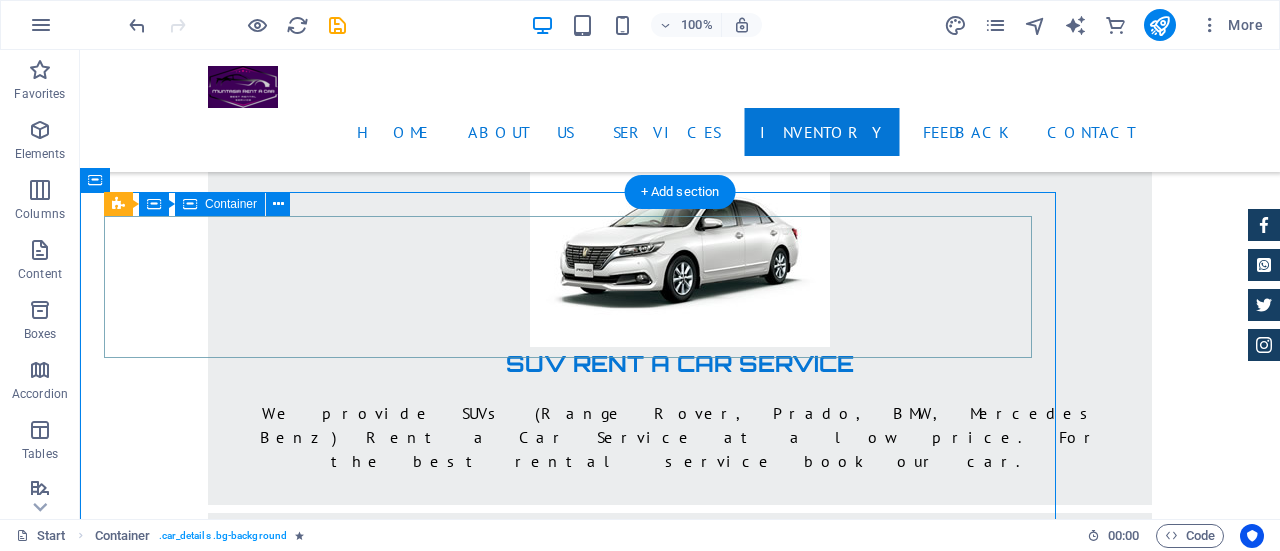 click on "Drop content here or  Add elements  Paste clipboard" at bounding box center [568, 15274] 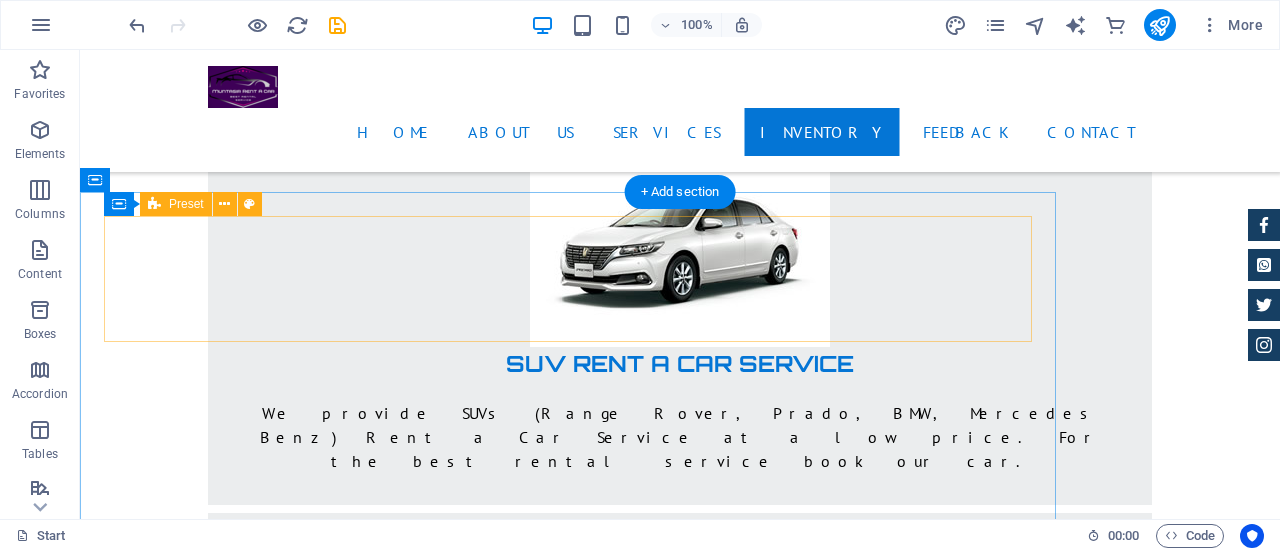 click on "Drop content here or  Add elements  Paste clipboard" at bounding box center [568, 15266] 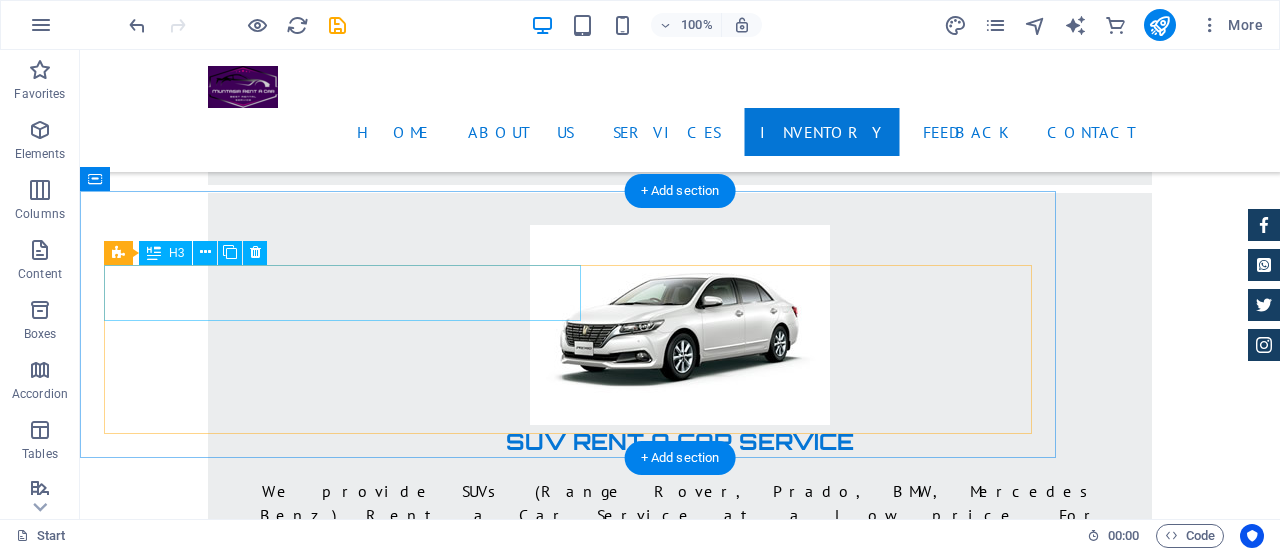 scroll, scrollTop: 8506, scrollLeft: 0, axis: vertical 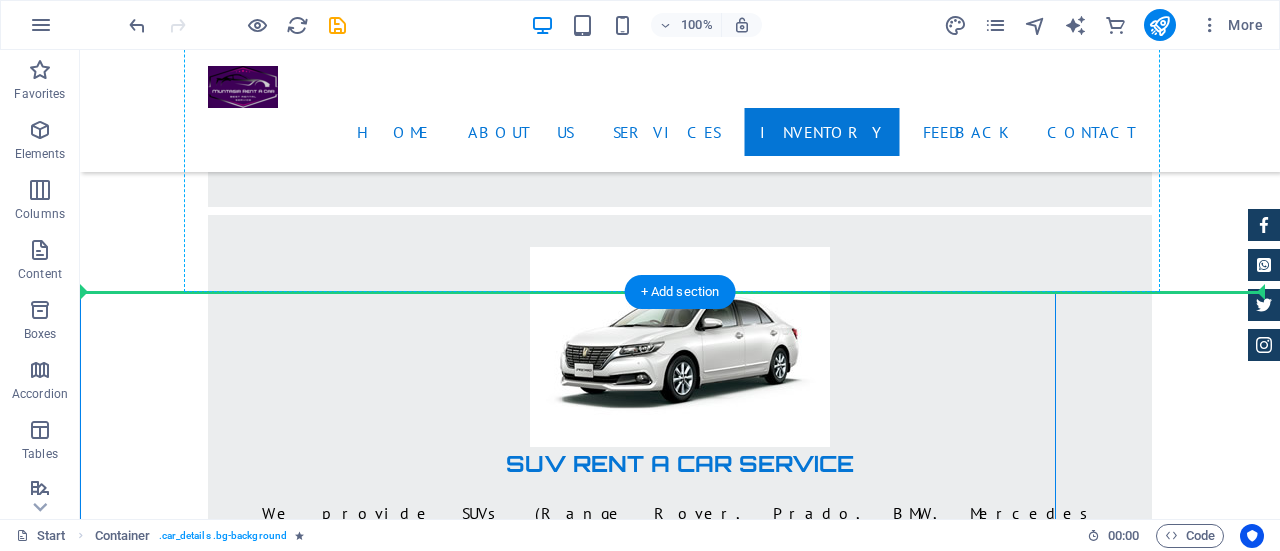 drag, startPoint x: 404, startPoint y: 387, endPoint x: 422, endPoint y: 208, distance: 179.90276 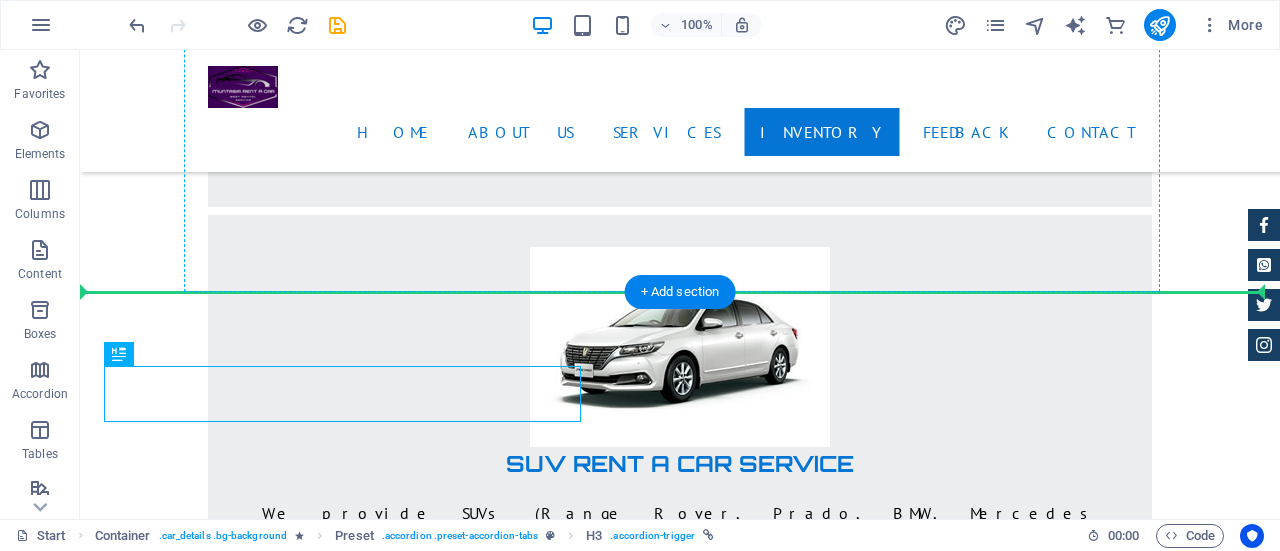 drag, startPoint x: 422, startPoint y: 392, endPoint x: 392, endPoint y: 227, distance: 167.7051 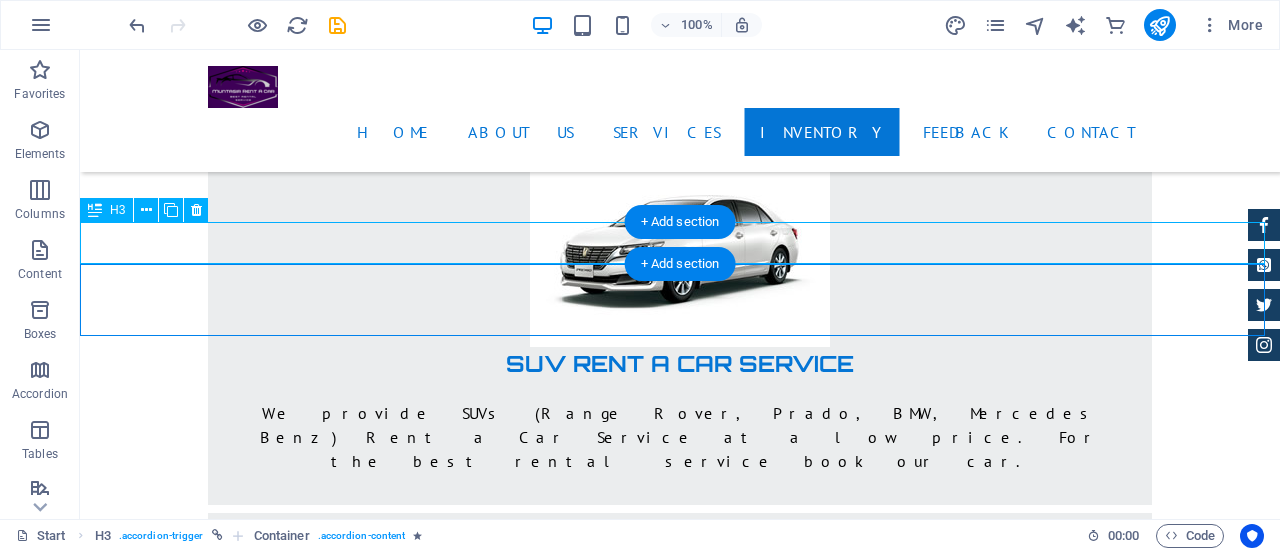 scroll, scrollTop: 8506, scrollLeft: 0, axis: vertical 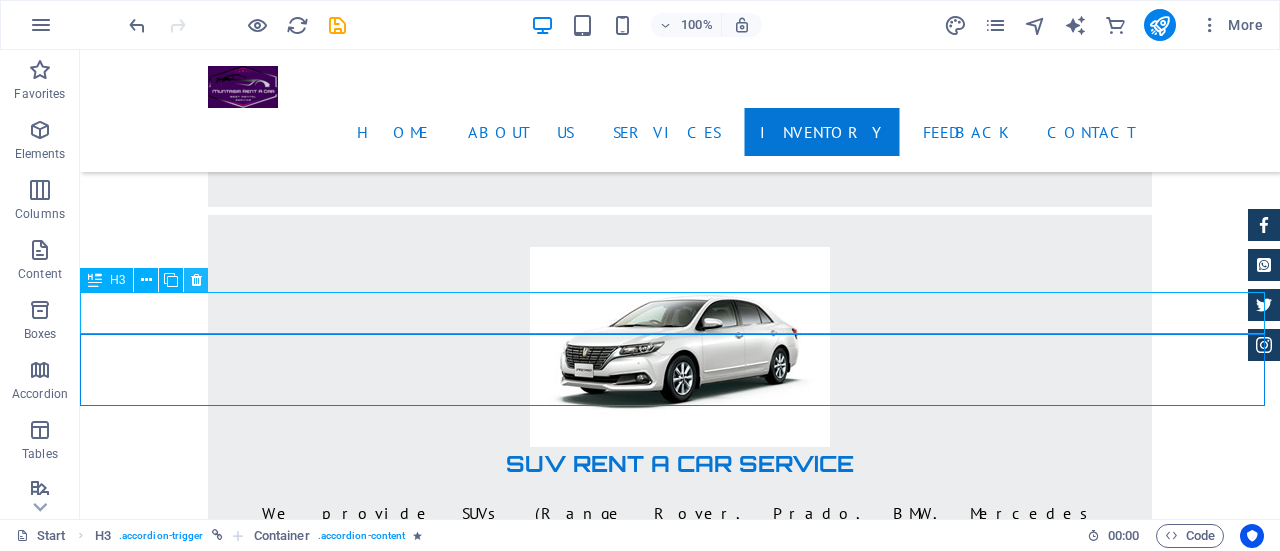 click at bounding box center [196, 280] 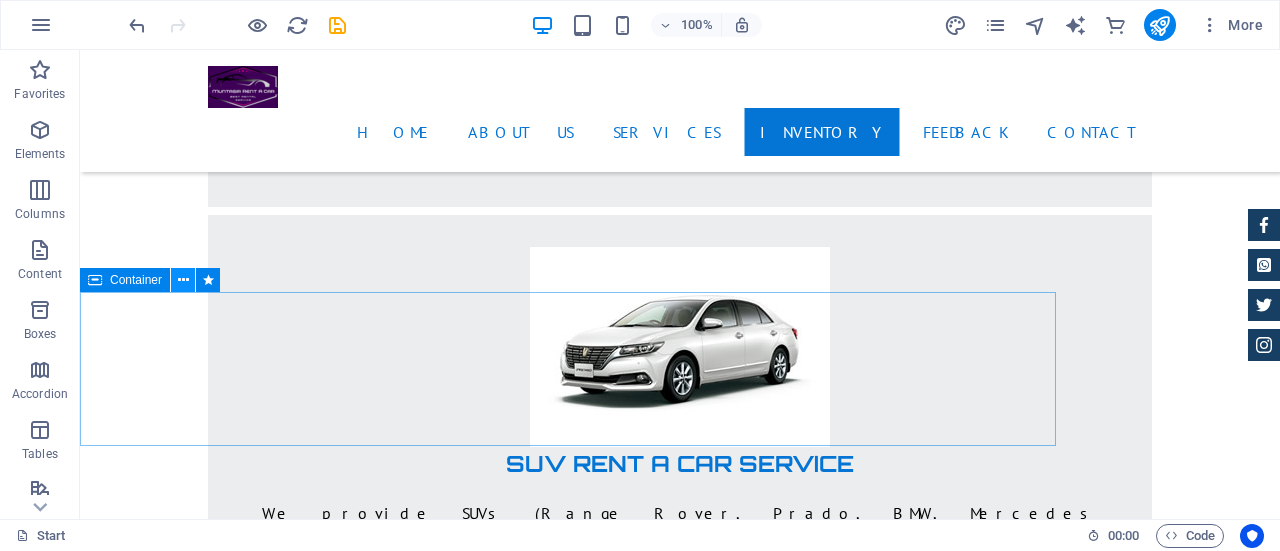 click at bounding box center (183, 280) 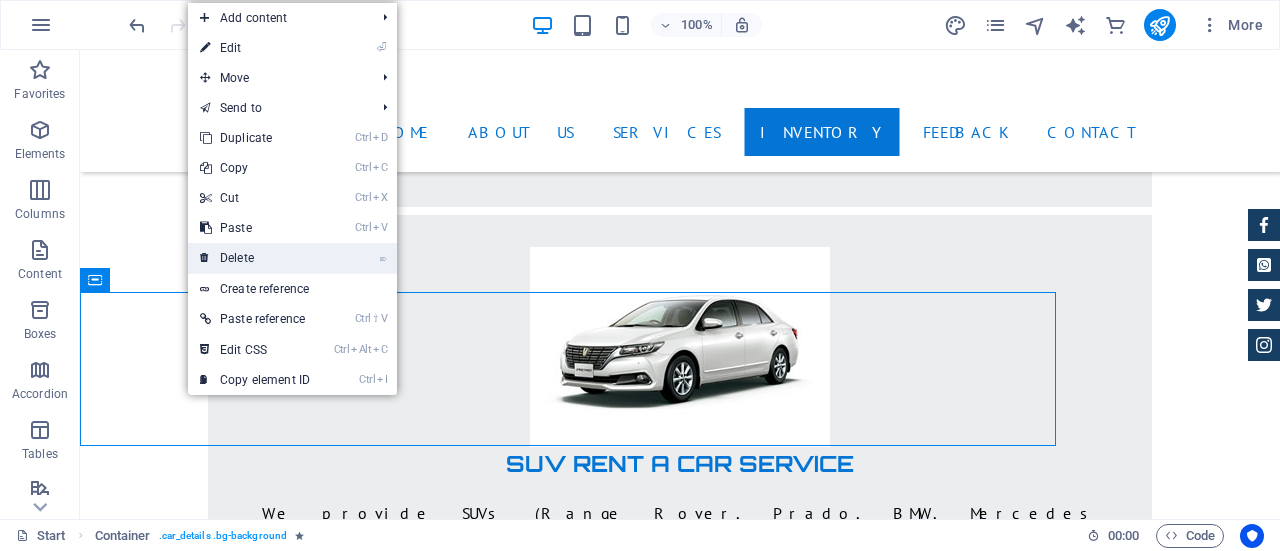 click on "⌦  Delete" at bounding box center (255, 258) 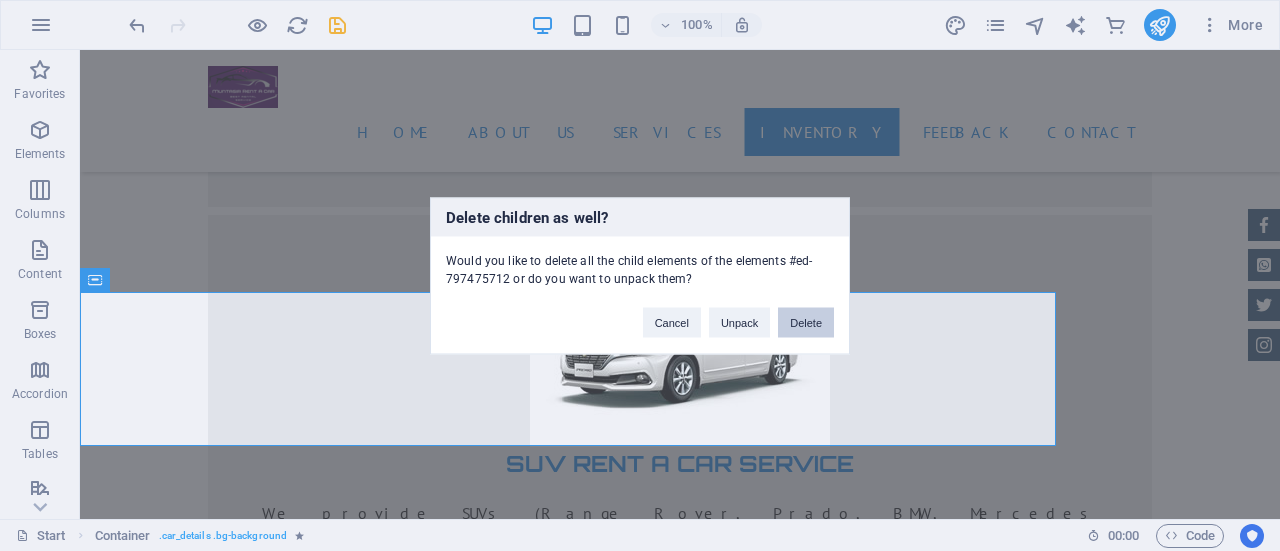 click on "Delete" at bounding box center (806, 322) 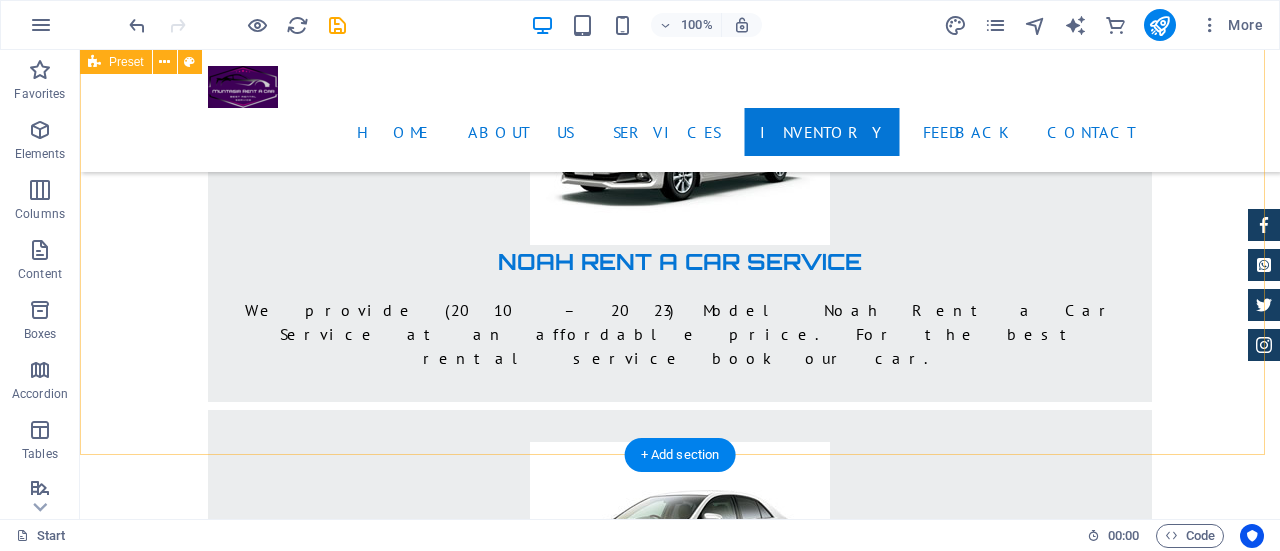 scroll, scrollTop: 9206, scrollLeft: 0, axis: vertical 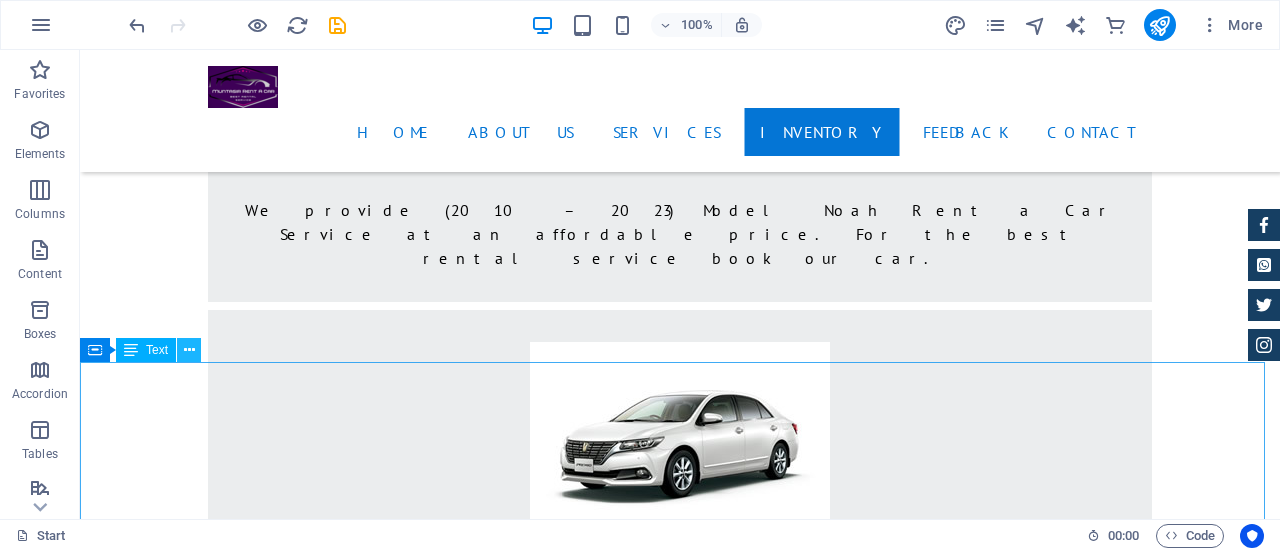 click at bounding box center [189, 350] 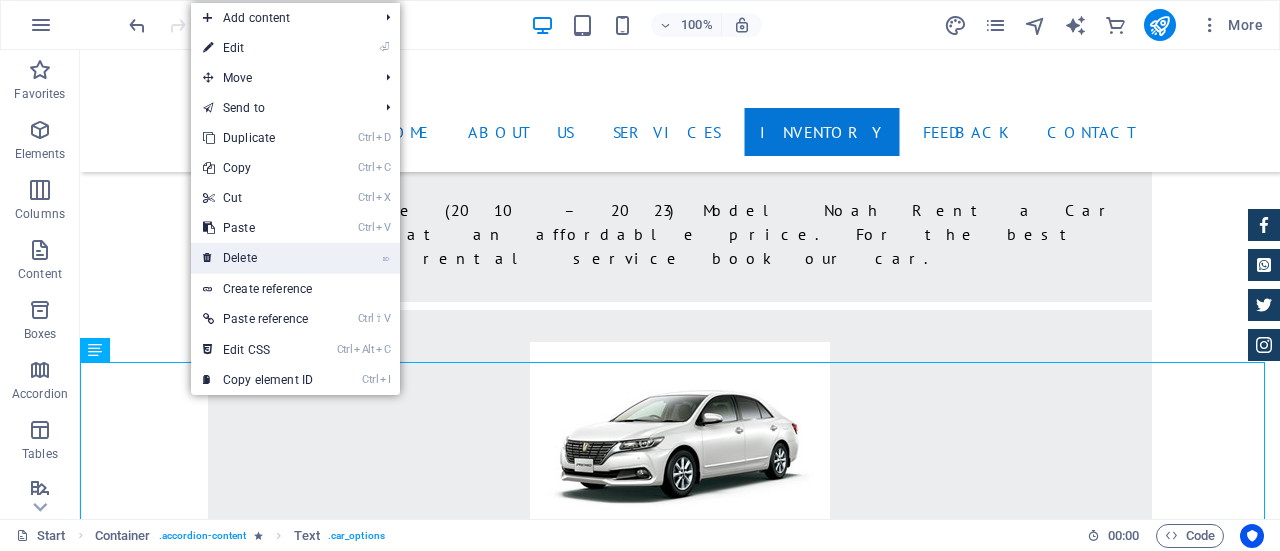 click on "⌦  Delete" at bounding box center [258, 258] 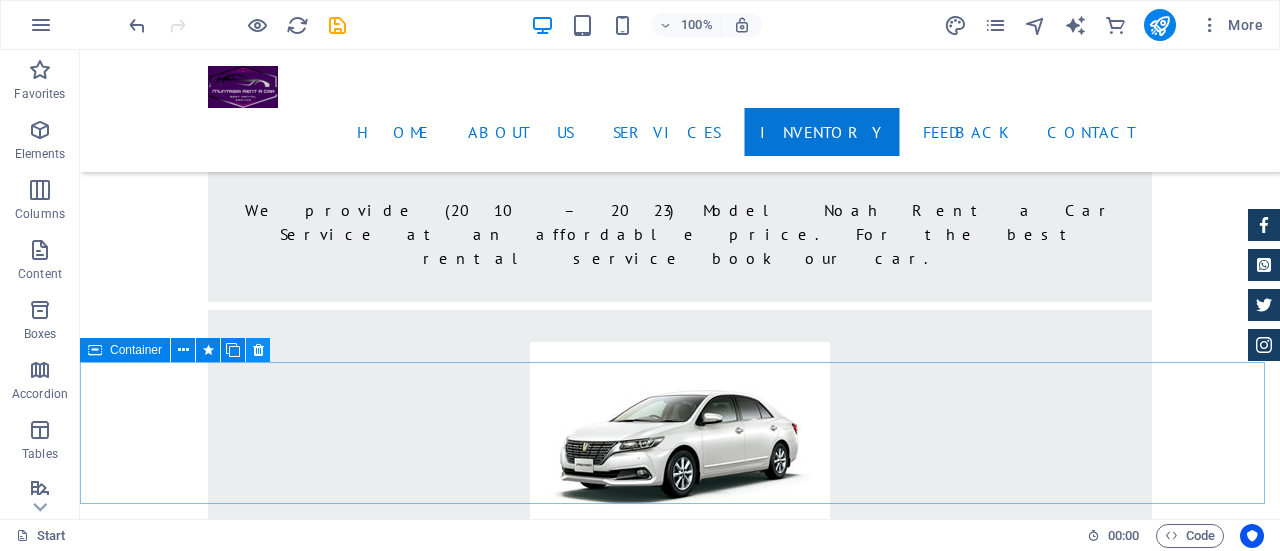 click at bounding box center (258, 350) 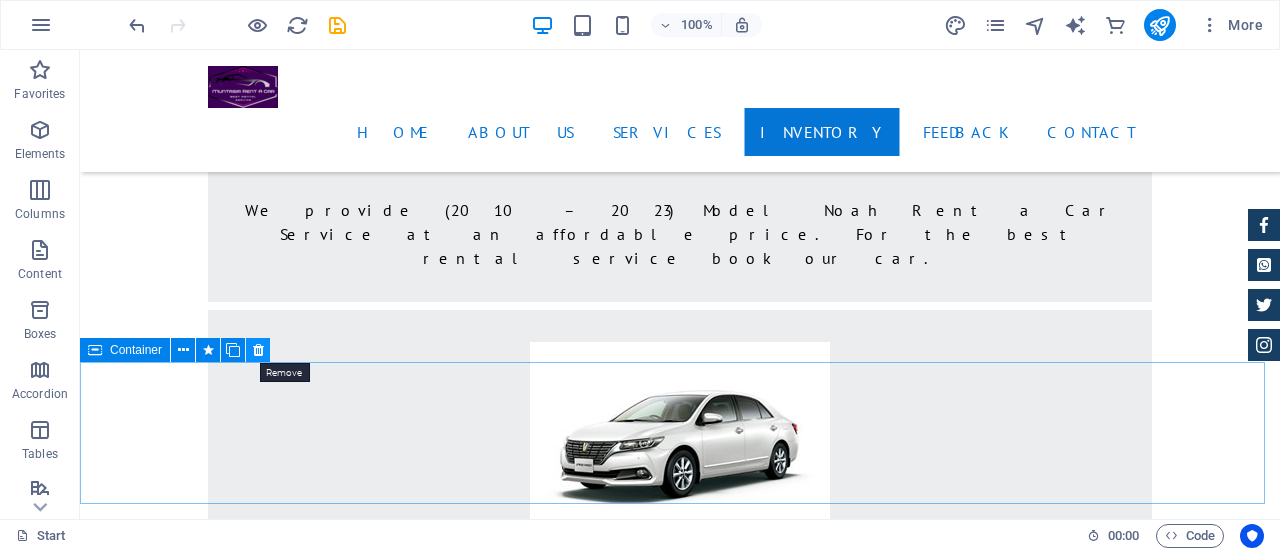 click at bounding box center [258, 350] 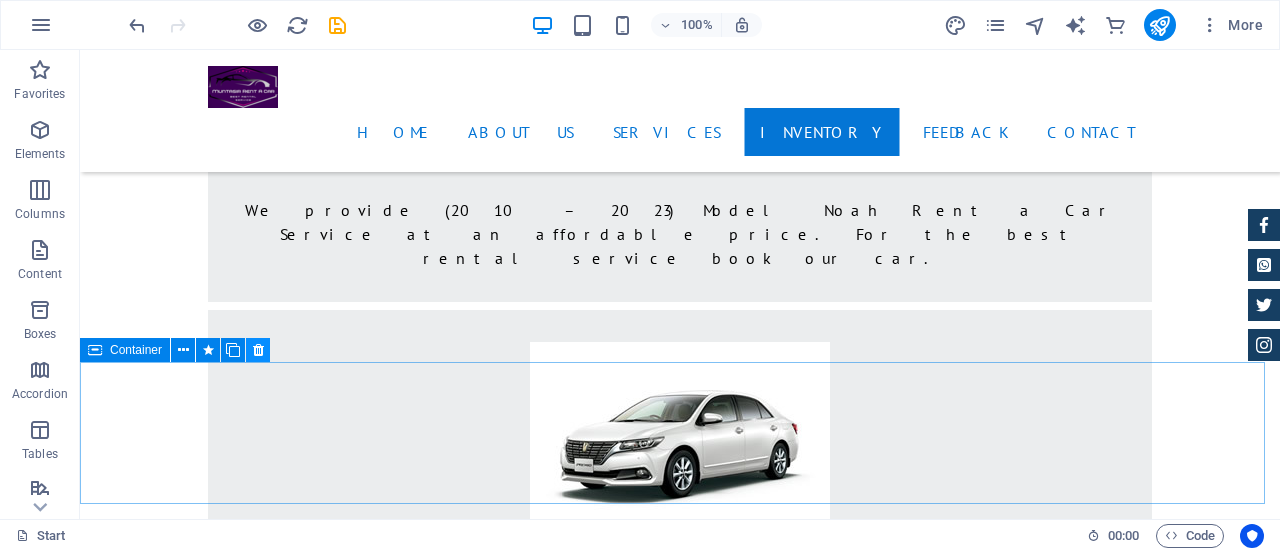 click at bounding box center (258, 350) 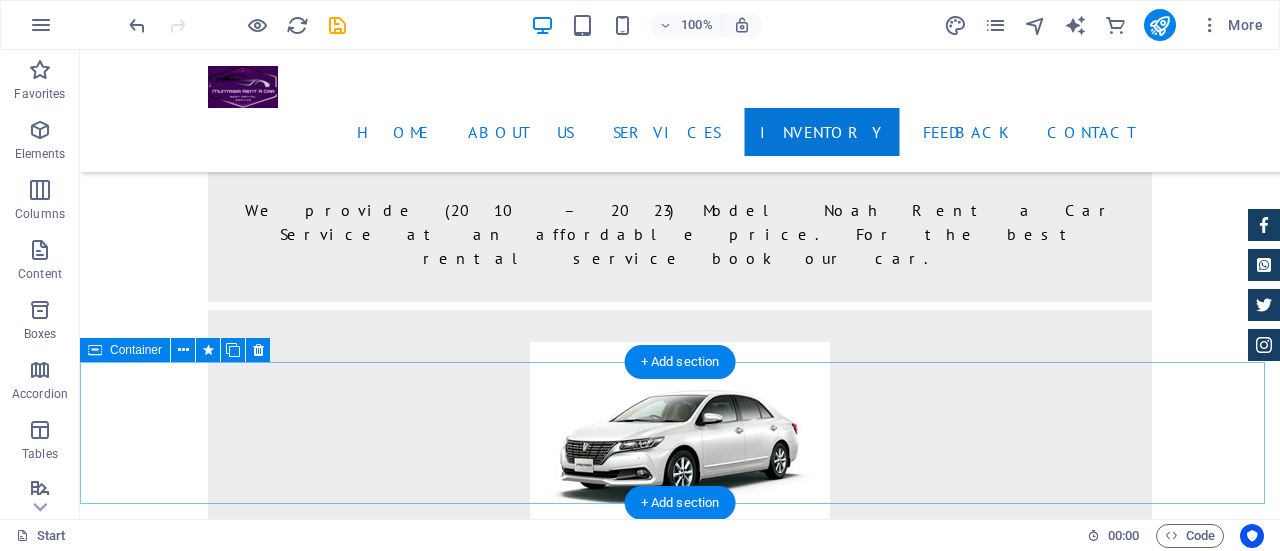 click on "Drop content here or  Add elements  Paste clipboard" at bounding box center (680, 16349) 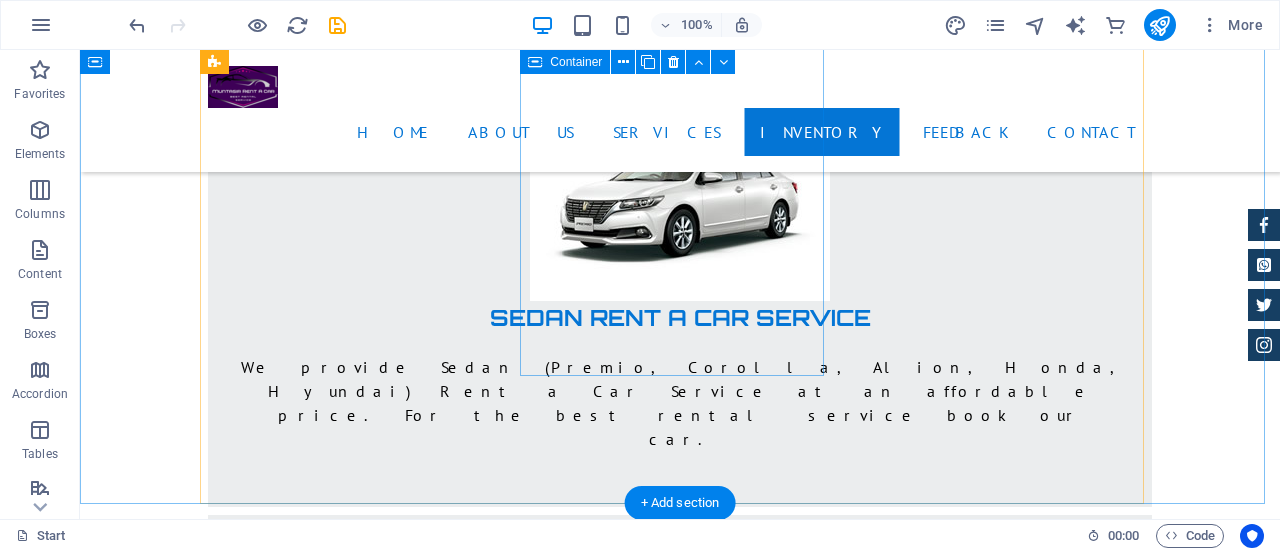scroll, scrollTop: 8306, scrollLeft: 0, axis: vertical 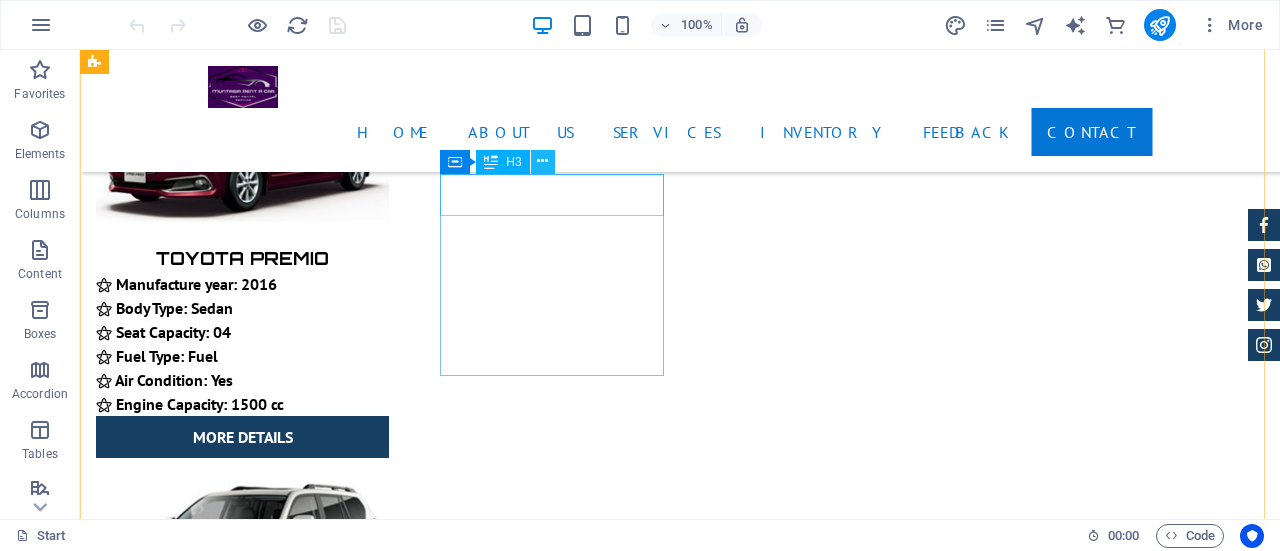 click at bounding box center [542, 161] 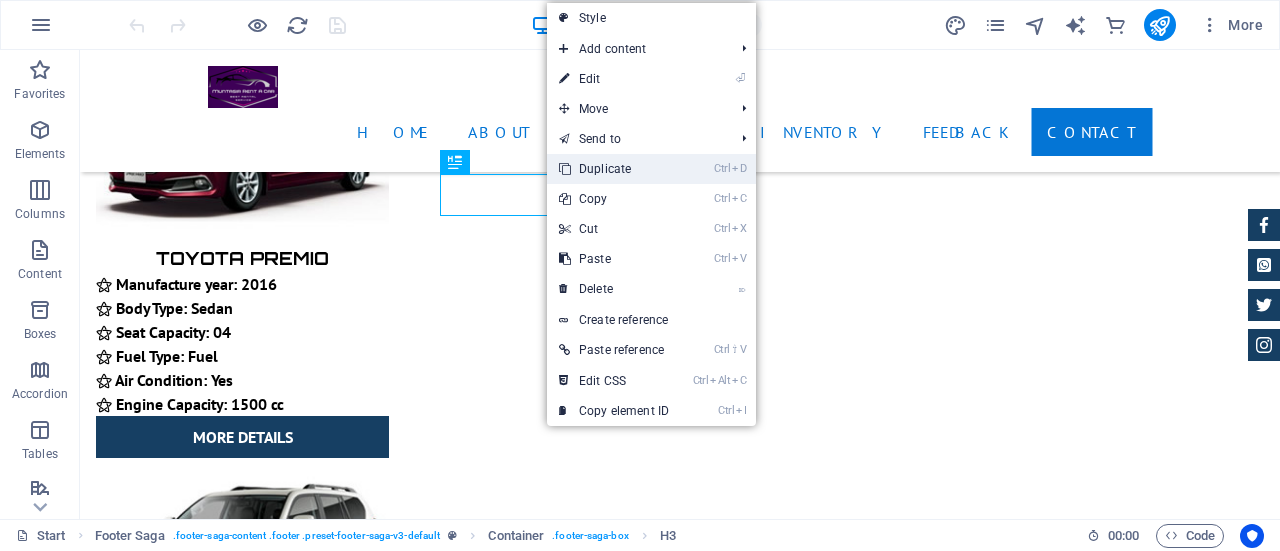 click on "Ctrl D  Duplicate" at bounding box center (614, 169) 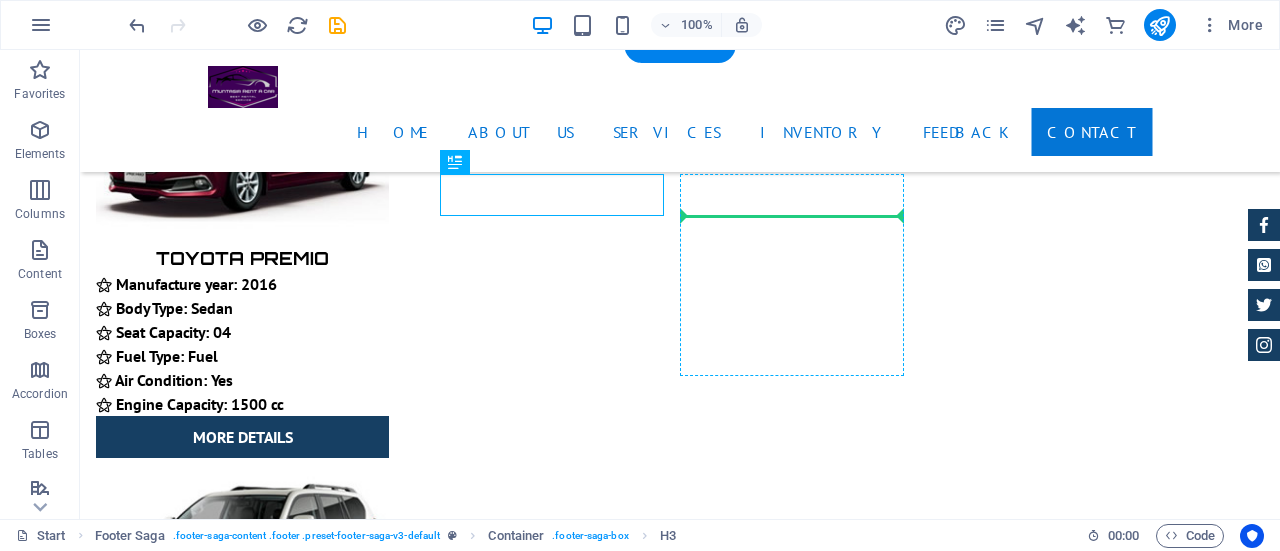 drag, startPoint x: 536, startPoint y: 197, endPoint x: 758, endPoint y: 200, distance: 222.02026 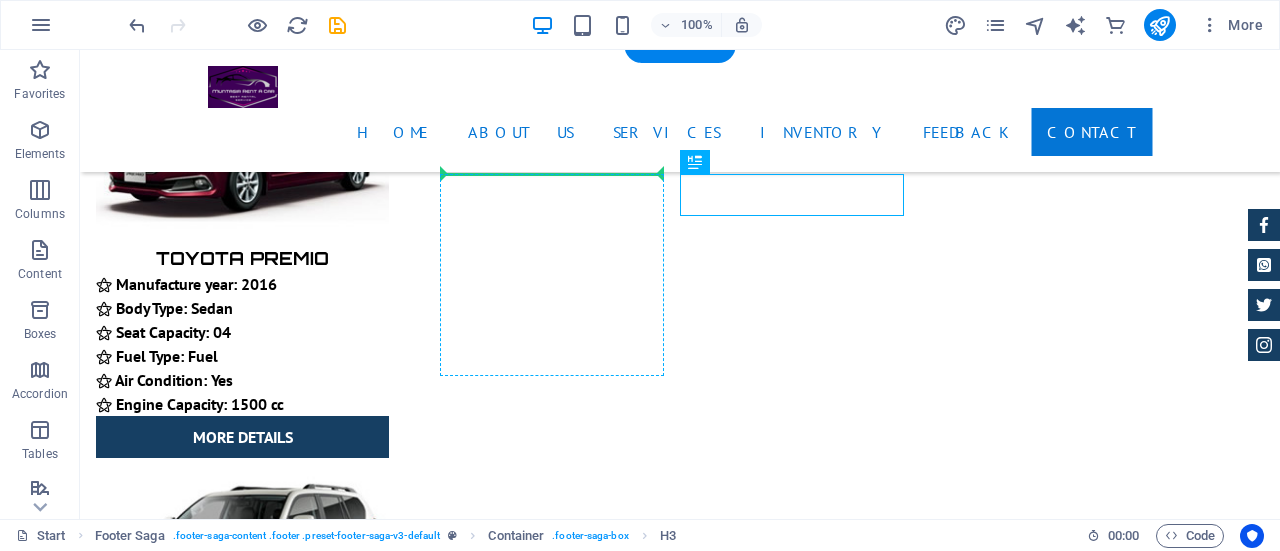 drag, startPoint x: 743, startPoint y: 187, endPoint x: 506, endPoint y: 185, distance: 237.00844 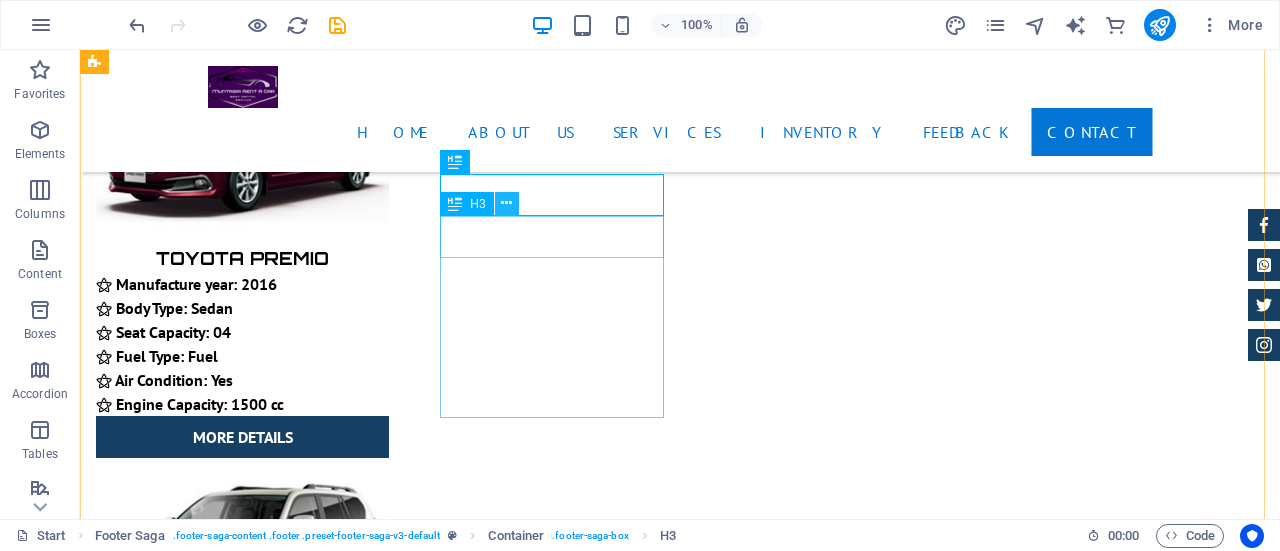 click at bounding box center [506, 203] 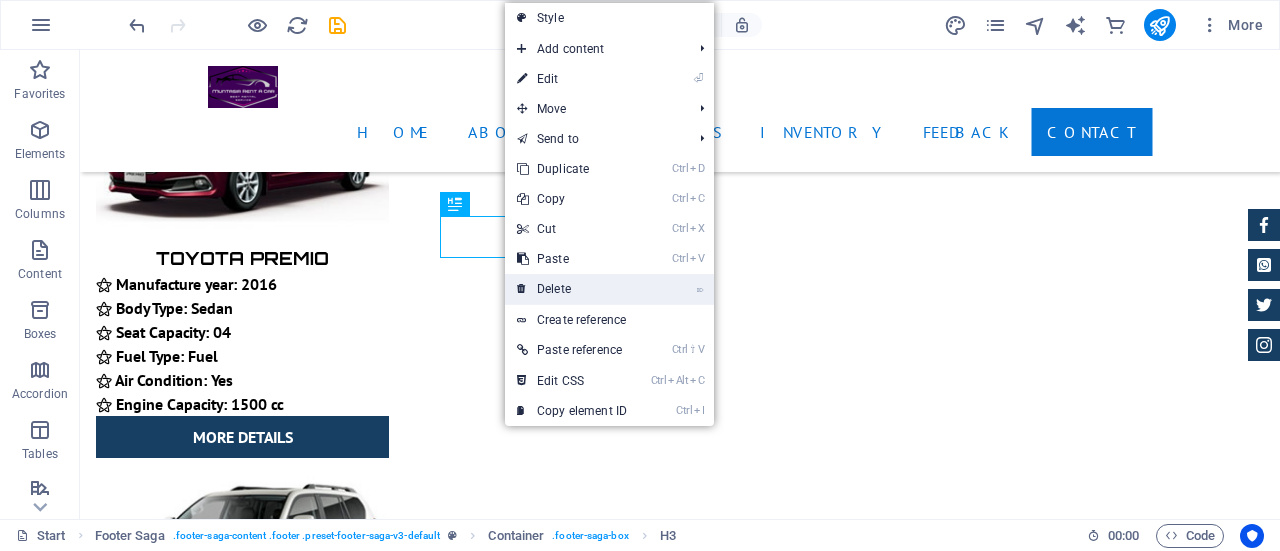 click on "⌦  Delete" at bounding box center (572, 289) 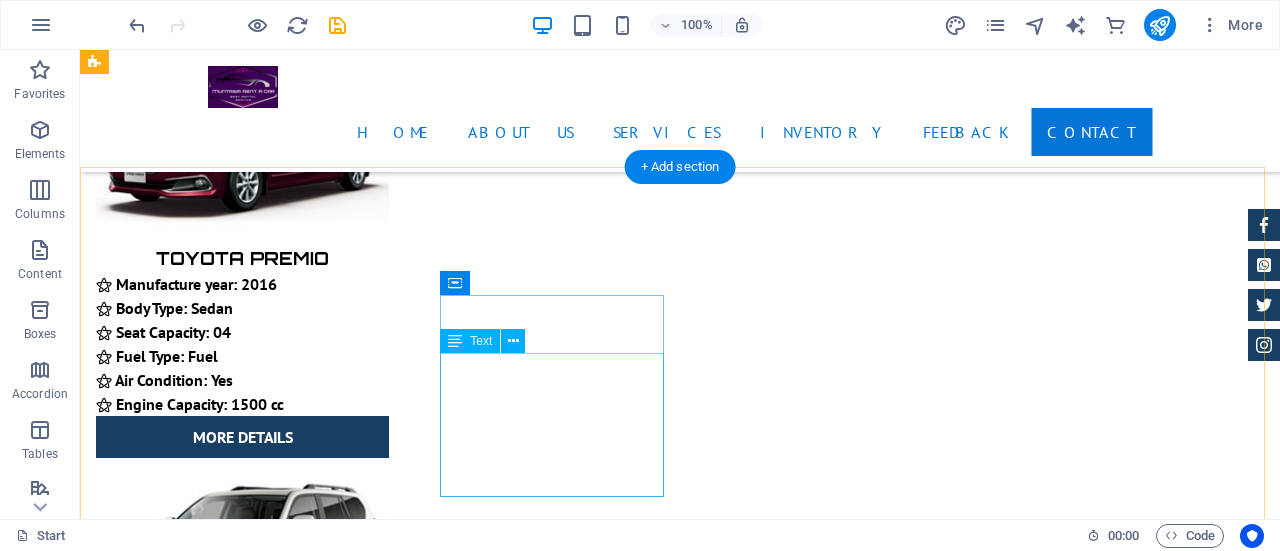 scroll, scrollTop: 12912, scrollLeft: 0, axis: vertical 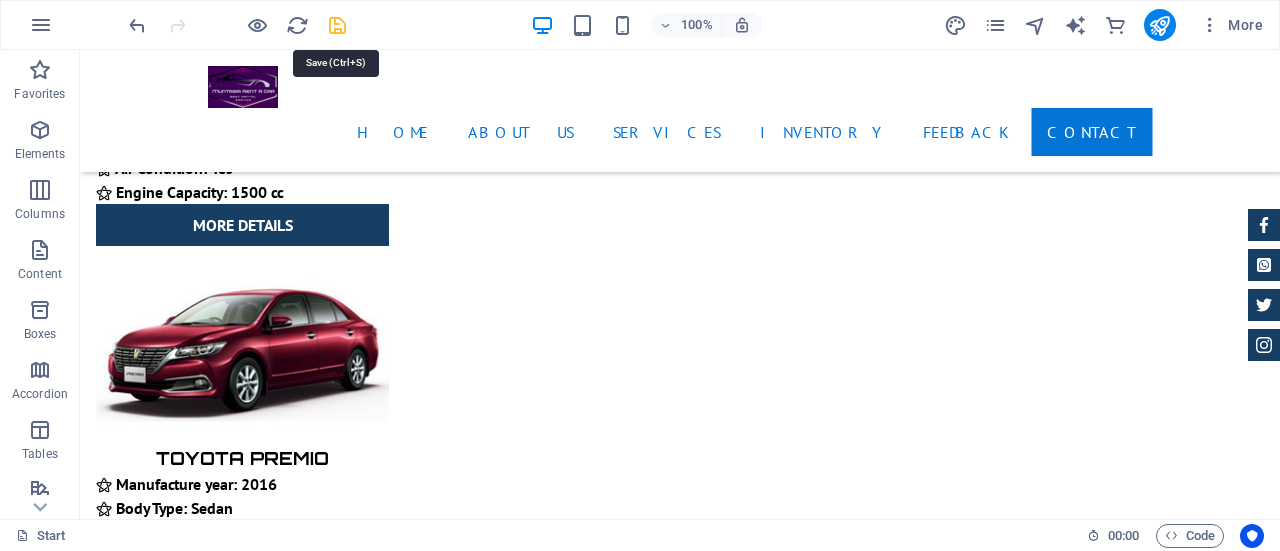 drag, startPoint x: 332, startPoint y: 25, endPoint x: 282, endPoint y: 9, distance: 52.49762 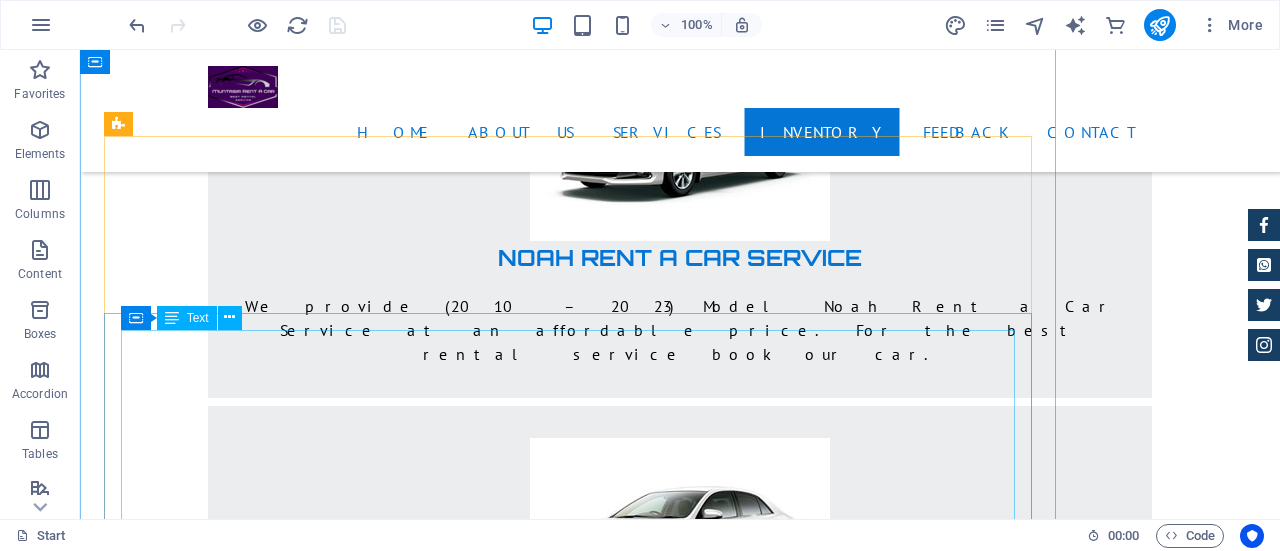 scroll, scrollTop: 9112, scrollLeft: 0, axis: vertical 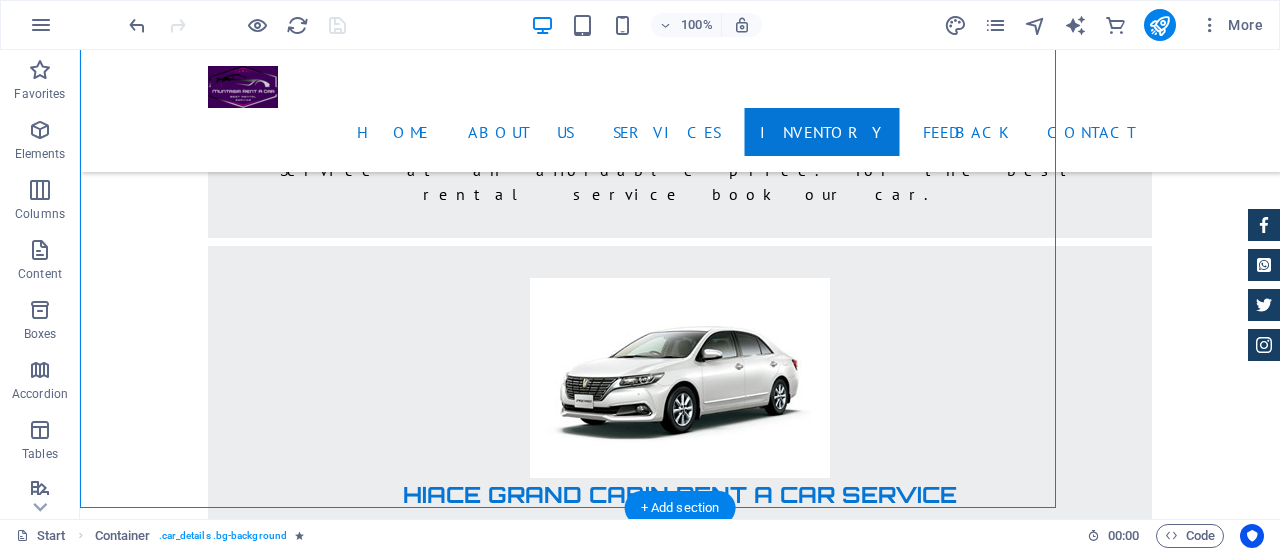 drag, startPoint x: 199, startPoint y: 325, endPoint x: 485, endPoint y: 335, distance: 286.17477 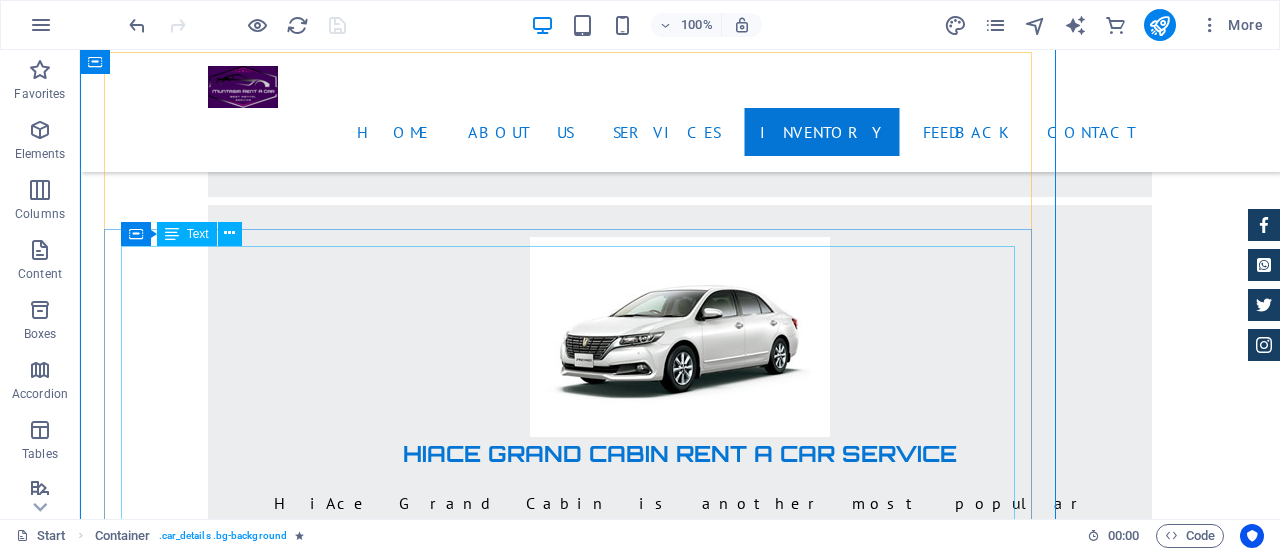 scroll, scrollTop: 9370, scrollLeft: 0, axis: vertical 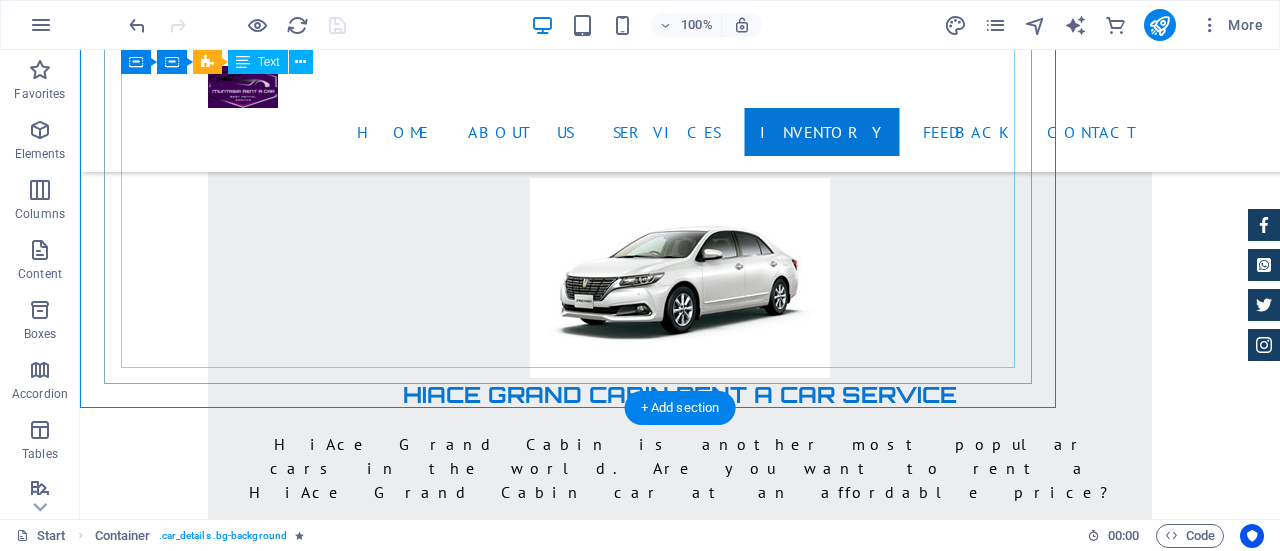 click on "4-Cyl 2.4 Liter ABS (4-Wheel) AM/FM Stereo Air Bags (Side): Front & Rear Air Bags: Dual Front Air Bags: F&R Head Curtain Air Bags: Knee Air Conditioning Automatic 9-Spd Auxiliary Audio Input Bi-Xenon Headlamps Bluetooth Wireless Camera: Backup/Rear View Certified Pre-Owned Cruise Control Daytime Running Lights FWD Fog Lamps Hill Start Assist Control Mirrors: Heated Mirrors: Power Power Door Locks Power Steering Power Windows Premium Sound Privacy Glass Rollover Mitigation Roof Rack SiriusXM Satellite Radio Stability Control Steering Wheel Controls: Audio Steering Wheel Controls: Other Theft Recovery System Tilt & Telescoping Wheel Tire Pressure Monitoring System Traction Control Uconnect Wheels: Aluminum/Alloy Wheels: Premium" at bounding box center (1203, 15458) 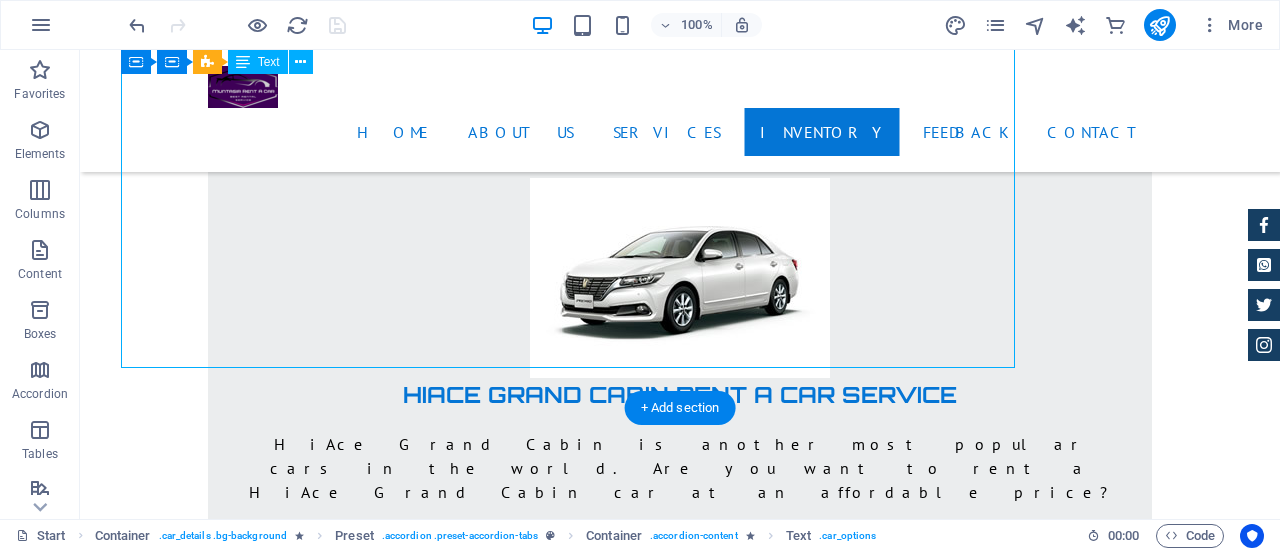 click on "4-Cyl 2.4 Liter ABS (4-Wheel) AM/FM Stereo Air Bags (Side): Front & Rear Air Bags: Dual Front Air Bags: F&R Head Curtain Air Bags: Knee Air Conditioning Automatic 9-Spd Auxiliary Audio Input Bi-Xenon Headlamps Bluetooth Wireless Camera: Backup/Rear View Certified Pre-Owned Cruise Control Daytime Running Lights FWD Fog Lamps Hill Start Assist Control Mirrors: Heated Mirrors: Power Power Door Locks Power Steering Power Windows Premium Sound Privacy Glass Rollover Mitigation Roof Rack SiriusXM Satellite Radio Stability Control Steering Wheel Controls: Audio Steering Wheel Controls: Other Theft Recovery System Tilt & Telescoping Wheel Tire Pressure Monitoring System Traction Control Uconnect Wheels: Aluminum/Alloy Wheels: Premium" at bounding box center [1203, 15458] 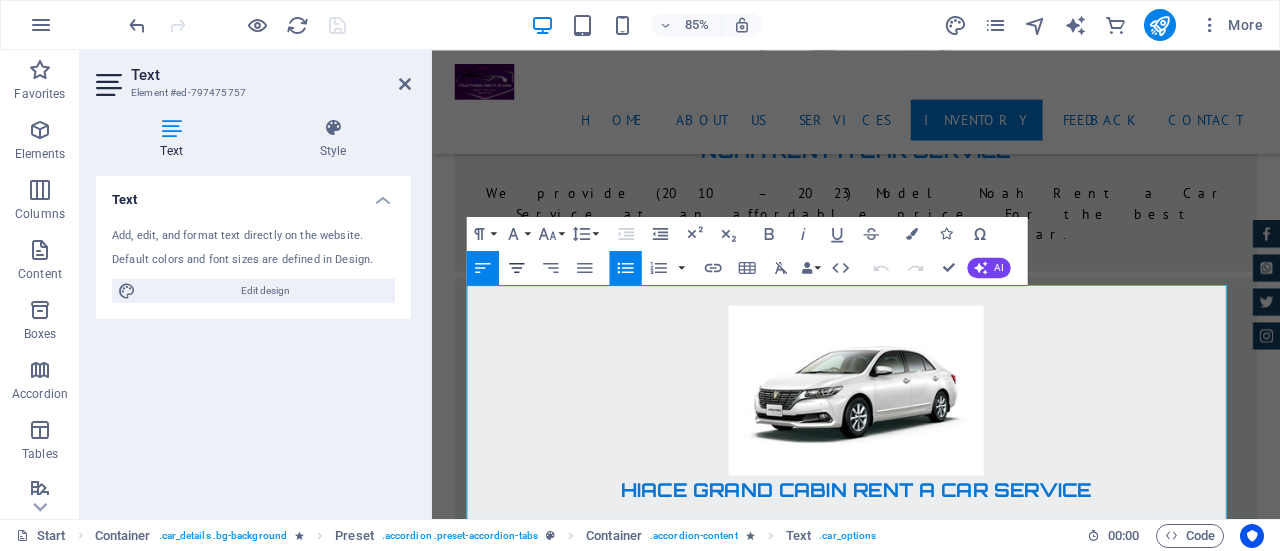 click 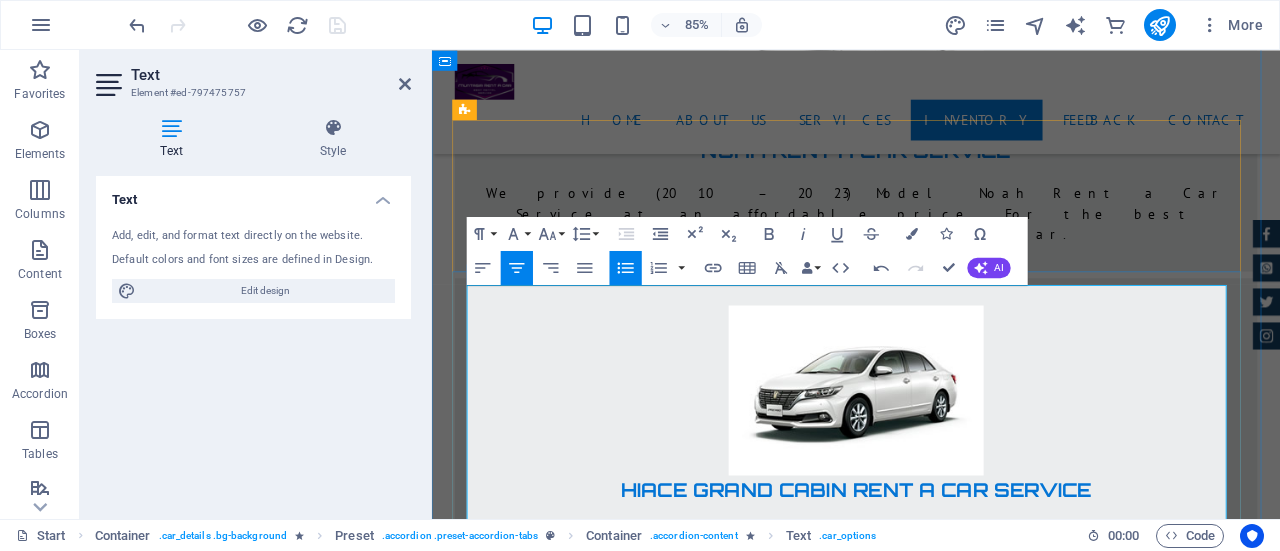 click on "Certified Pre-Owned" at bounding box center (1562, 15247) 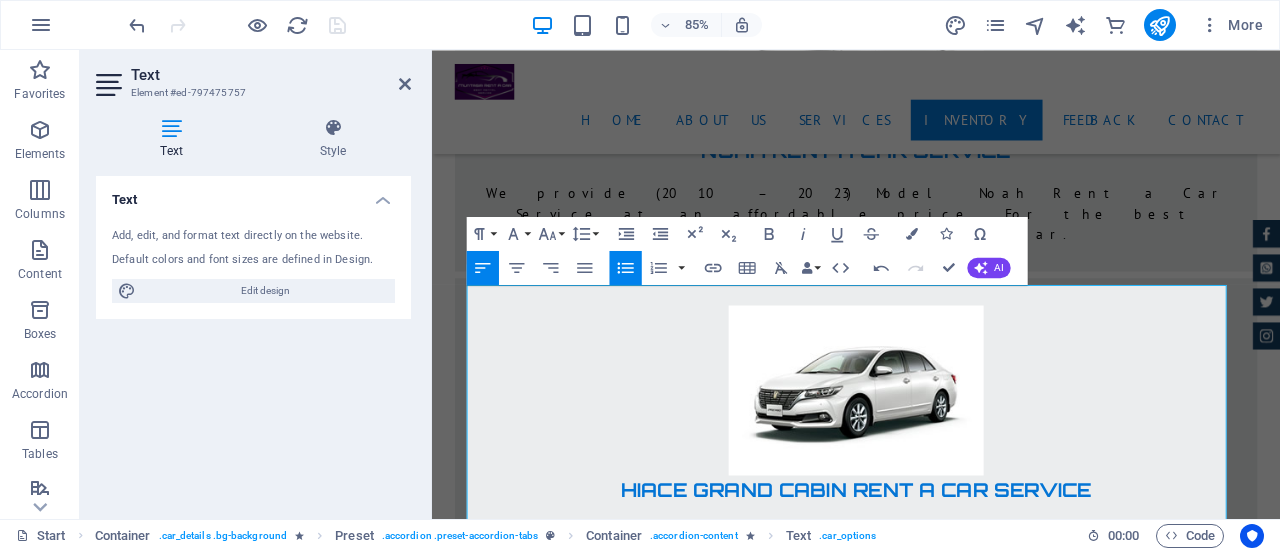 click 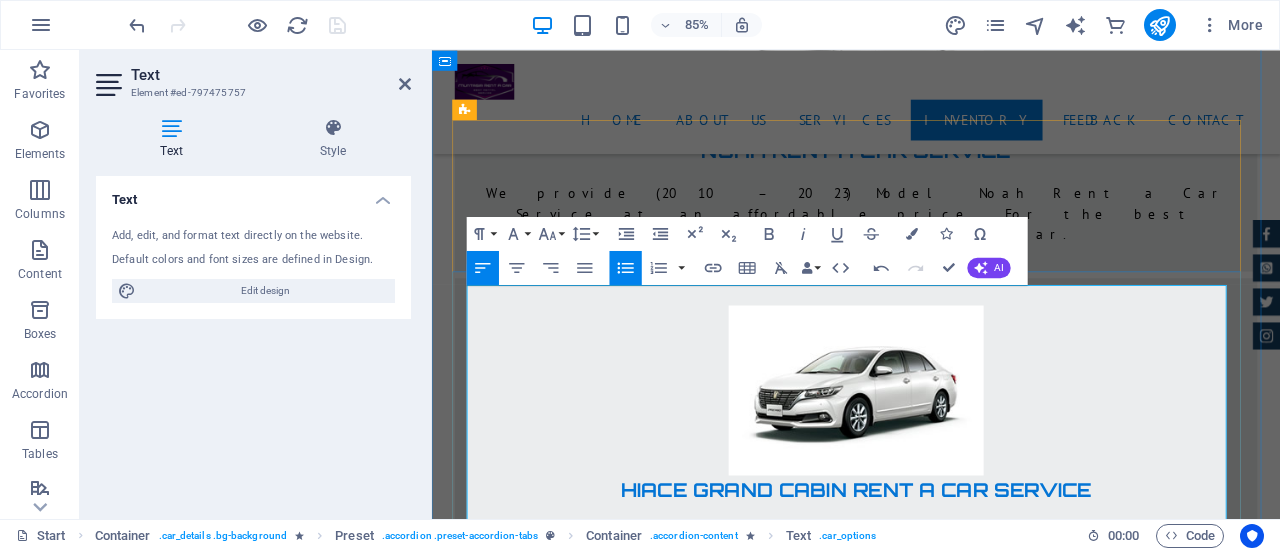 click on "4-Cyl 2.4 Liter" at bounding box center [1259, 15235] 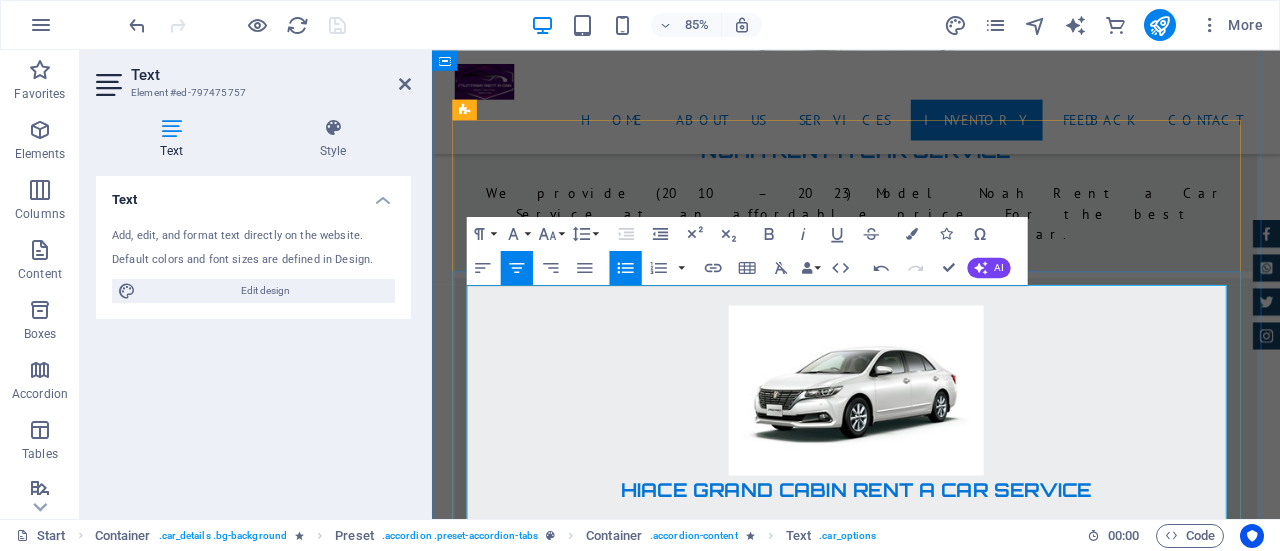 click on "4-Cyl 2.4 Liter" at bounding box center (1259, 15235) 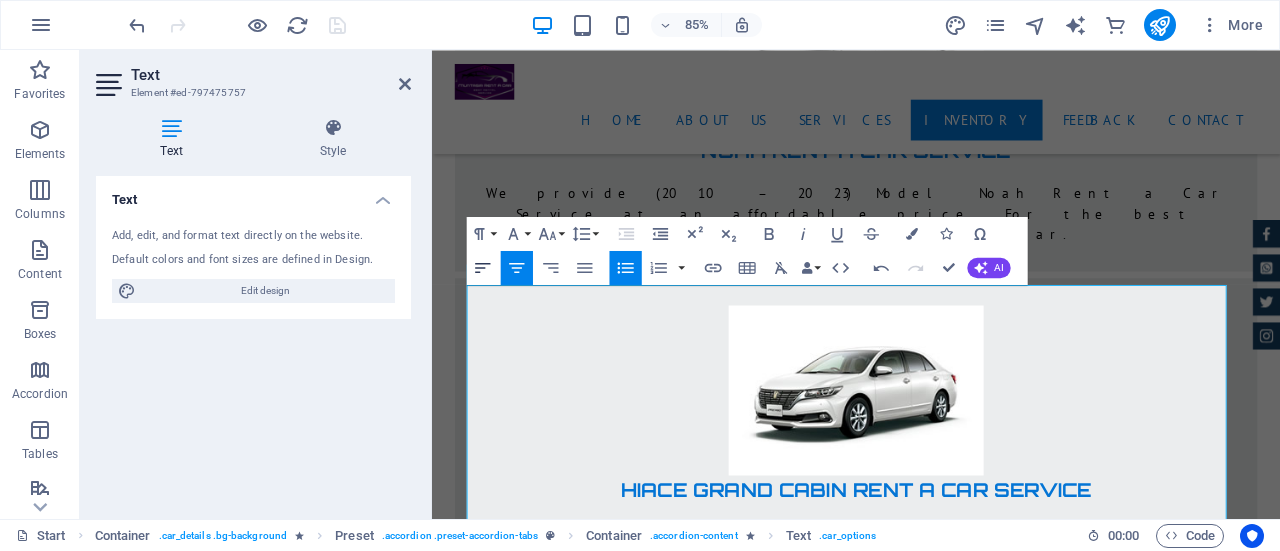 click 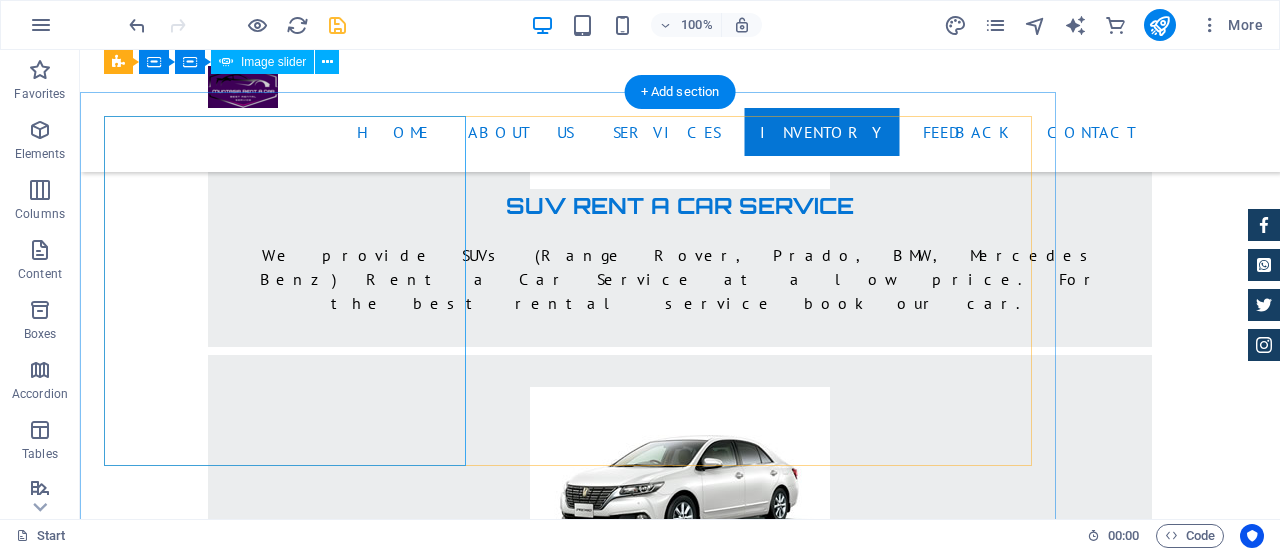 scroll, scrollTop: 8690, scrollLeft: 0, axis: vertical 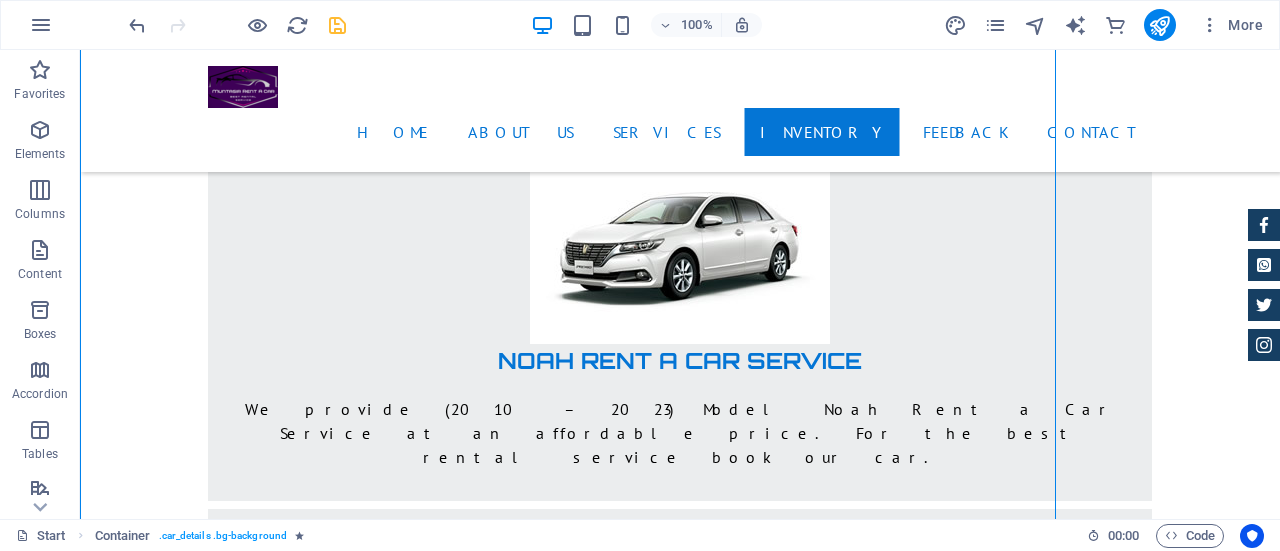 drag, startPoint x: 633, startPoint y: 148, endPoint x: 729, endPoint y: 219, distance: 119.40268 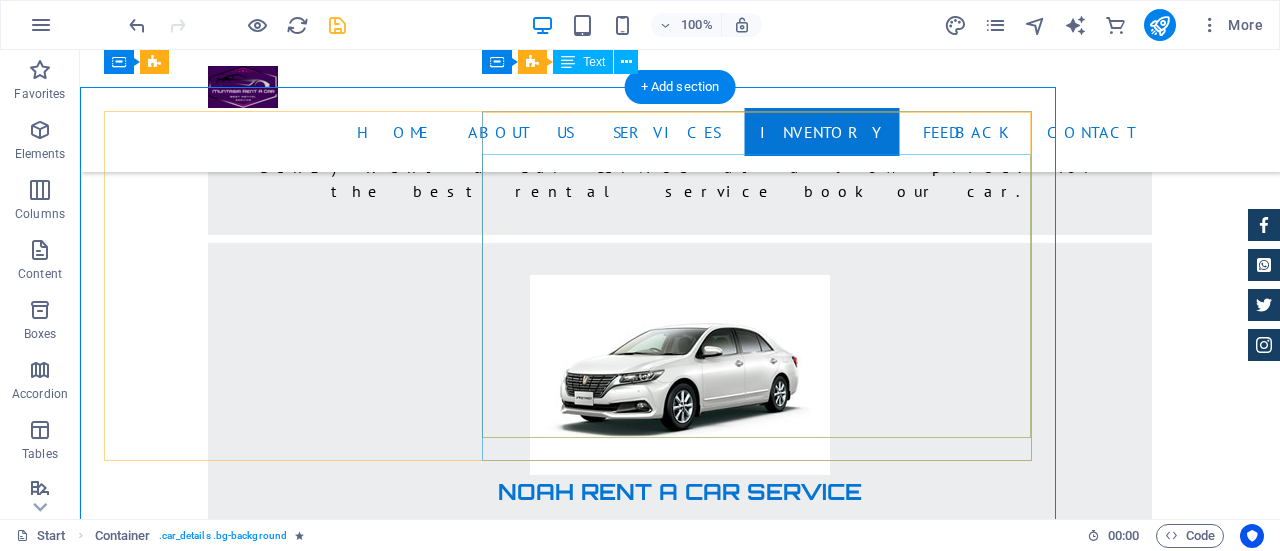 scroll, scrollTop: 8707, scrollLeft: 0, axis: vertical 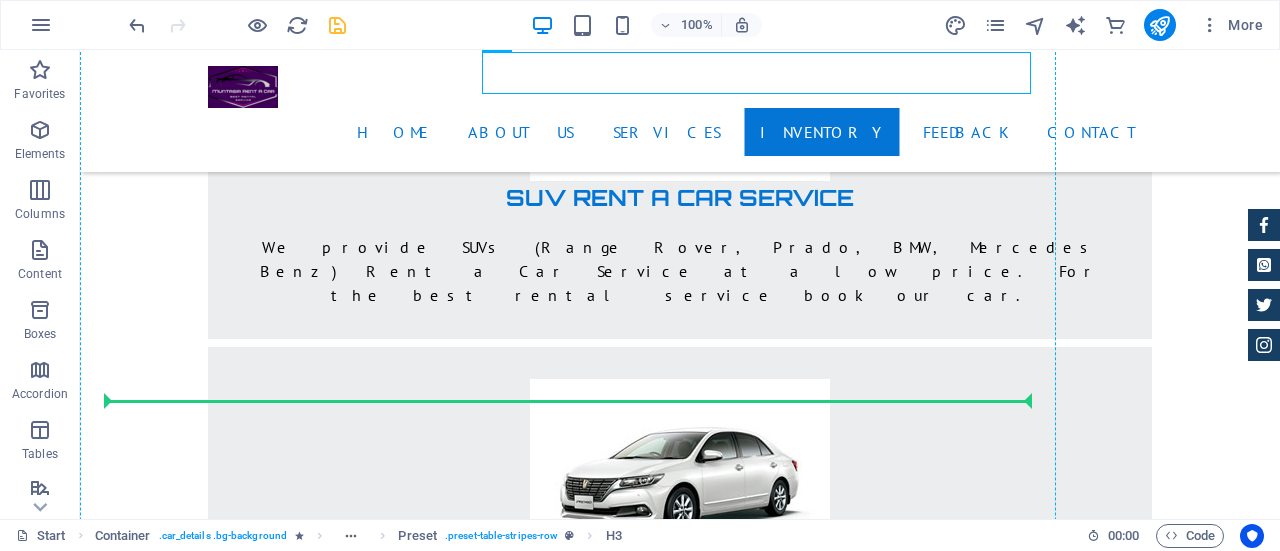 drag, startPoint x: 631, startPoint y: 139, endPoint x: 698, endPoint y: 403, distance: 272.36923 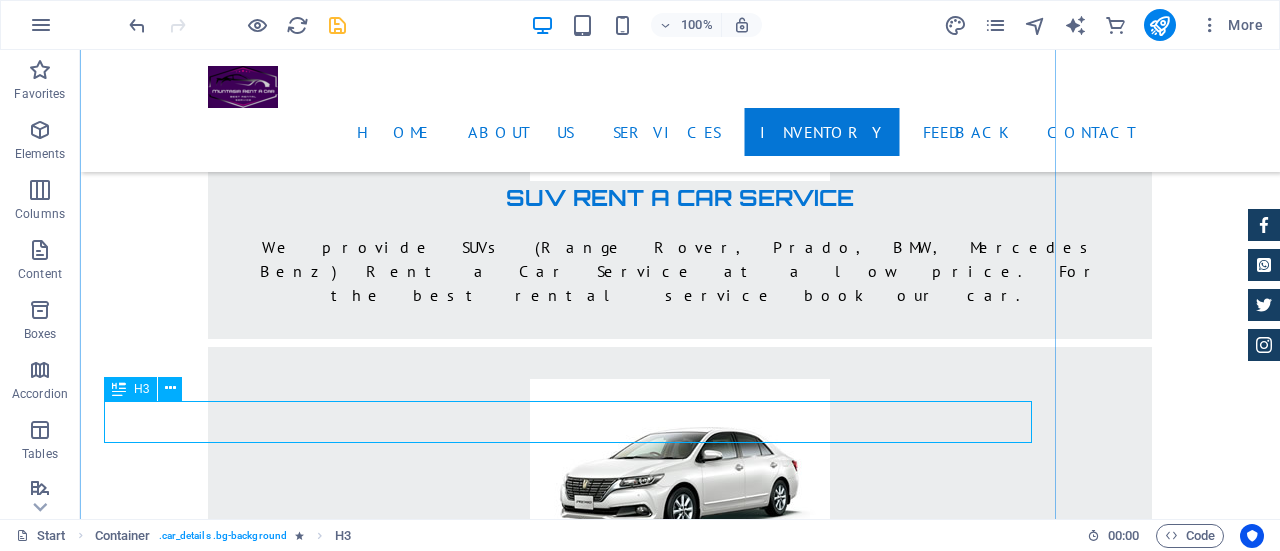 click on "BMW 535I INDIVIDUAL" at bounding box center [568, 15704] 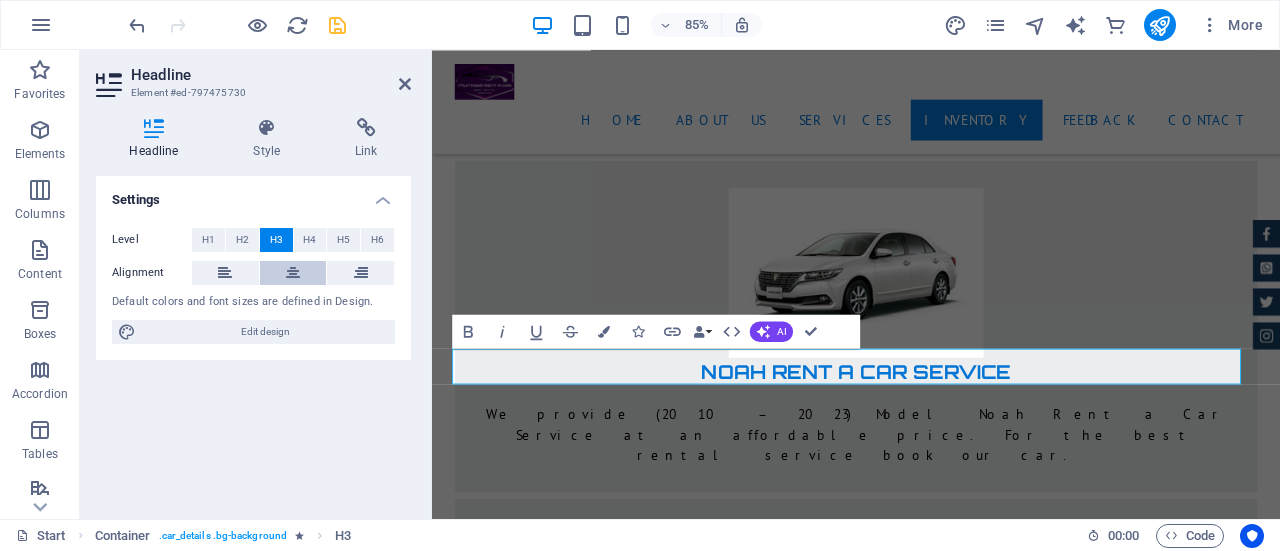click at bounding box center [293, 273] 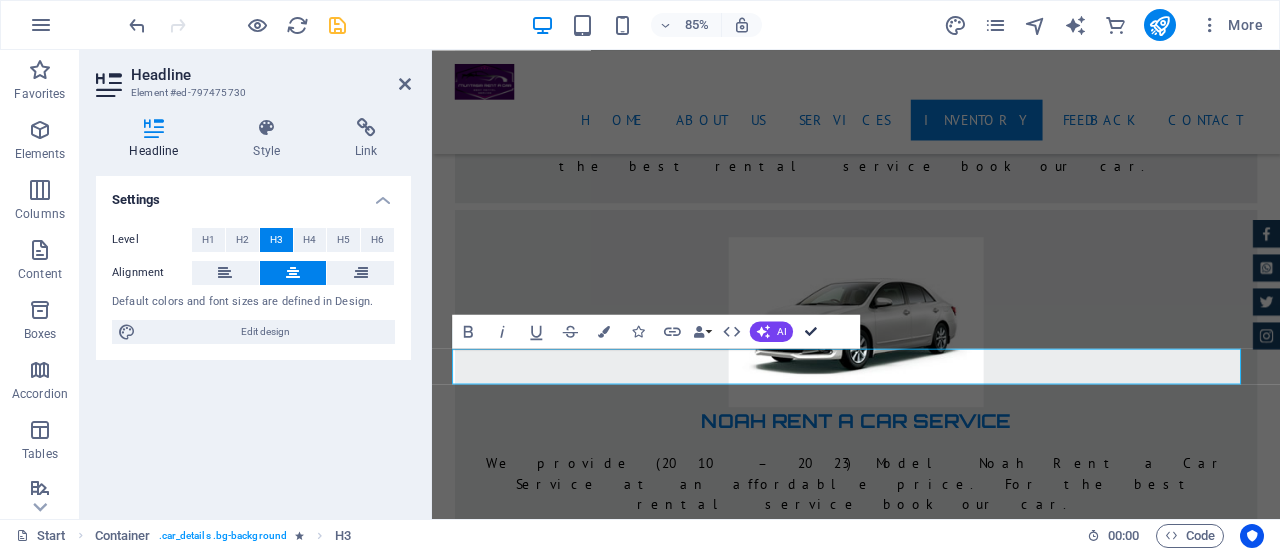 drag, startPoint x: 810, startPoint y: 330, endPoint x: 729, endPoint y: 277, distance: 96.79876 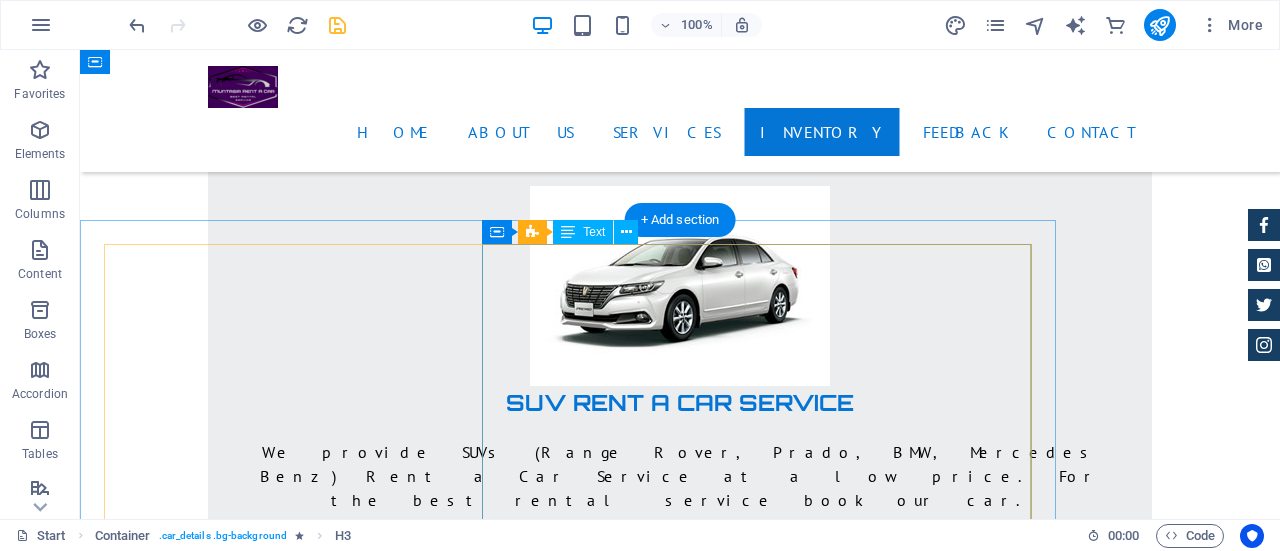 scroll, scrollTop: 8472, scrollLeft: 0, axis: vertical 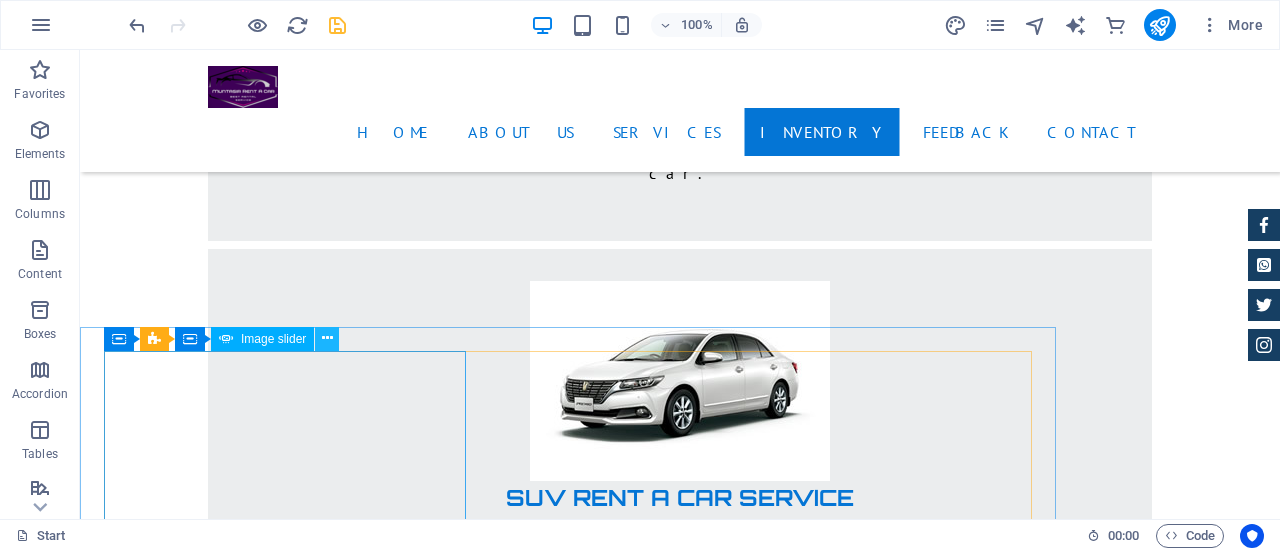 click at bounding box center [327, 338] 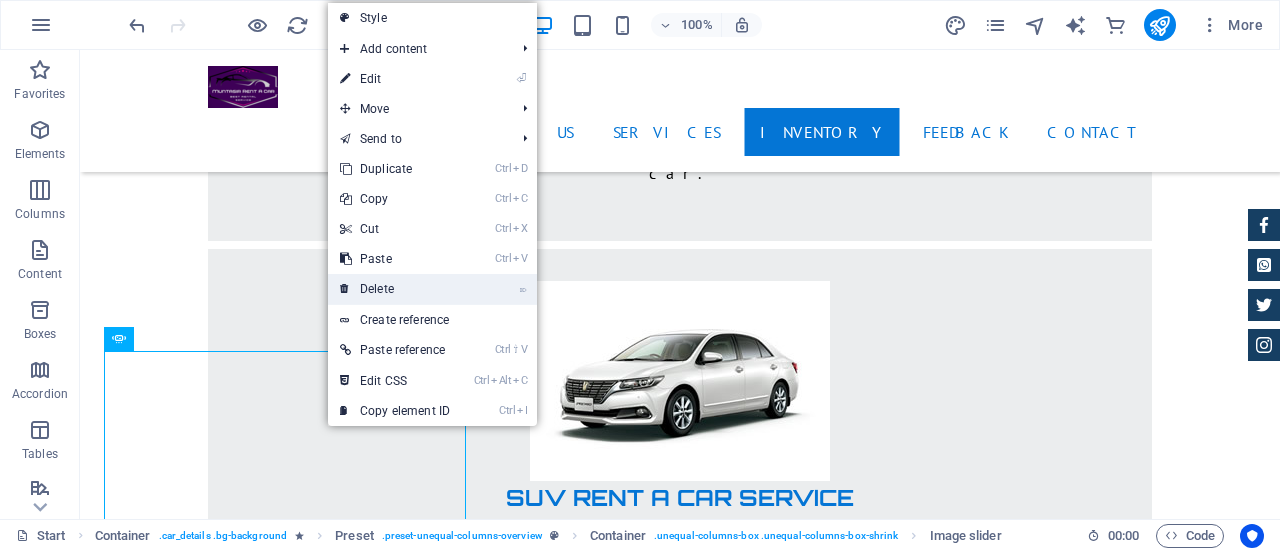 click on "⌦  Delete" at bounding box center [395, 289] 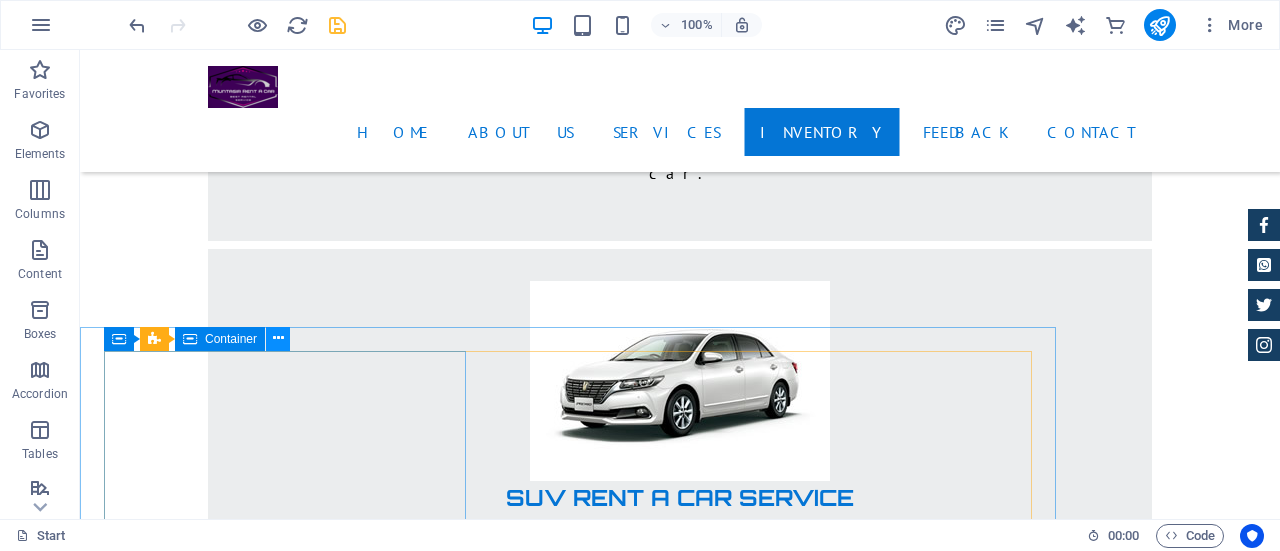 click at bounding box center [278, 339] 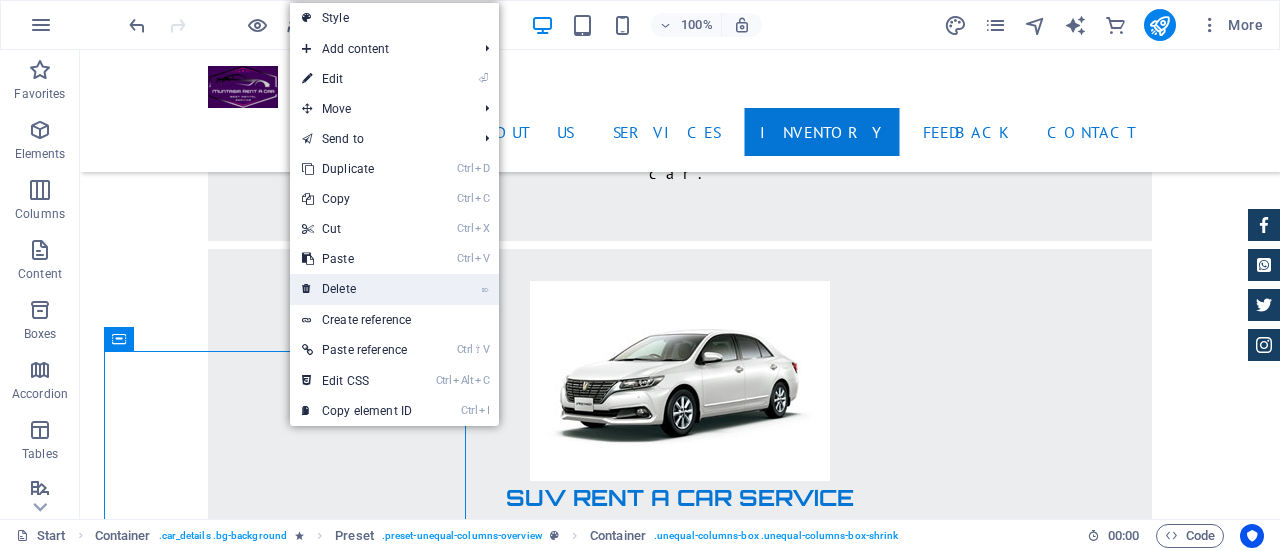 click on "⌦  Delete" at bounding box center (357, 289) 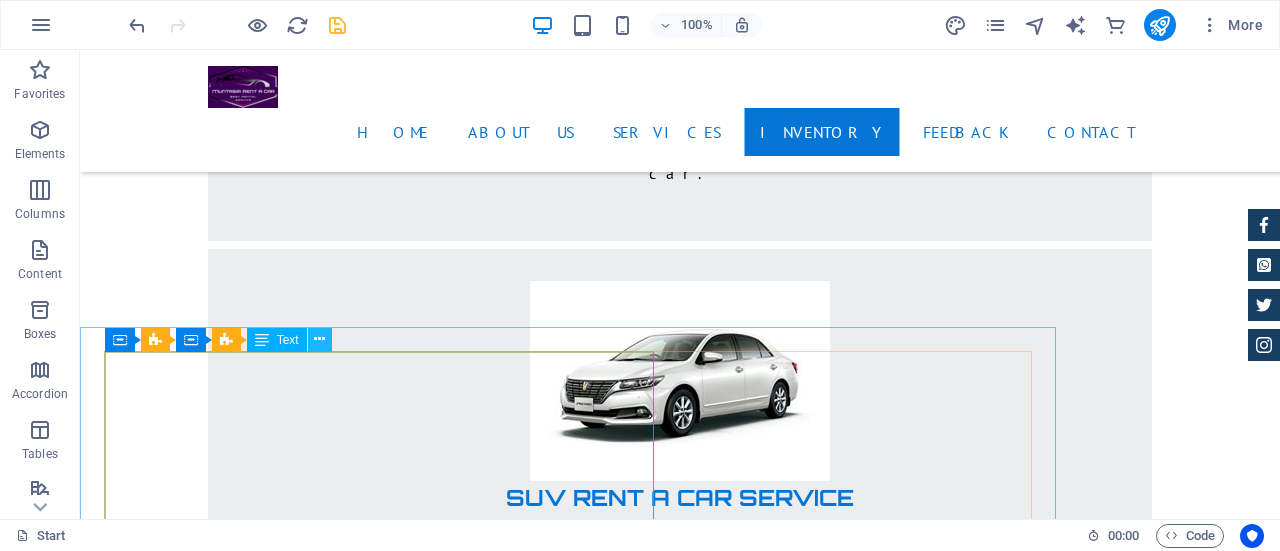 click at bounding box center (319, 339) 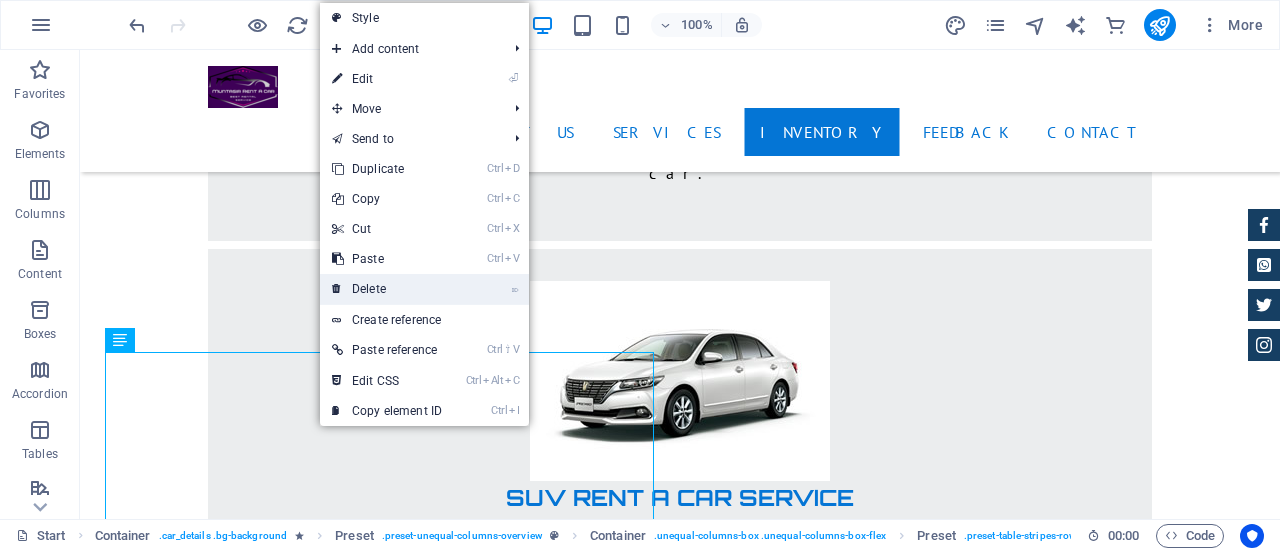 drag, startPoint x: 381, startPoint y: 294, endPoint x: 301, endPoint y: 243, distance: 94.873604 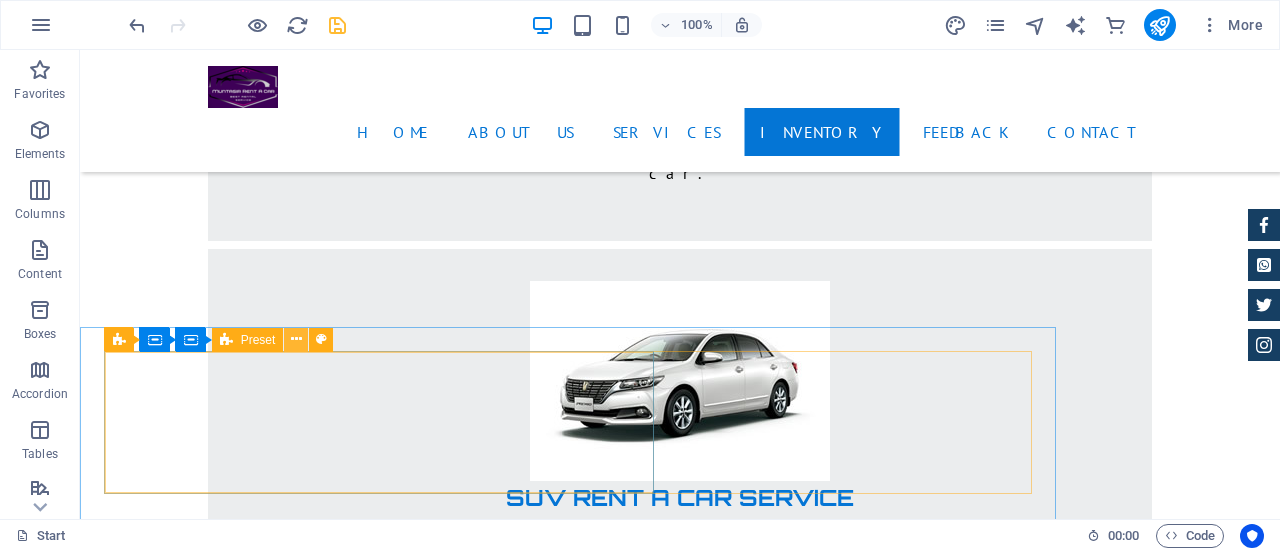 click at bounding box center [296, 340] 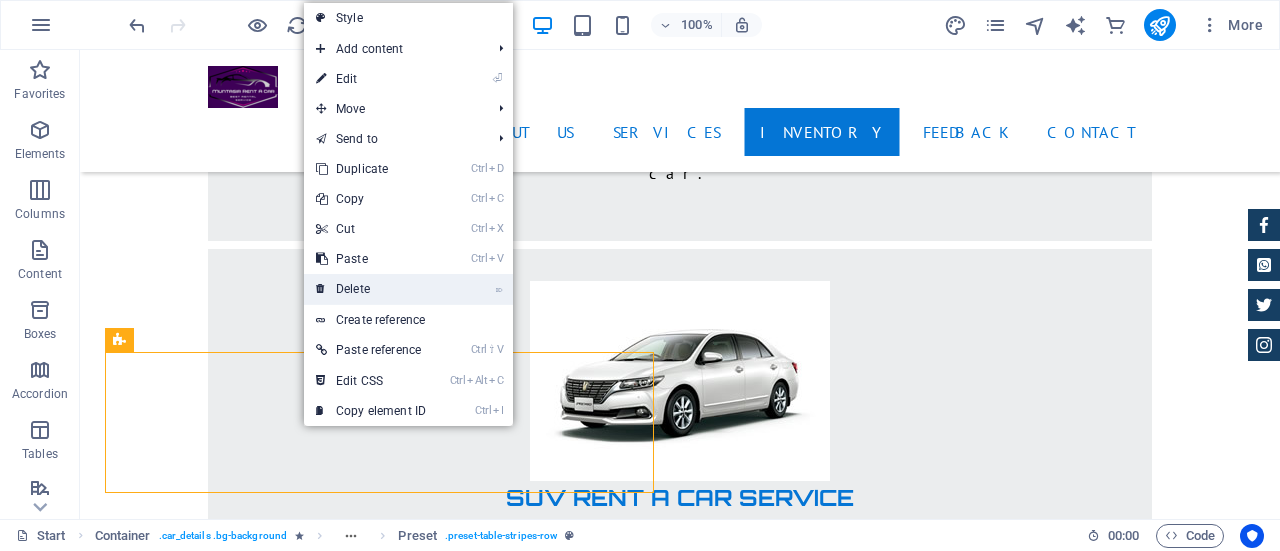 click on "⌦  Delete" at bounding box center (371, 289) 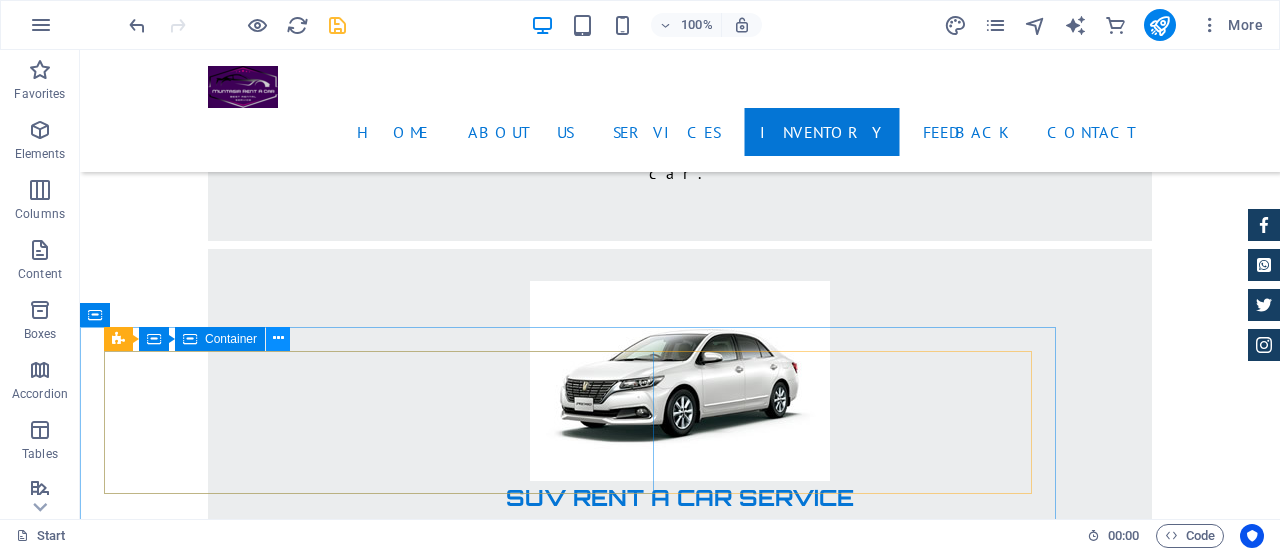 click at bounding box center [278, 338] 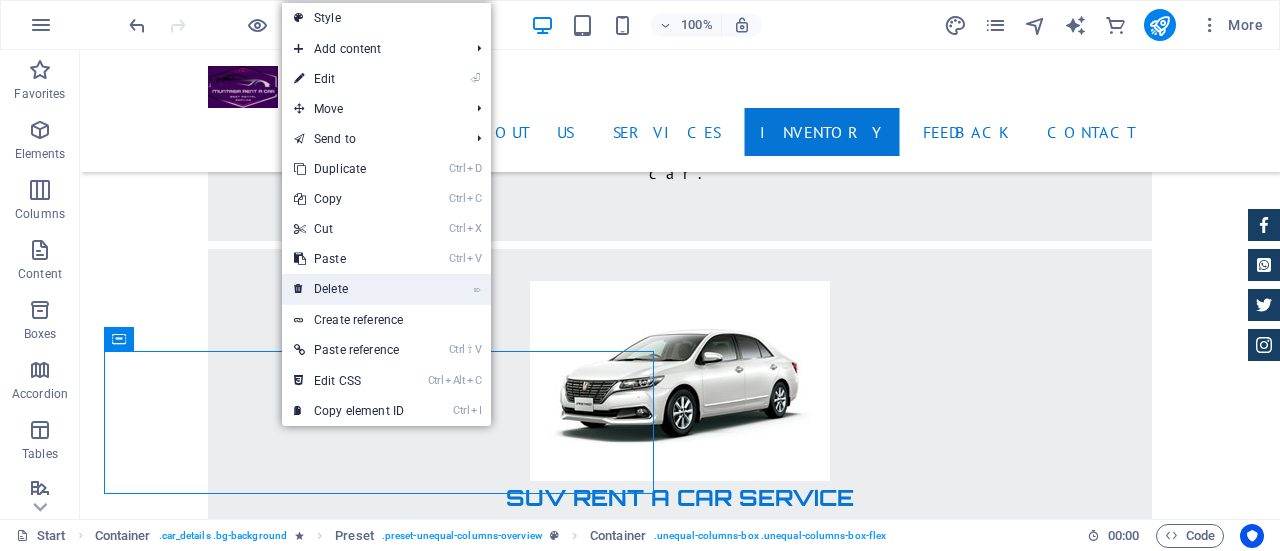 click on "⌦  Delete" at bounding box center [349, 289] 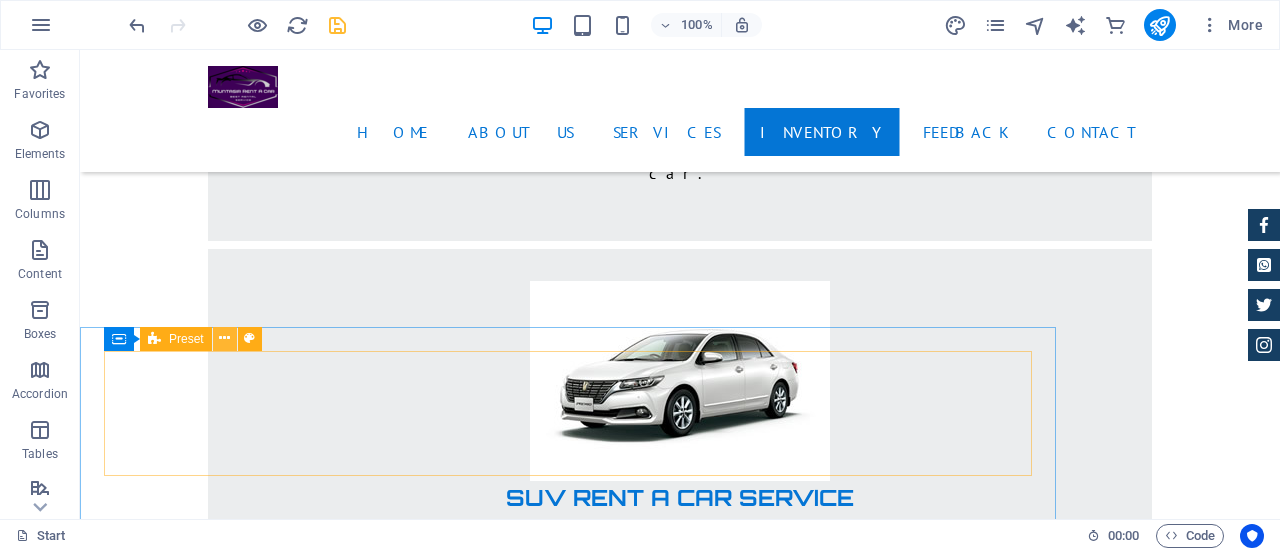 click at bounding box center (224, 338) 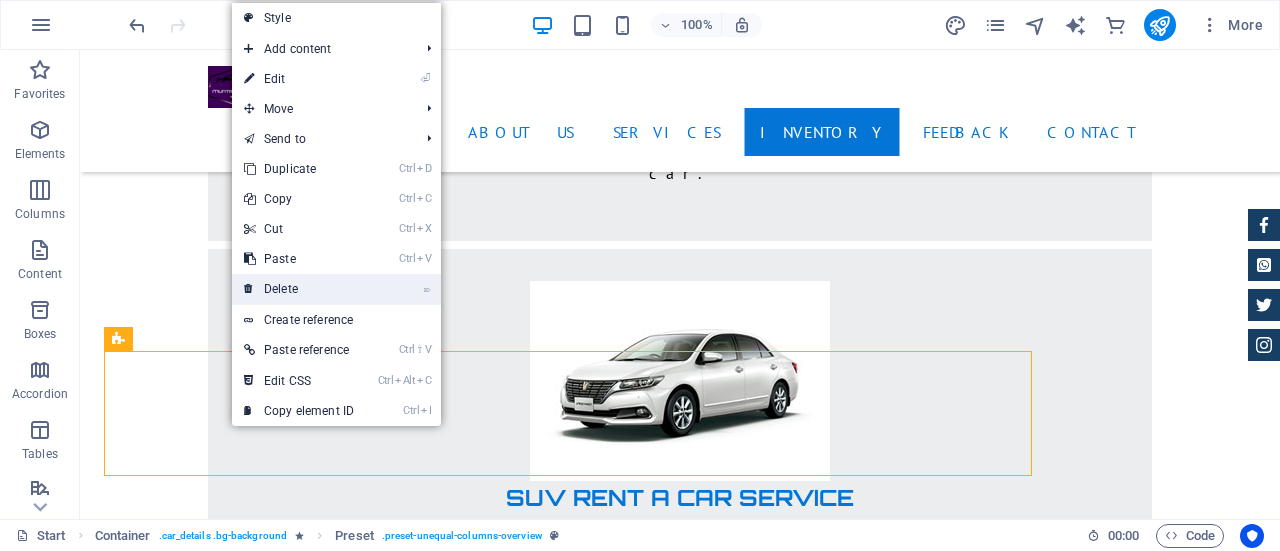 click on "⌦  Delete" at bounding box center (299, 289) 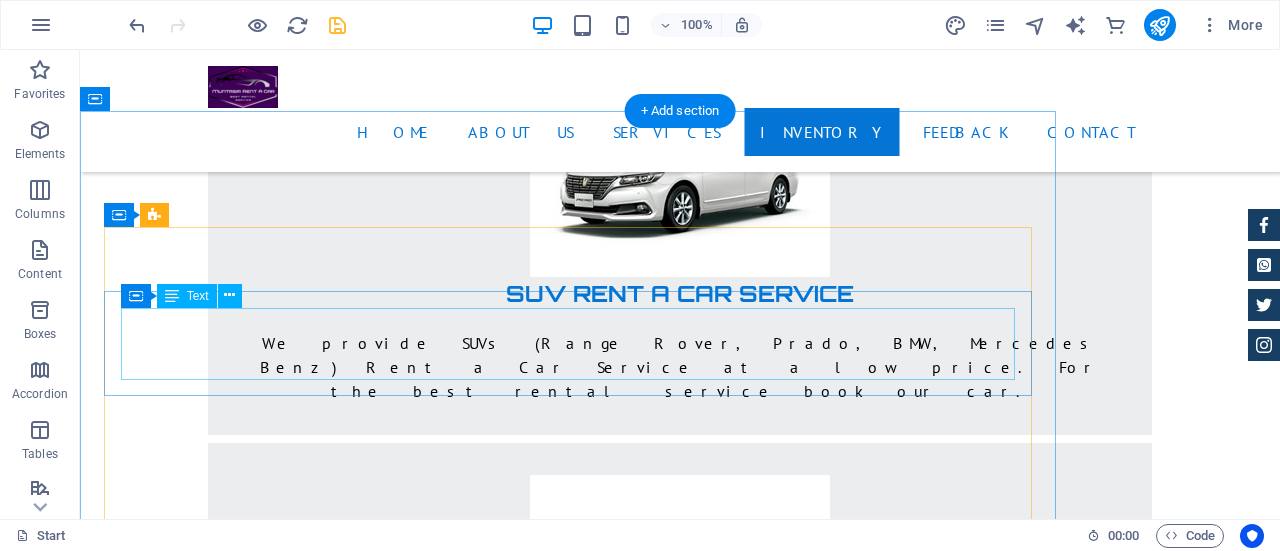 scroll, scrollTop: 8572, scrollLeft: 0, axis: vertical 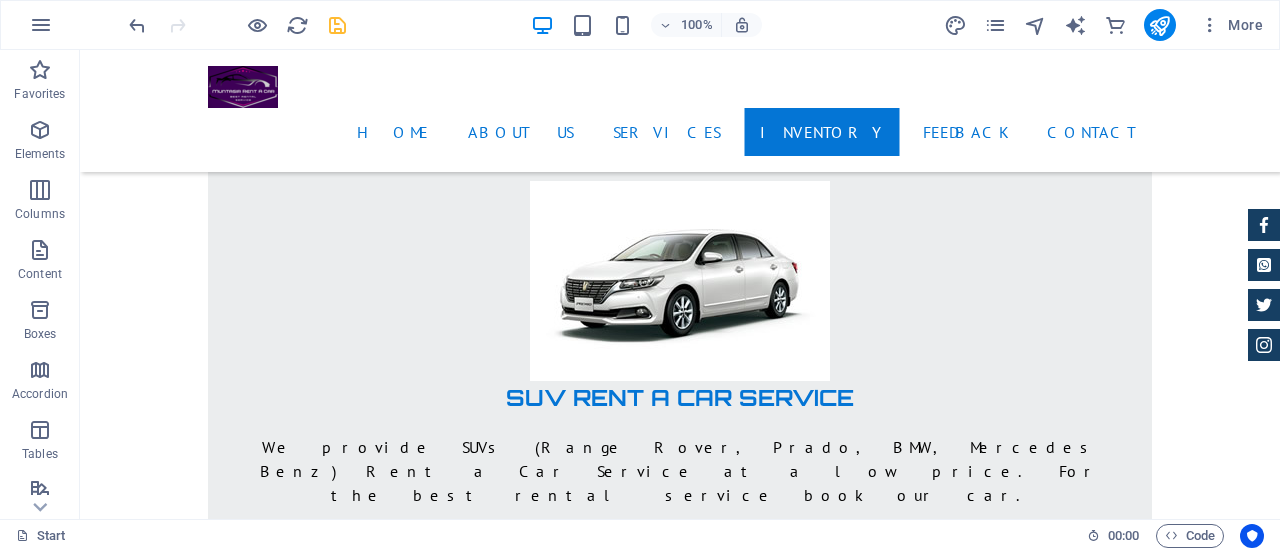 click at bounding box center [337, 25] 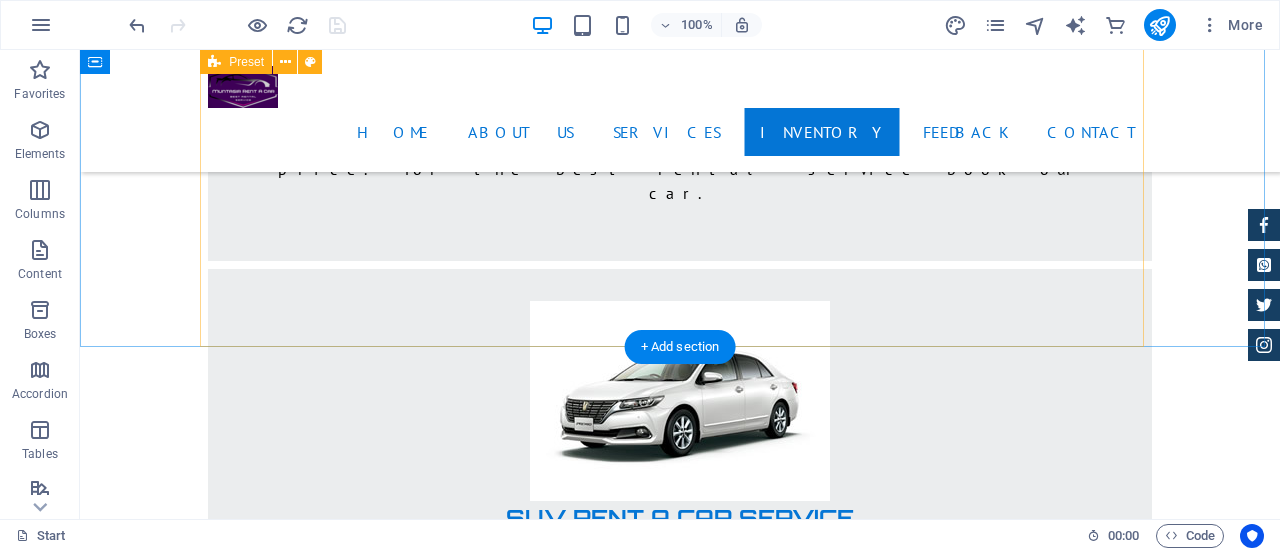 scroll, scrollTop: 8672, scrollLeft: 0, axis: vertical 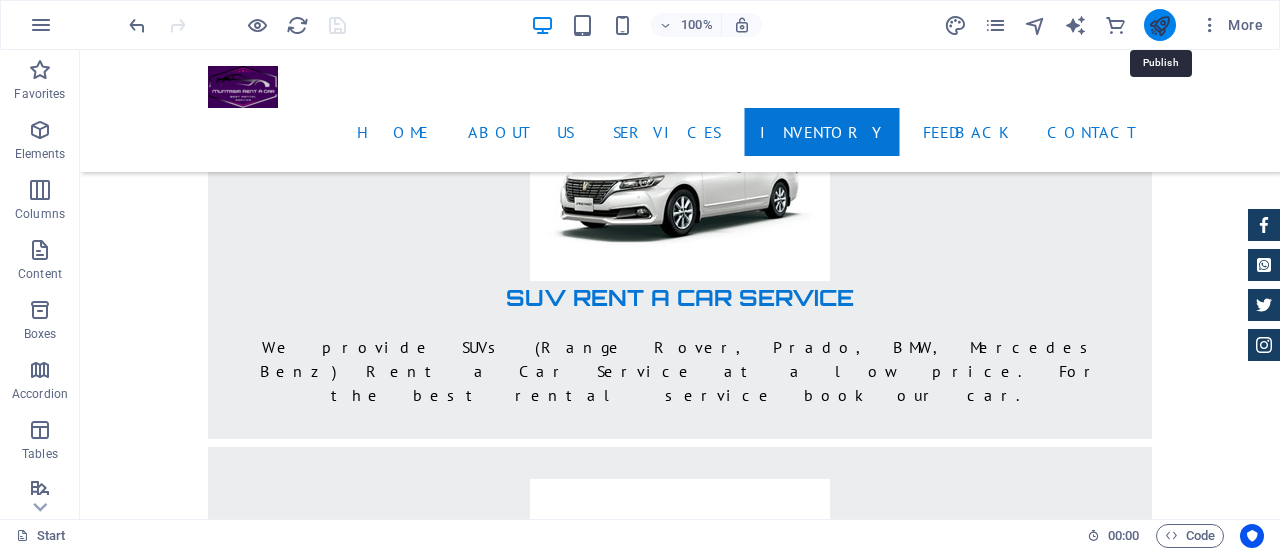 click at bounding box center [1159, 25] 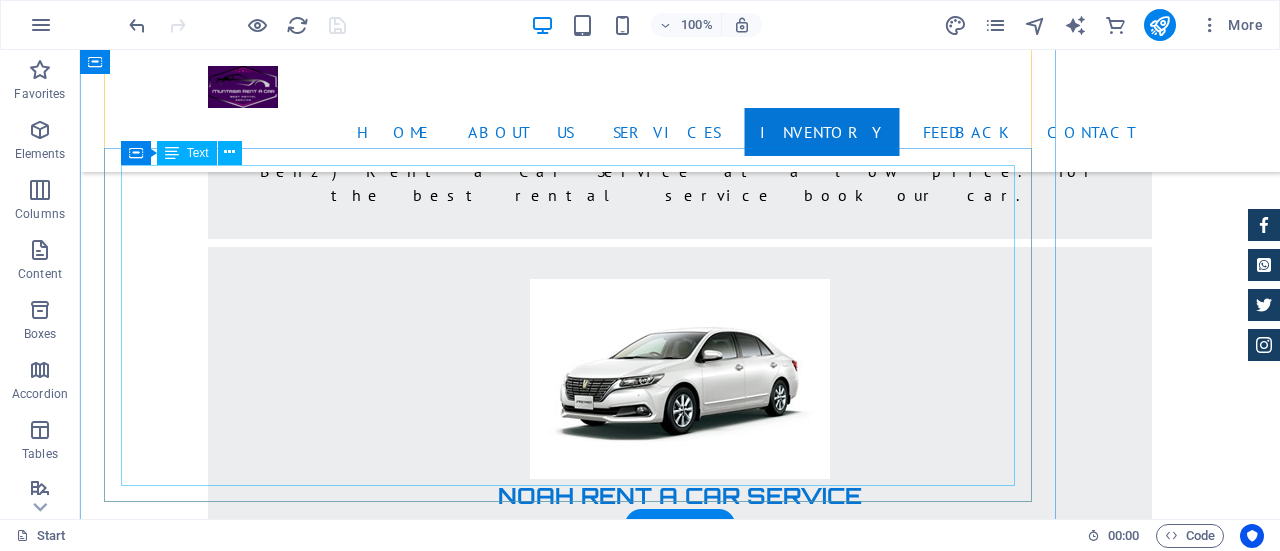 scroll, scrollTop: 9123, scrollLeft: 0, axis: vertical 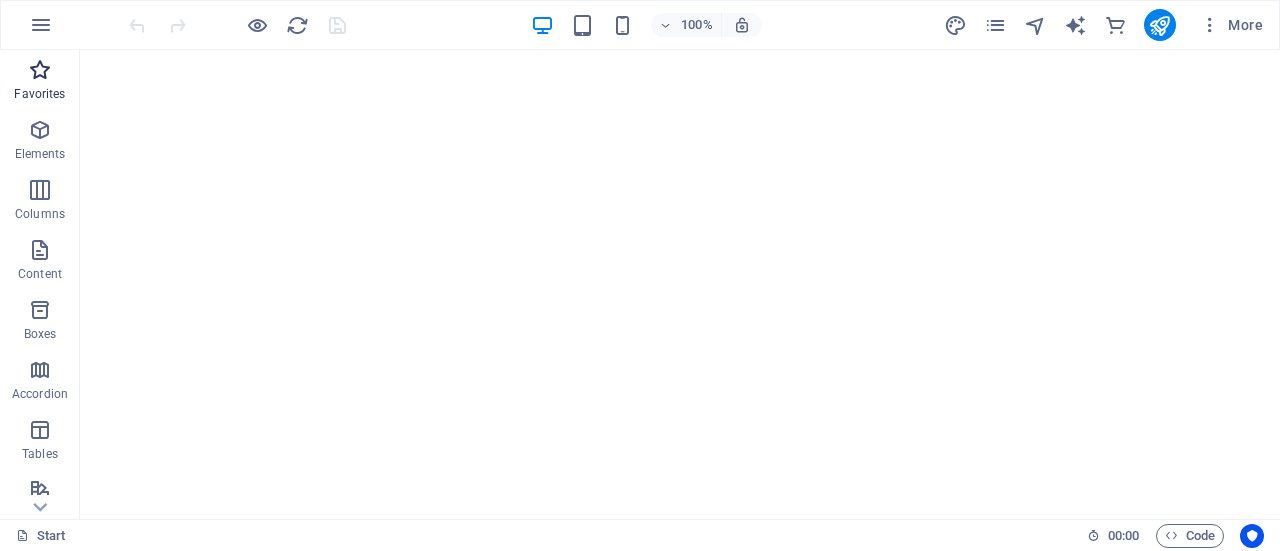 click at bounding box center (40, 70) 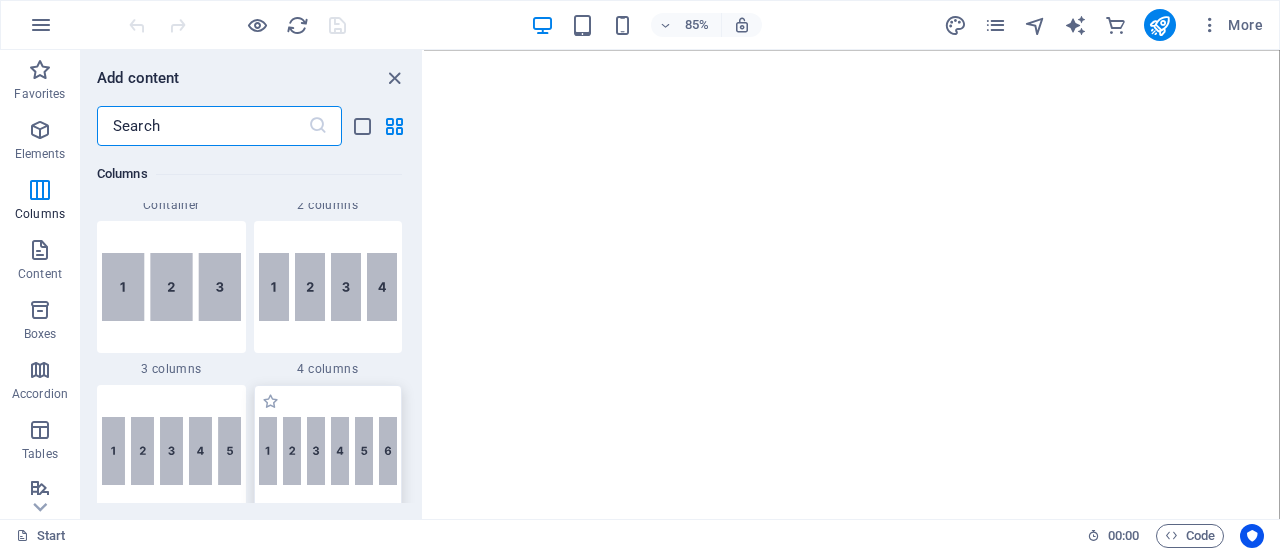 scroll, scrollTop: 1100, scrollLeft: 0, axis: vertical 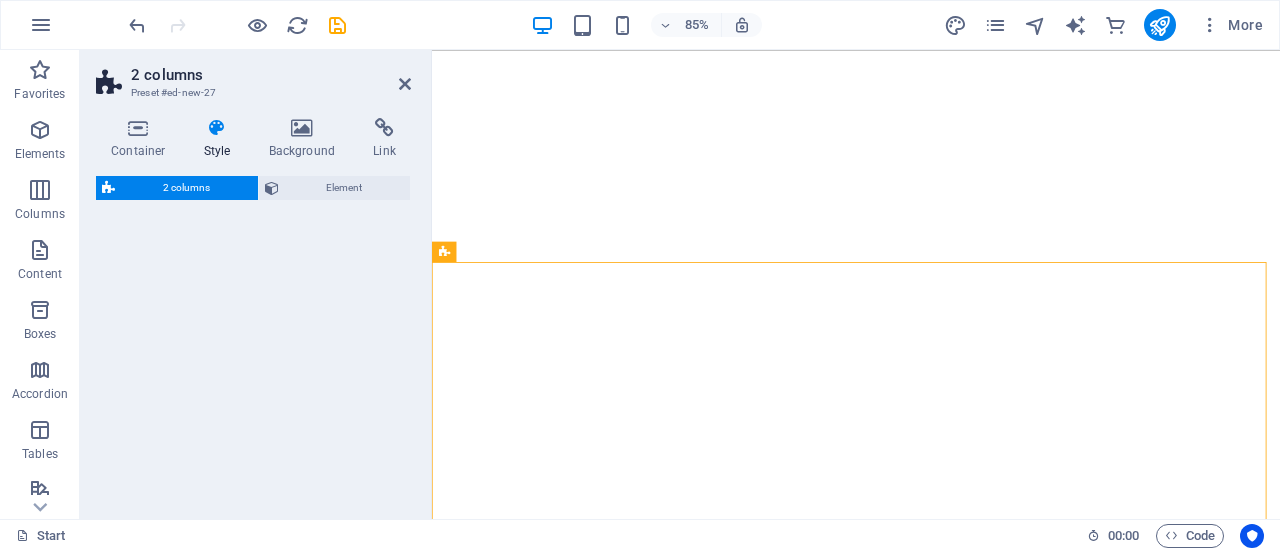 select on "rem" 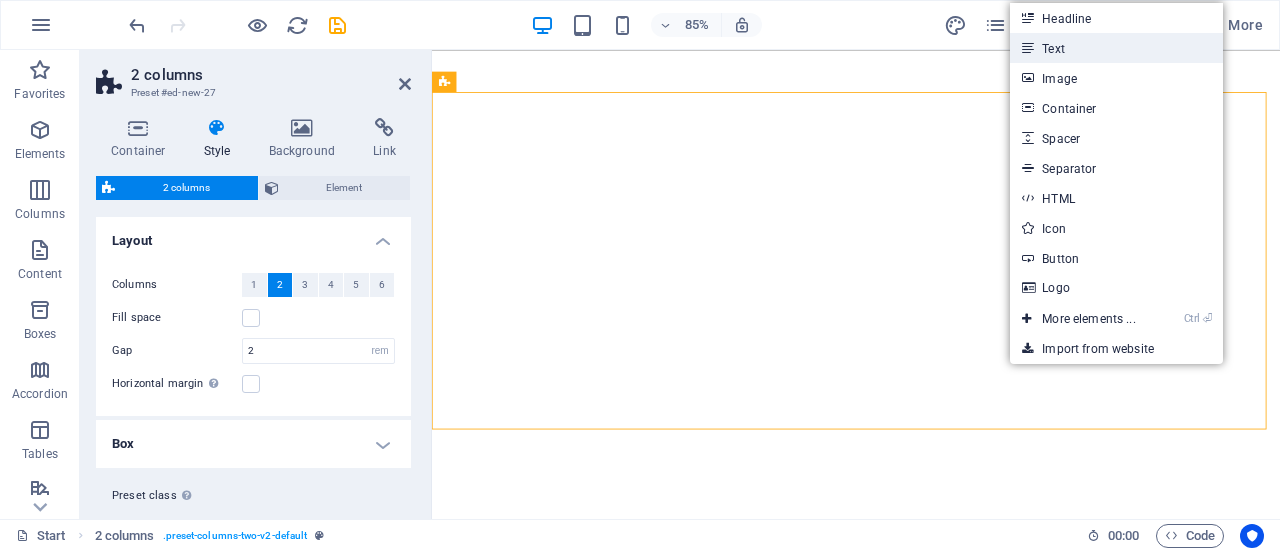 click on "Text" at bounding box center [1116, 48] 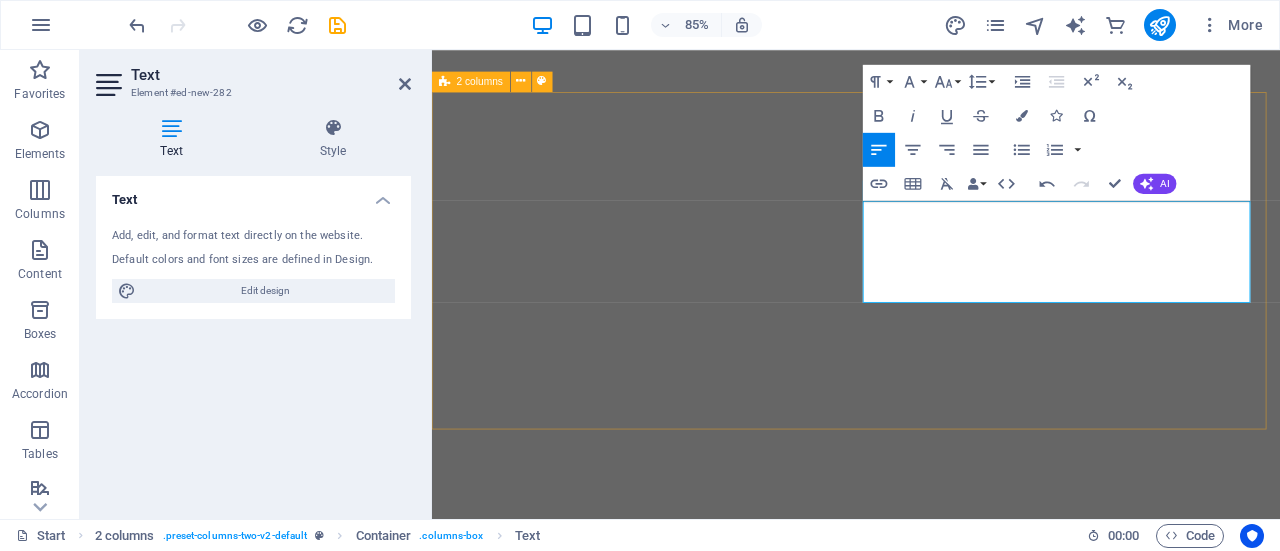 select on "rem" 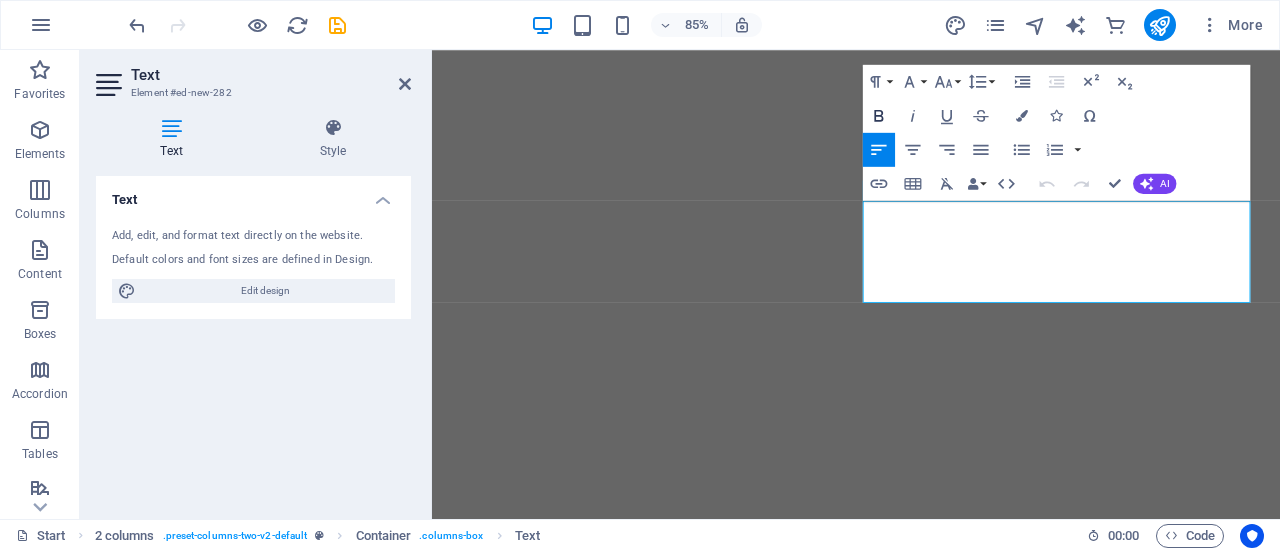 click 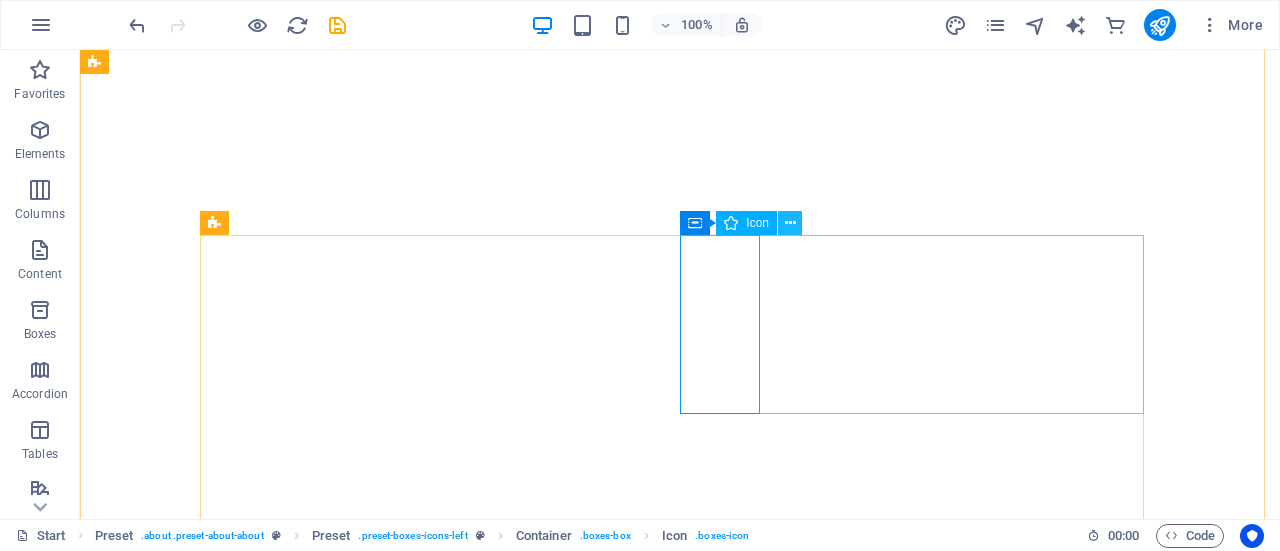 click at bounding box center [790, 223] 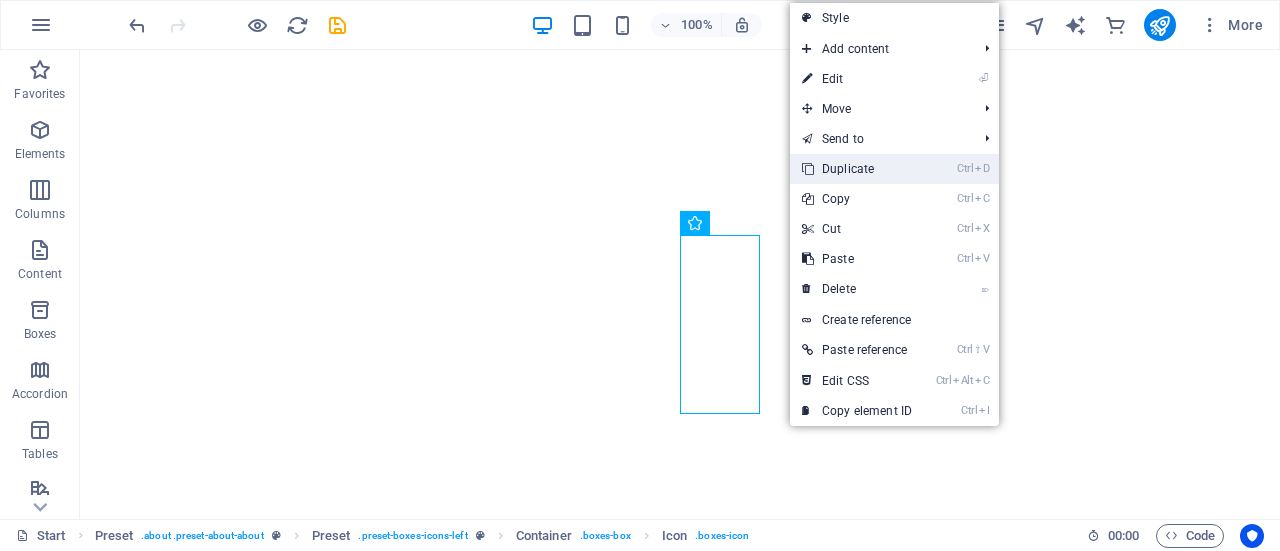 click on "Ctrl D  Duplicate" at bounding box center [857, 169] 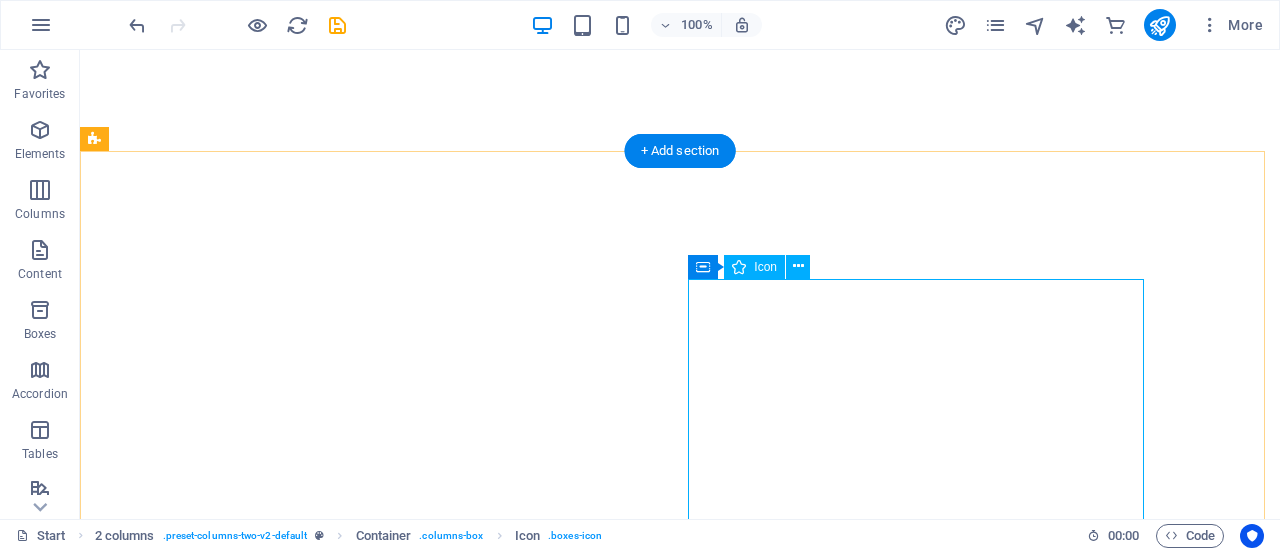 select on "xMidYMid" 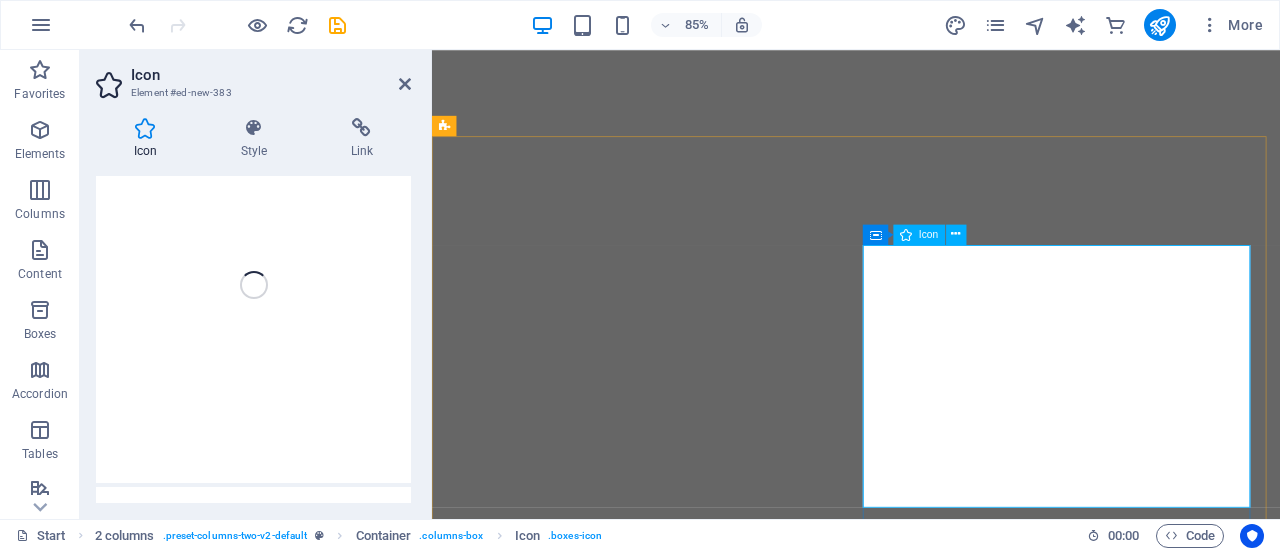 scroll, scrollTop: 200, scrollLeft: 0, axis: vertical 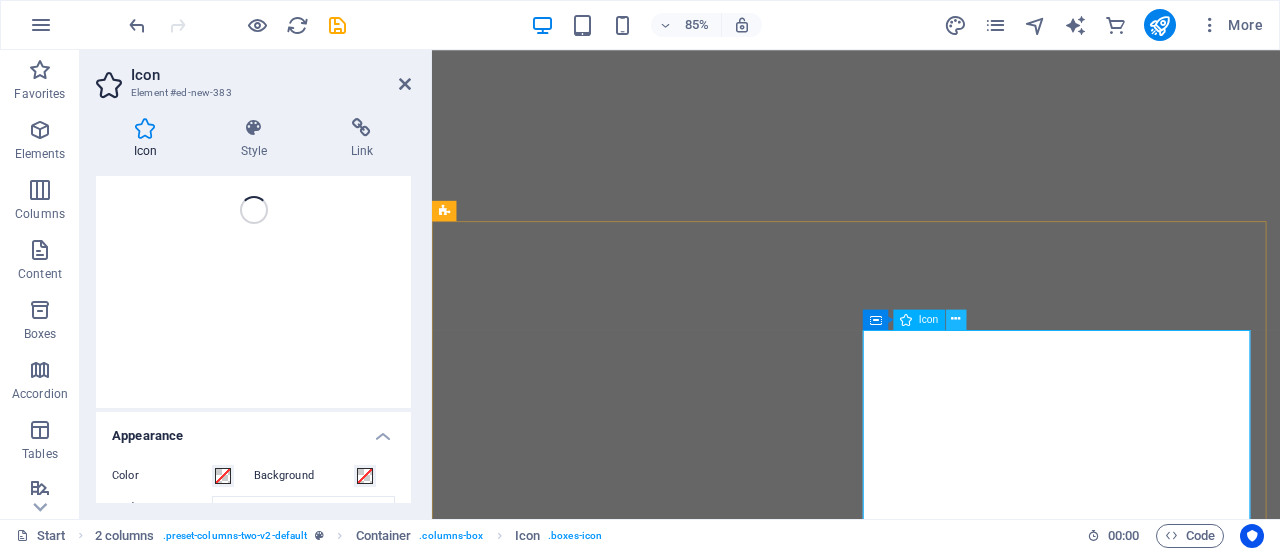 click at bounding box center [956, 319] 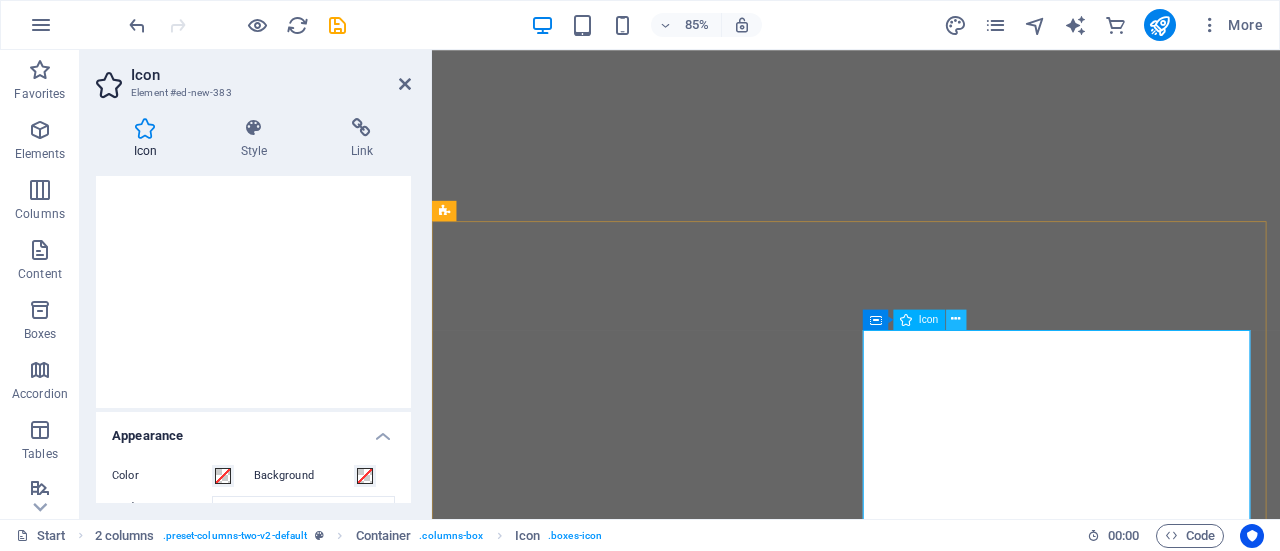 scroll, scrollTop: 0, scrollLeft: 0, axis: both 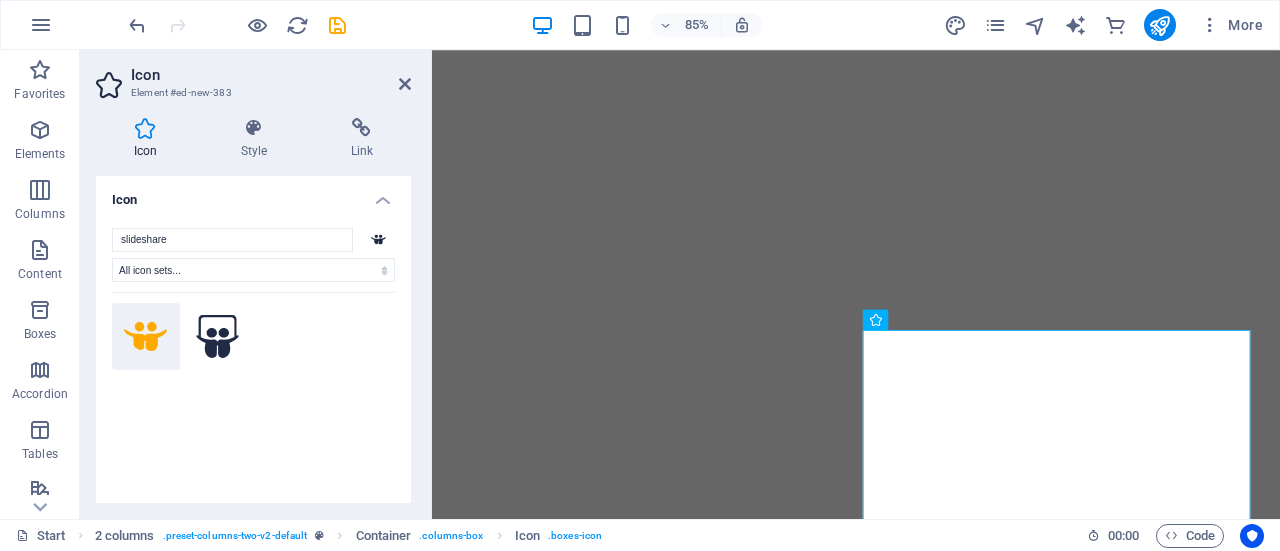 click 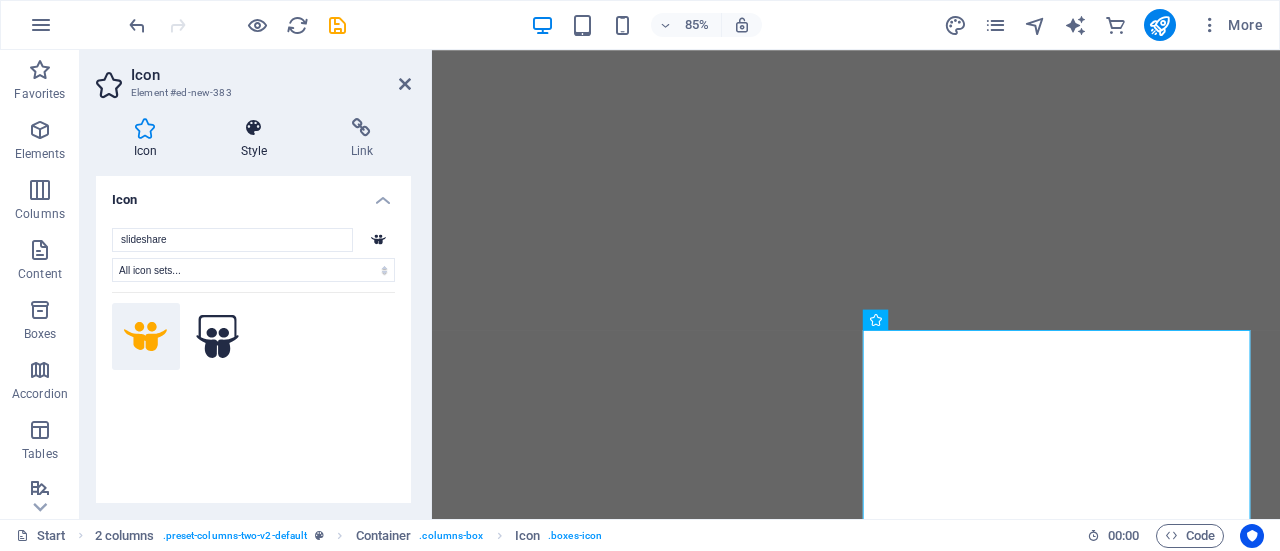 click on "Style" at bounding box center (258, 139) 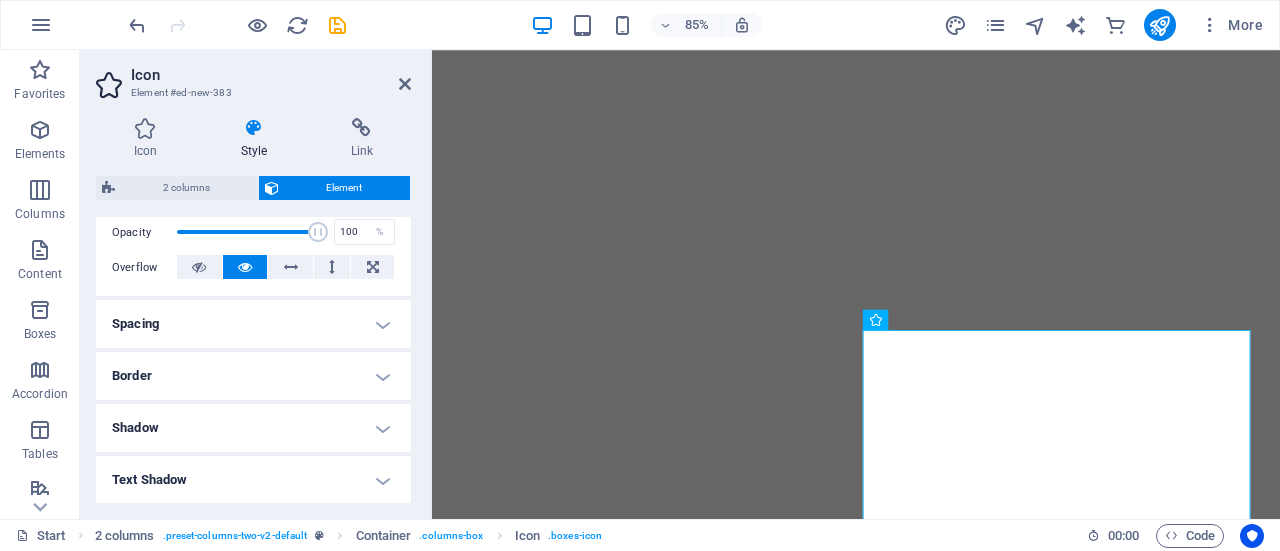 scroll, scrollTop: 300, scrollLeft: 0, axis: vertical 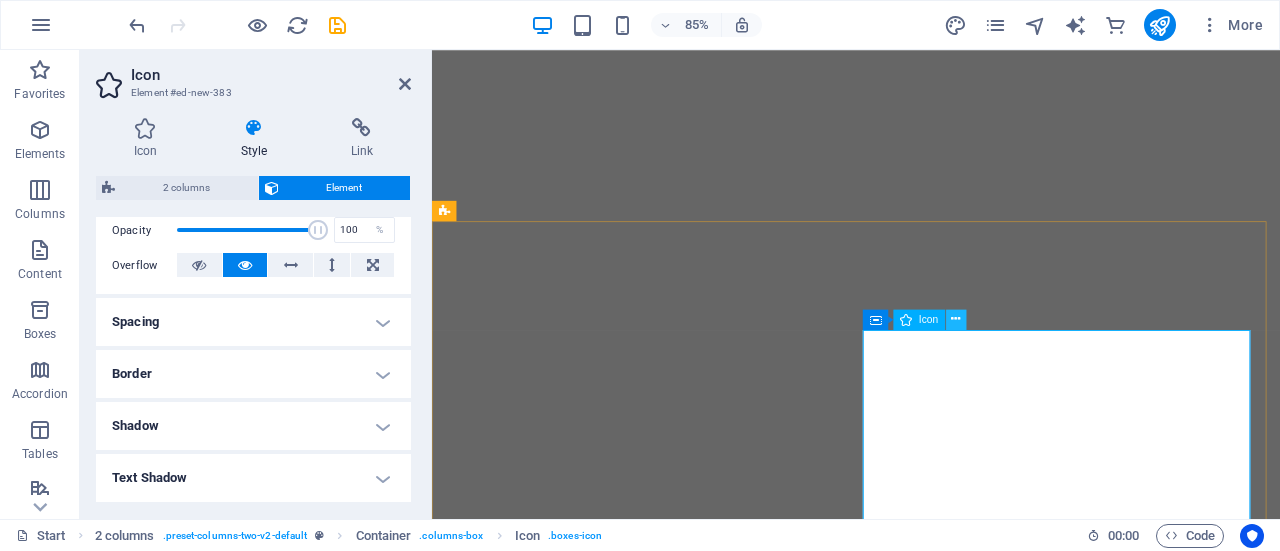 click at bounding box center (956, 319) 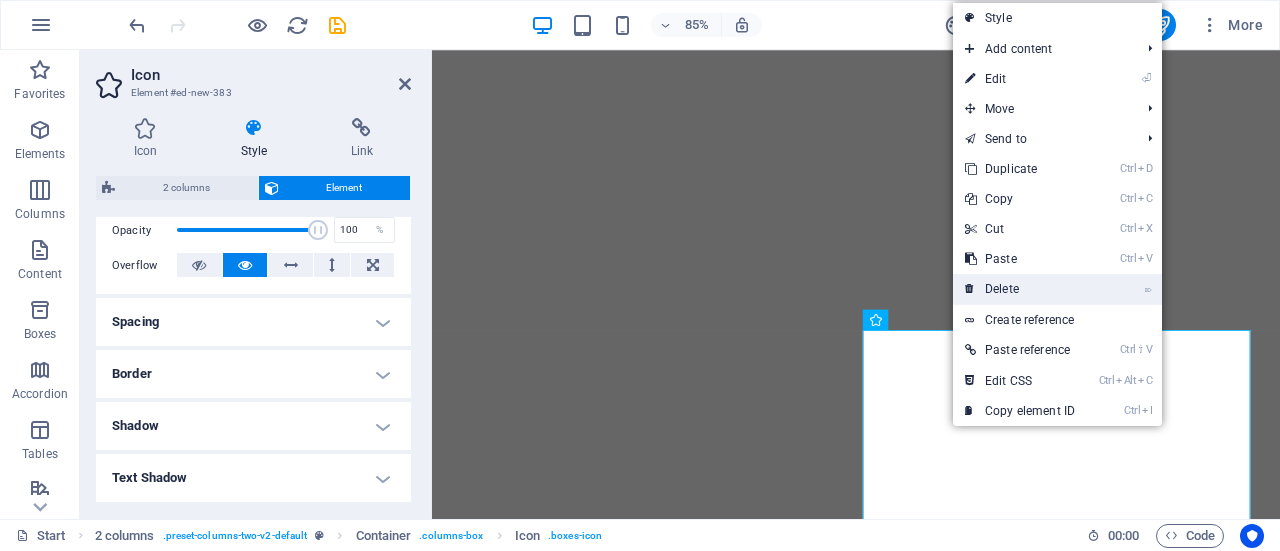 click on "⌦  Delete" at bounding box center [1020, 289] 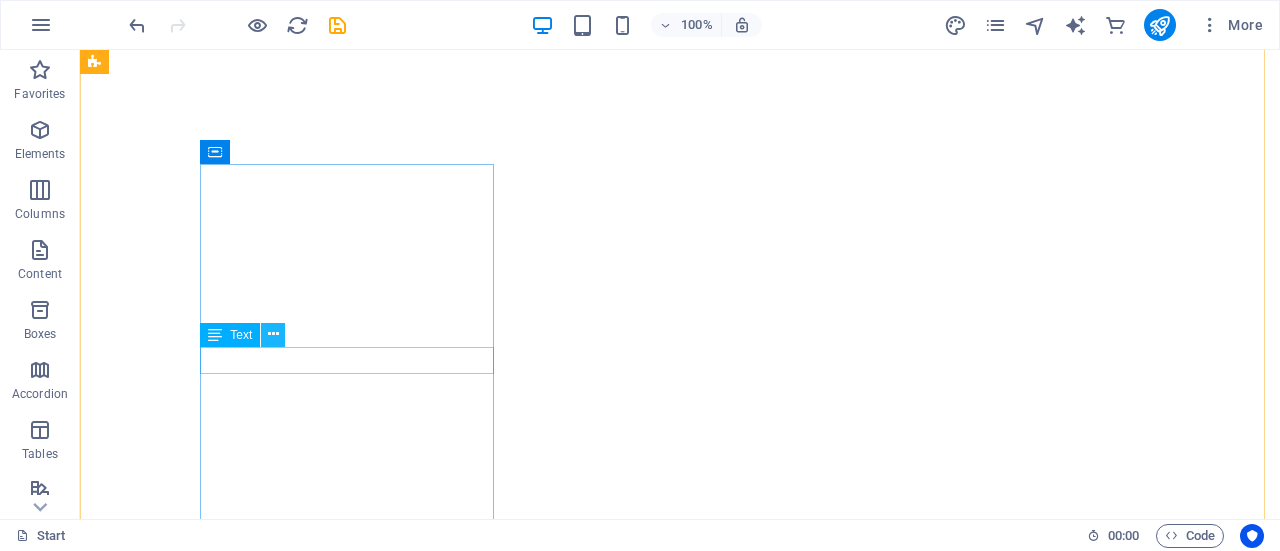 click at bounding box center (273, 335) 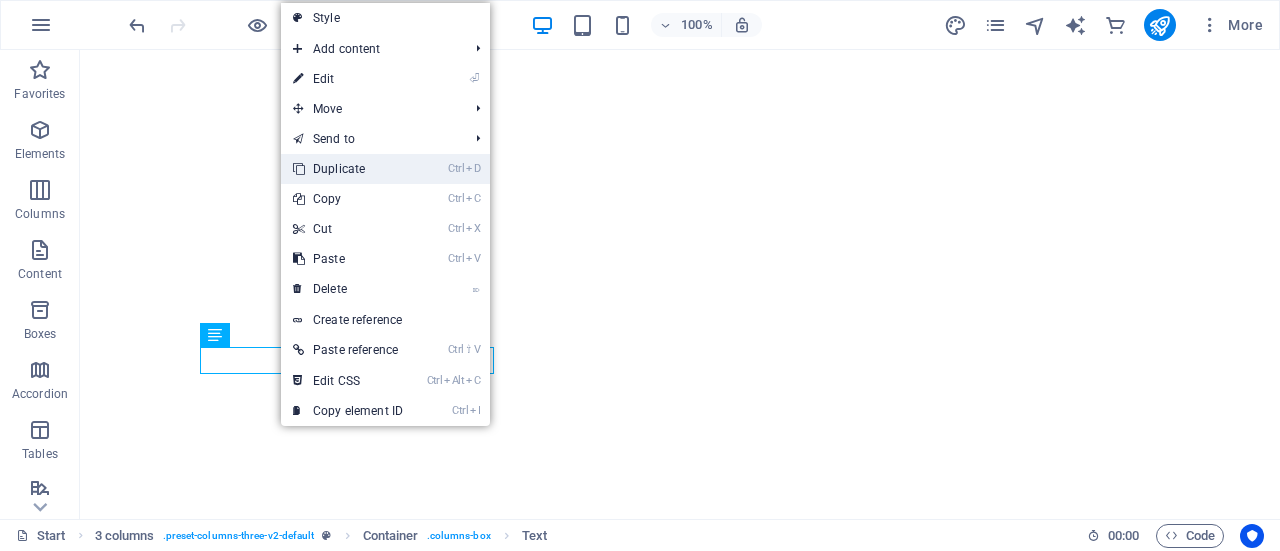 click on "Ctrl D  Duplicate" at bounding box center [348, 169] 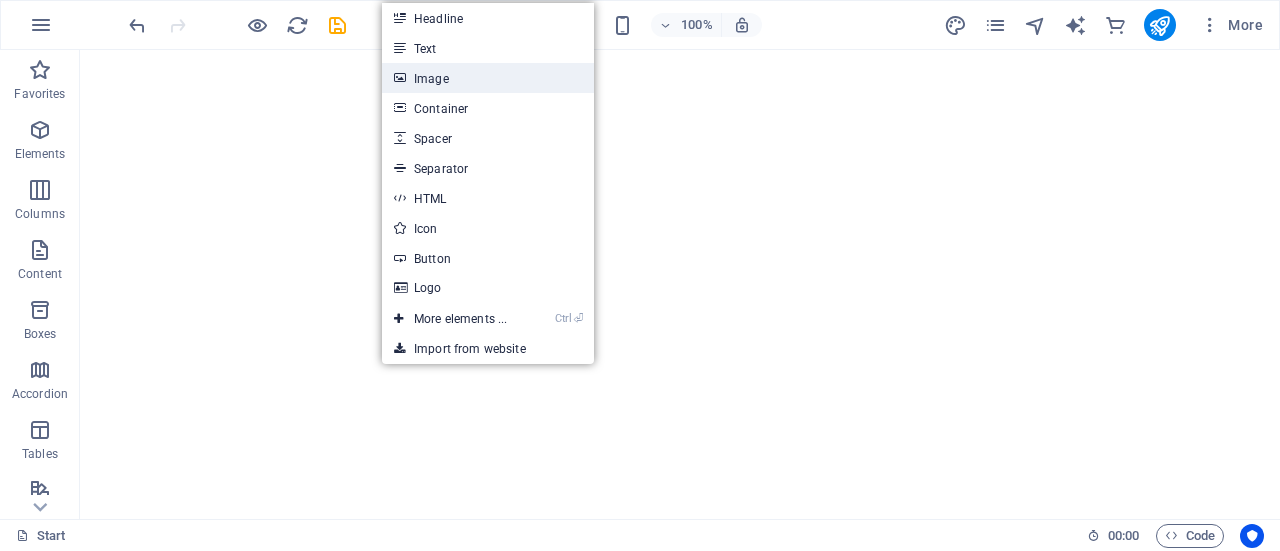 click on "Image" at bounding box center (488, 78) 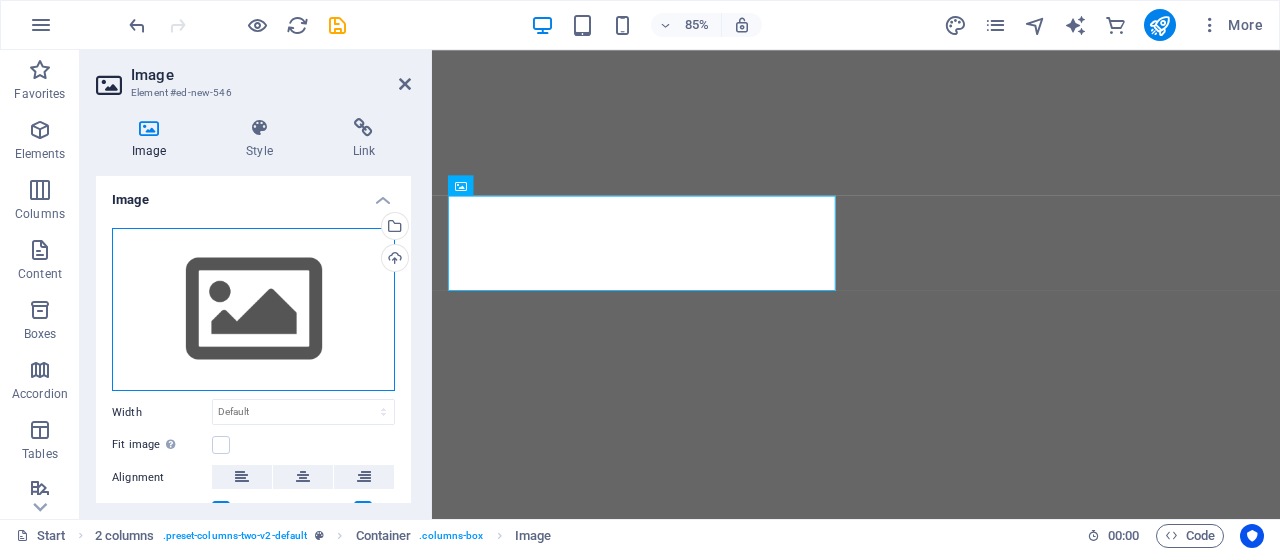click on "Drag files here, click to choose files or select files from Files or our free stock photos & videos" at bounding box center [253, 310] 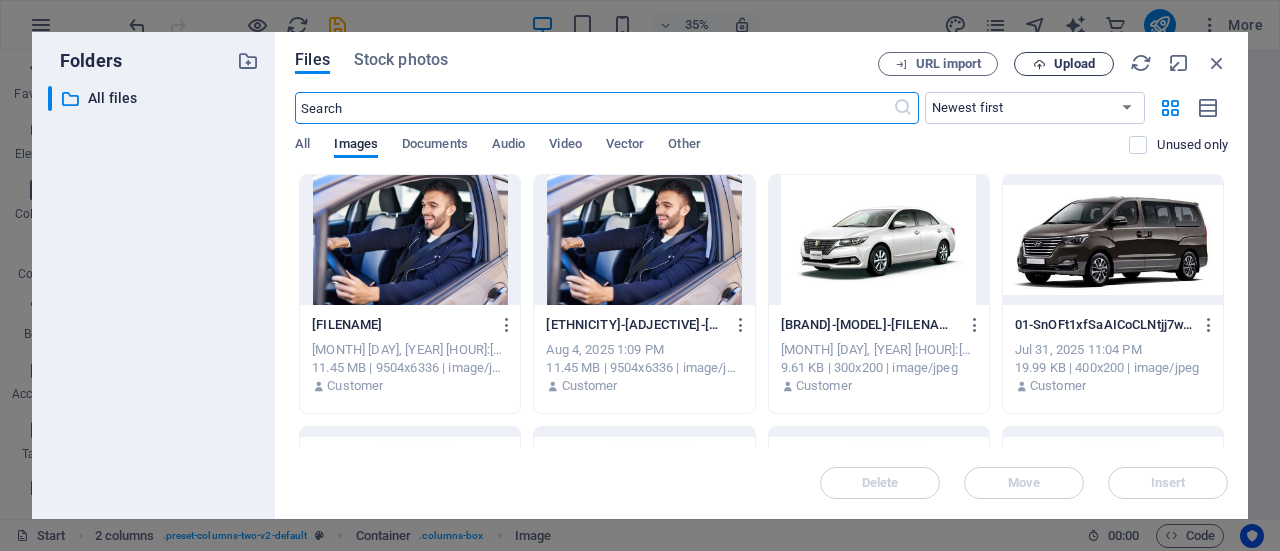 click on "Upload" at bounding box center (1074, 64) 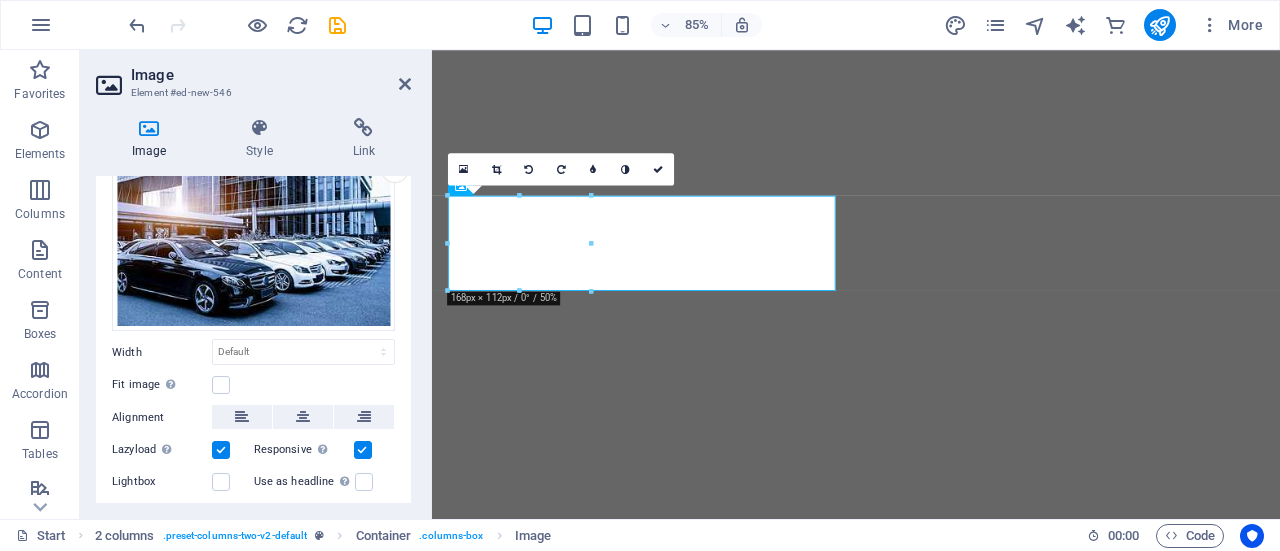 scroll, scrollTop: 100, scrollLeft: 0, axis: vertical 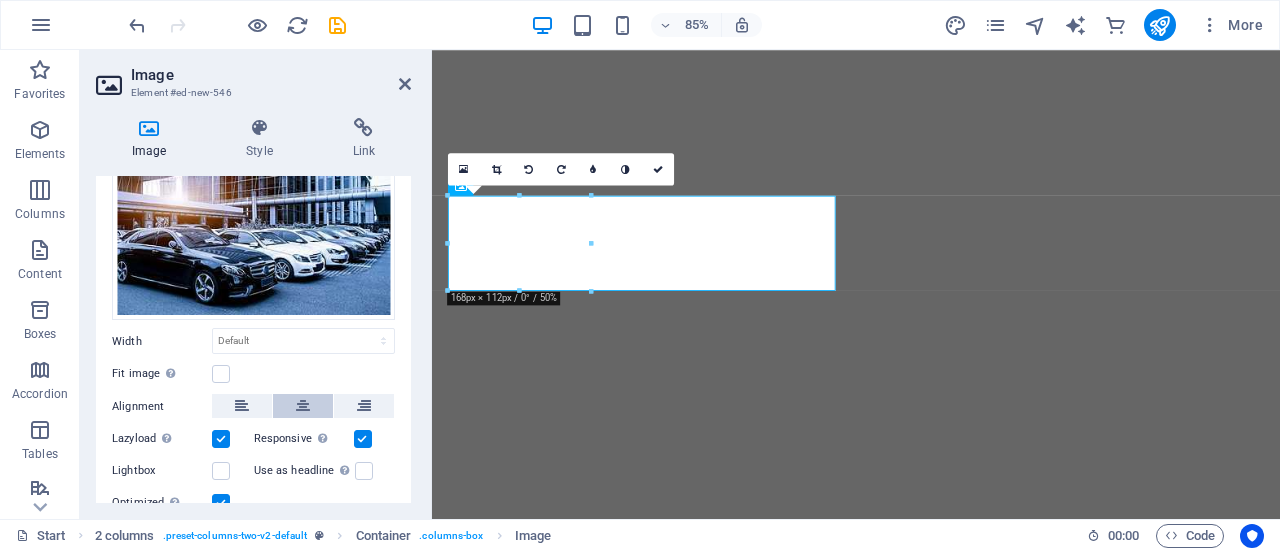 click at bounding box center [303, 406] 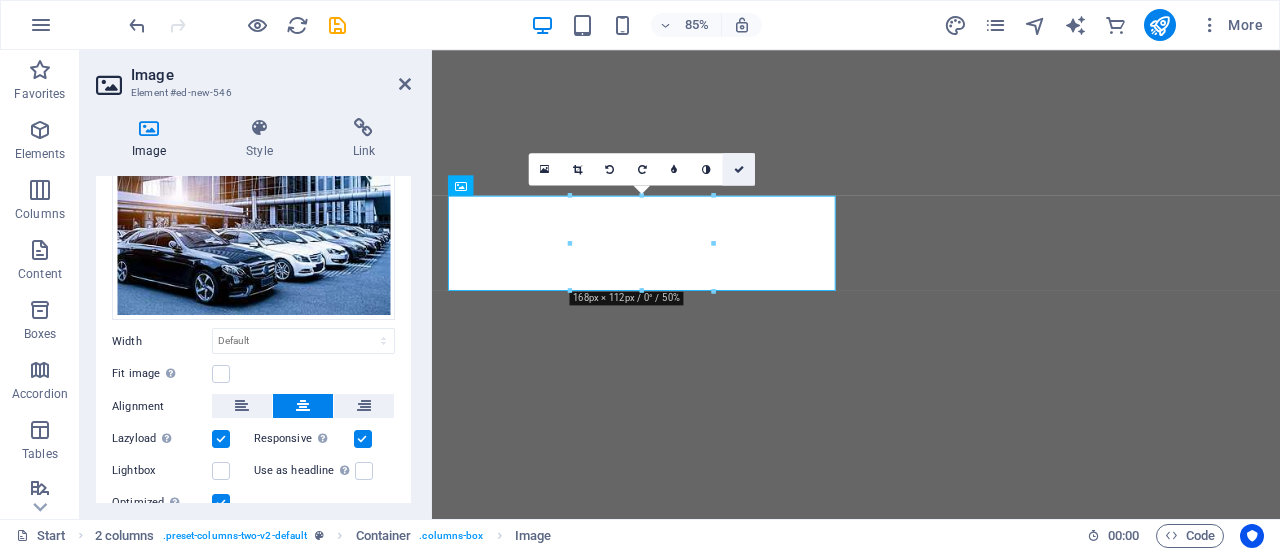 click at bounding box center [739, 169] 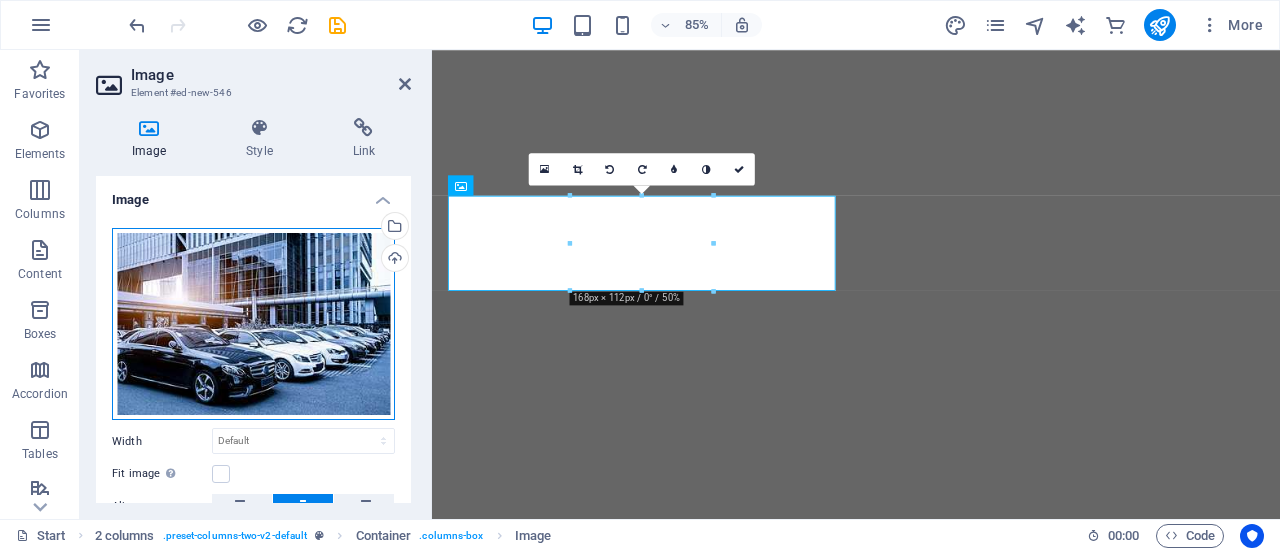 click on "Drag files here, click to choose files or select files from Files or our free stock photos & videos" at bounding box center [253, 324] 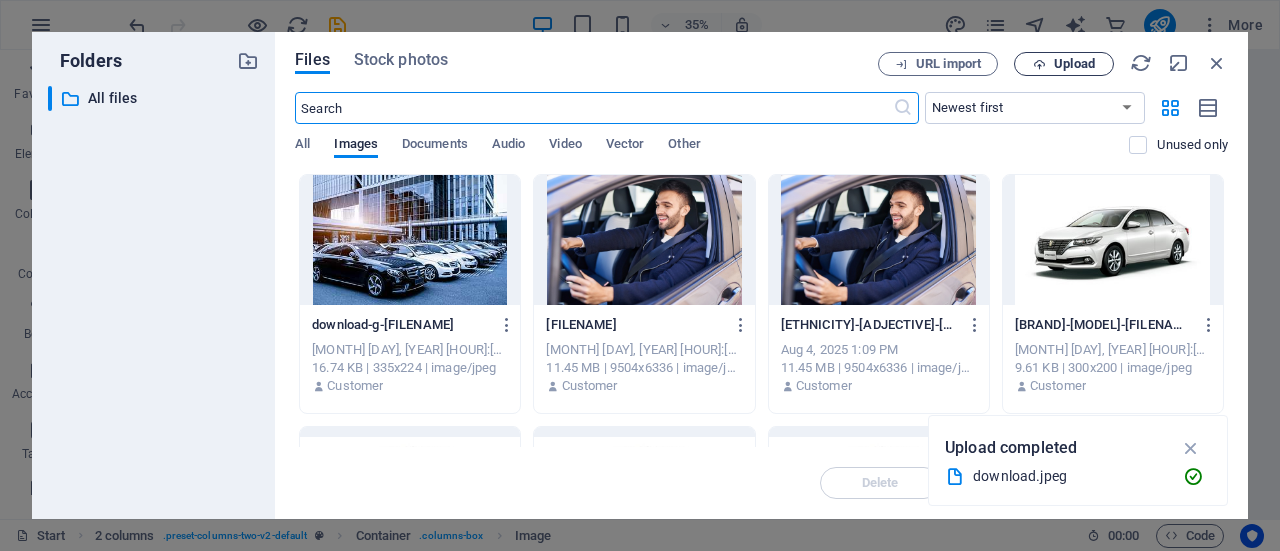click on "Upload" at bounding box center [1074, 64] 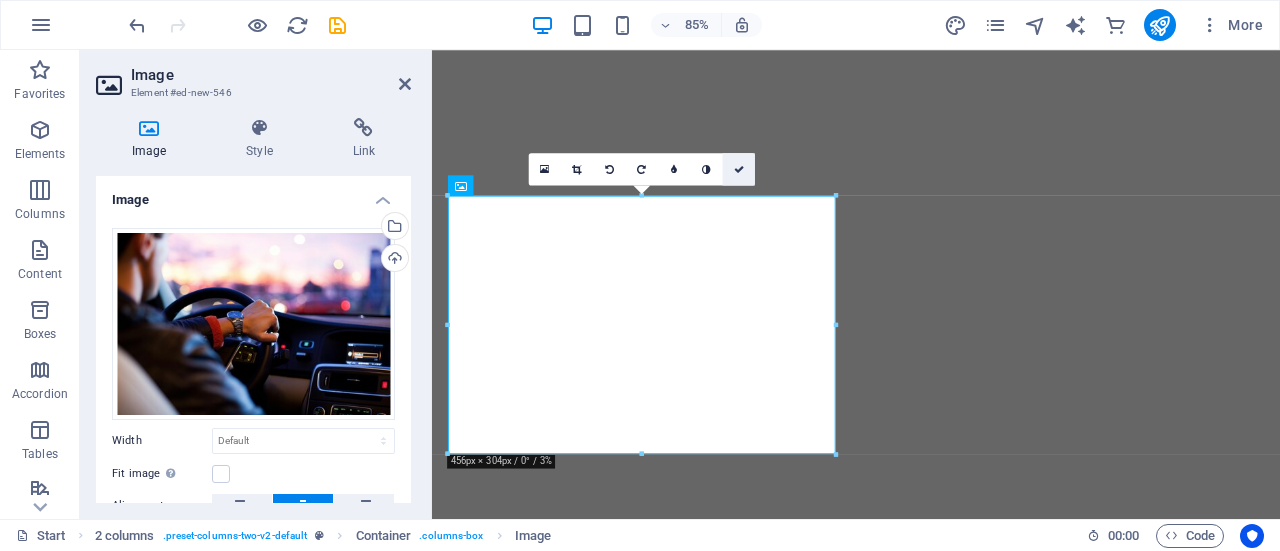 click at bounding box center [739, 169] 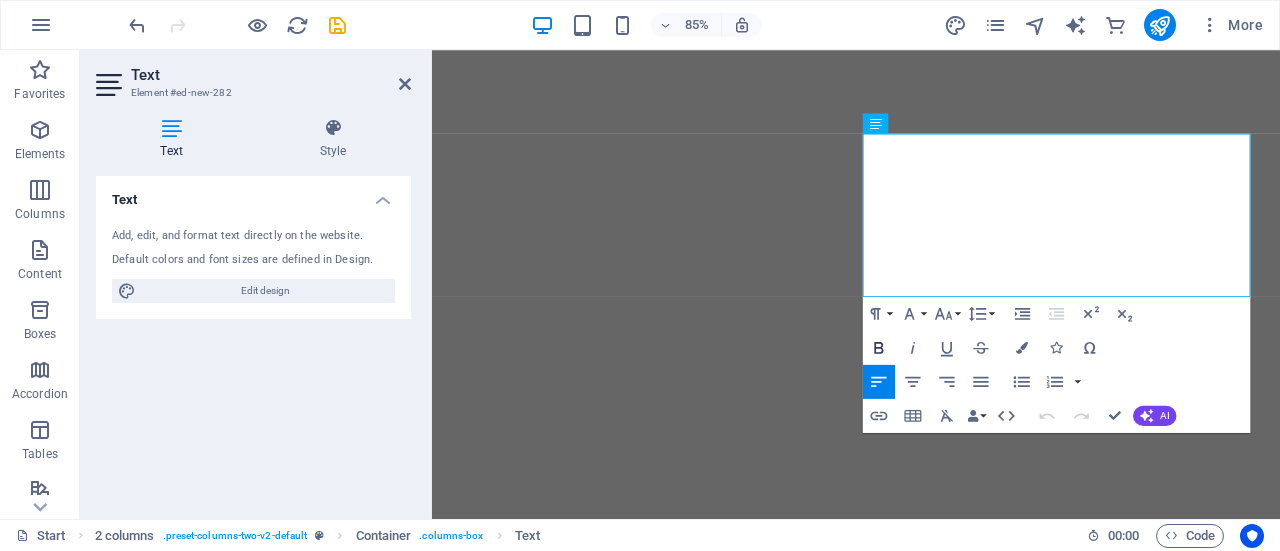 click 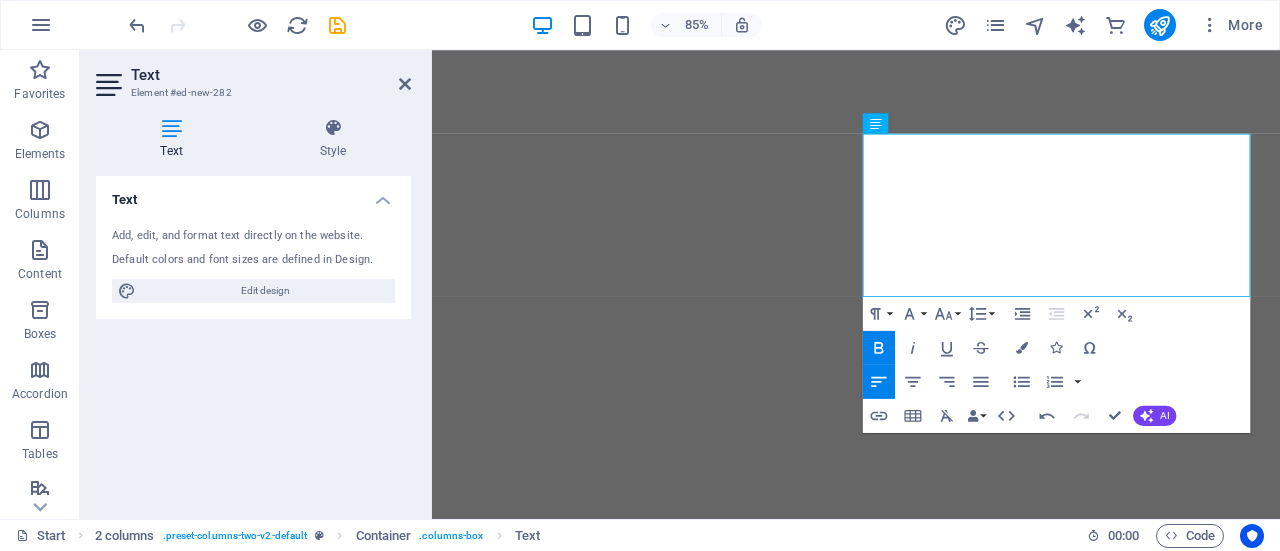 click 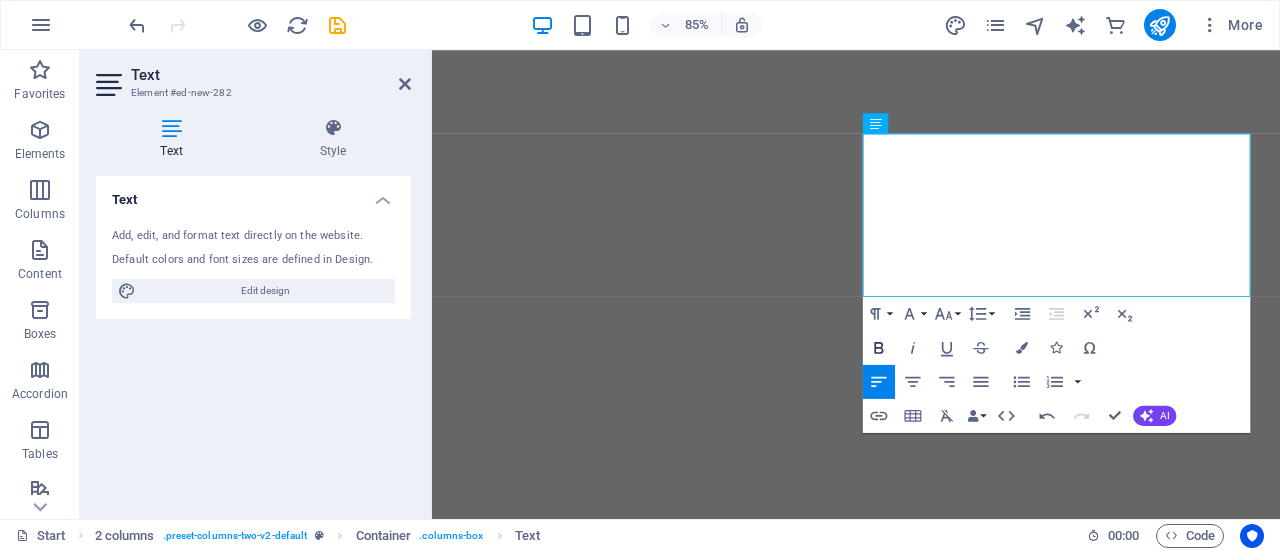 click 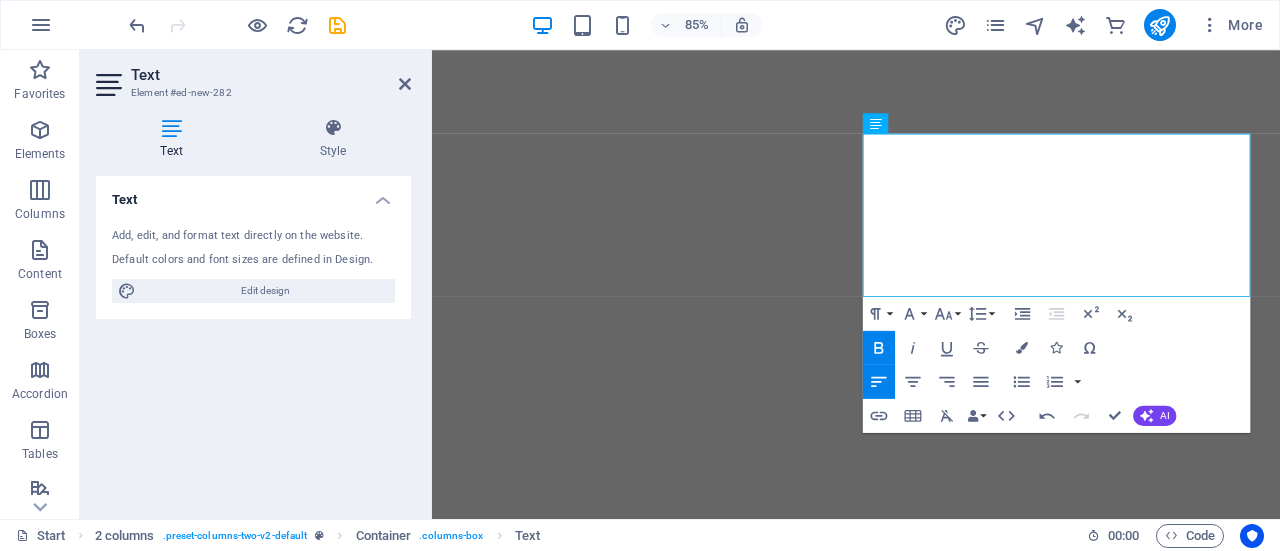 click 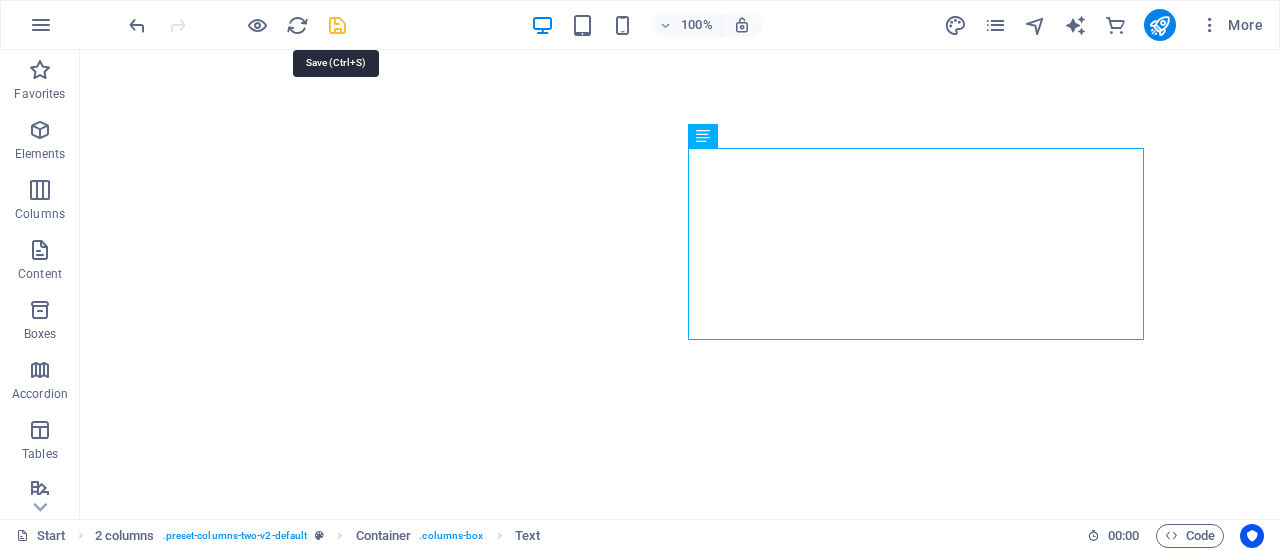 click at bounding box center [337, 25] 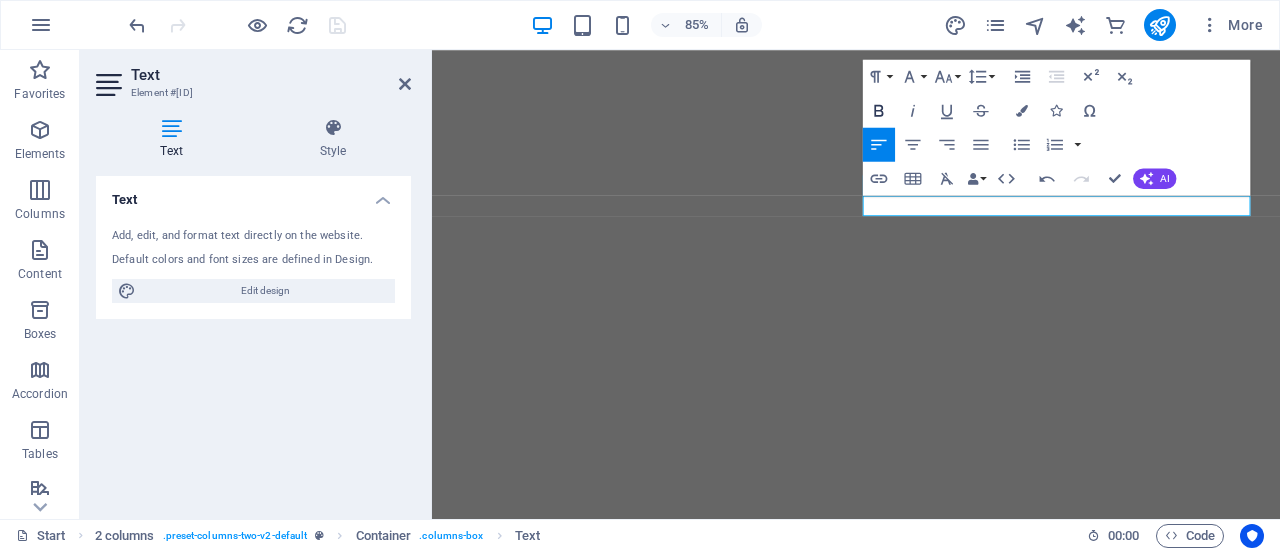 click 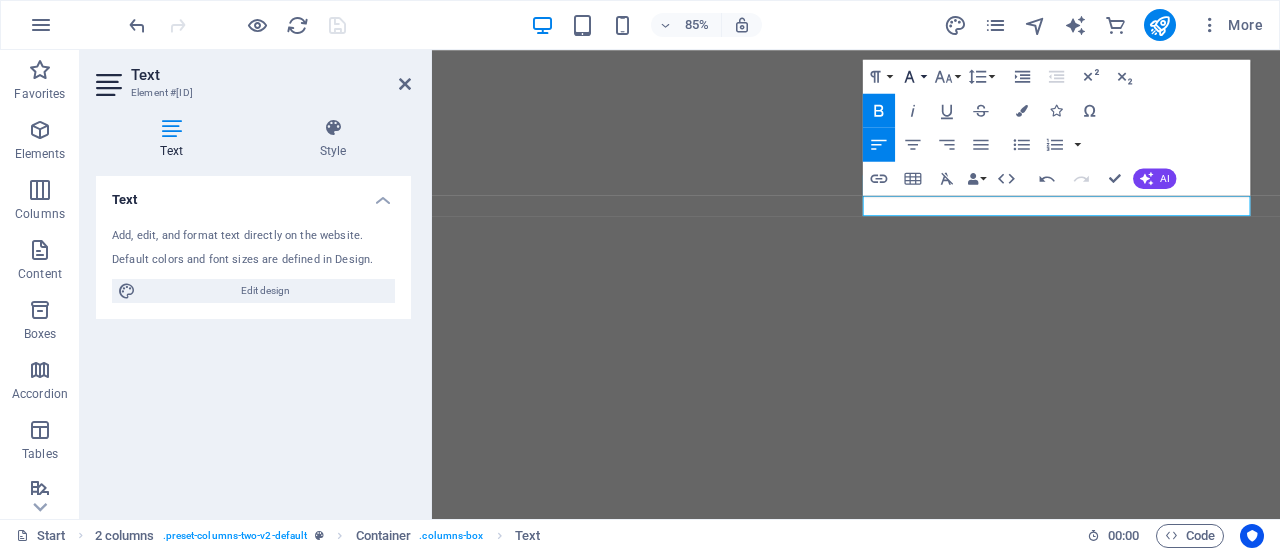 click on "Font Family" at bounding box center (913, 76) 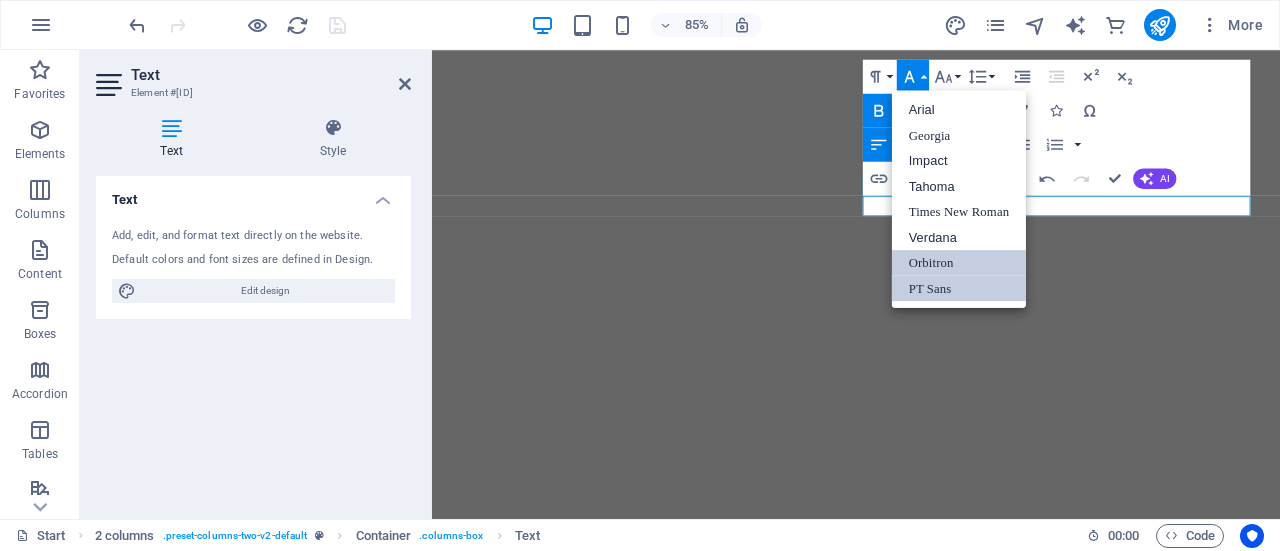 scroll, scrollTop: 0, scrollLeft: 0, axis: both 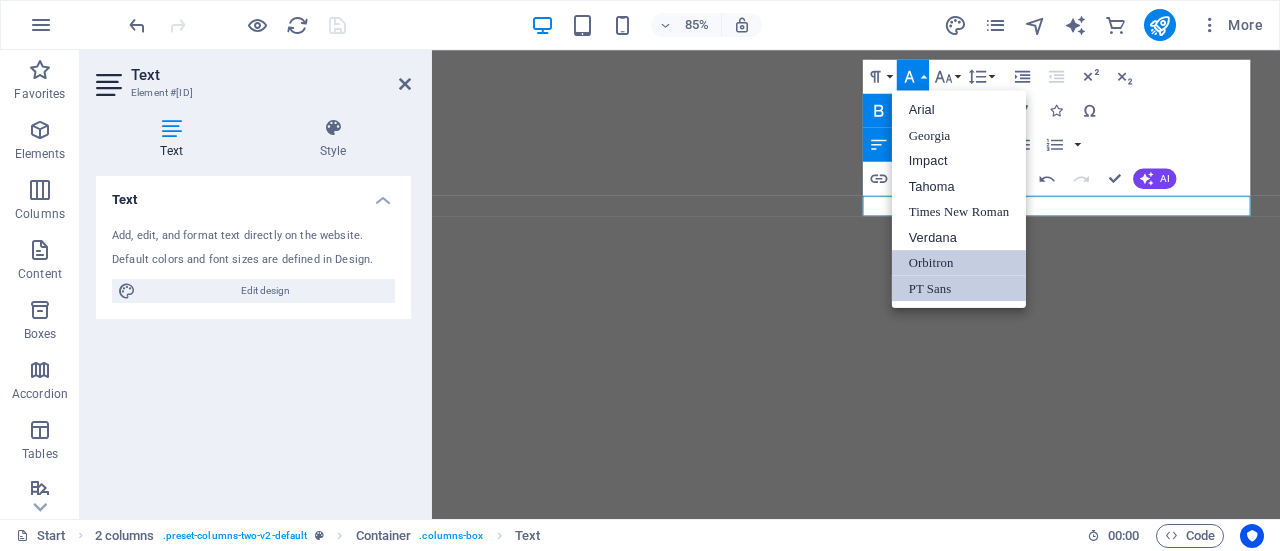 click on "Orbitron" at bounding box center (959, 262) 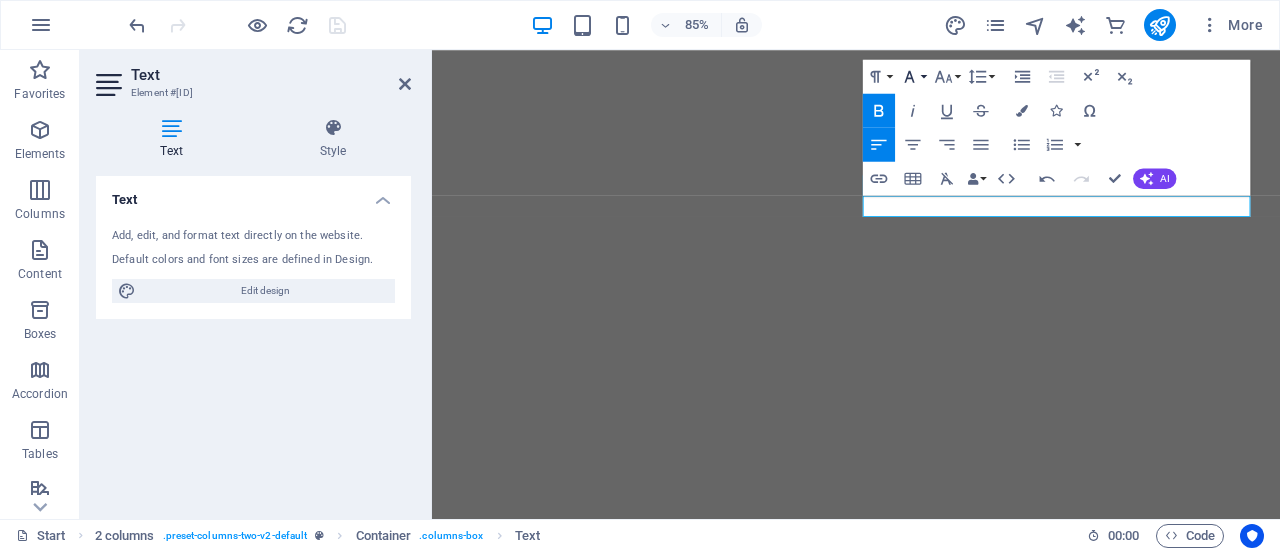 click on "Font Family" at bounding box center (913, 76) 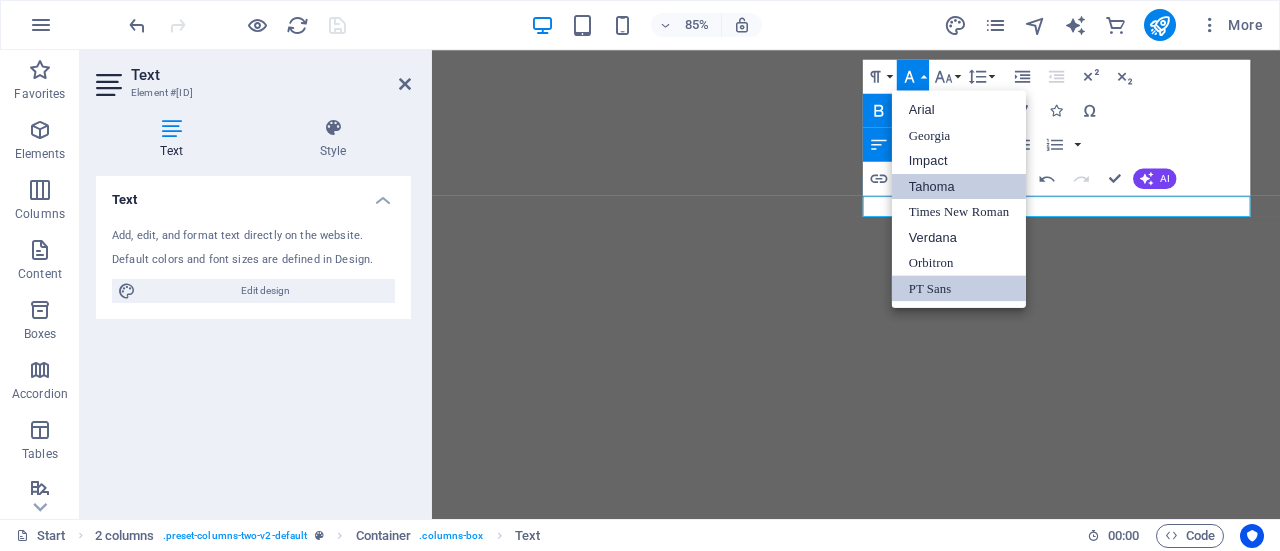 scroll, scrollTop: 0, scrollLeft: 0, axis: both 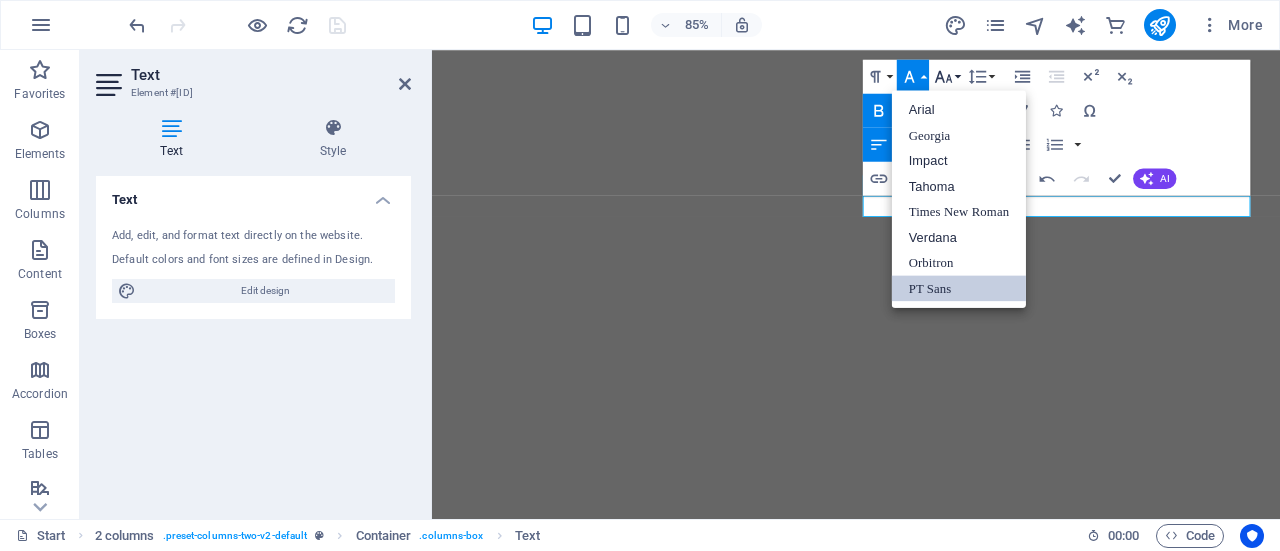 click 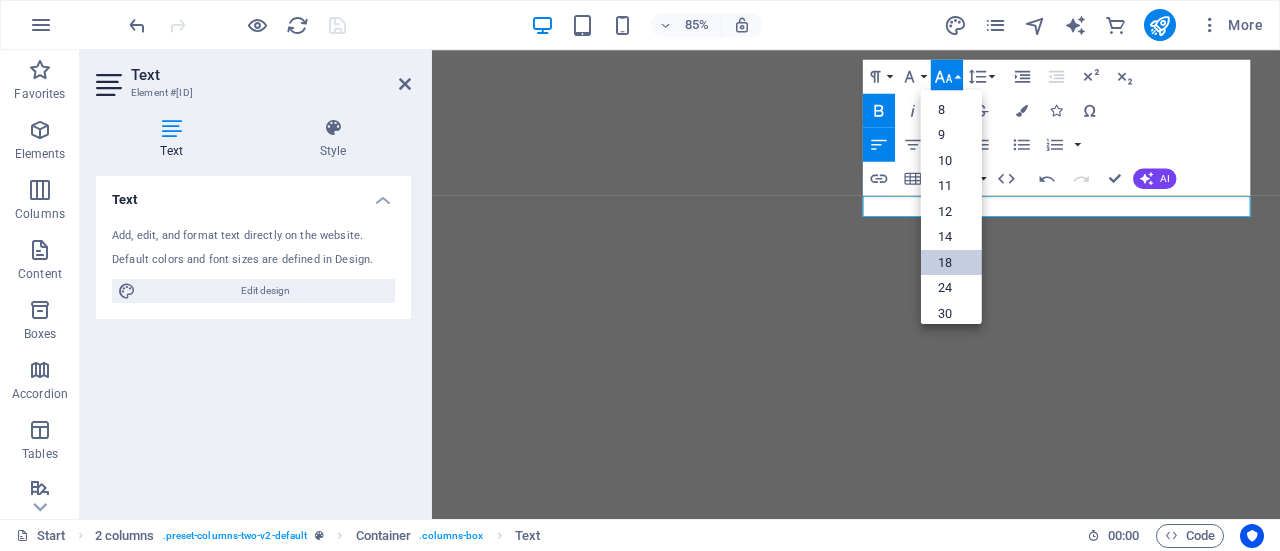 click on "18" at bounding box center [951, 262] 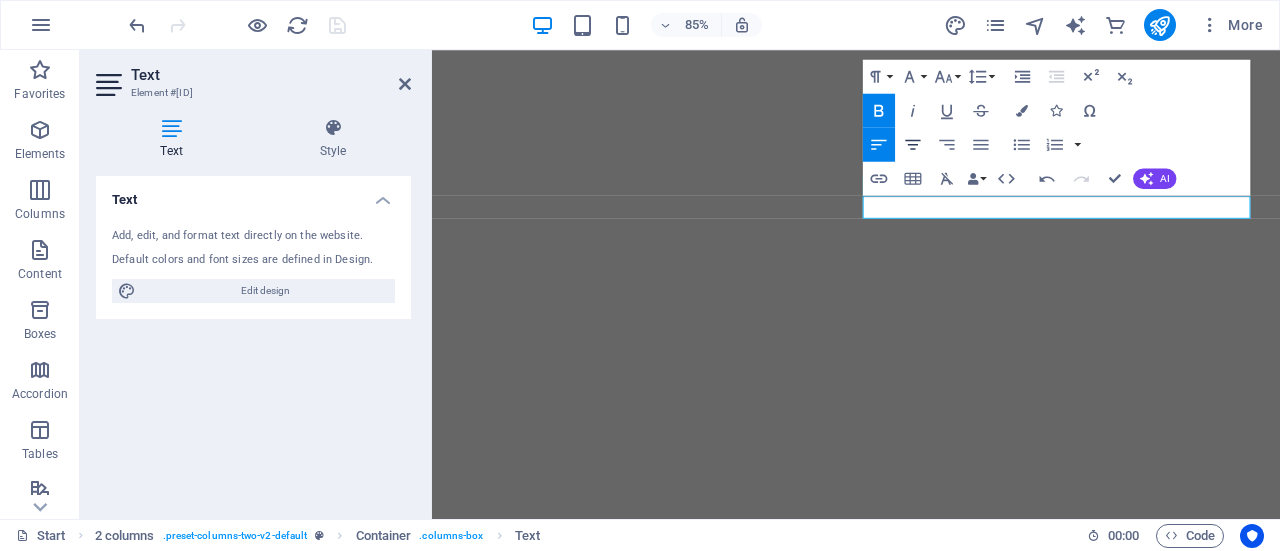 click 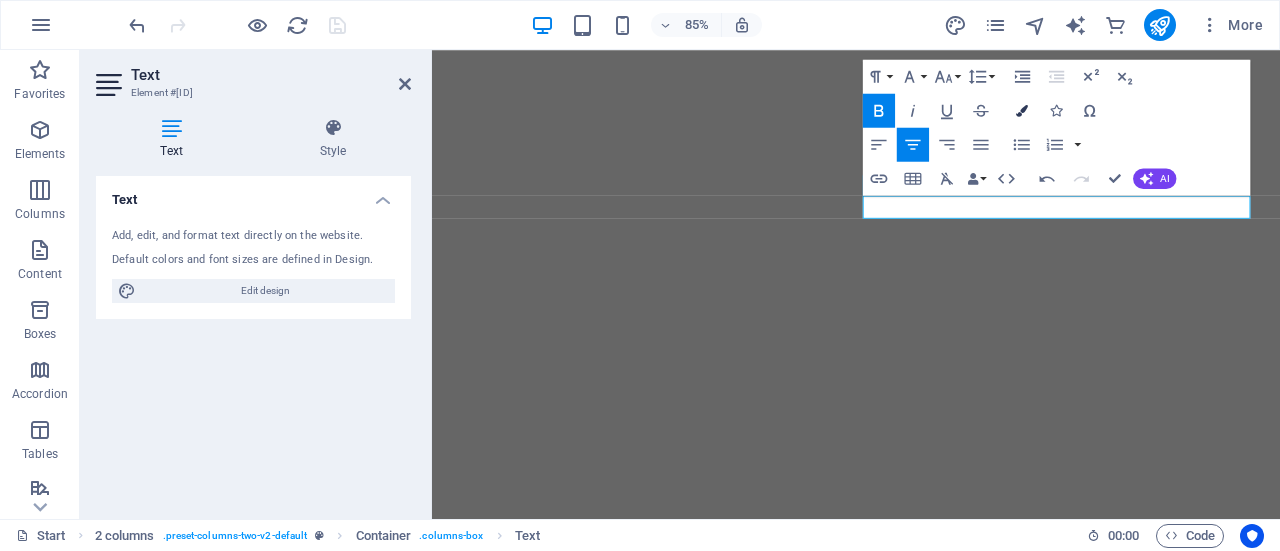 click at bounding box center [1022, 110] 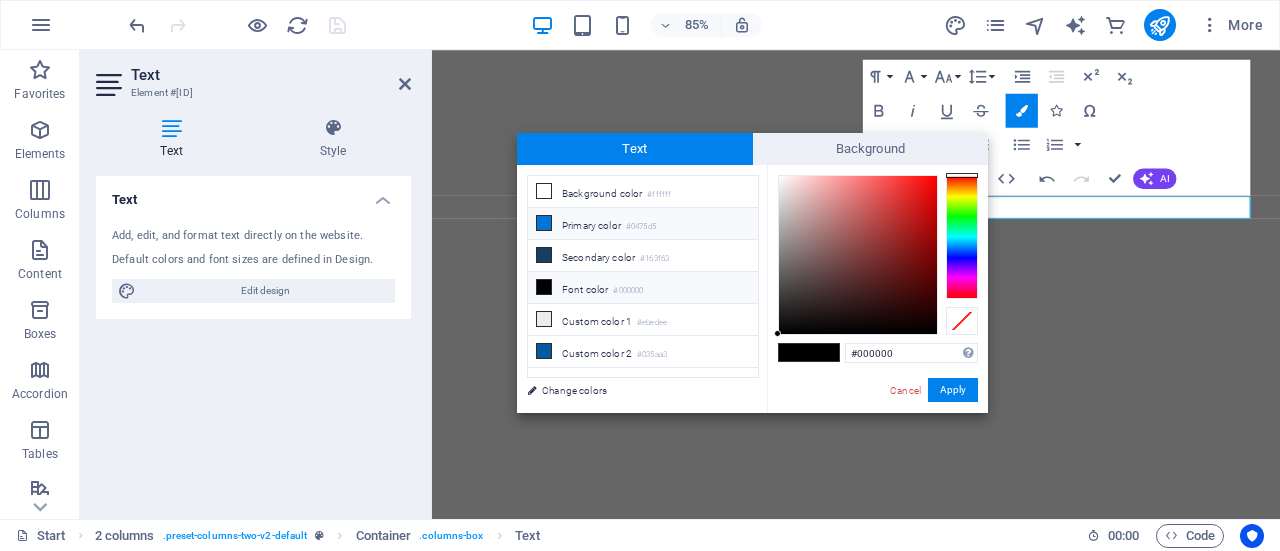 click on "Primary color
#0475d5" at bounding box center [643, 224] 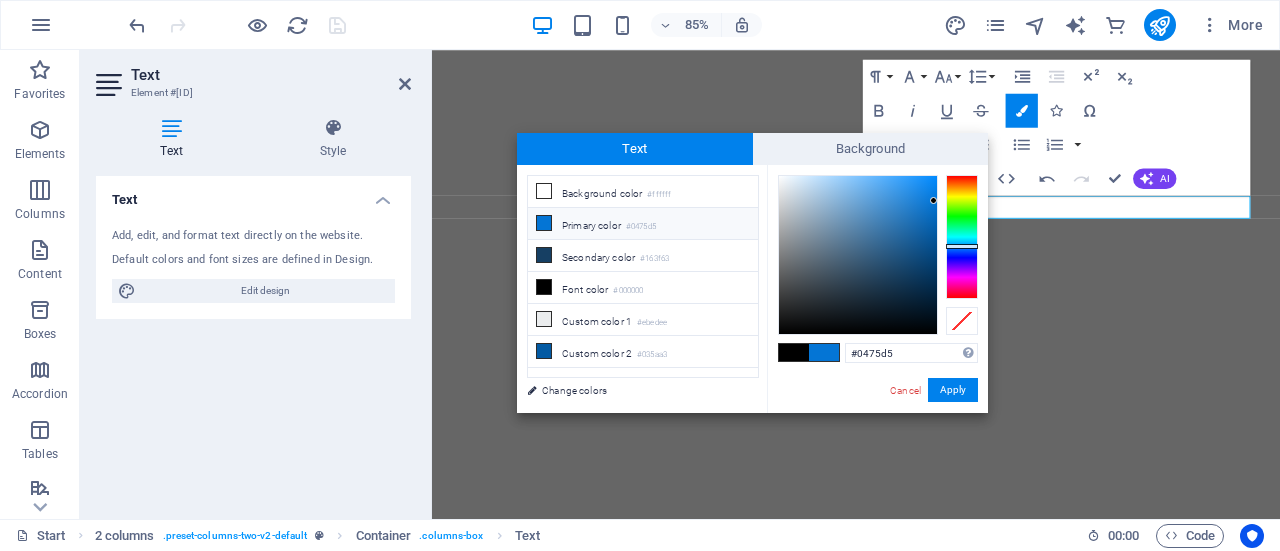 type on "#0883ec" 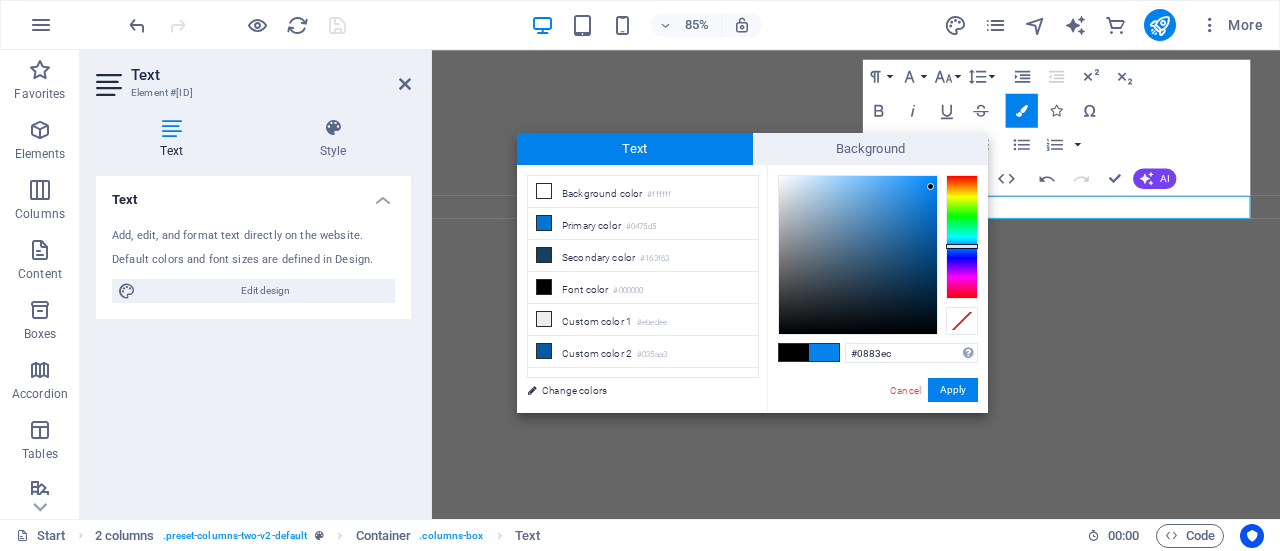 click at bounding box center [858, 255] 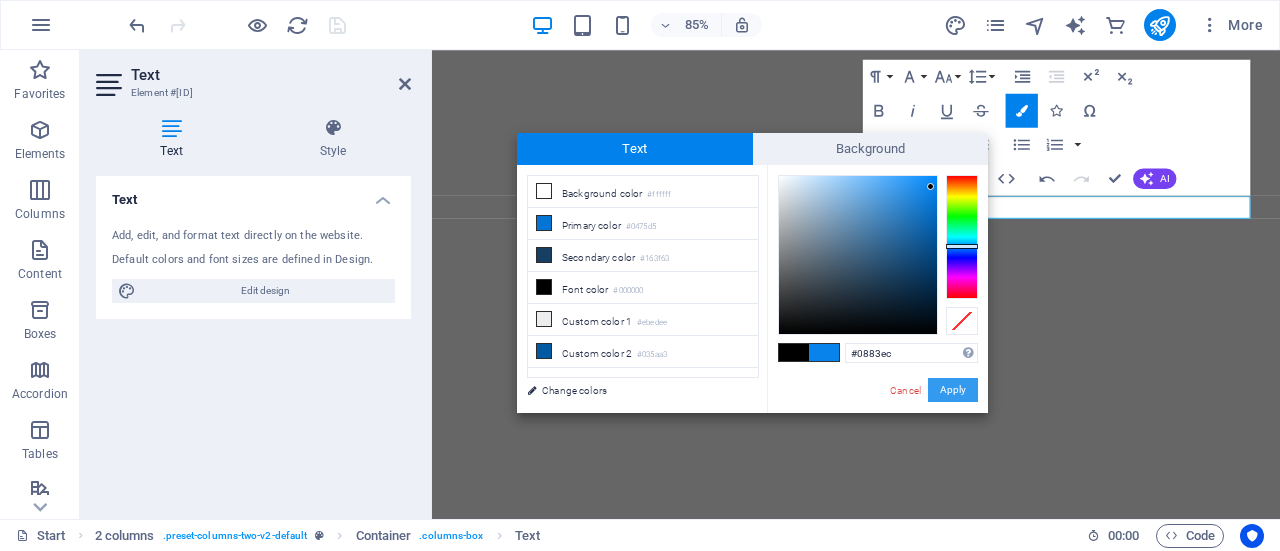 click on "Apply" at bounding box center (953, 390) 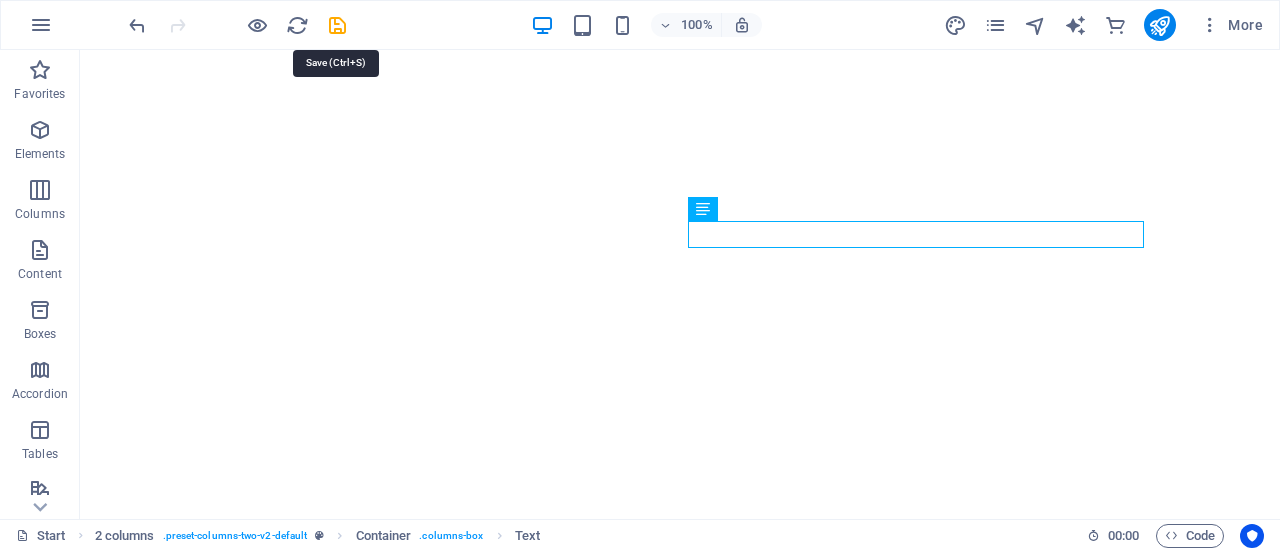 click at bounding box center (337, 25) 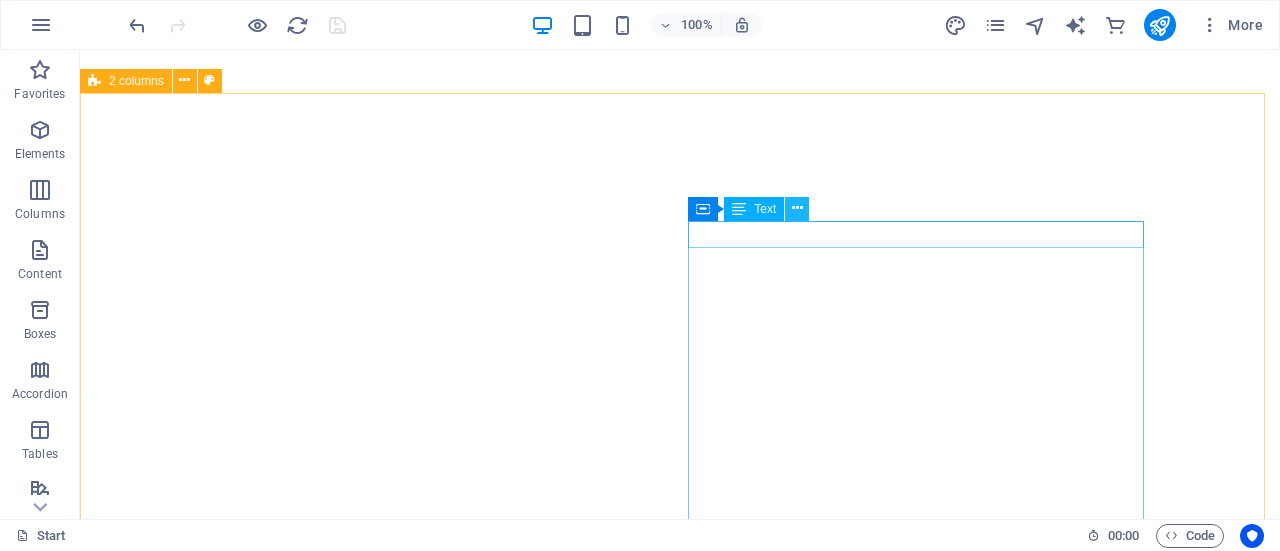 click at bounding box center (797, 209) 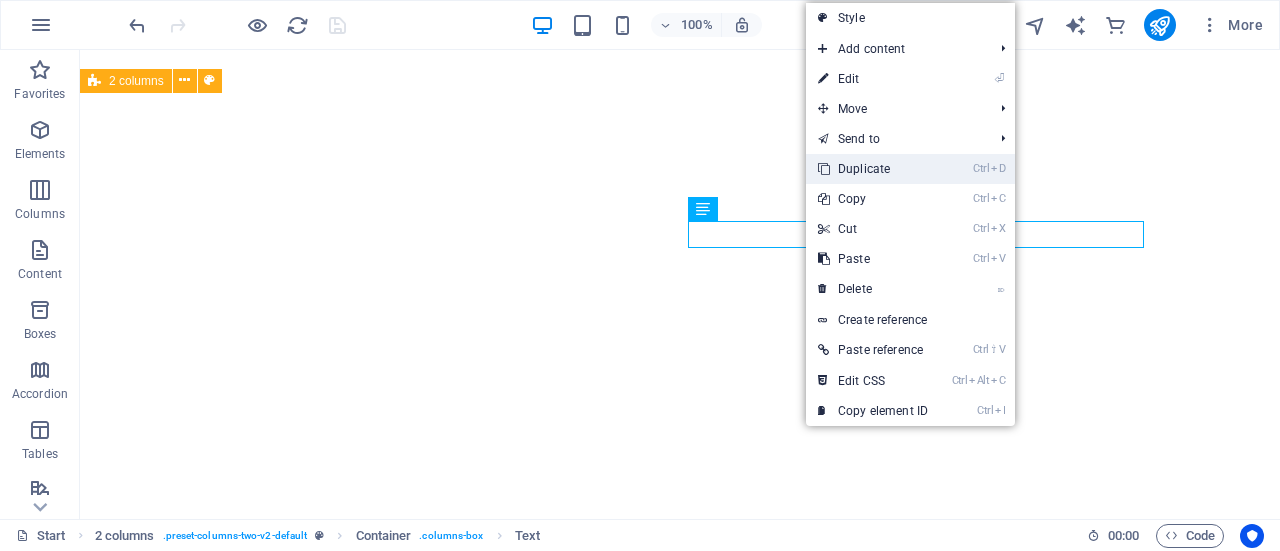 click on "Ctrl D  Duplicate" at bounding box center [873, 169] 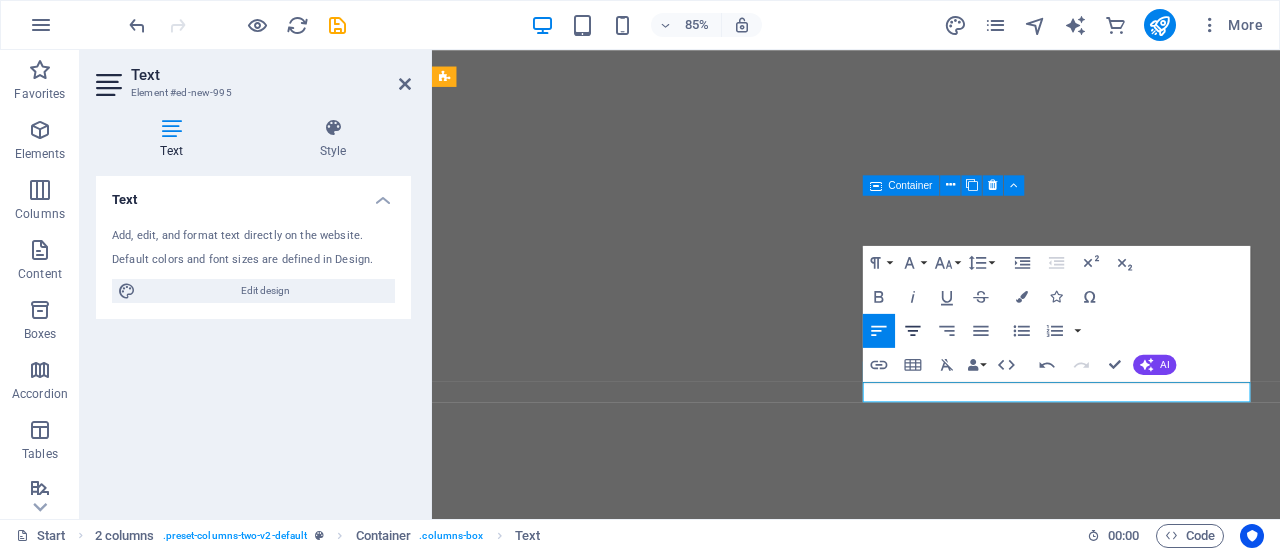 click 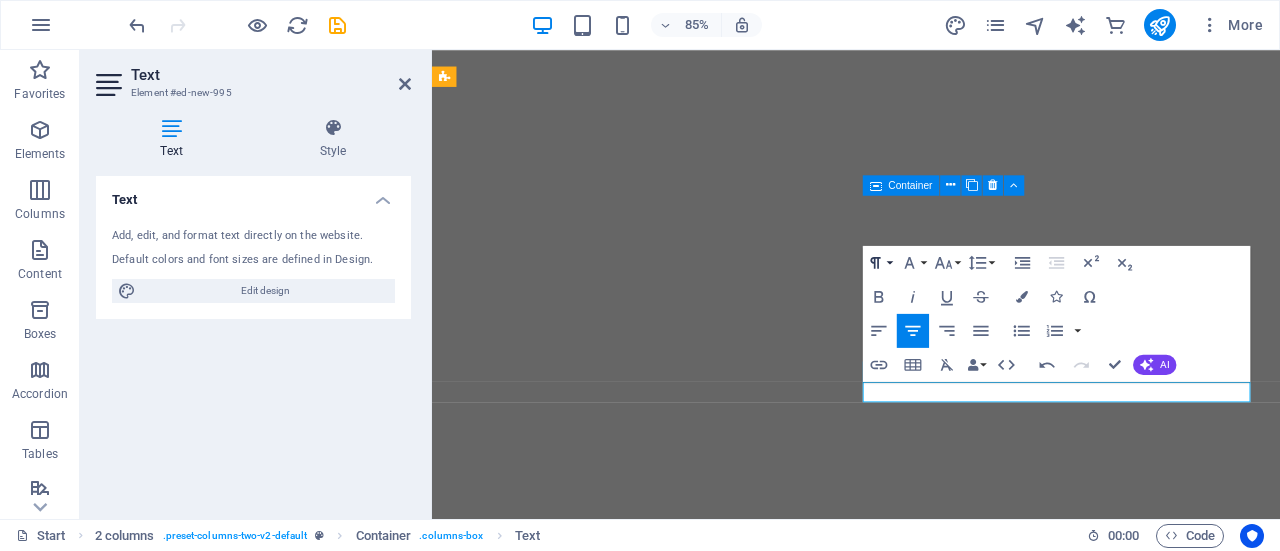 click on "Paragraph Format" at bounding box center [879, 262] 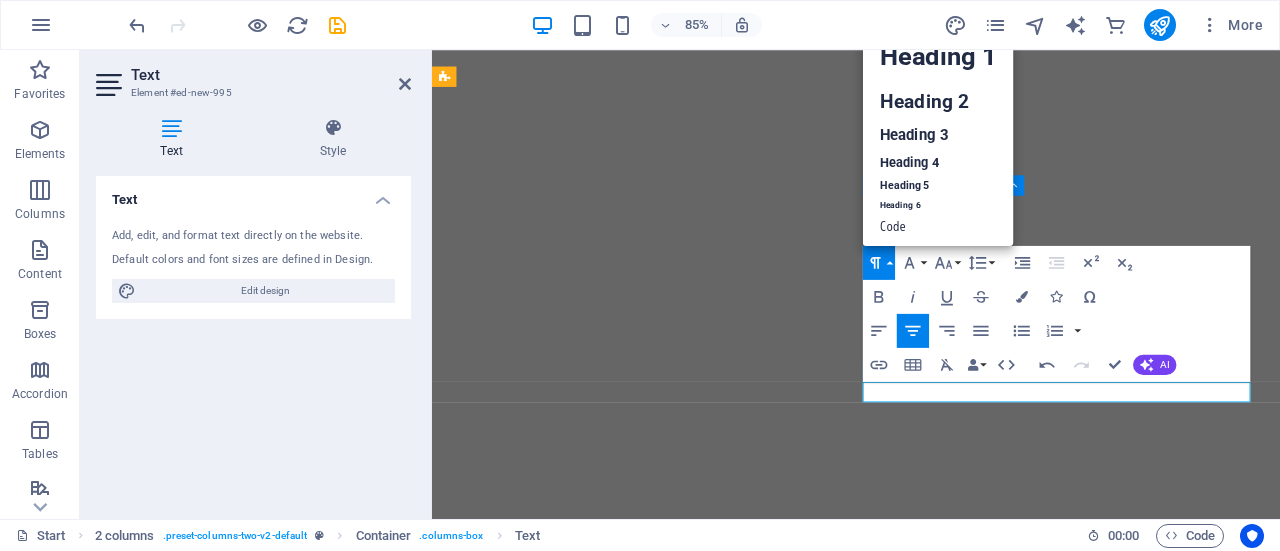scroll, scrollTop: 16, scrollLeft: 0, axis: vertical 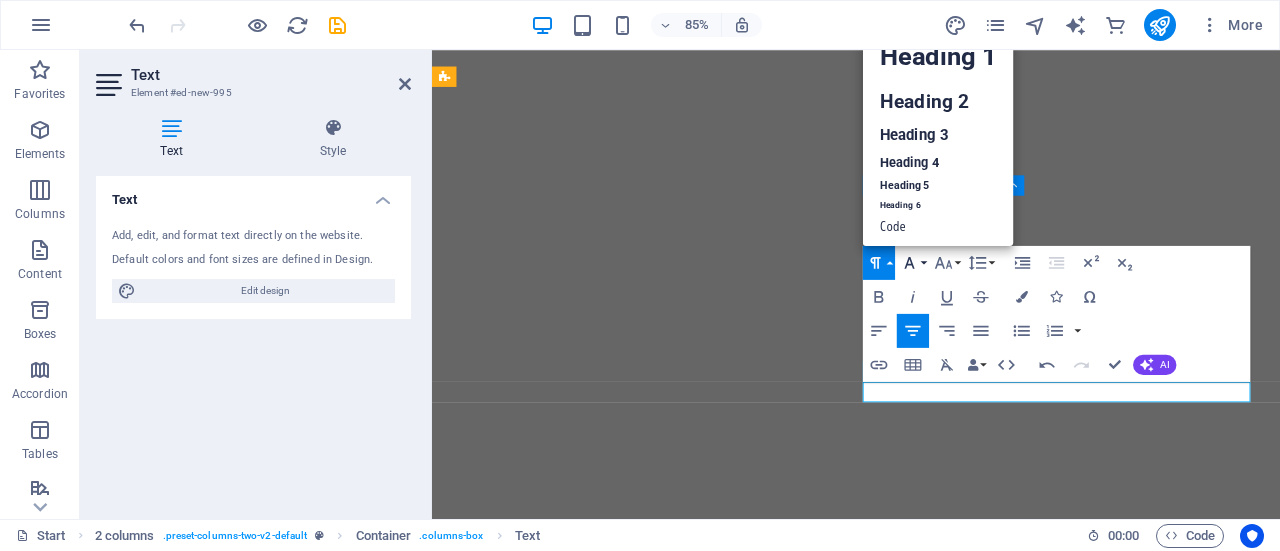 click on "Font Family" at bounding box center [913, 262] 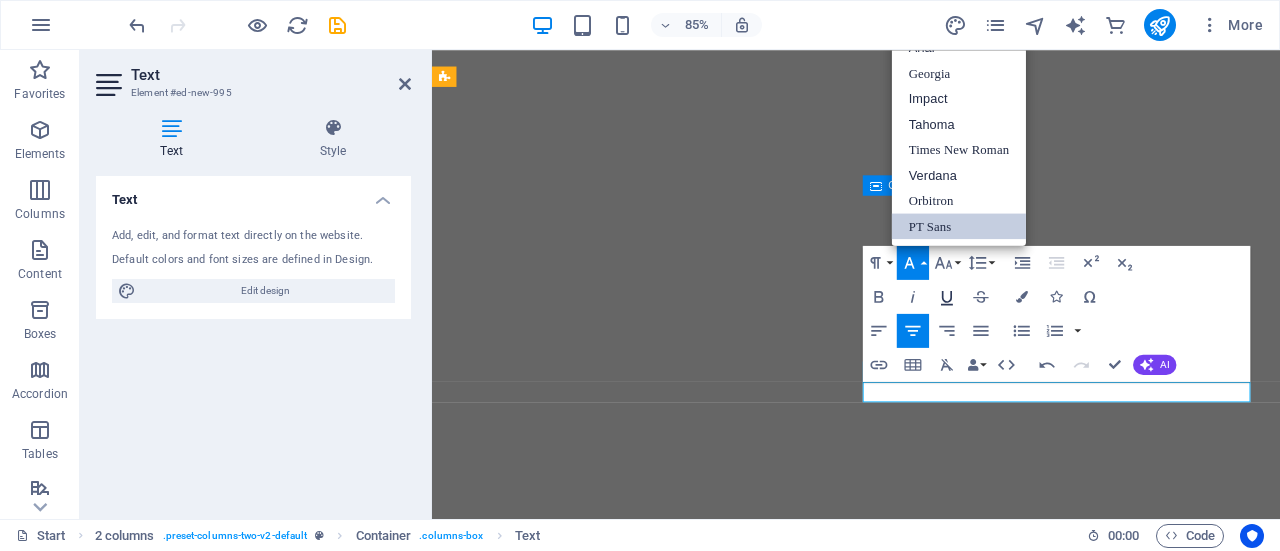 scroll, scrollTop: 0, scrollLeft: 0, axis: both 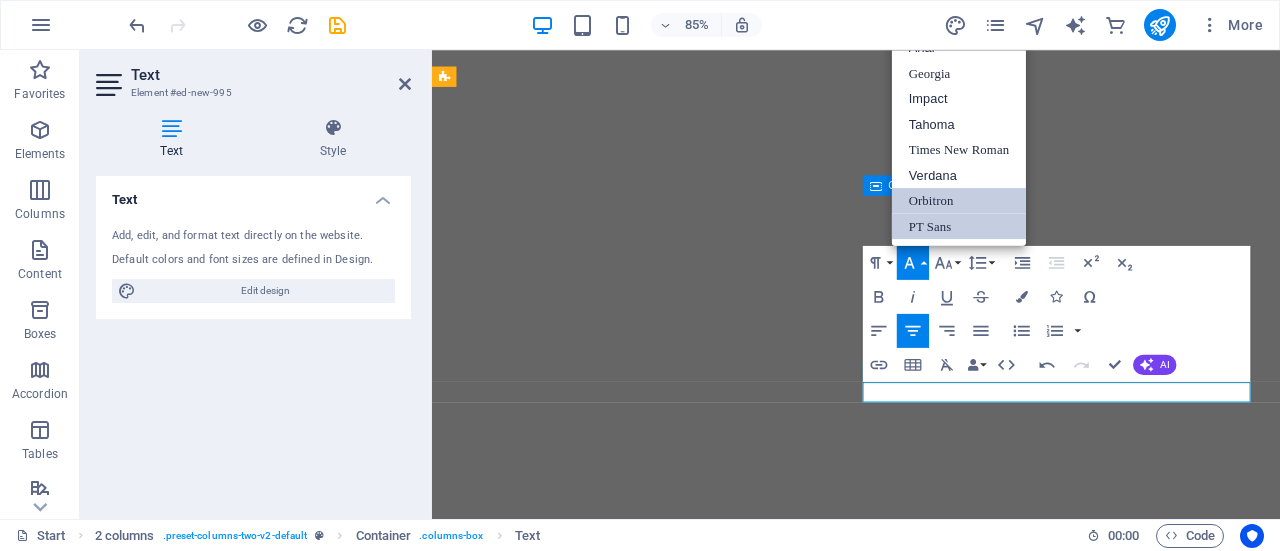 click on "Orbitron" at bounding box center (959, 201) 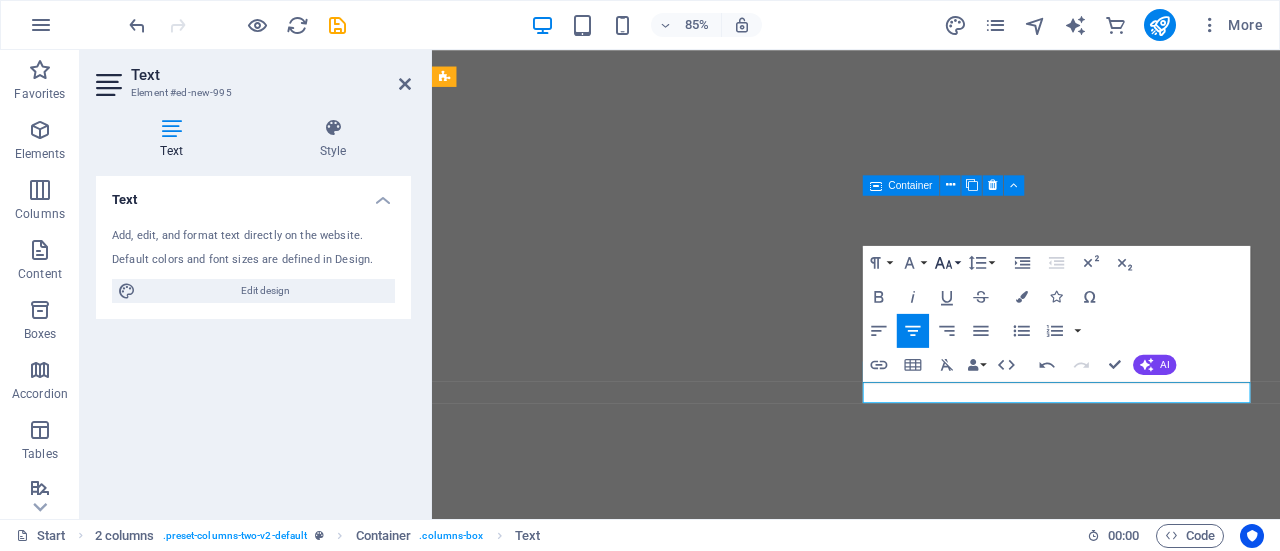 click 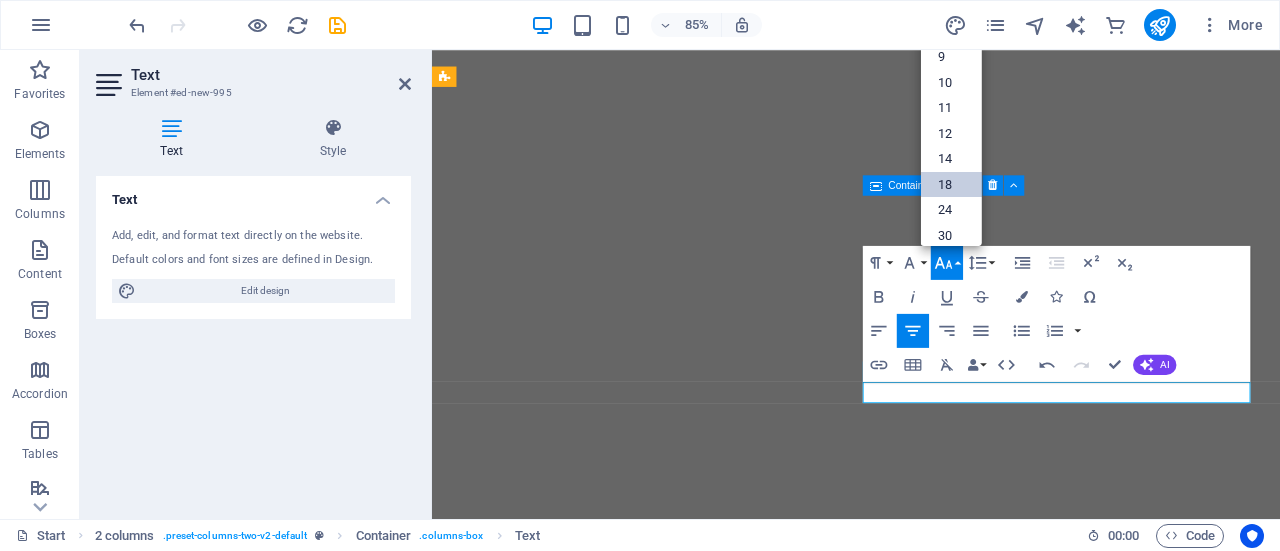 click on "18" at bounding box center (951, 184) 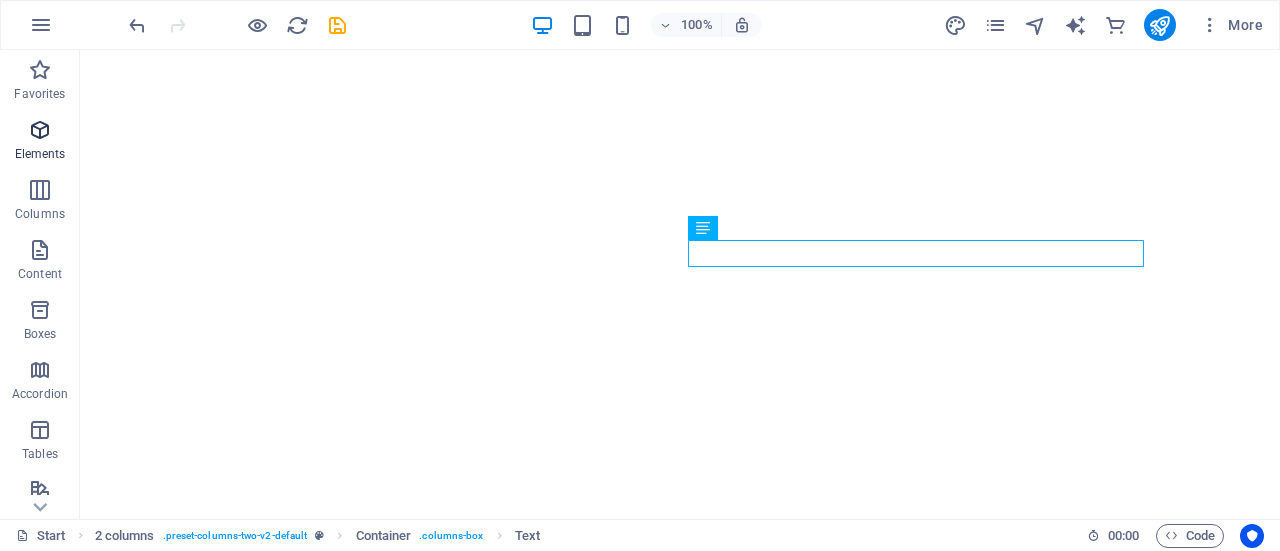 click at bounding box center [40, 130] 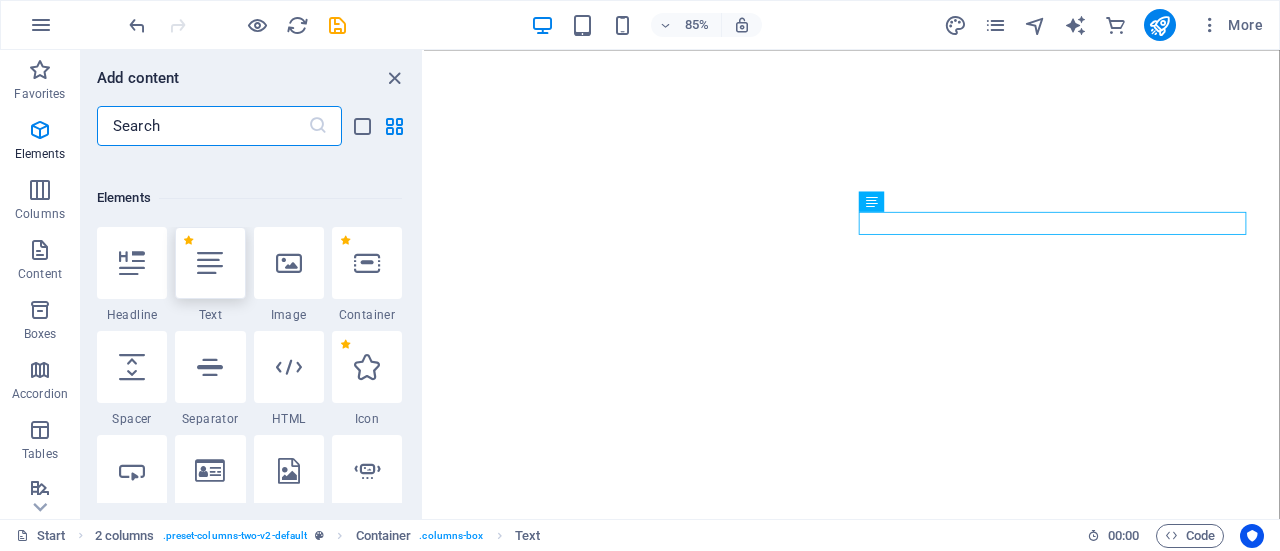 scroll, scrollTop: 377, scrollLeft: 0, axis: vertical 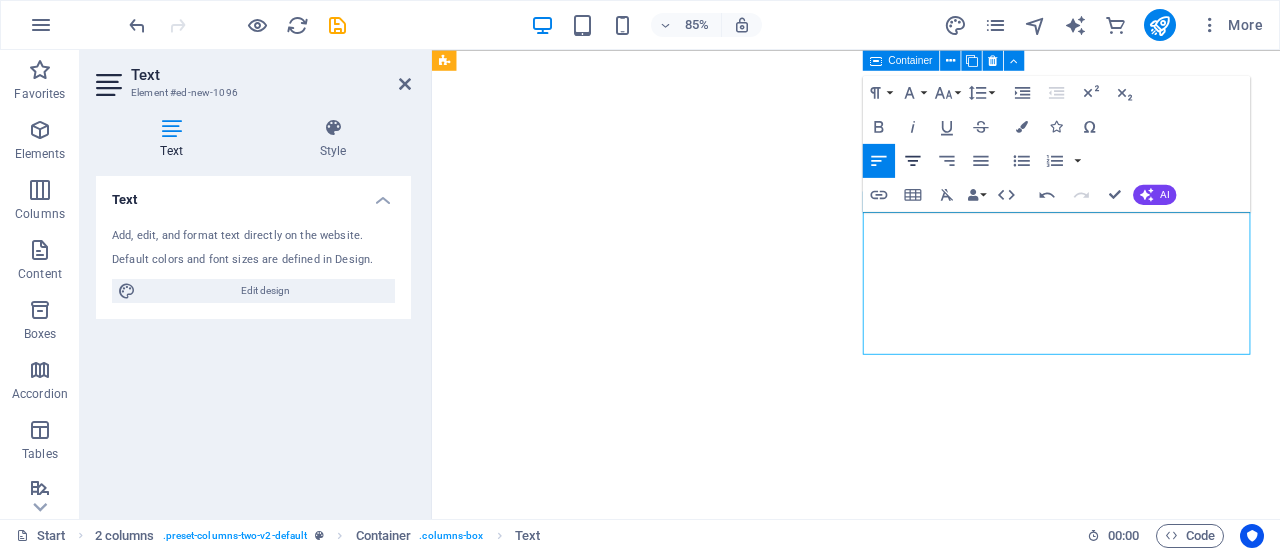 click 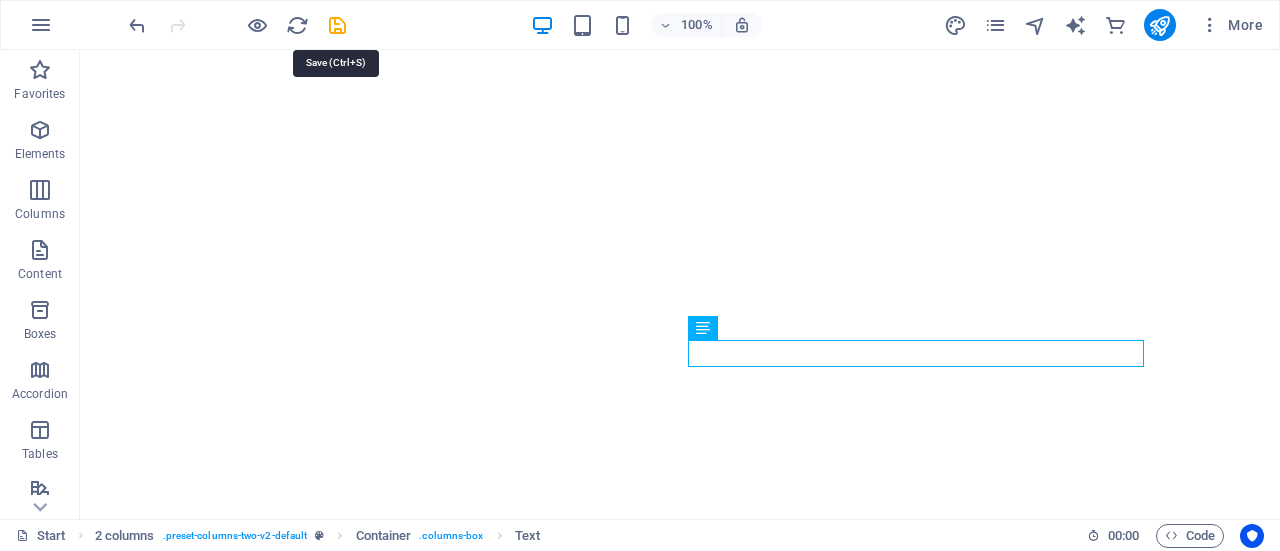 click at bounding box center (337, 25) 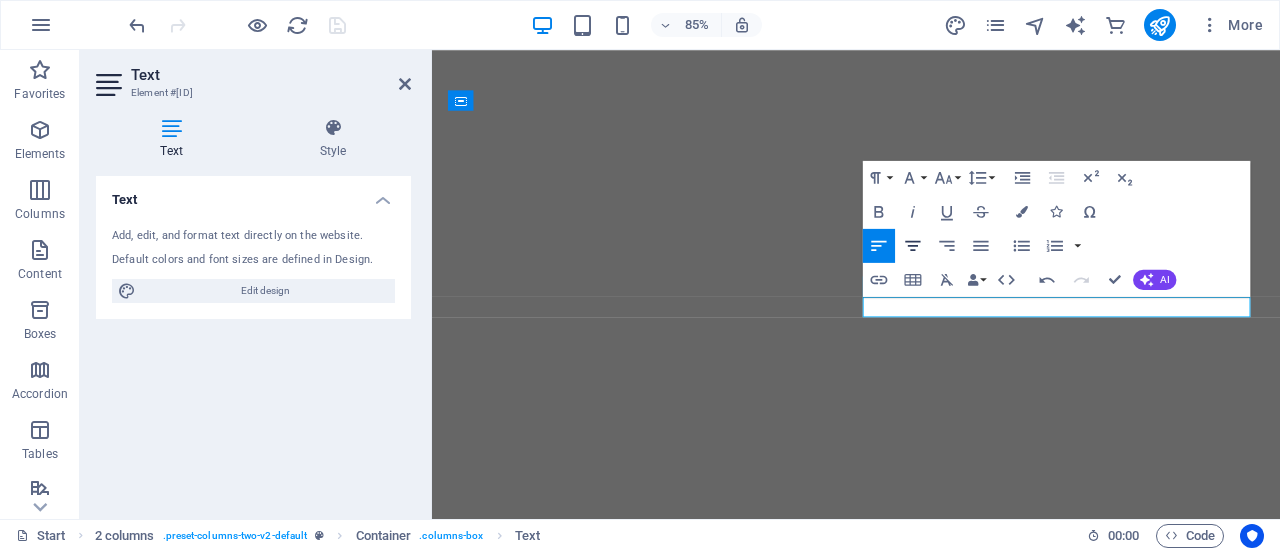 click 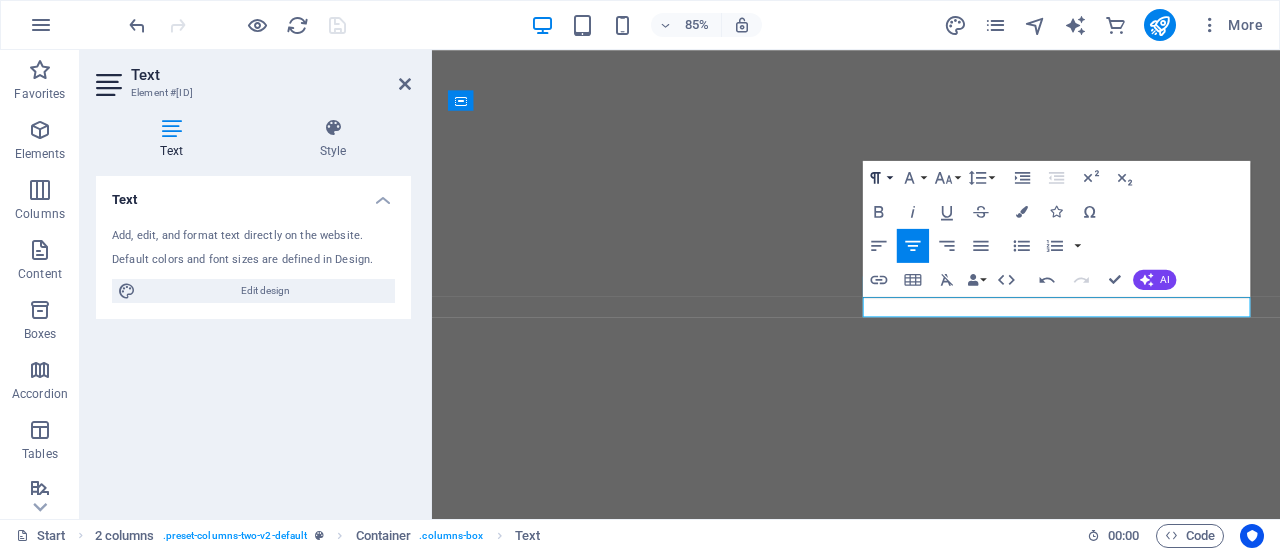click on "Paragraph Format" at bounding box center (879, 177) 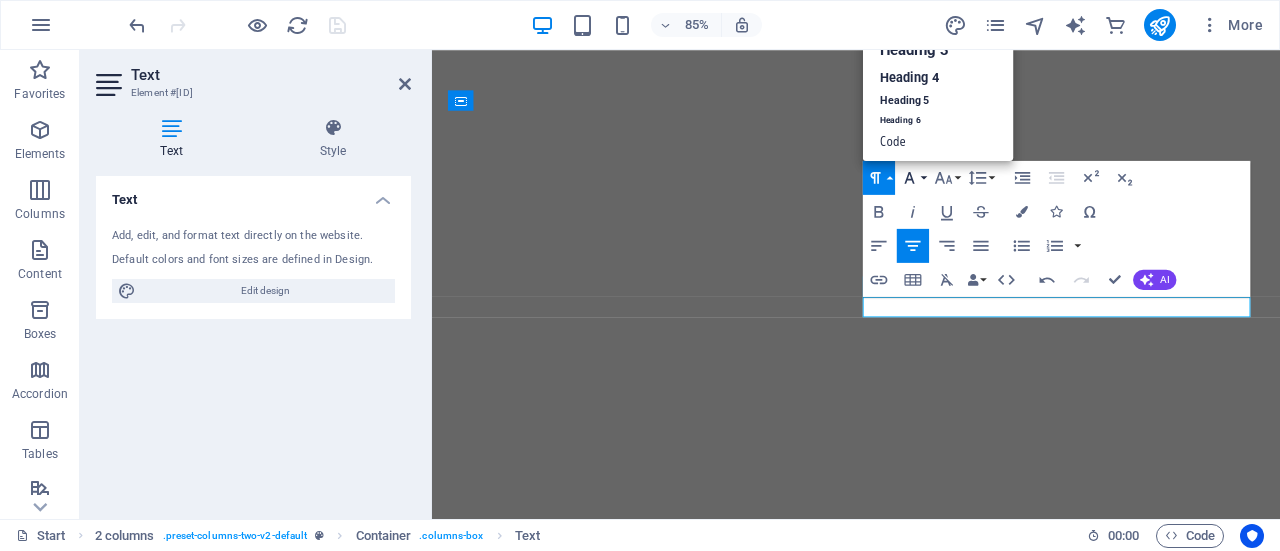 scroll, scrollTop: 16, scrollLeft: 0, axis: vertical 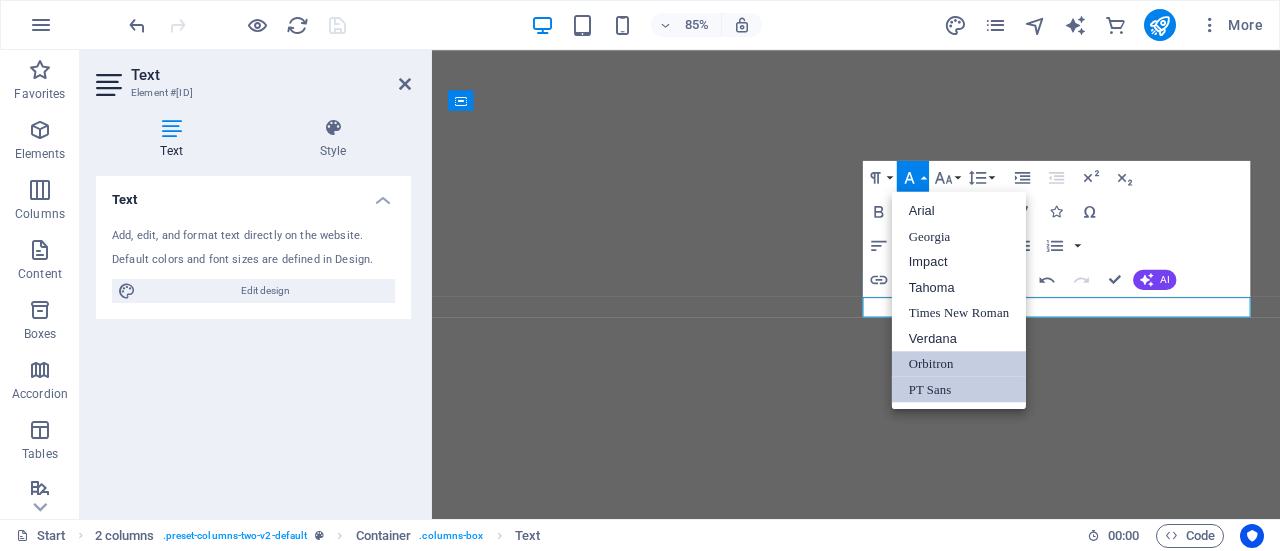 click on "Orbitron" at bounding box center [959, 364] 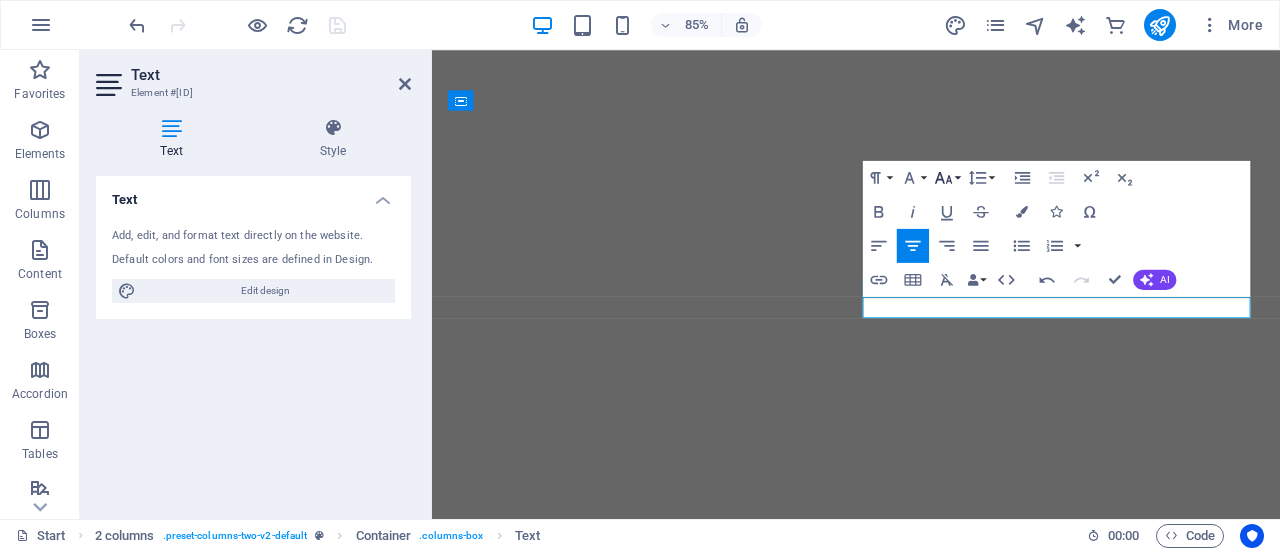 click 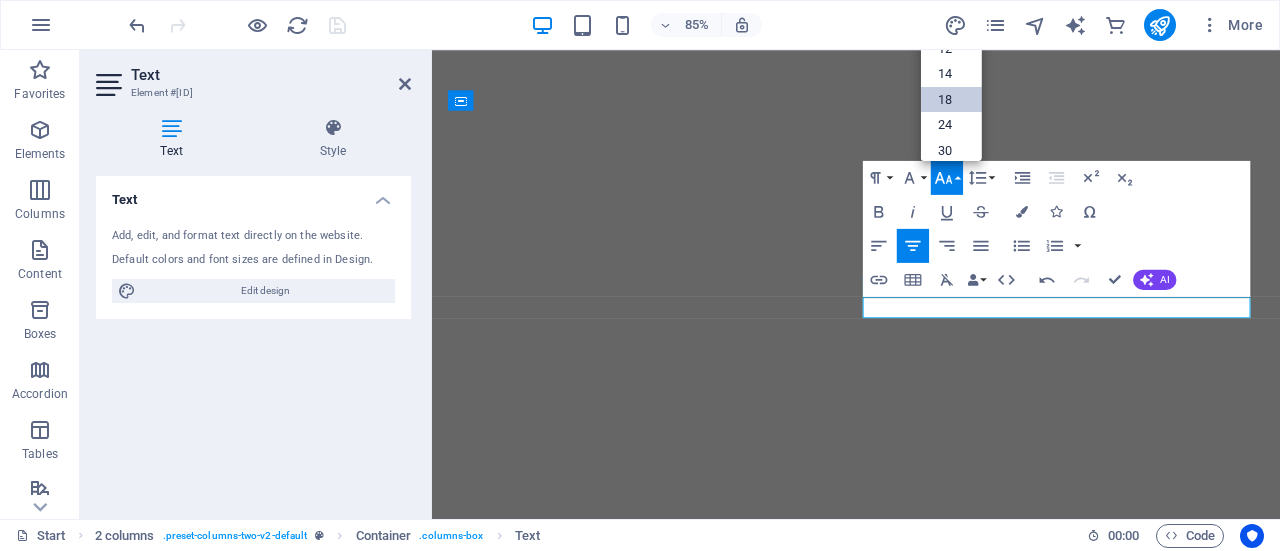 click on "18" at bounding box center (951, 99) 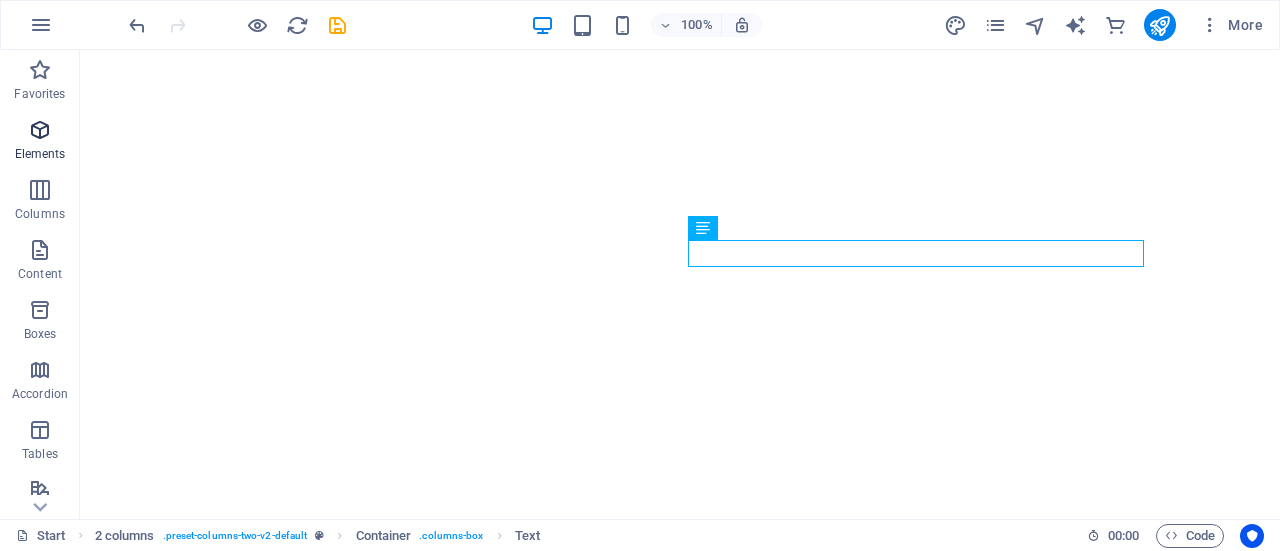 click on "Elements" at bounding box center [40, 142] 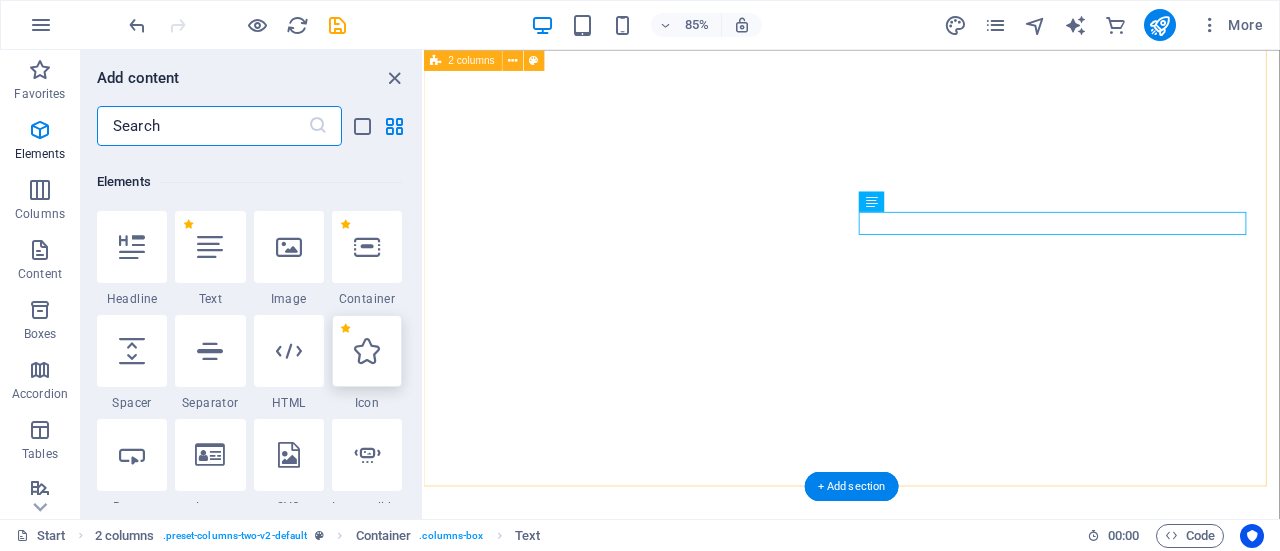 scroll, scrollTop: 377, scrollLeft: 0, axis: vertical 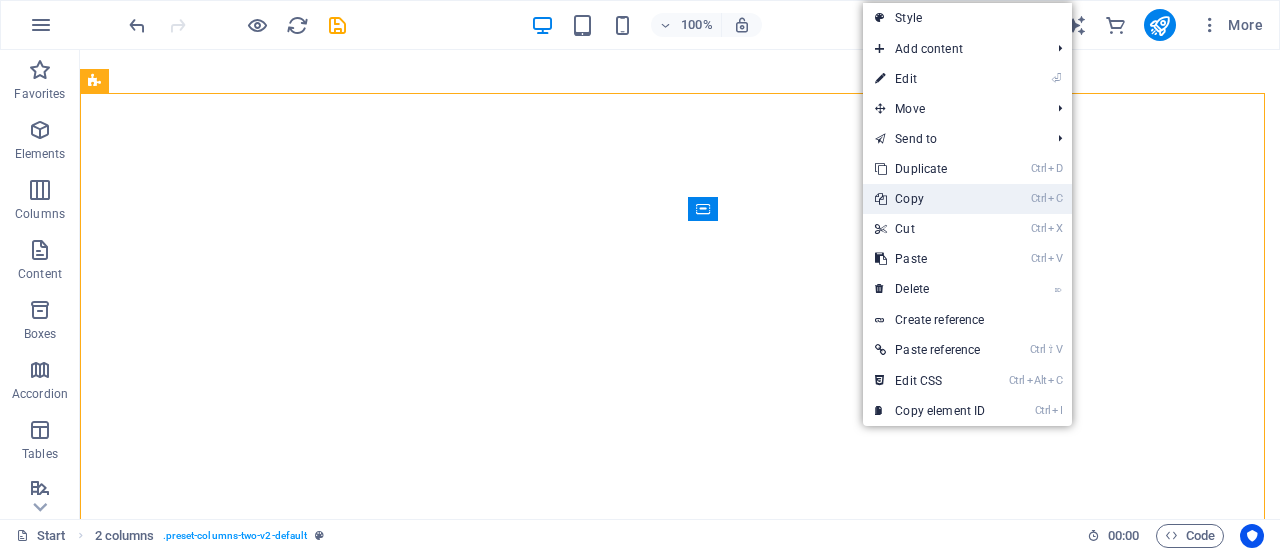 click on "Ctrl C  Copy" at bounding box center [930, 199] 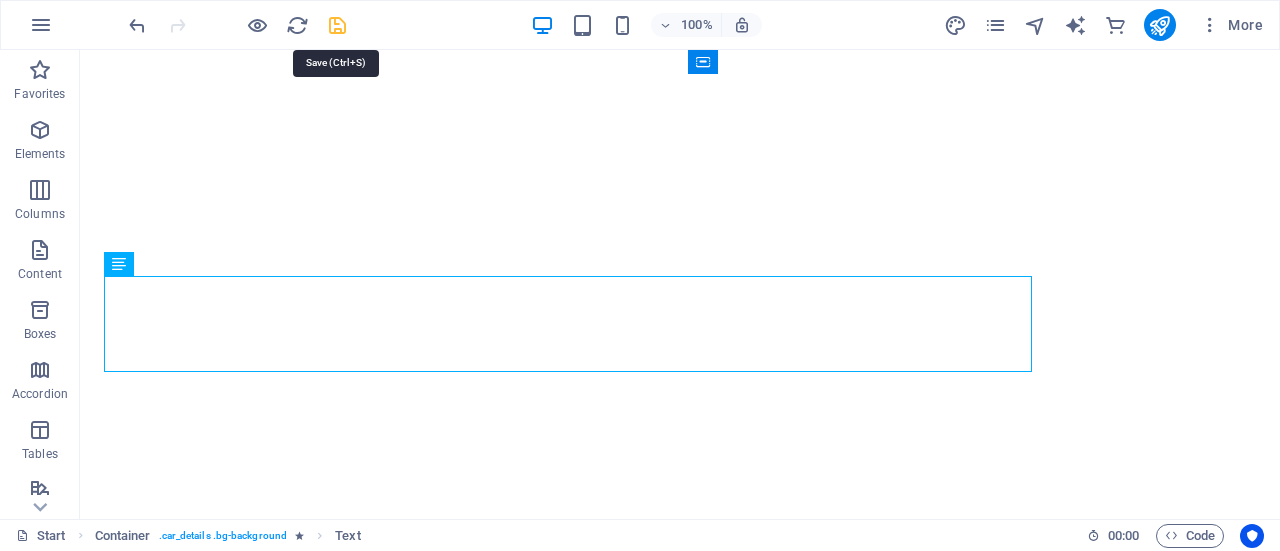 click at bounding box center [337, 25] 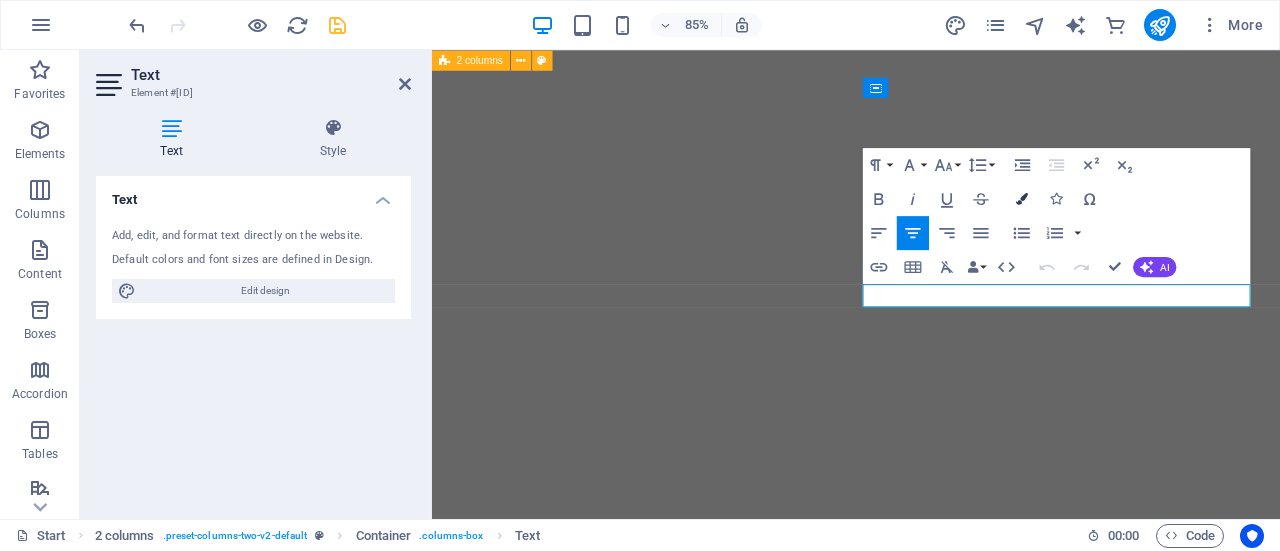 click at bounding box center [1022, 198] 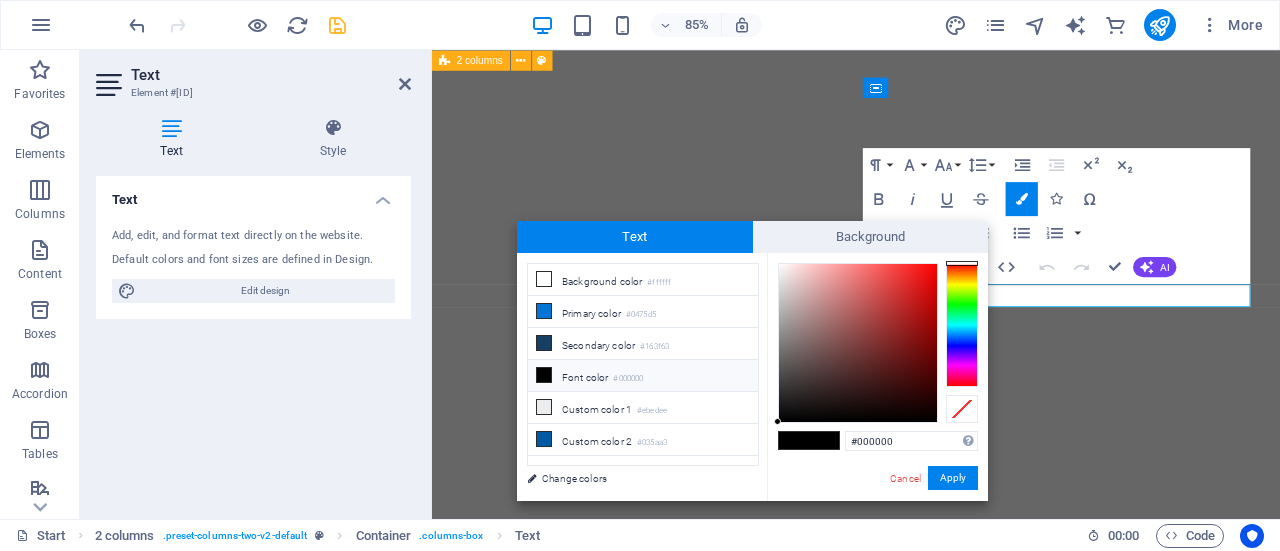 click at bounding box center (962, 325) 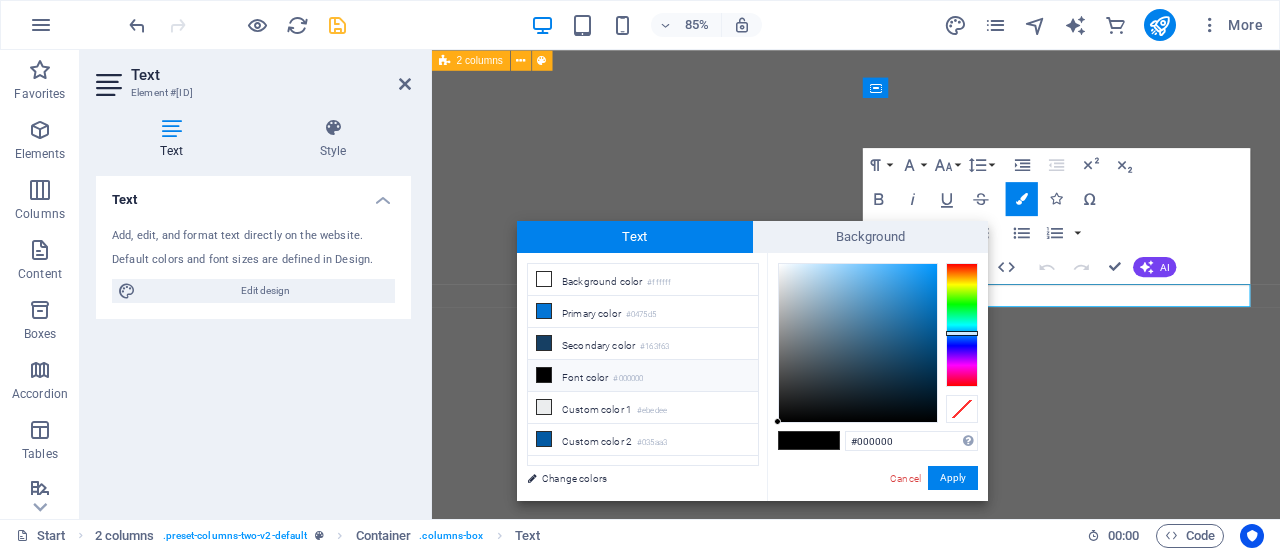 click at bounding box center [962, 325] 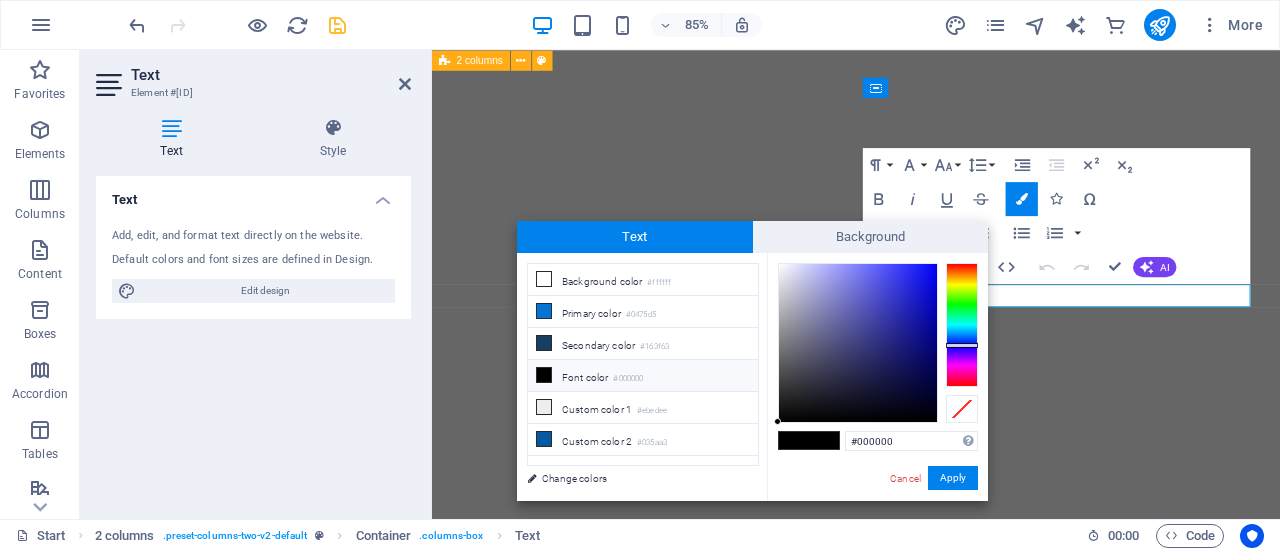 click at bounding box center [962, 325] 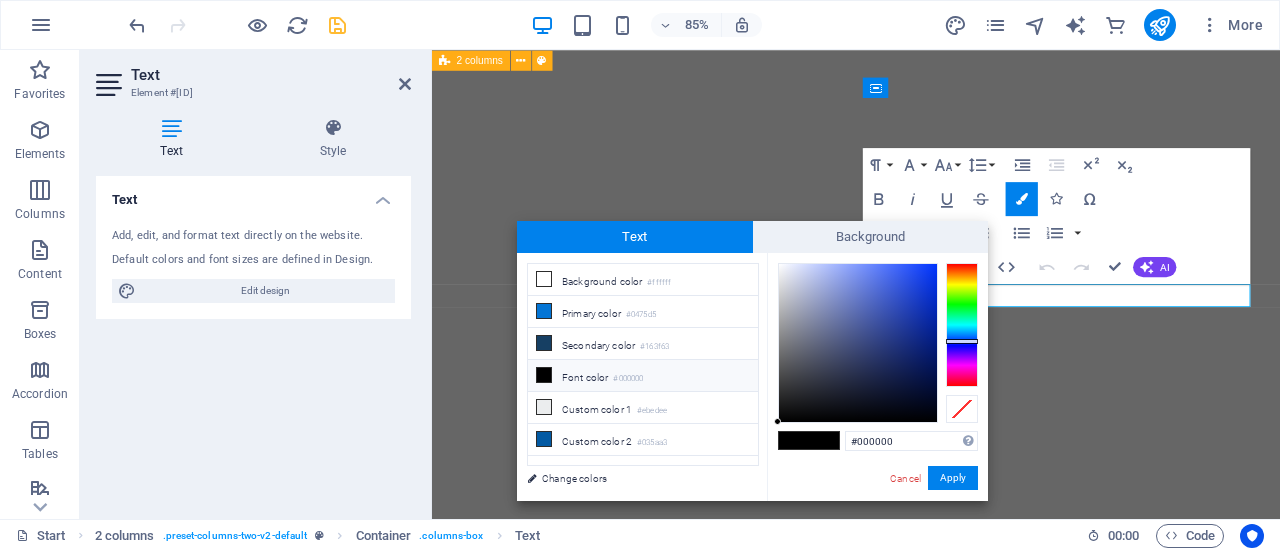 click at bounding box center [962, 341] 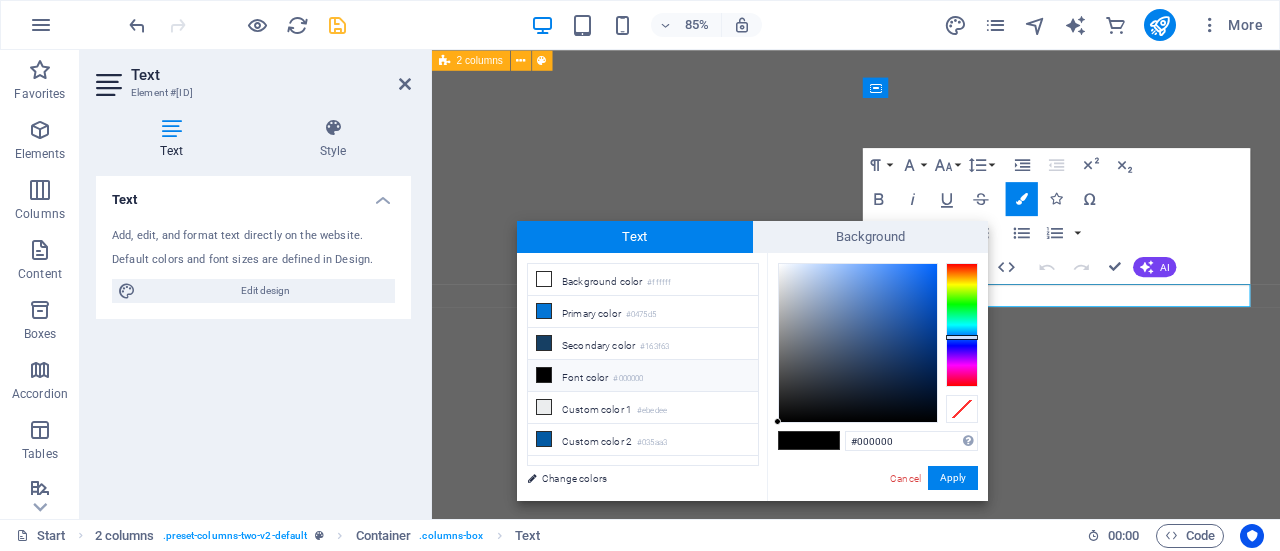 click at bounding box center (962, 325) 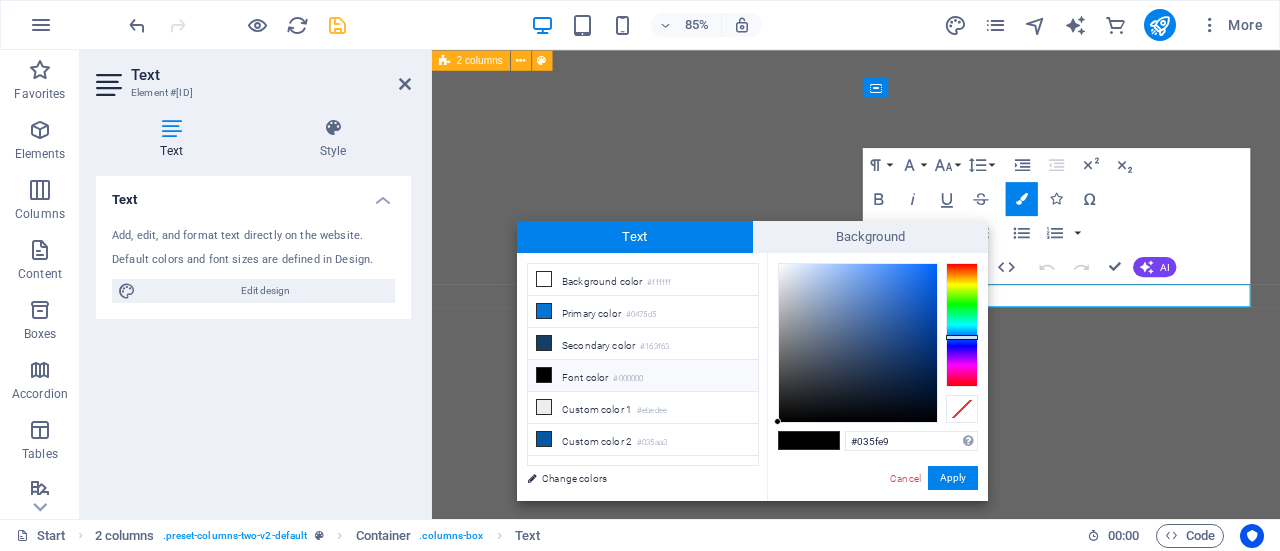 type on "#035feb" 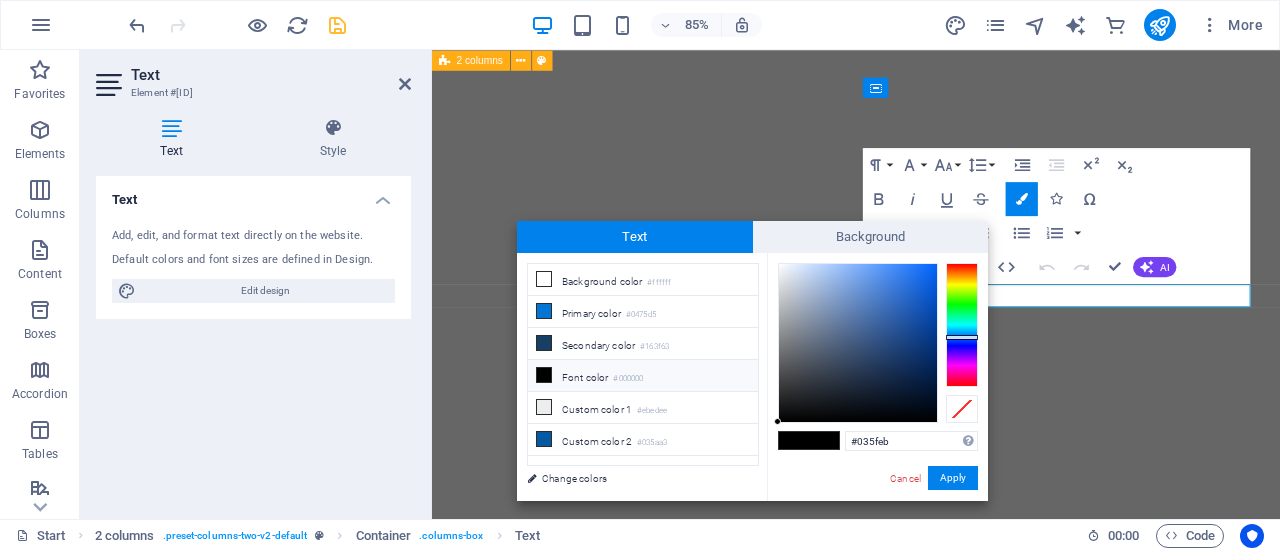click at bounding box center [858, 343] 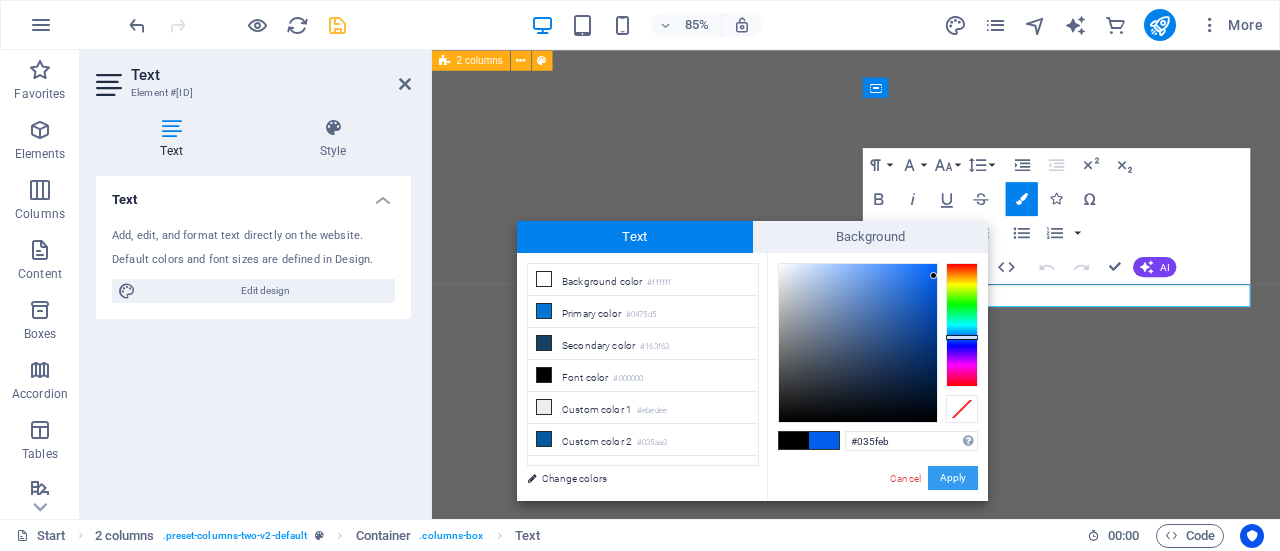 click on "Apply" at bounding box center [953, 478] 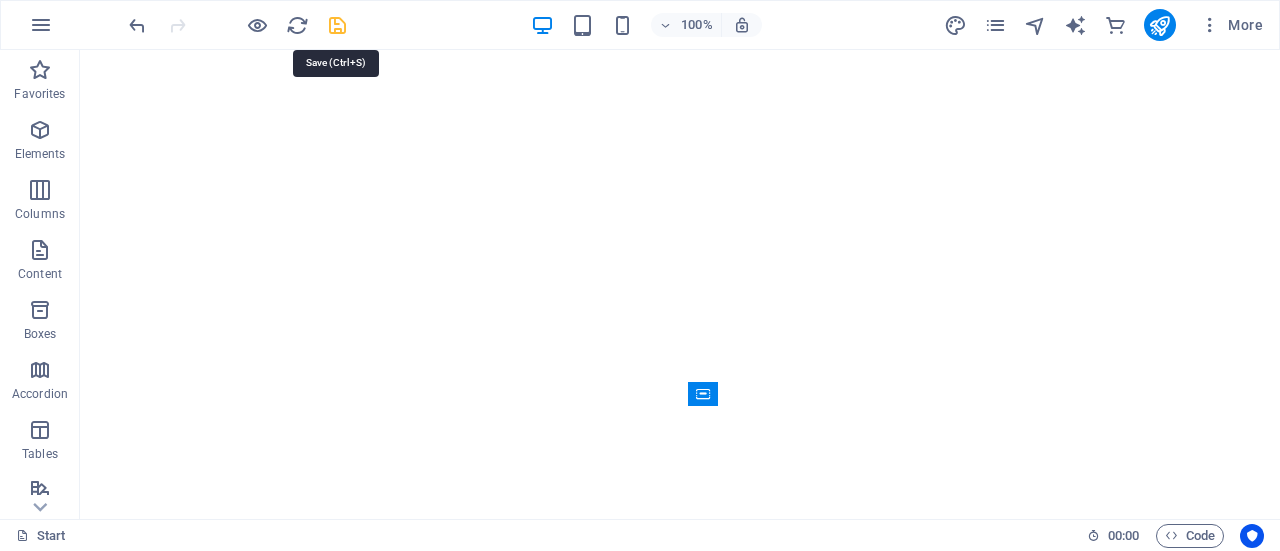 click at bounding box center (337, 25) 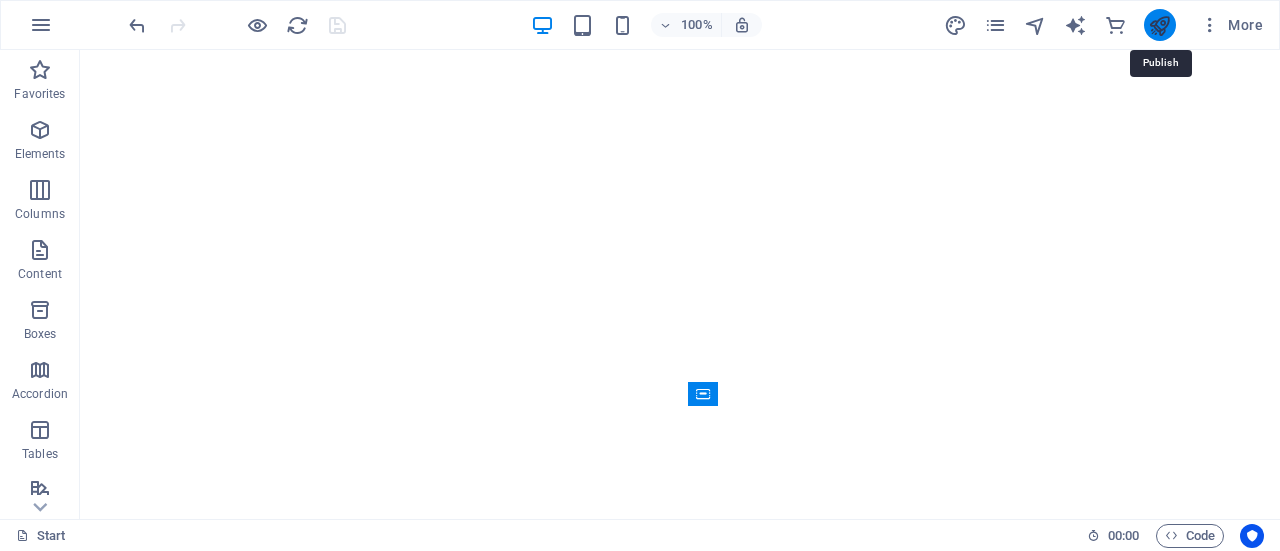 click at bounding box center [1159, 25] 